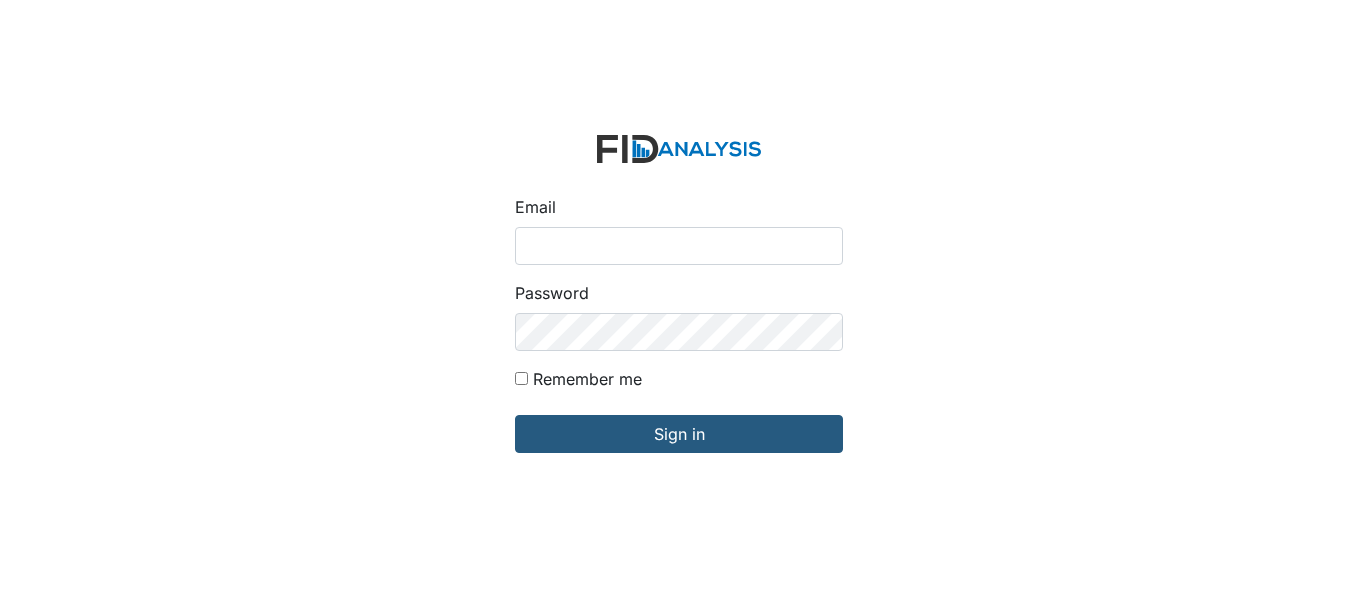 scroll, scrollTop: 0, scrollLeft: 0, axis: both 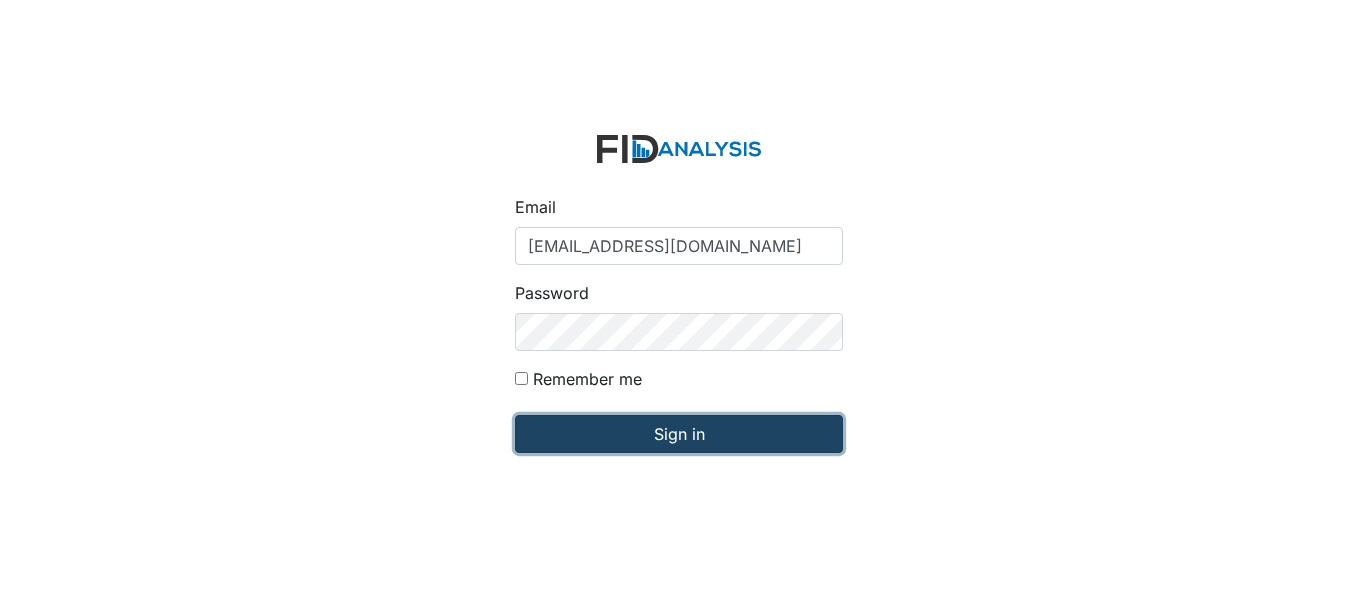click on "Sign in" at bounding box center (679, 434) 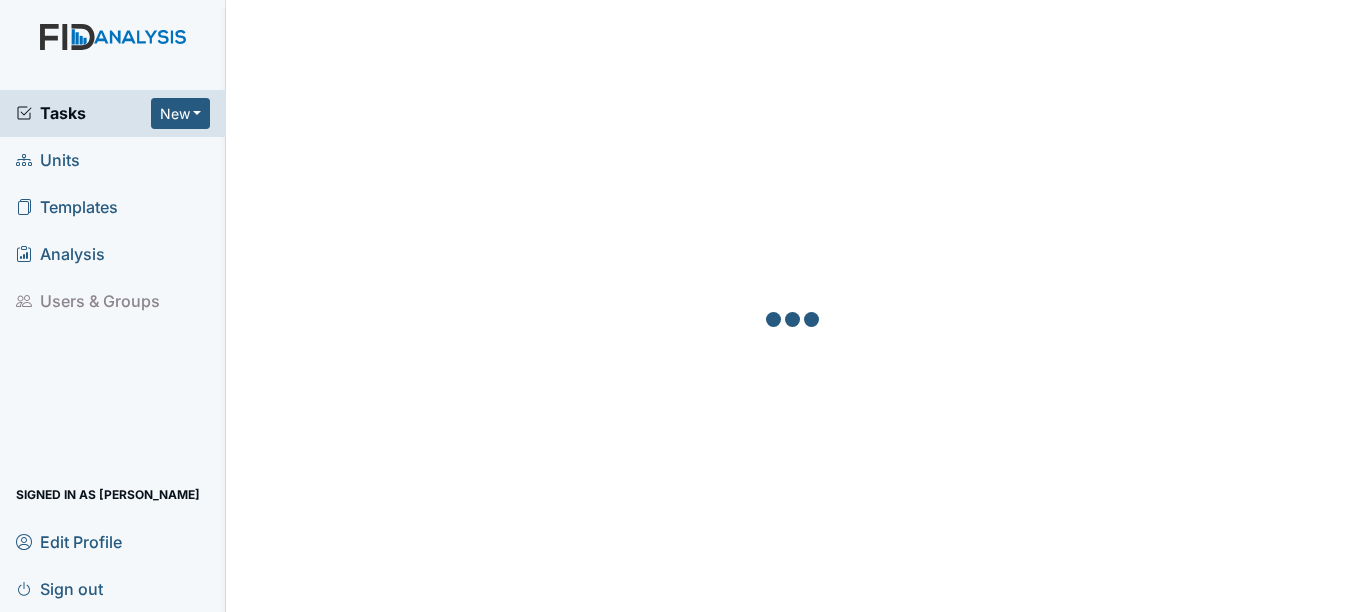 scroll, scrollTop: 0, scrollLeft: 0, axis: both 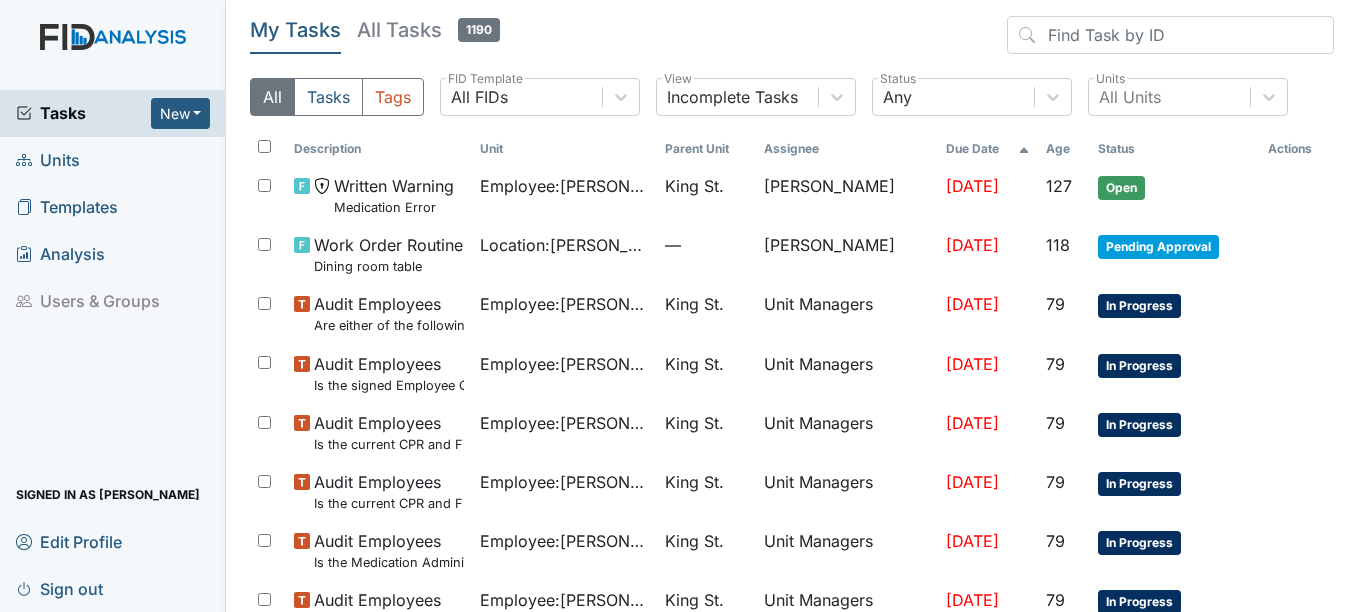 drag, startPoint x: 49, startPoint y: 157, endPoint x: 53, endPoint y: 142, distance: 15.524175 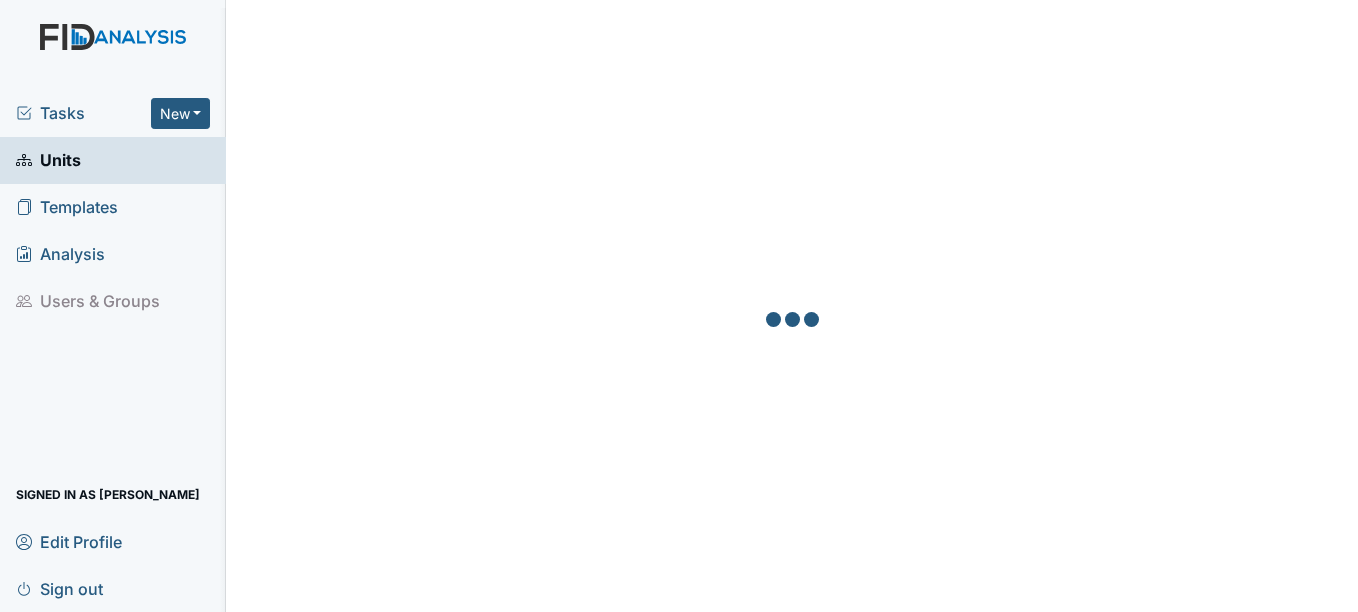scroll, scrollTop: 0, scrollLeft: 0, axis: both 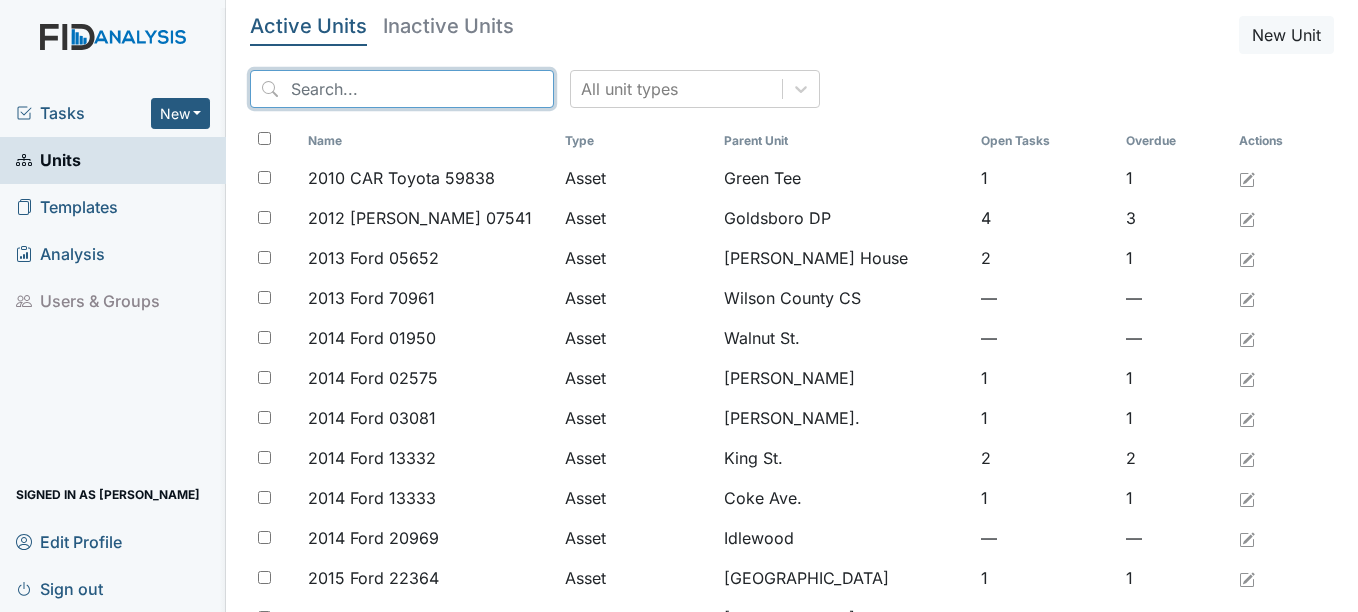 drag, startPoint x: 356, startPoint y: 84, endPoint x: 356, endPoint y: 71, distance: 13 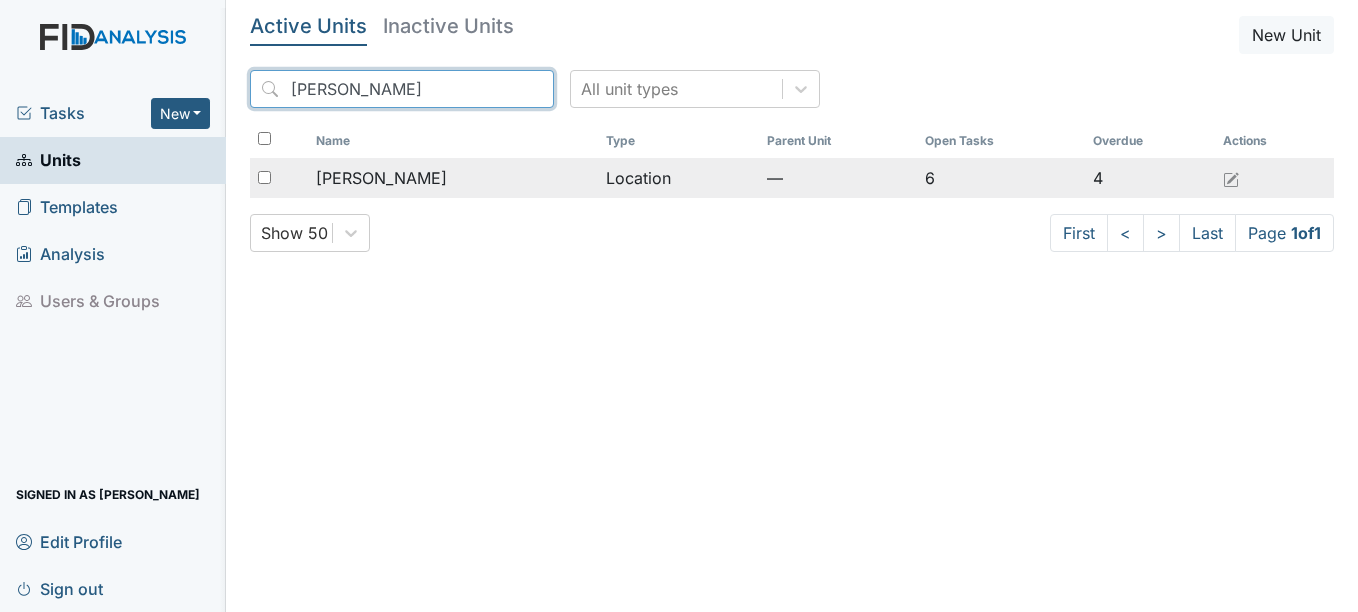 type on "mcfarlan" 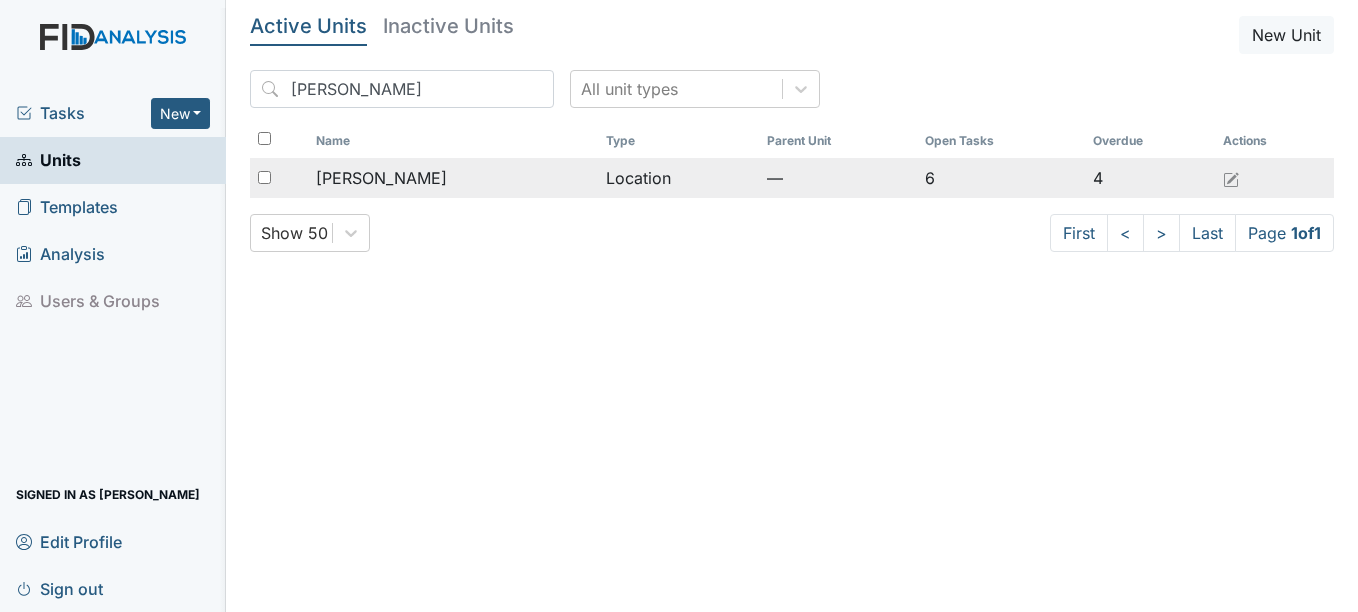 click on "McFarland" at bounding box center (381, 178) 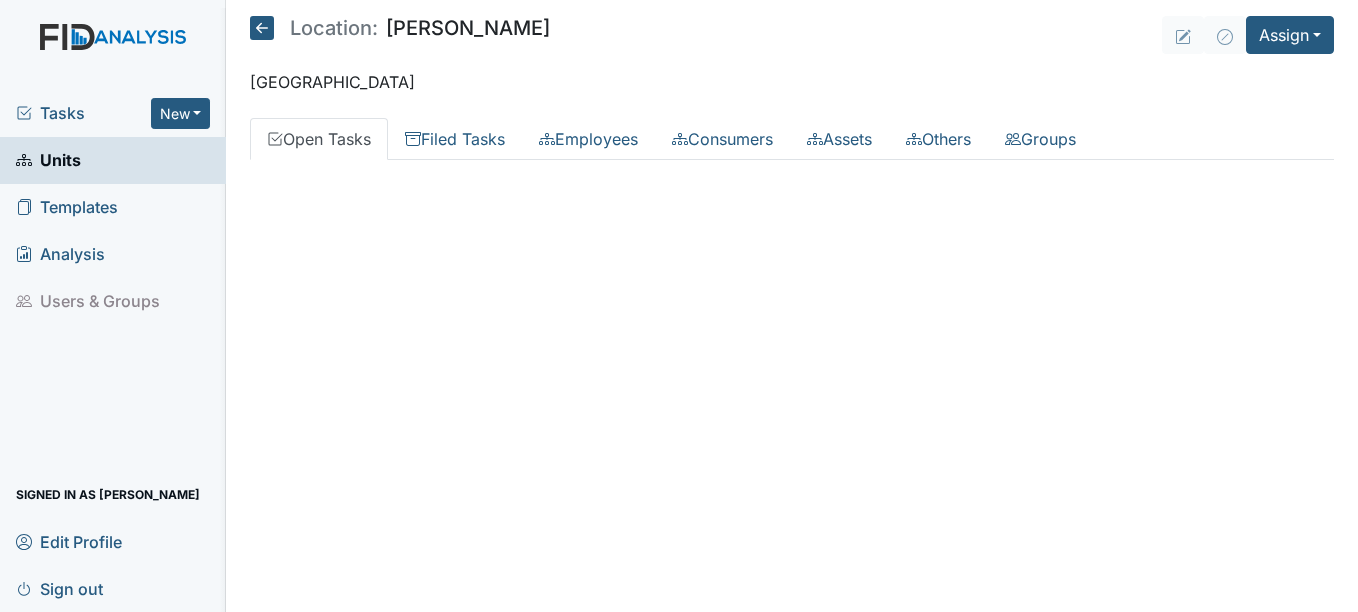scroll, scrollTop: 0, scrollLeft: 0, axis: both 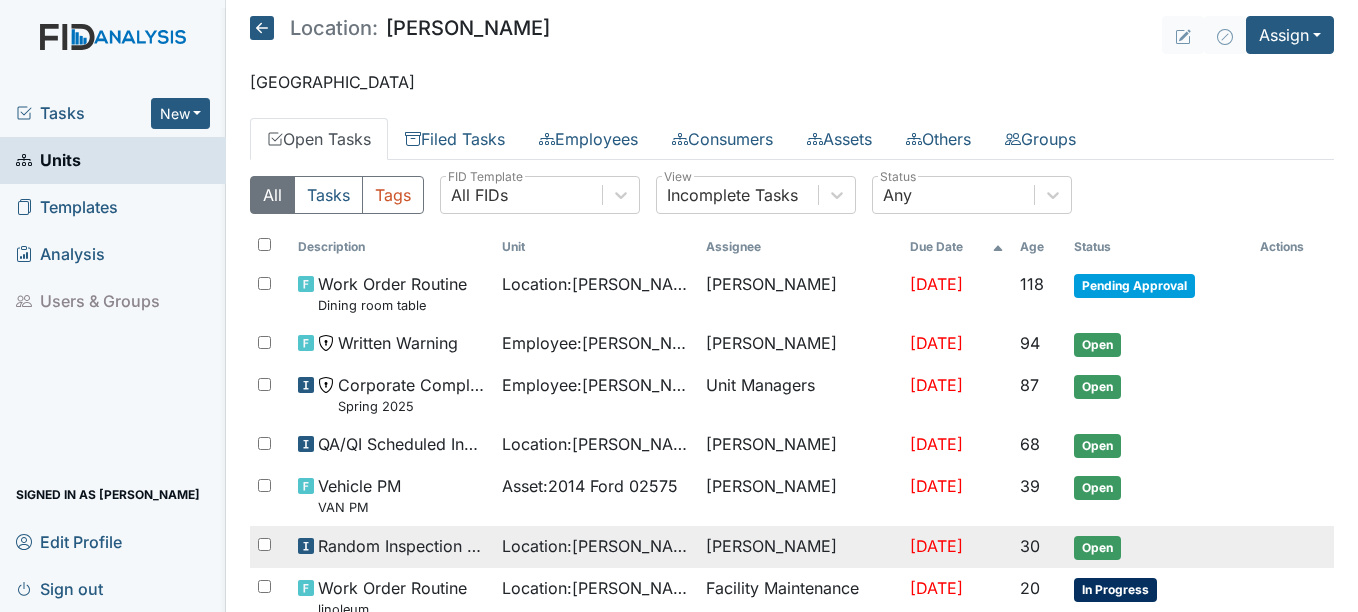 click on "Open" at bounding box center [1097, 548] 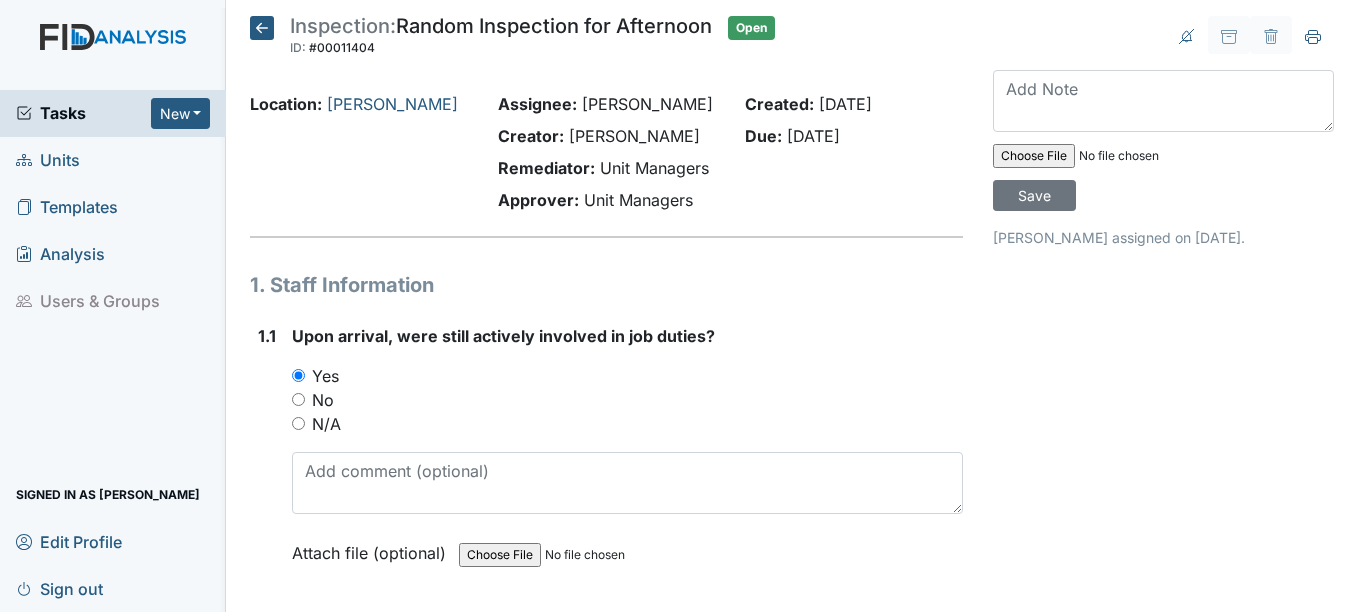 scroll, scrollTop: 0, scrollLeft: 0, axis: both 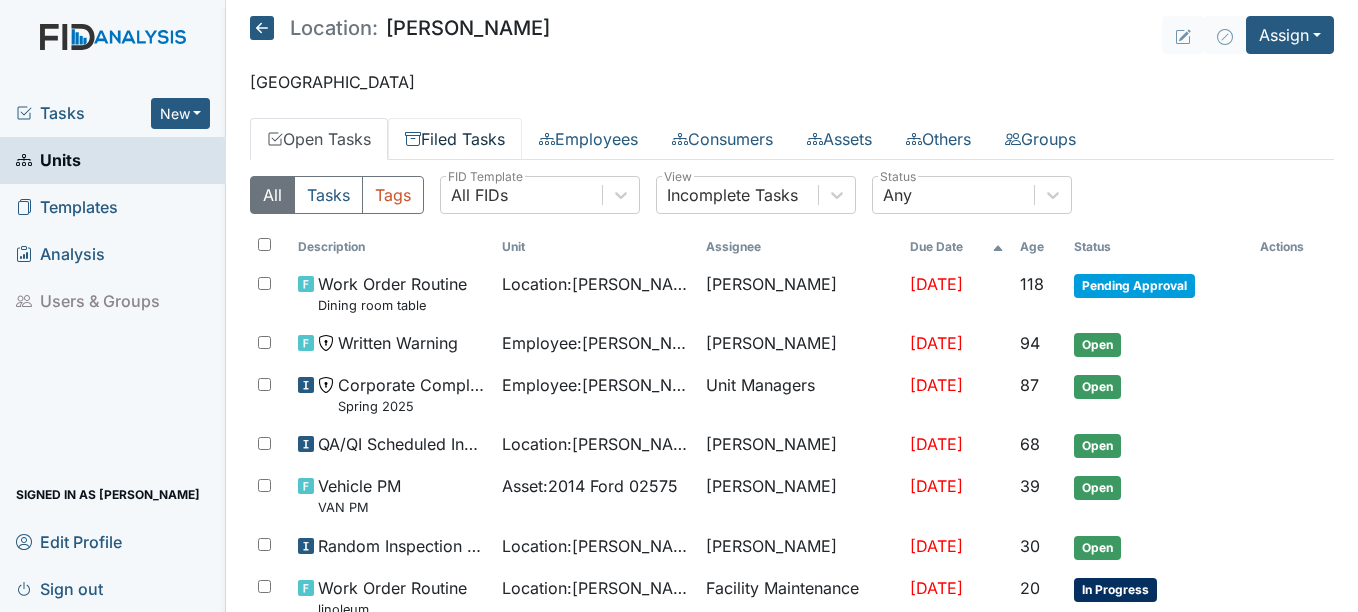 click on "Filed Tasks" at bounding box center (455, 139) 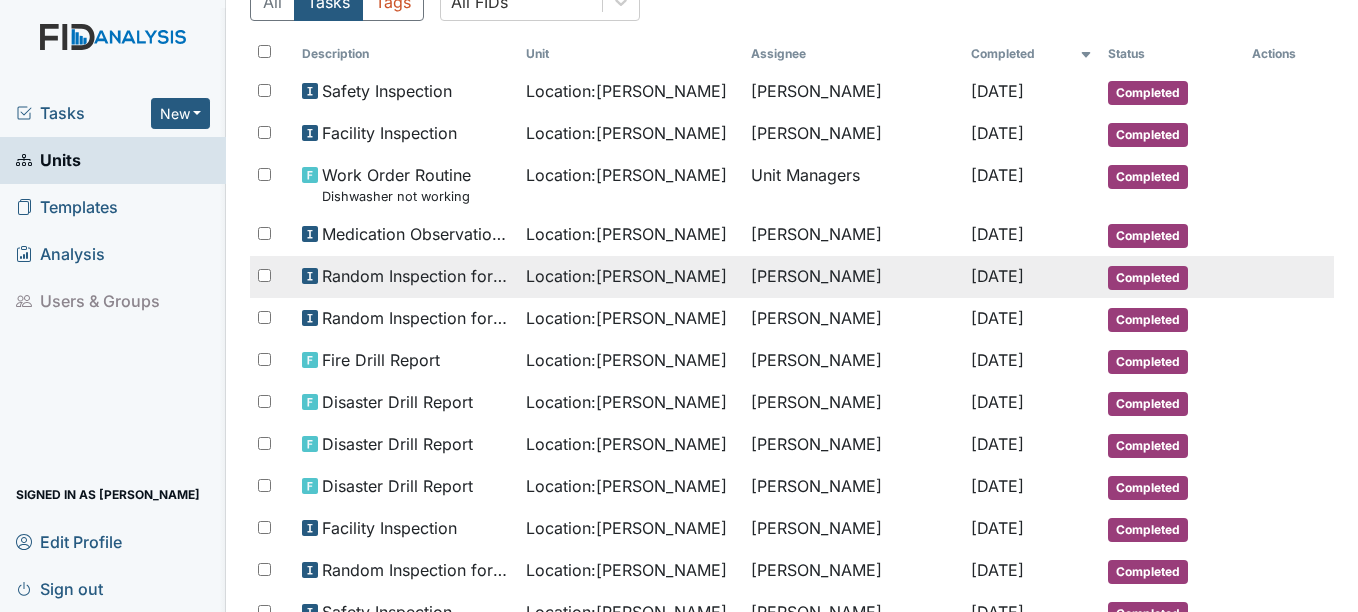 scroll, scrollTop: 0, scrollLeft: 0, axis: both 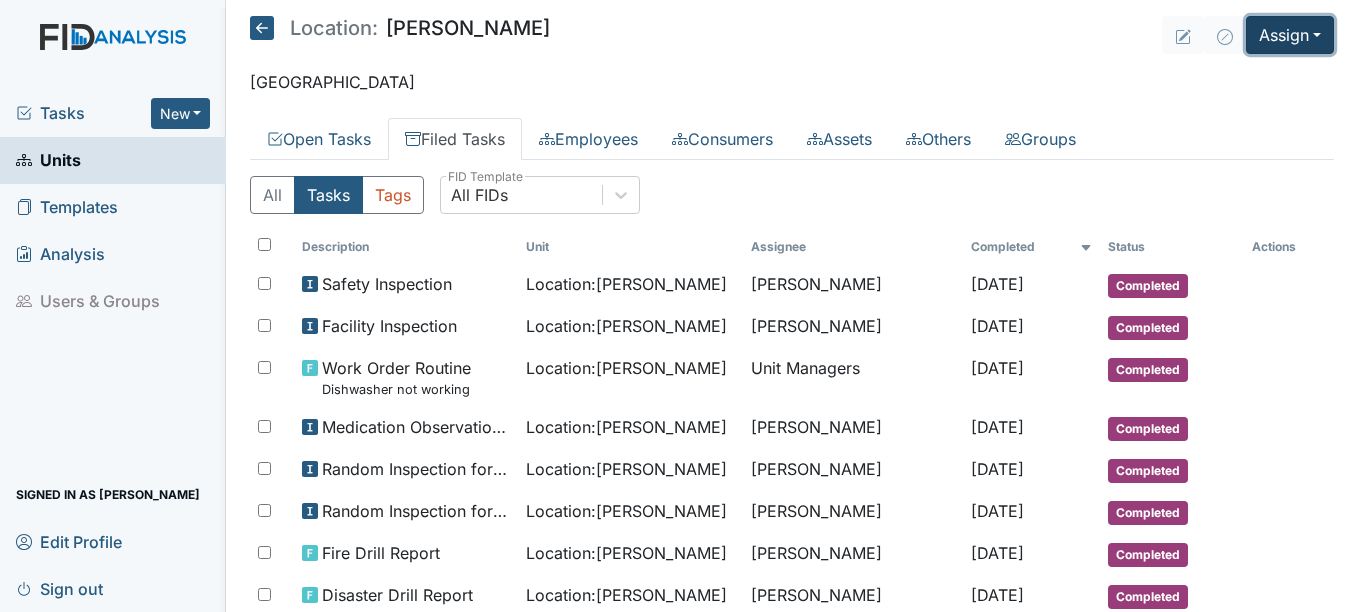 click on "Assign" at bounding box center (1290, 35) 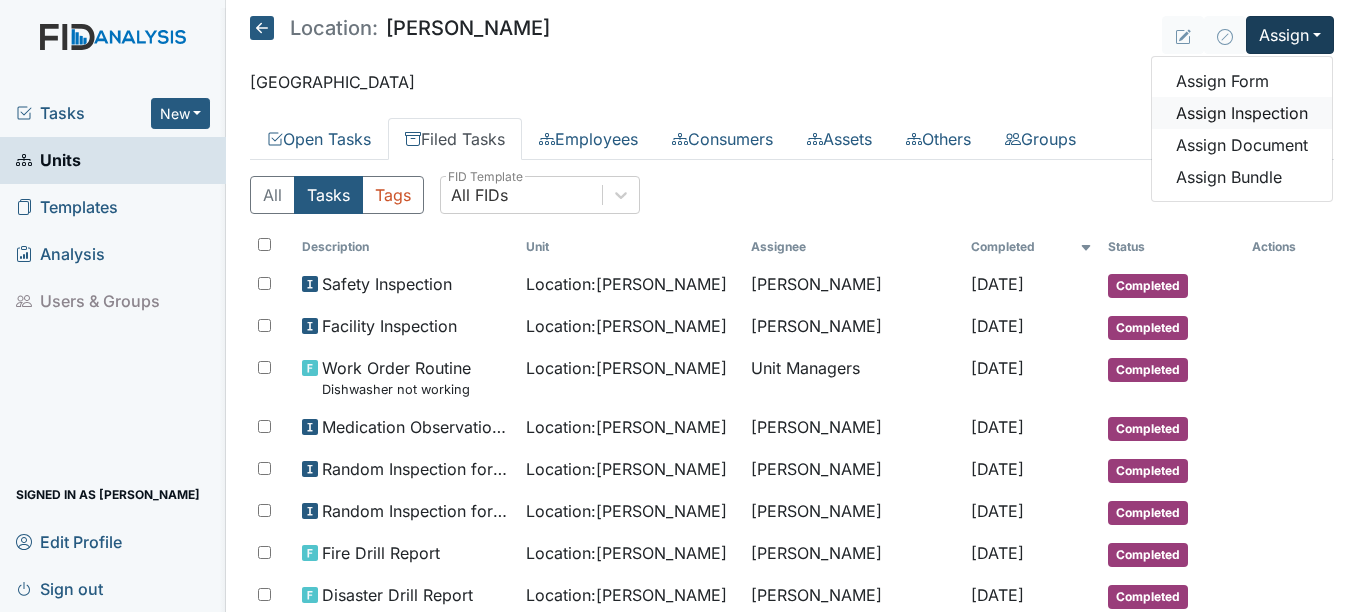 click on "Assign Inspection" at bounding box center (1242, 113) 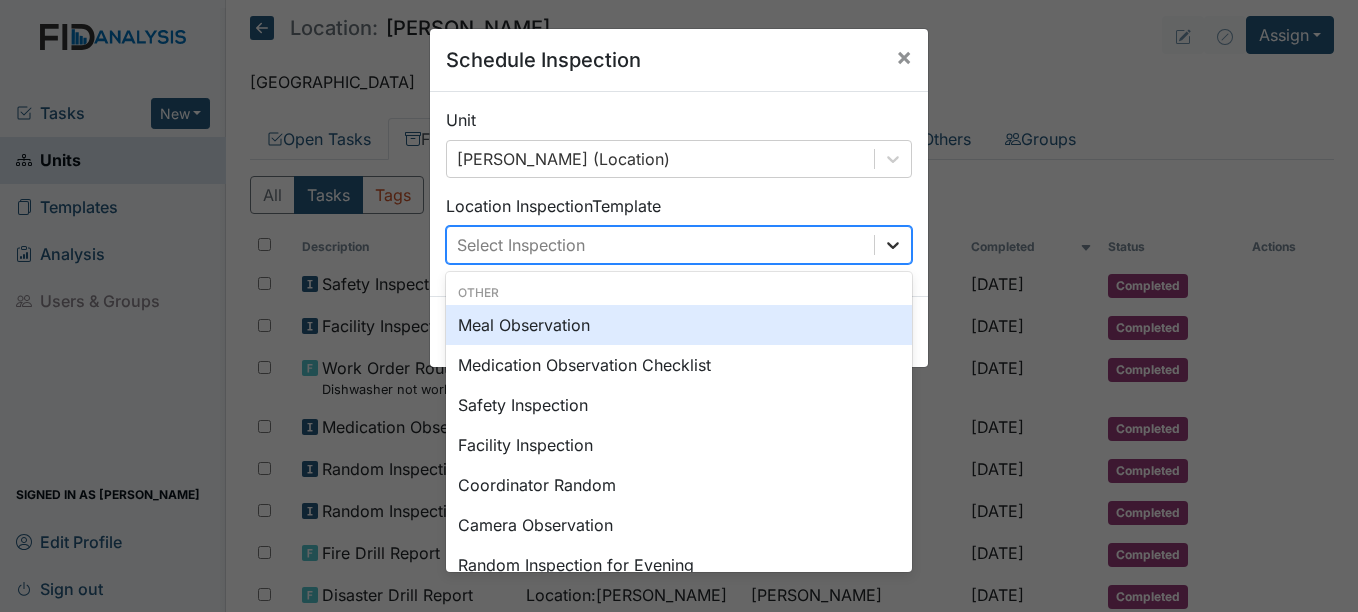 drag, startPoint x: 886, startPoint y: 244, endPoint x: 873, endPoint y: 242, distance: 13.152946 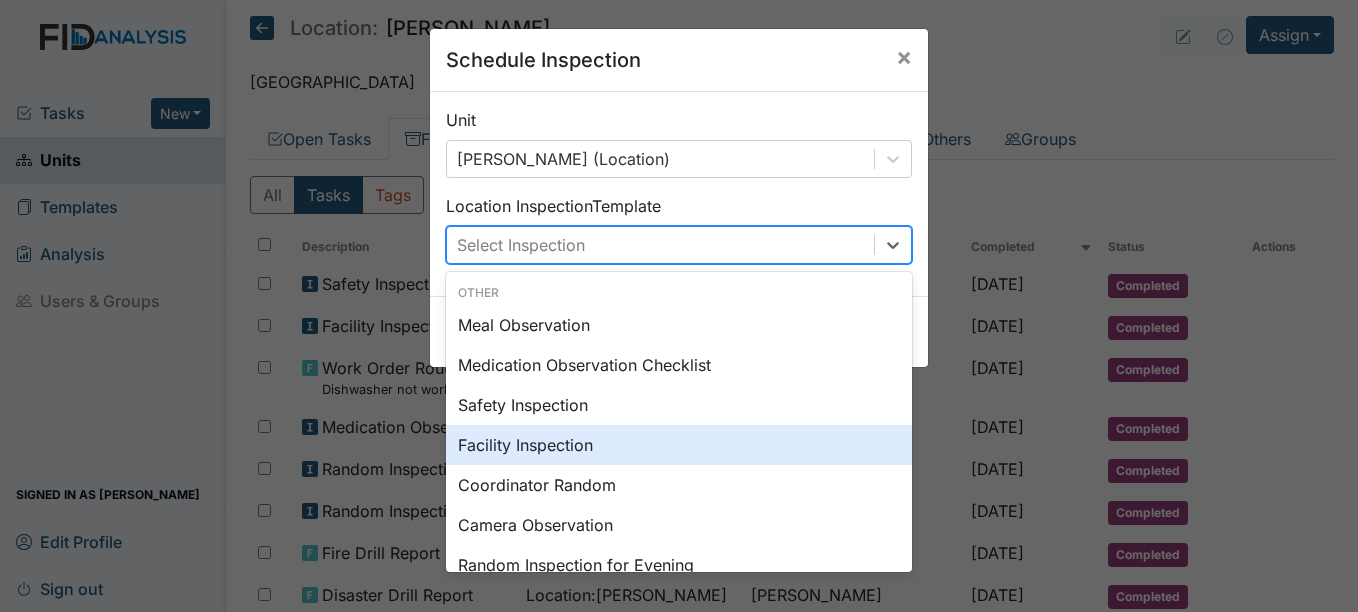 scroll, scrollTop: 100, scrollLeft: 0, axis: vertical 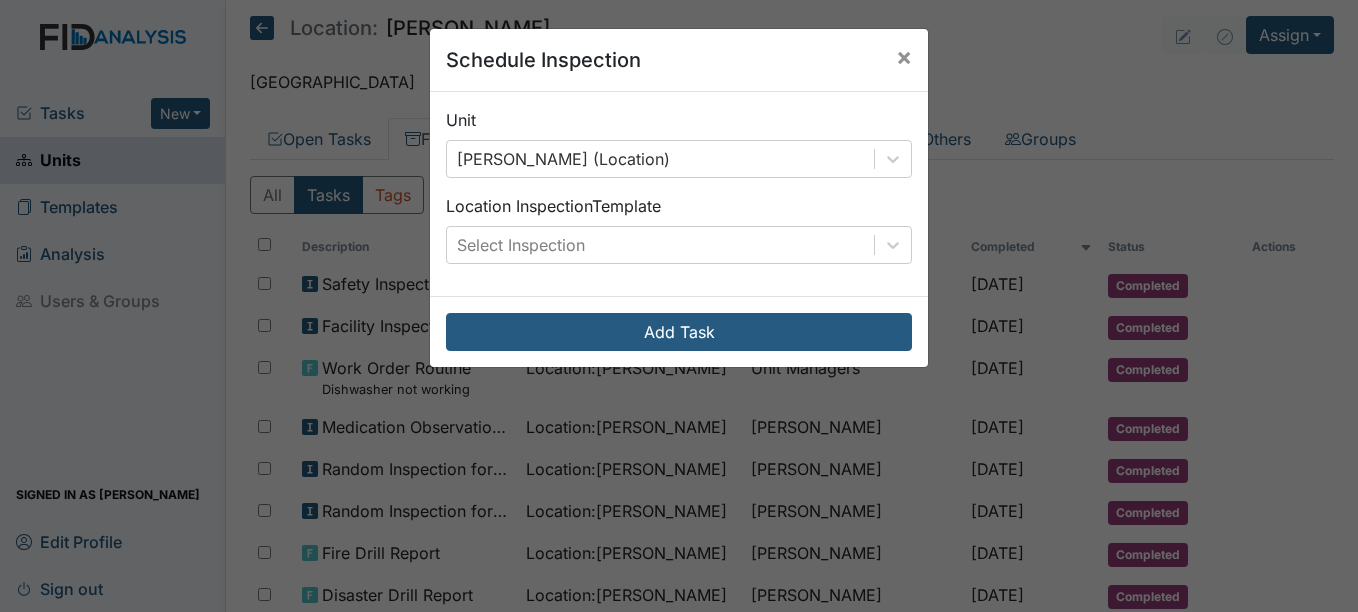 click on "Schedule Inspection   × Unit  McFarland (Location)   Location   Inspection  Template Select Inspection Add Task" at bounding box center [679, 306] 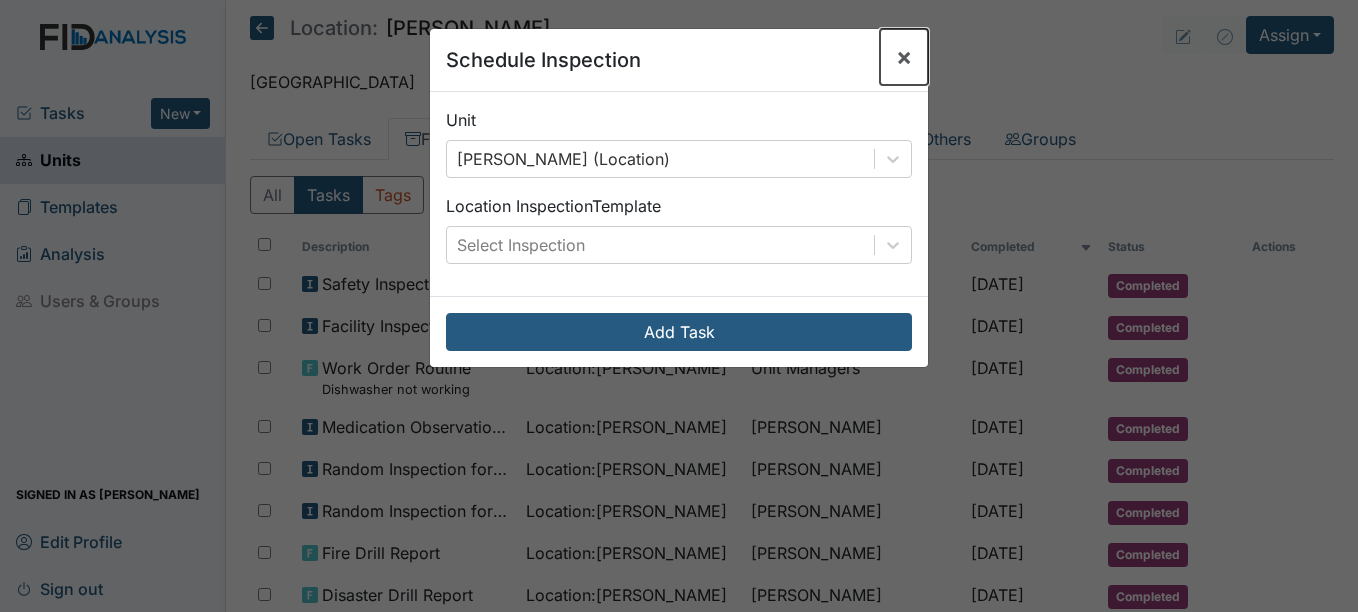 click on "×" at bounding box center [904, 56] 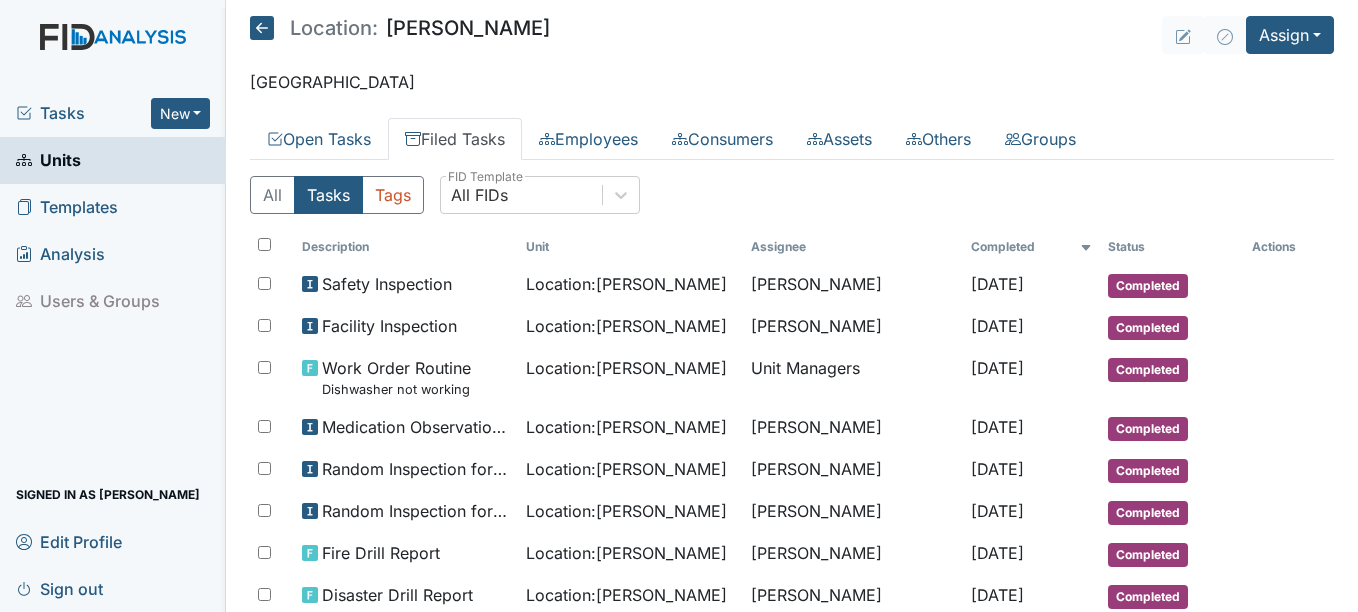click on "Units" at bounding box center [48, 160] 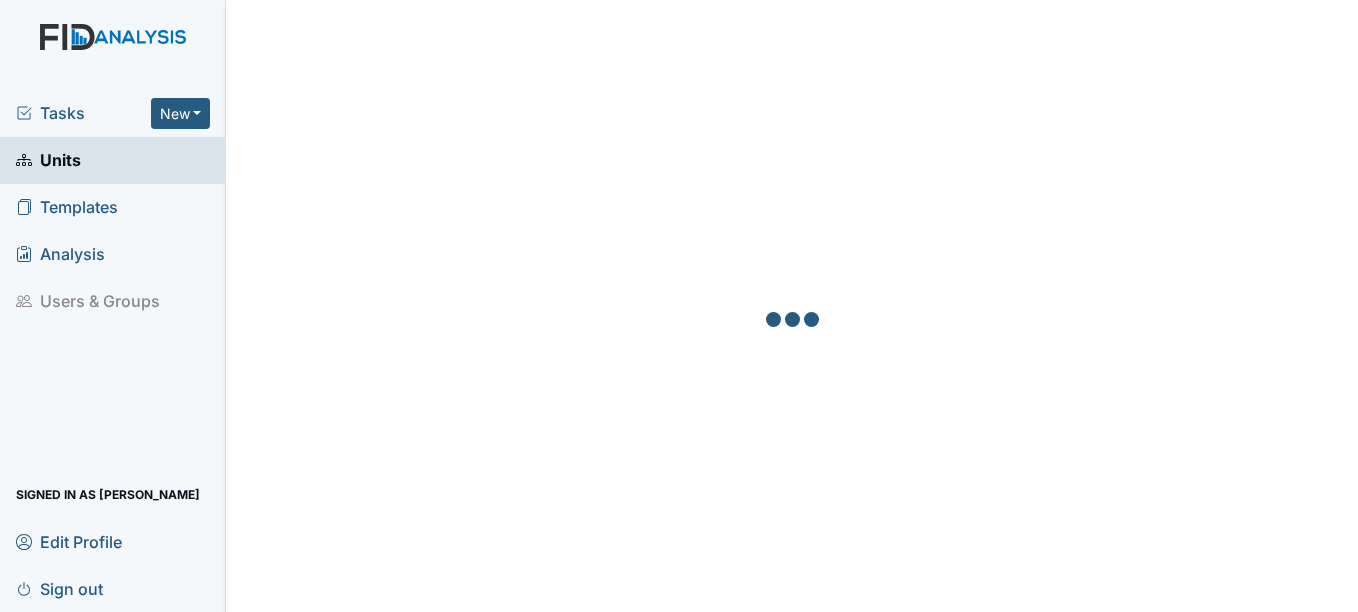 scroll, scrollTop: 0, scrollLeft: 0, axis: both 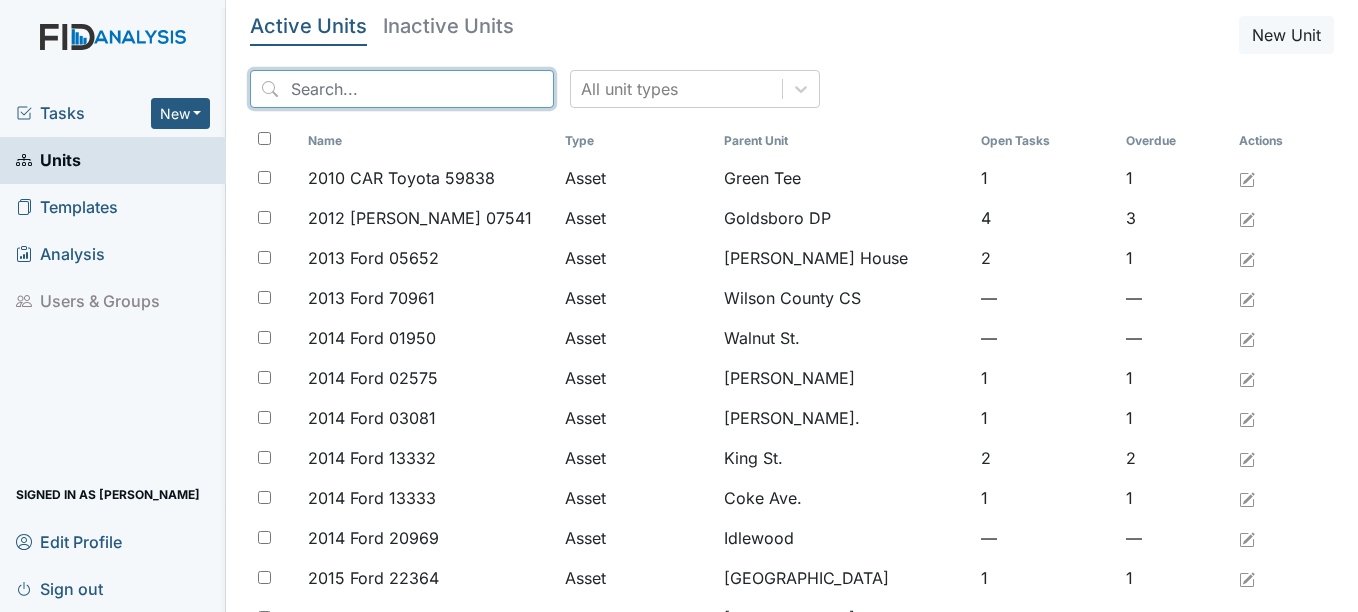 click at bounding box center (402, 89) 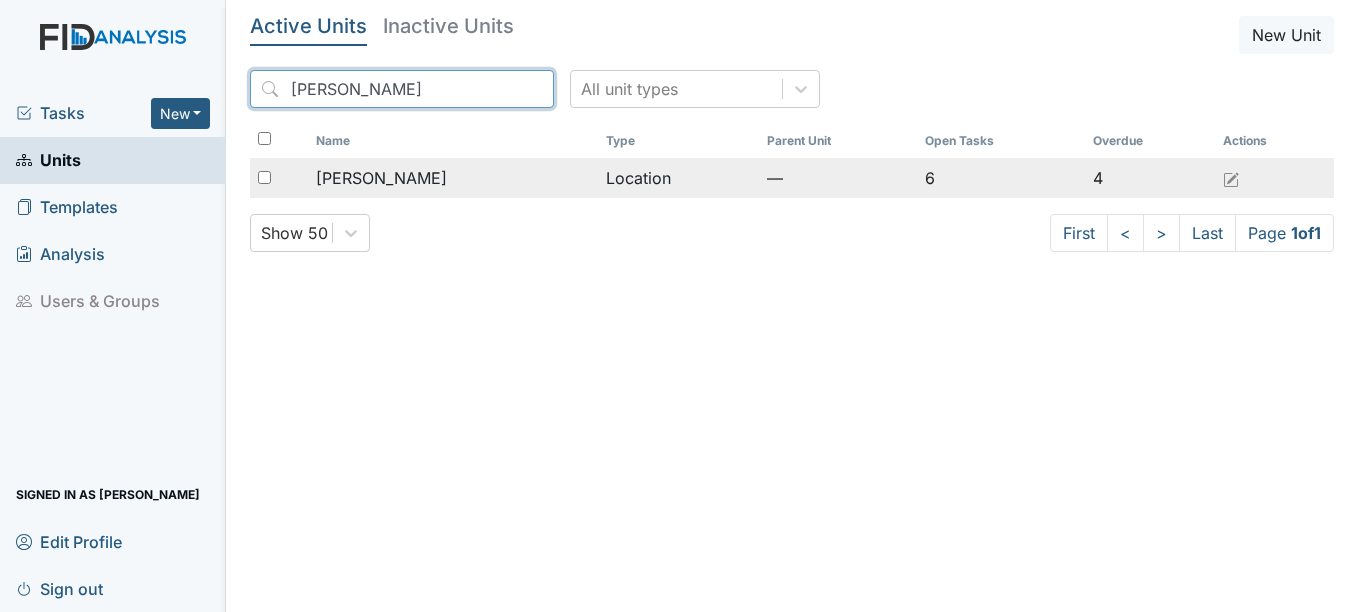 type on "mcfarland" 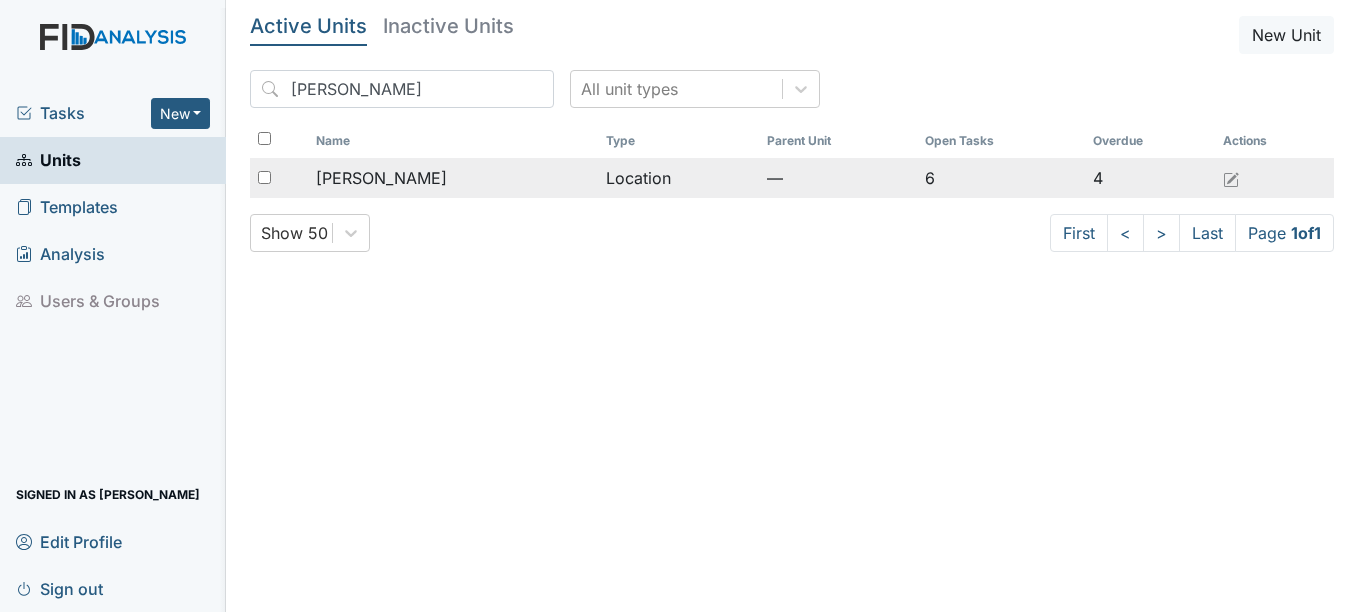click on "[PERSON_NAME]" at bounding box center [381, 178] 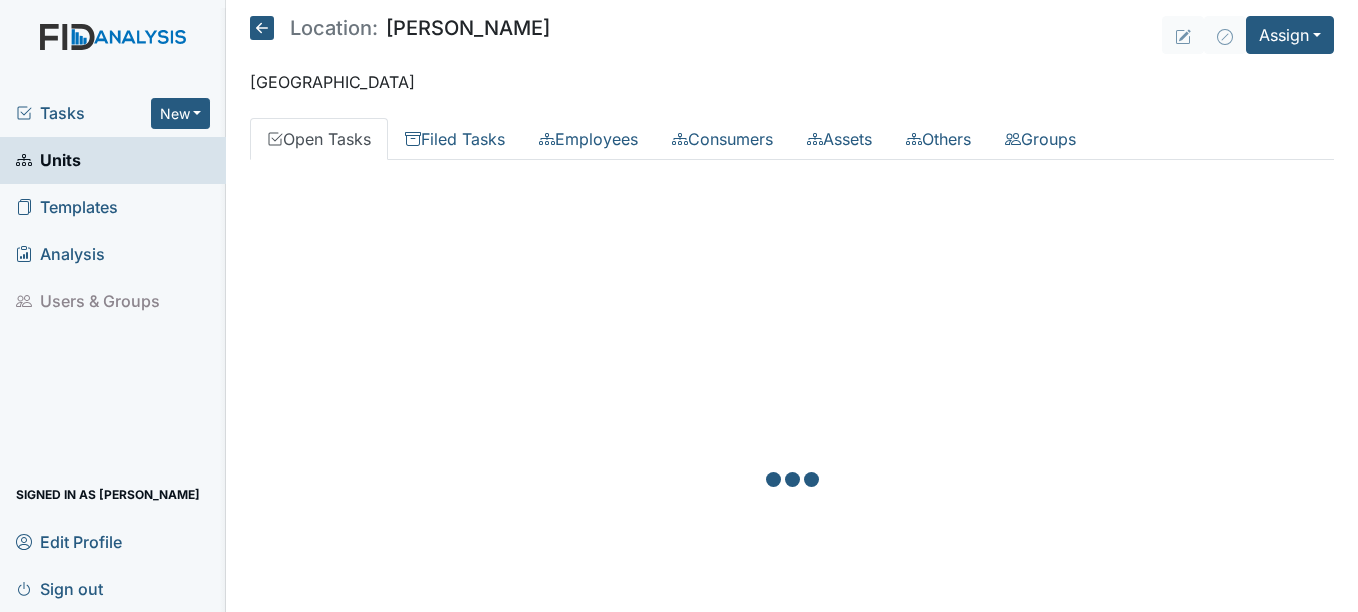 scroll, scrollTop: 0, scrollLeft: 0, axis: both 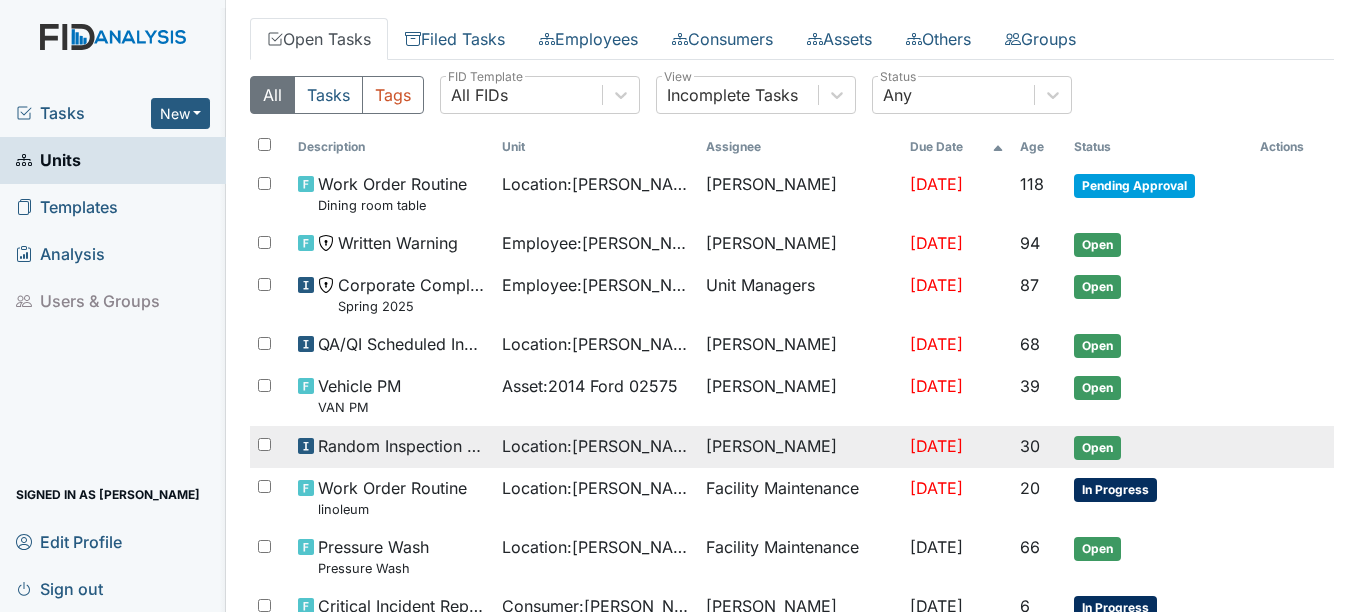click on "[DATE]" at bounding box center (936, 446) 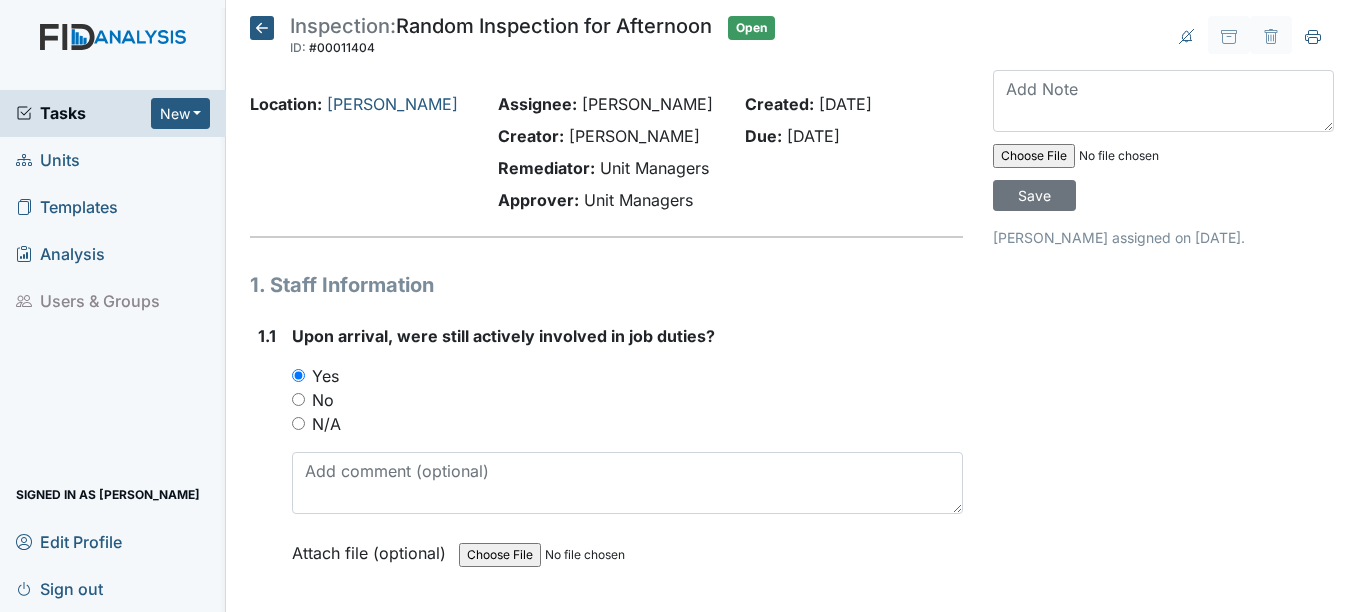 scroll, scrollTop: 0, scrollLeft: 0, axis: both 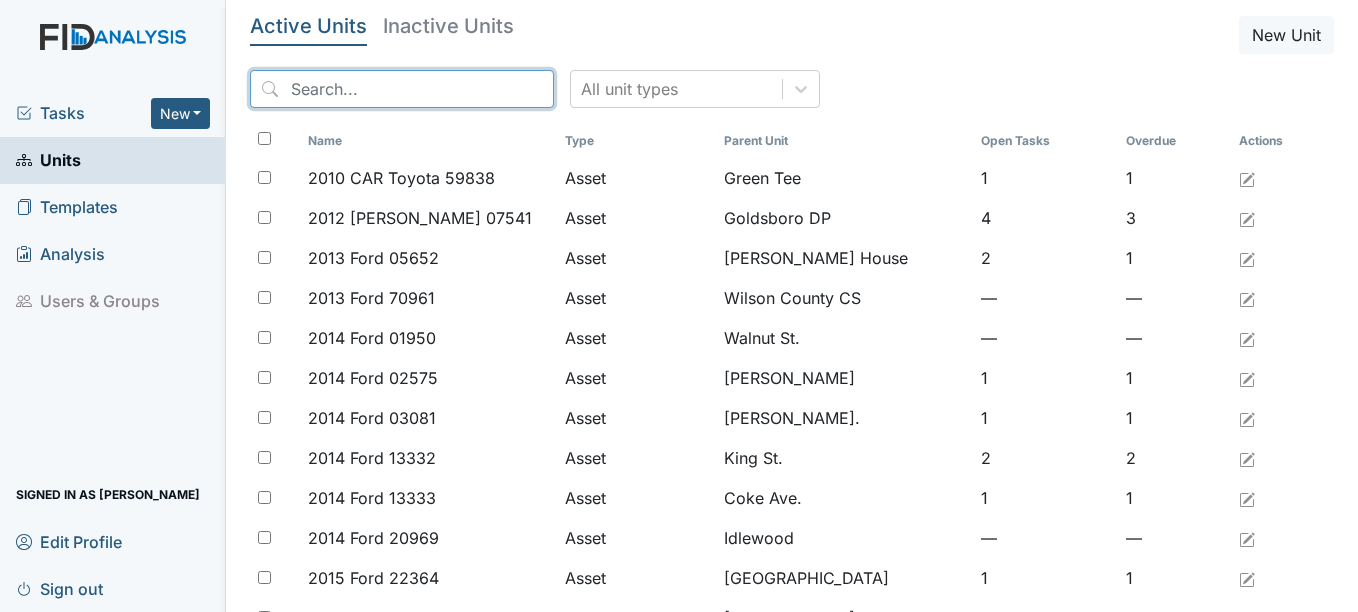 click at bounding box center (402, 89) 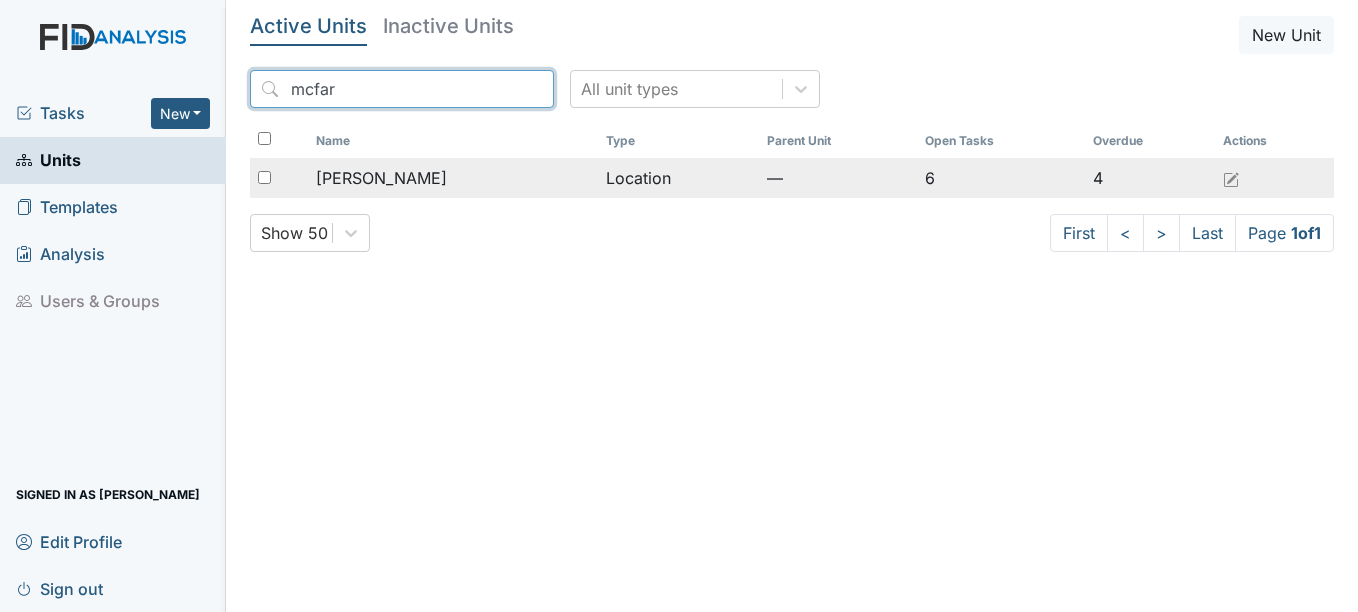 type on "mcfar" 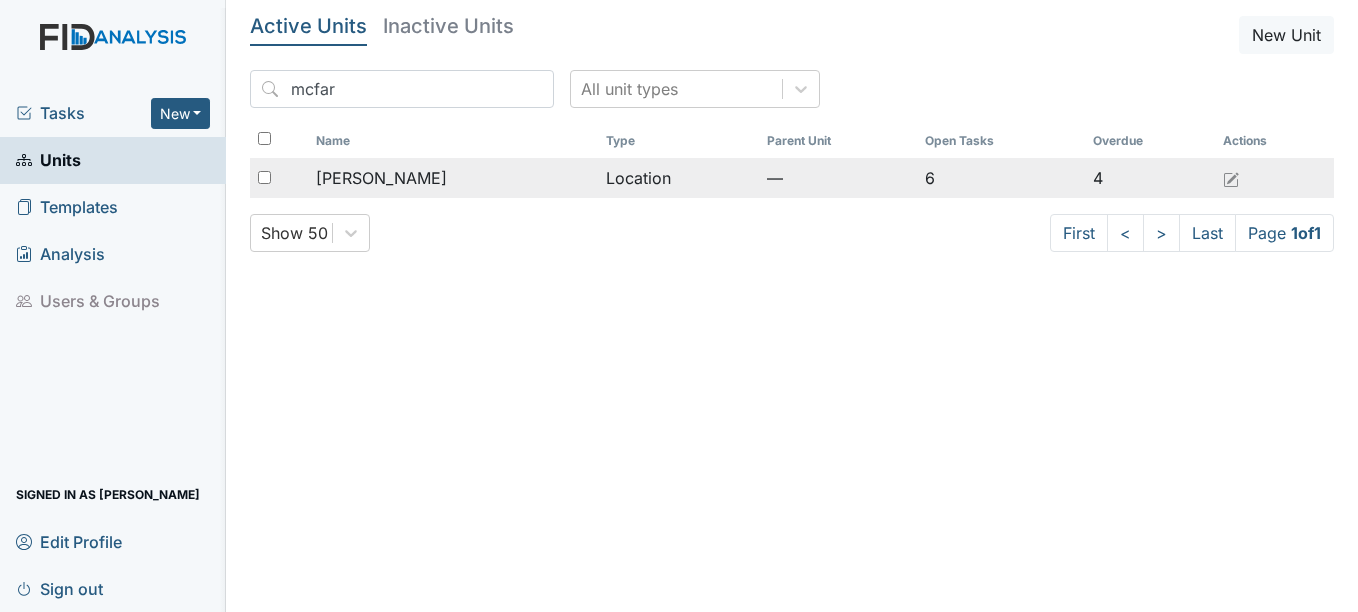 click on "[PERSON_NAME]" at bounding box center (381, 178) 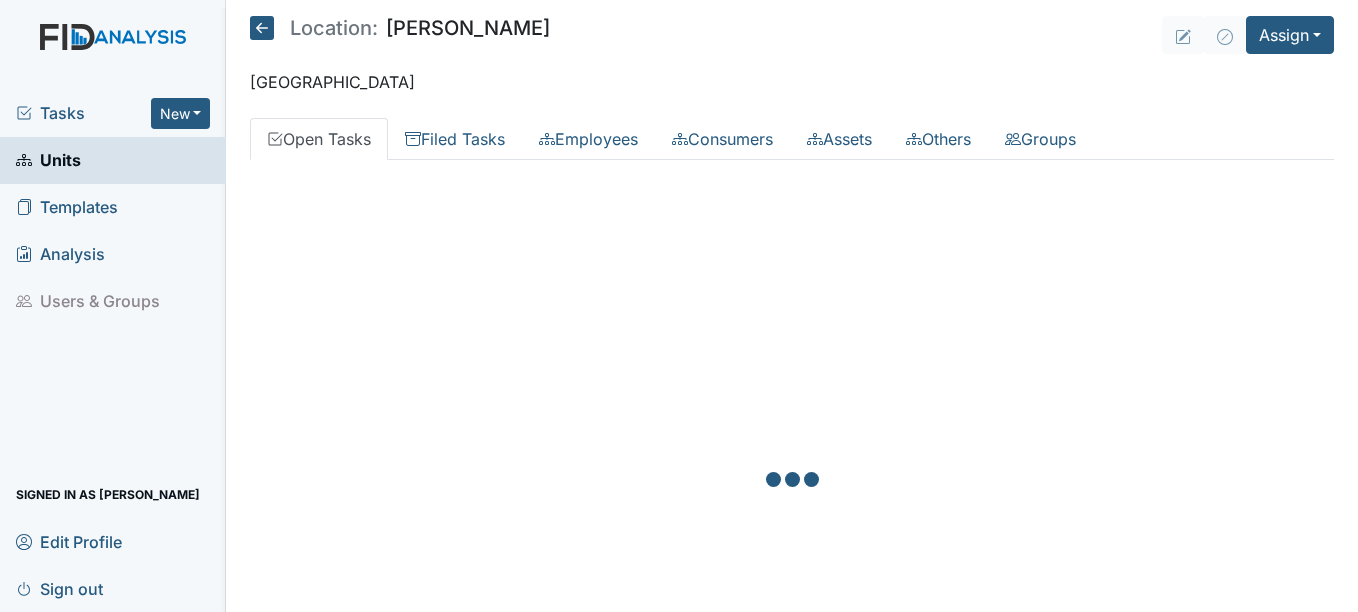 scroll, scrollTop: 0, scrollLeft: 0, axis: both 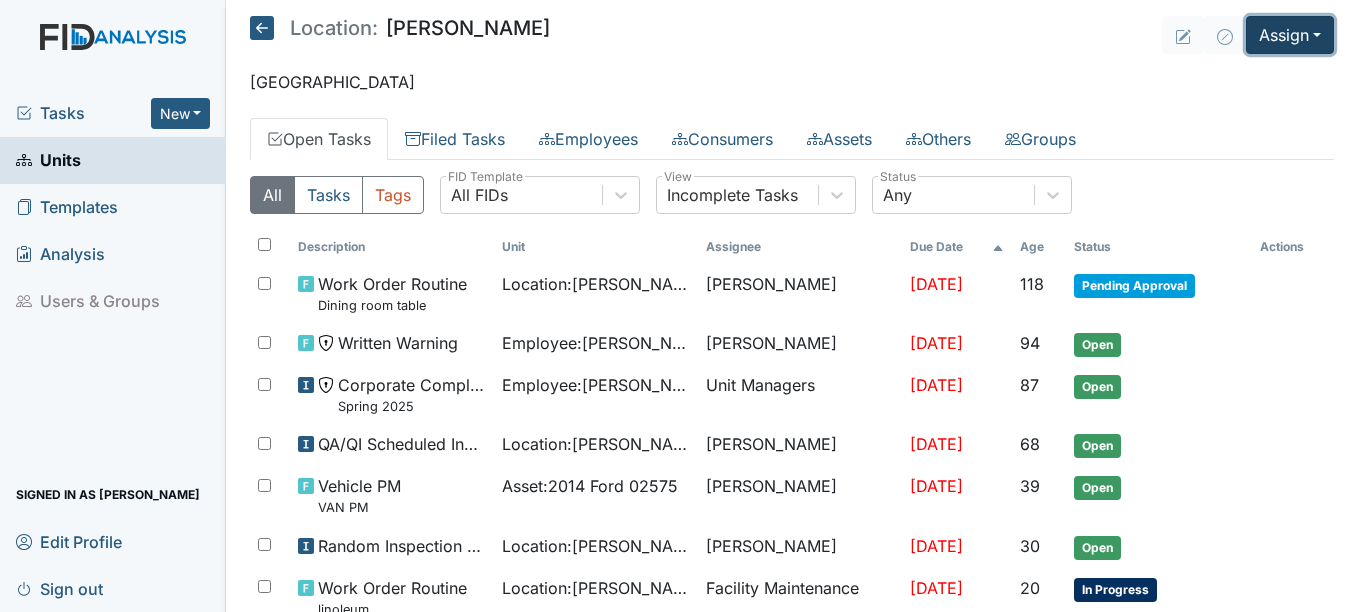 click on "Assign" at bounding box center [1290, 35] 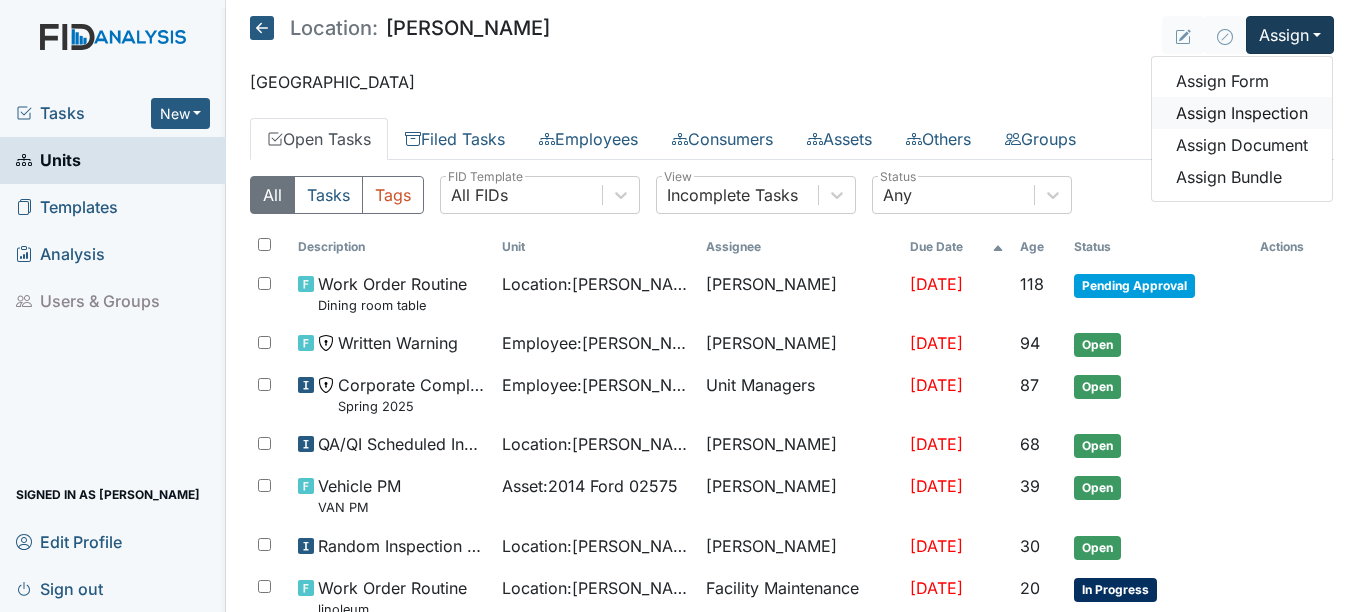 click on "Assign Inspection" at bounding box center (1242, 113) 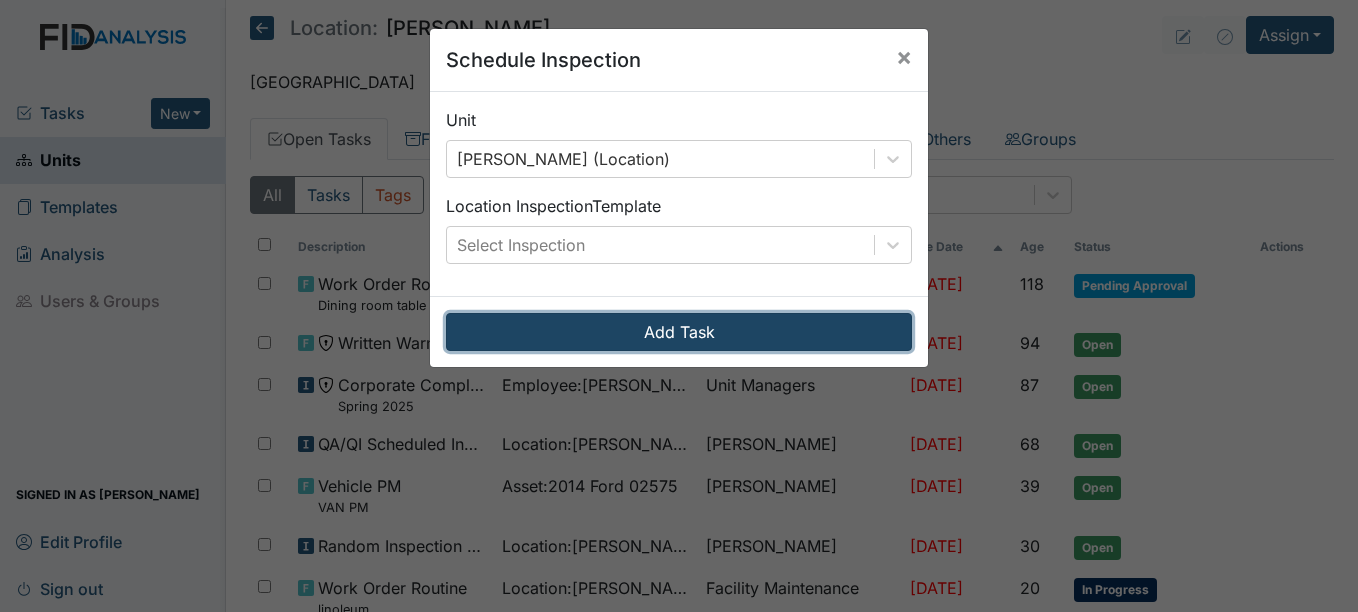 click on "Add Task" at bounding box center (679, 332) 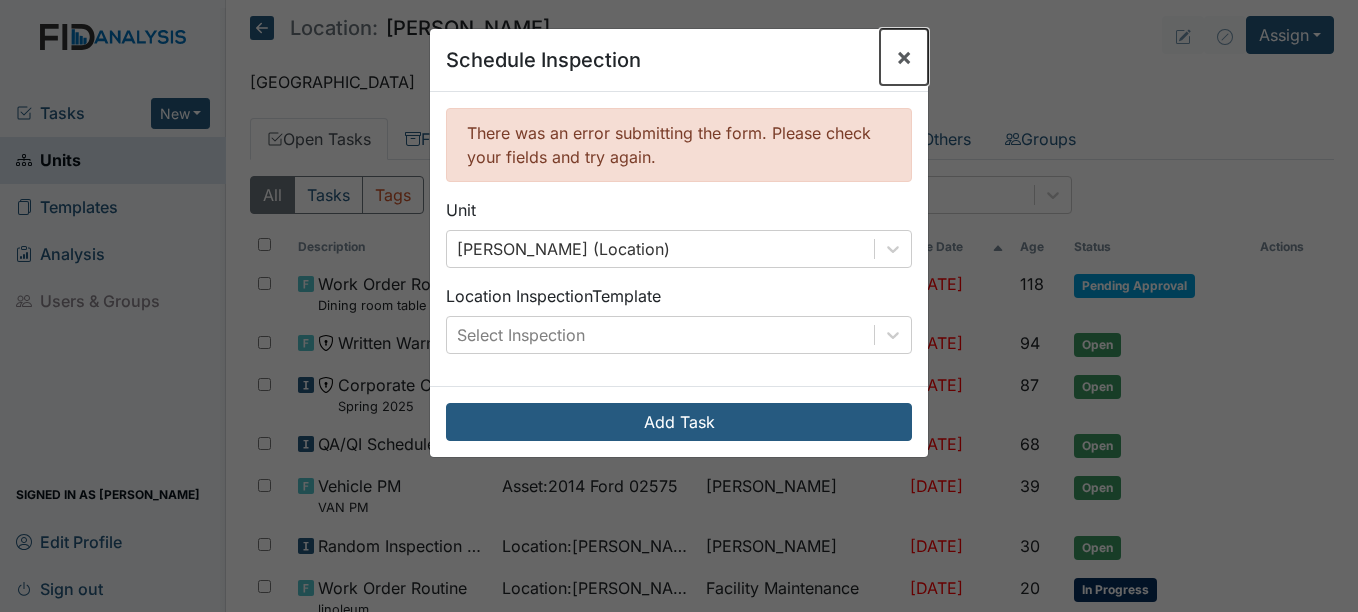click on "×" at bounding box center (904, 56) 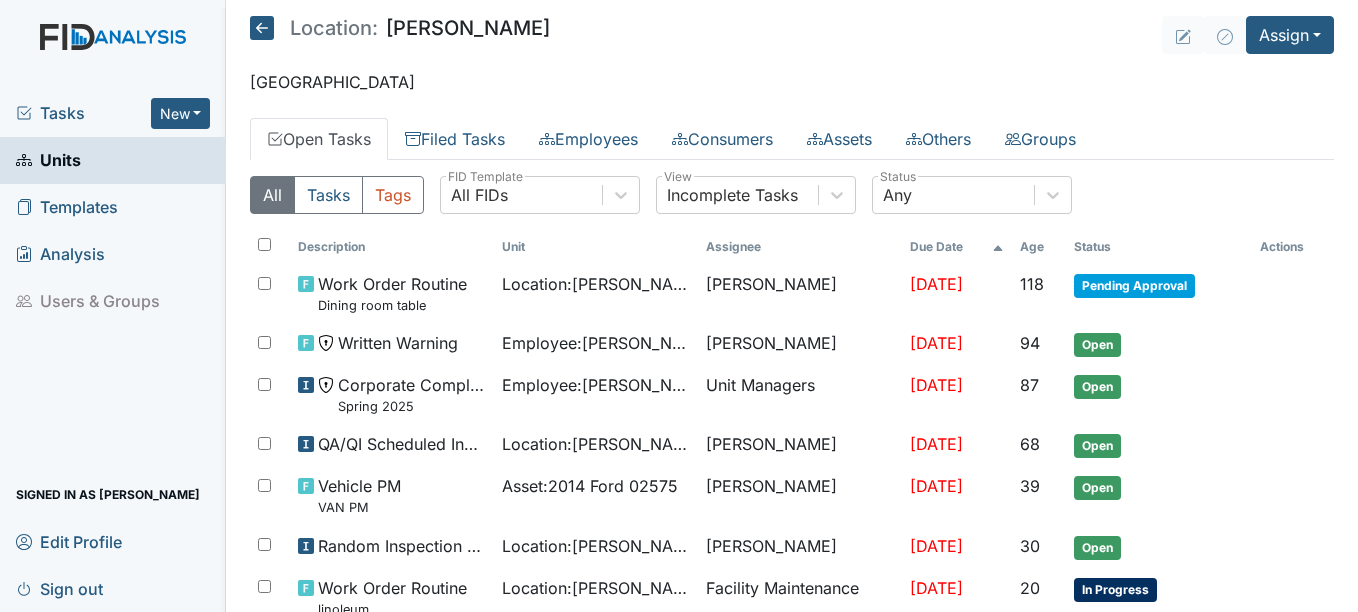 click on "Units" at bounding box center (48, 160) 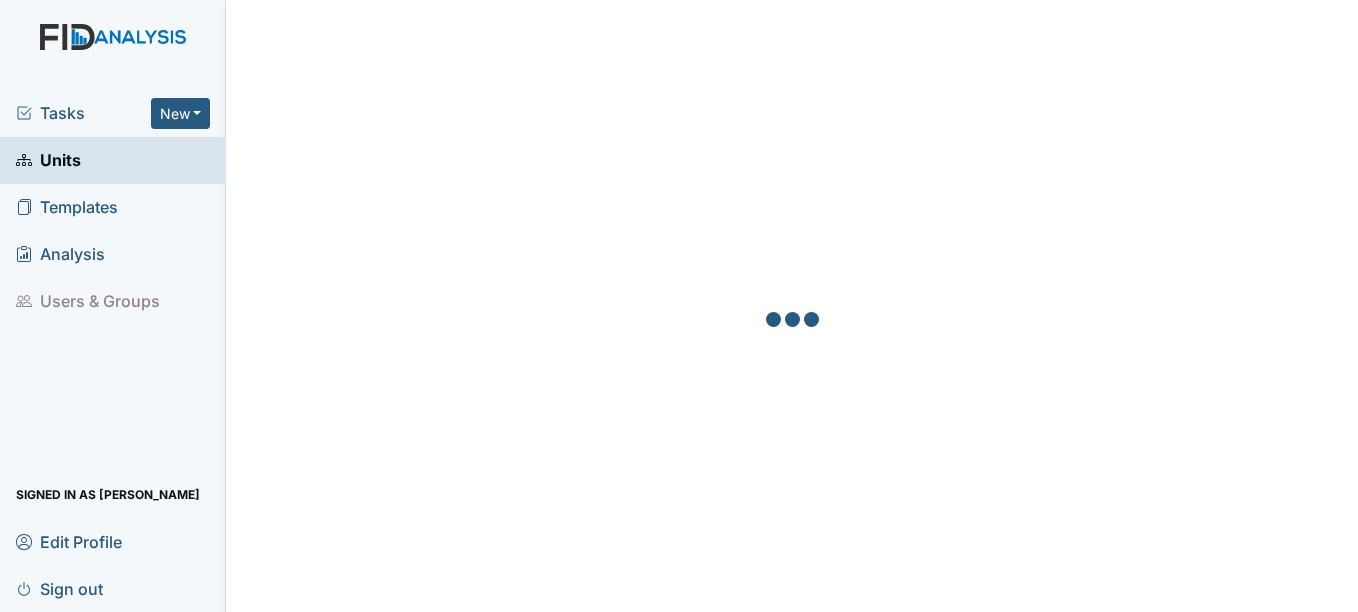 scroll, scrollTop: 0, scrollLeft: 0, axis: both 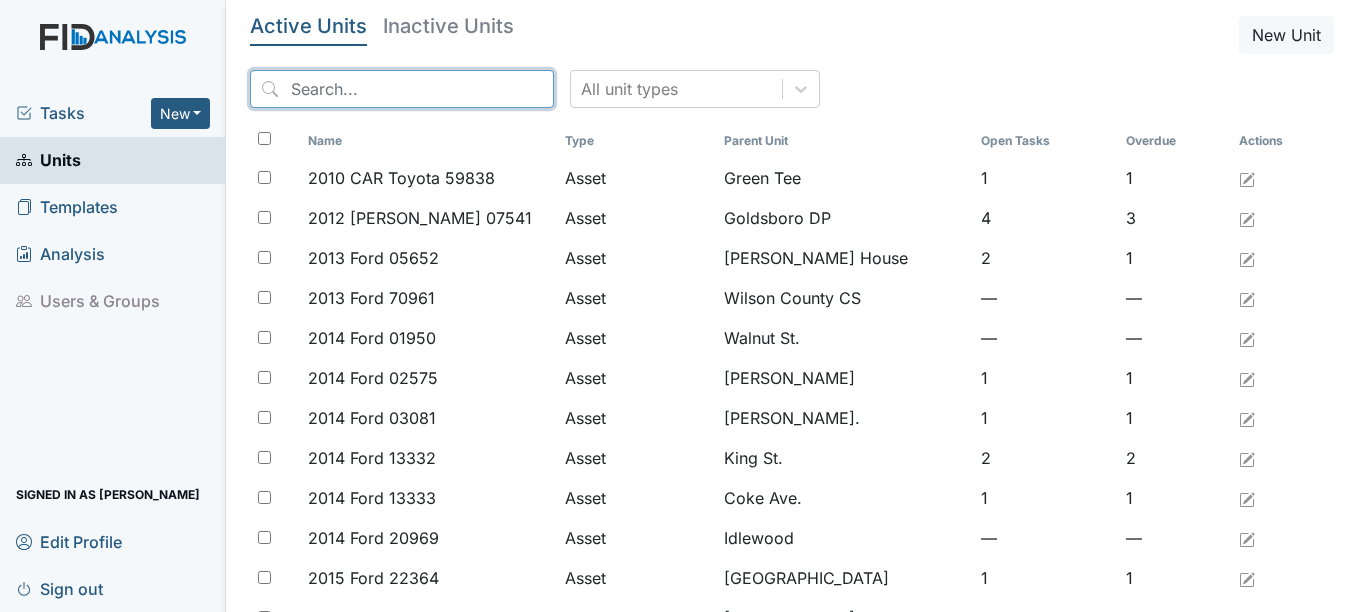click at bounding box center [402, 89] 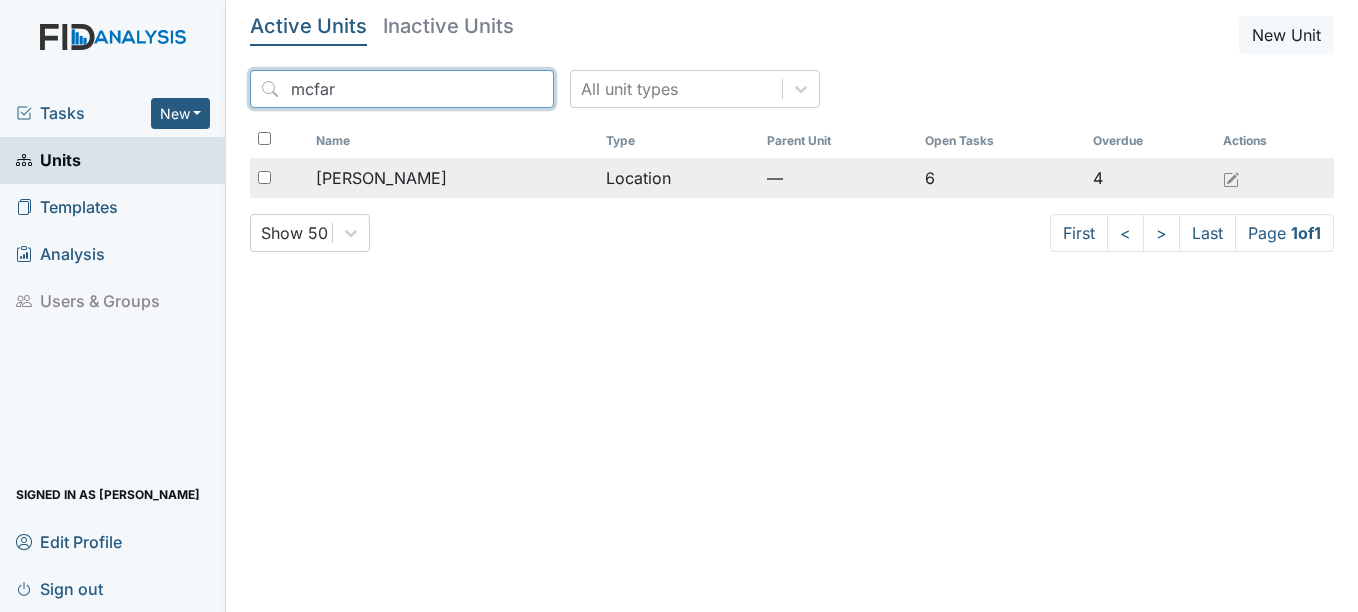 type on "mcfar" 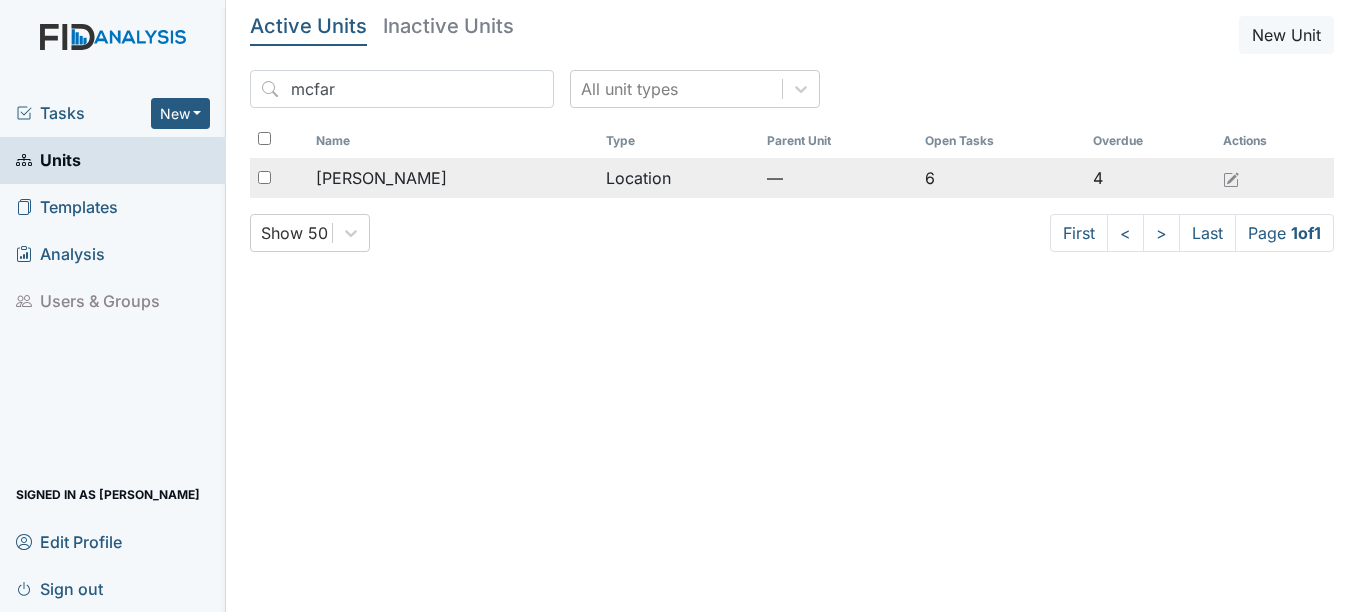 click on "[PERSON_NAME]" at bounding box center (381, 178) 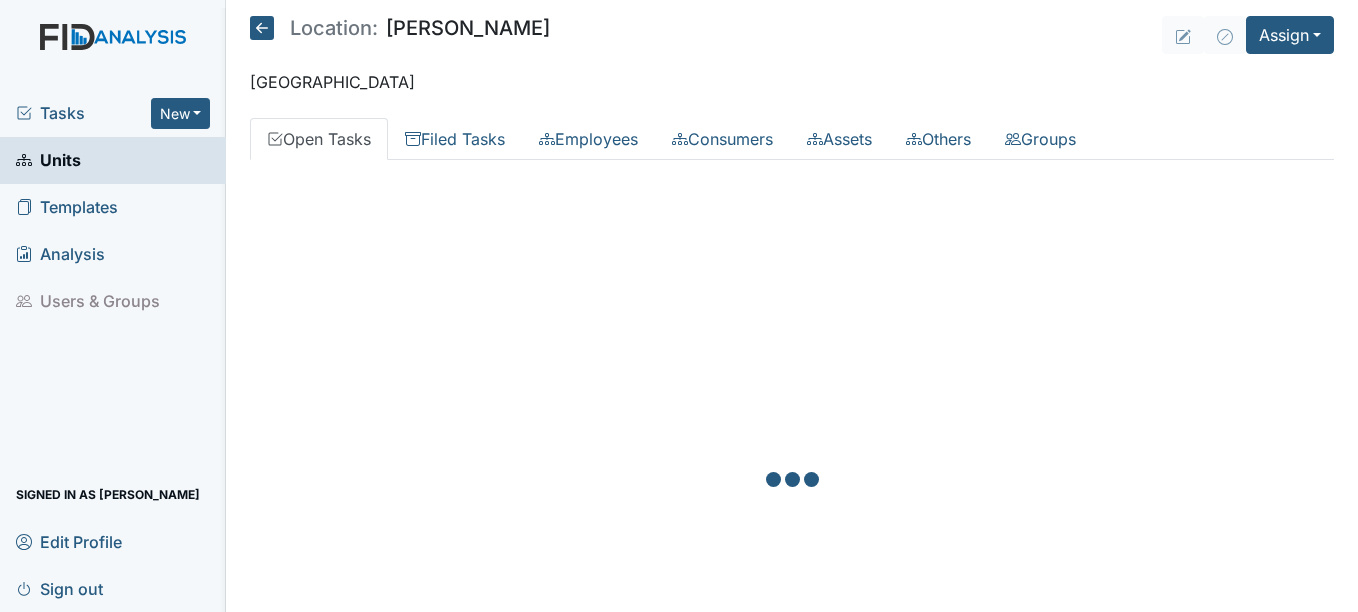 scroll, scrollTop: 0, scrollLeft: 0, axis: both 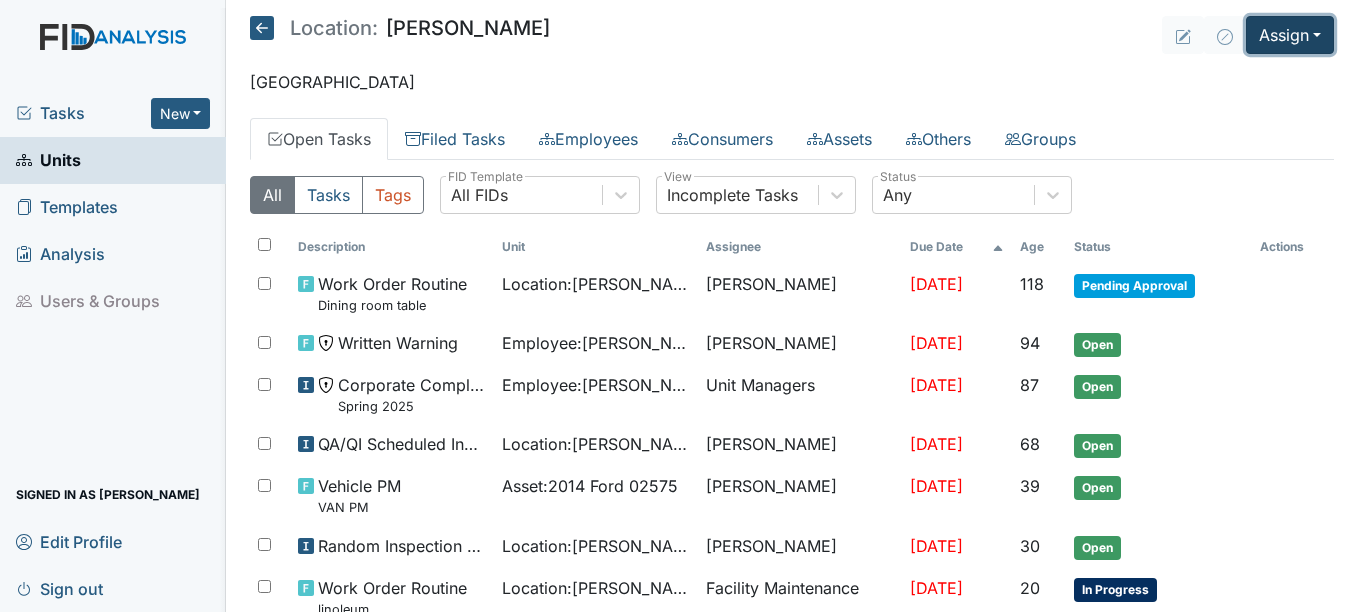click on "Assign" at bounding box center (1290, 35) 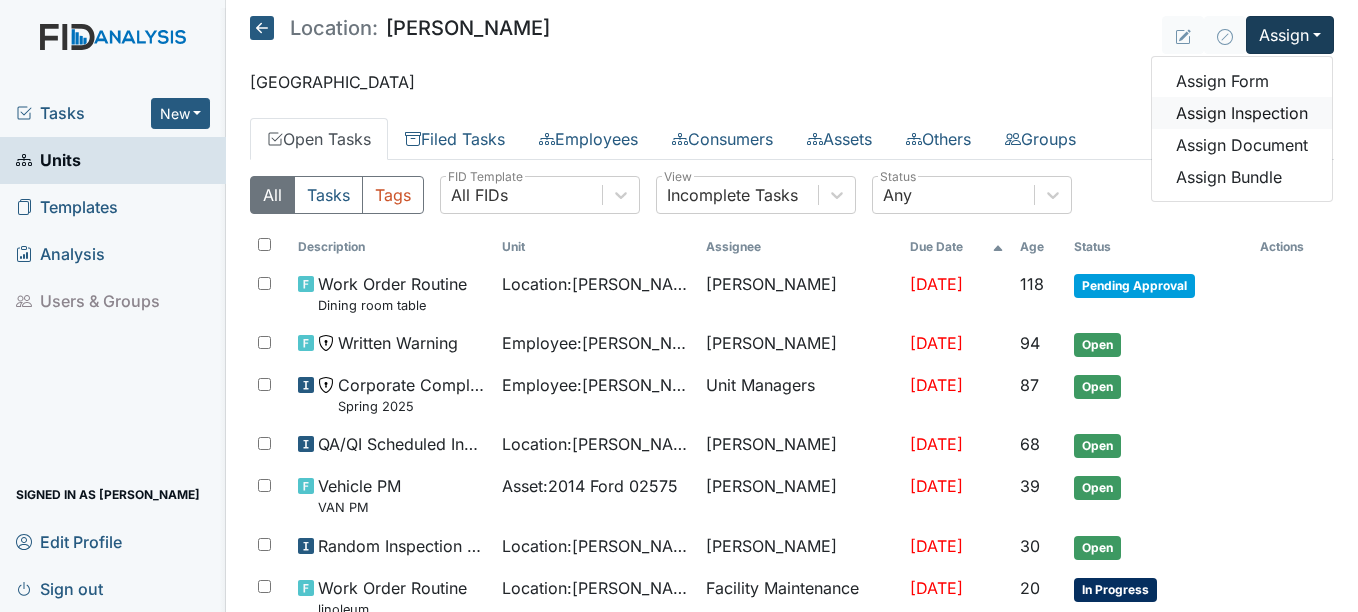 click on "Assign Inspection" at bounding box center (1242, 113) 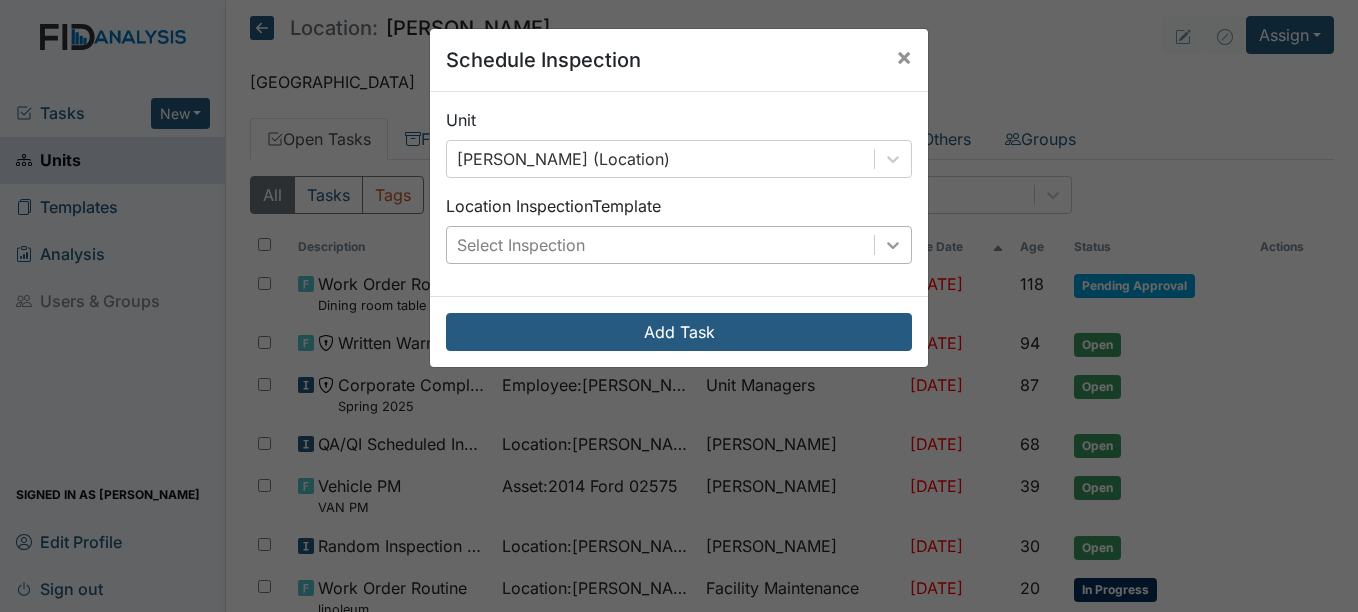 click 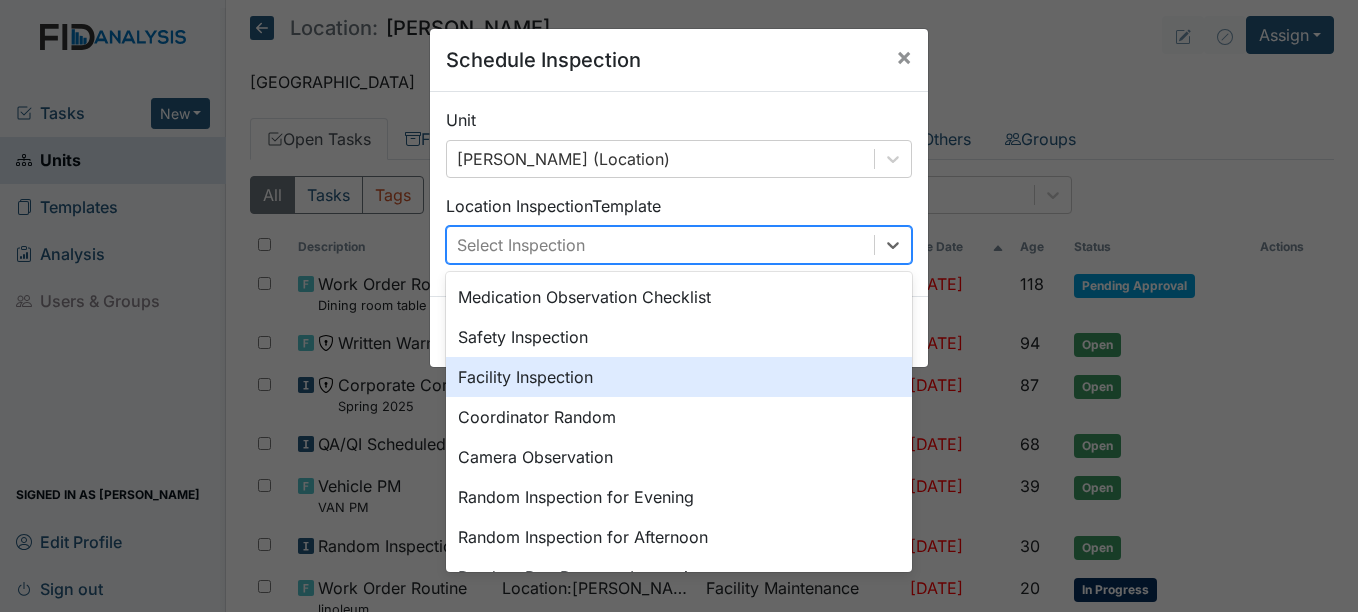 scroll, scrollTop: 100, scrollLeft: 0, axis: vertical 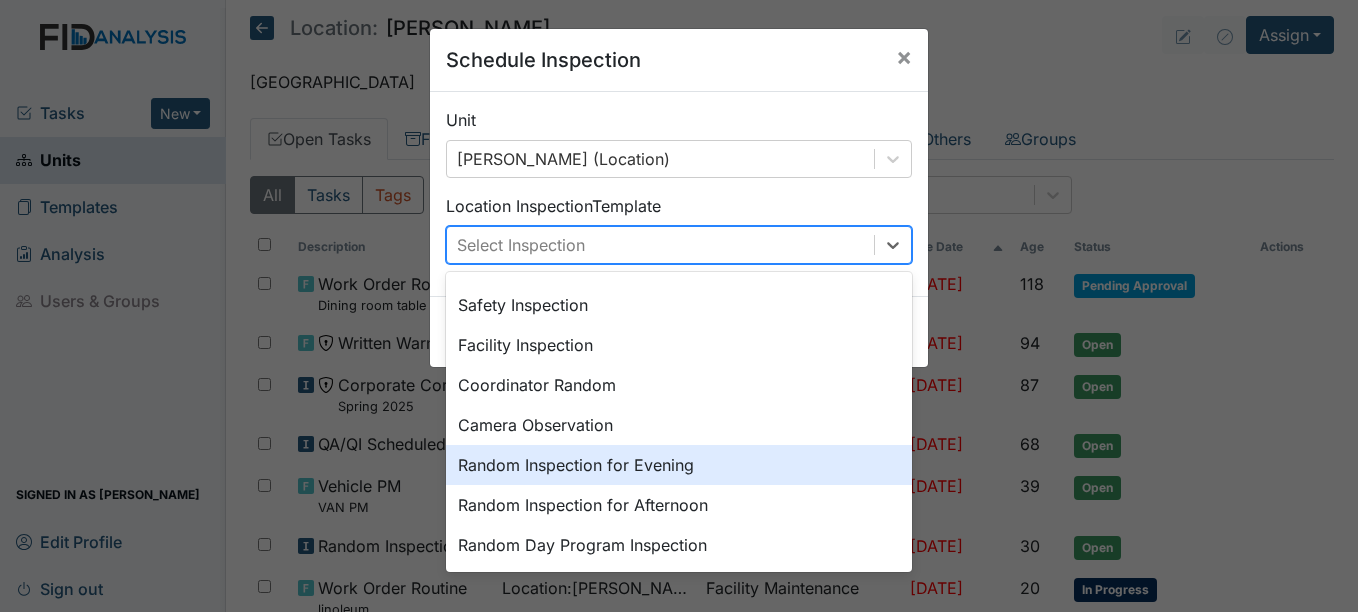 click on "Random Inspection for Evening" at bounding box center (679, 465) 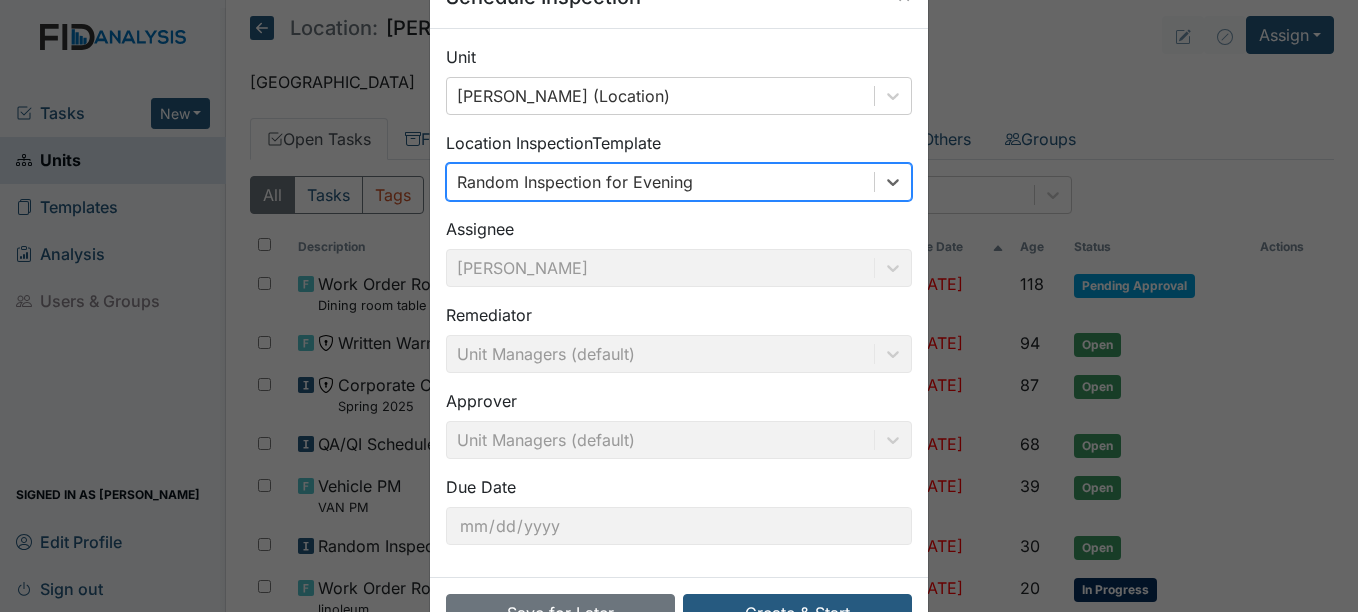 scroll, scrollTop: 128, scrollLeft: 0, axis: vertical 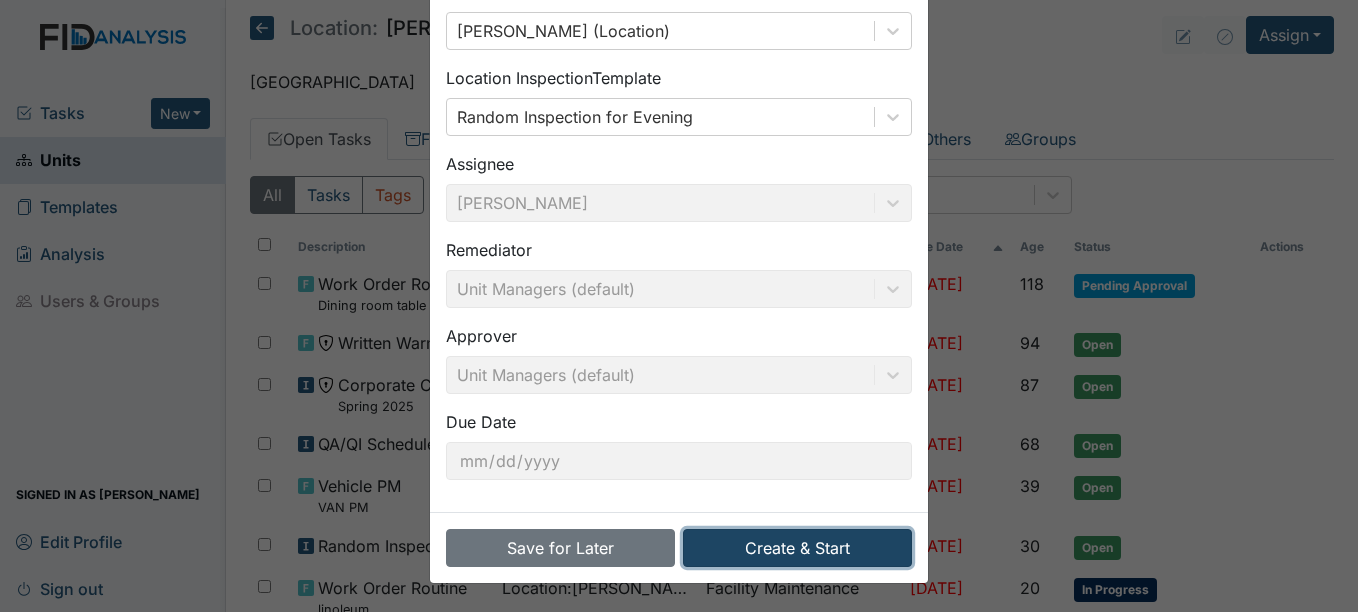 click on "Create & Start" at bounding box center (797, 548) 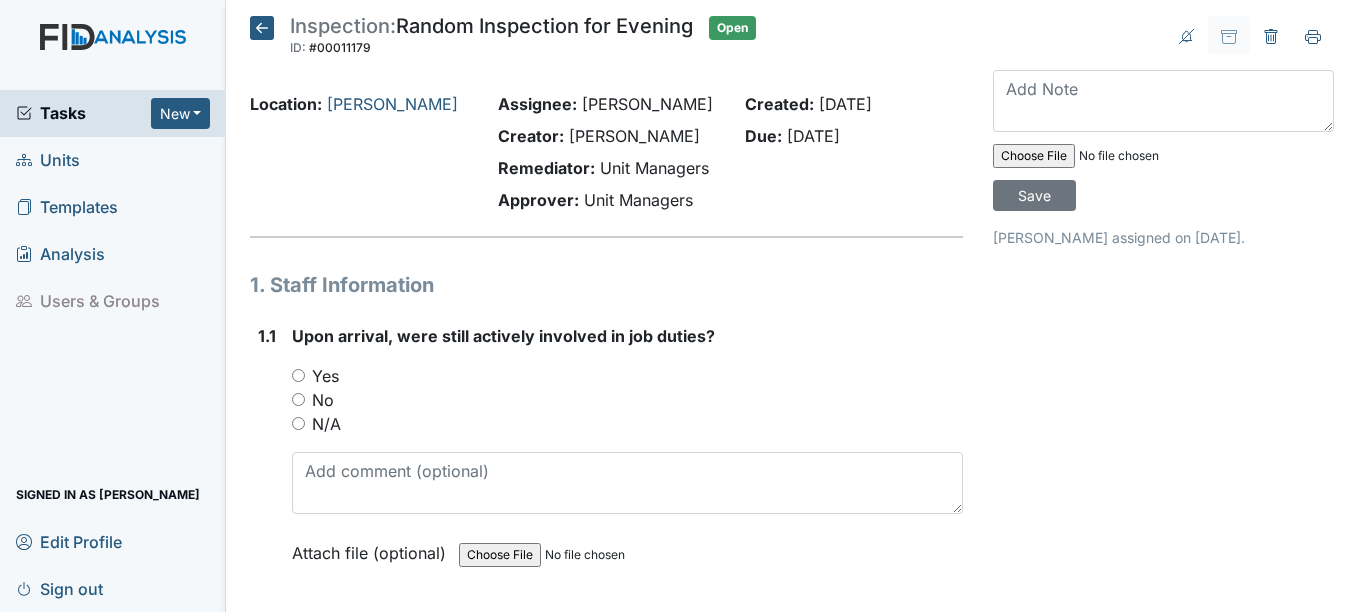 scroll, scrollTop: 0, scrollLeft: 0, axis: both 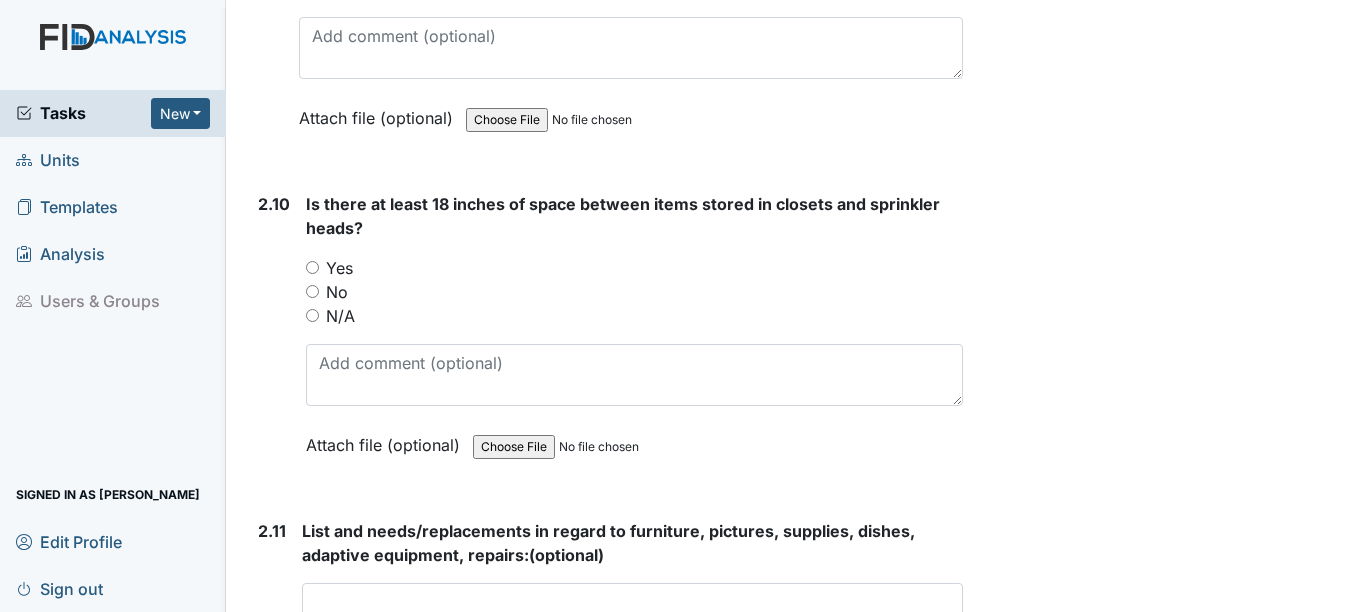 click on "N/A" at bounding box center [312, 315] 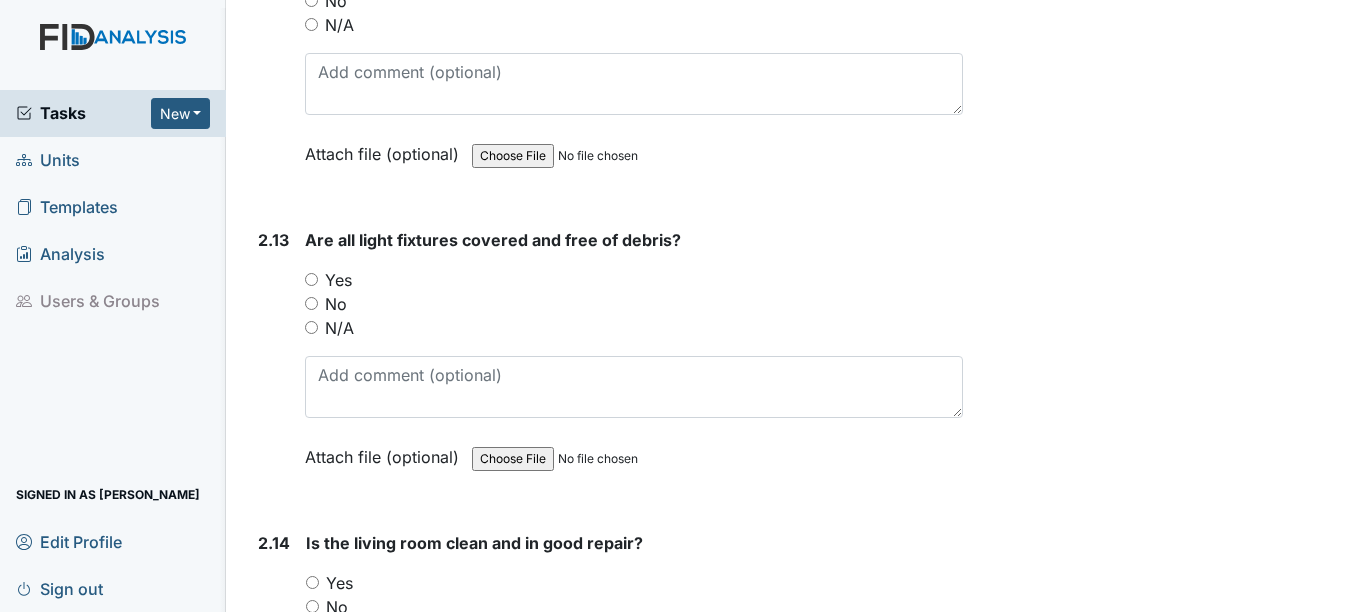 scroll, scrollTop: 5400, scrollLeft: 0, axis: vertical 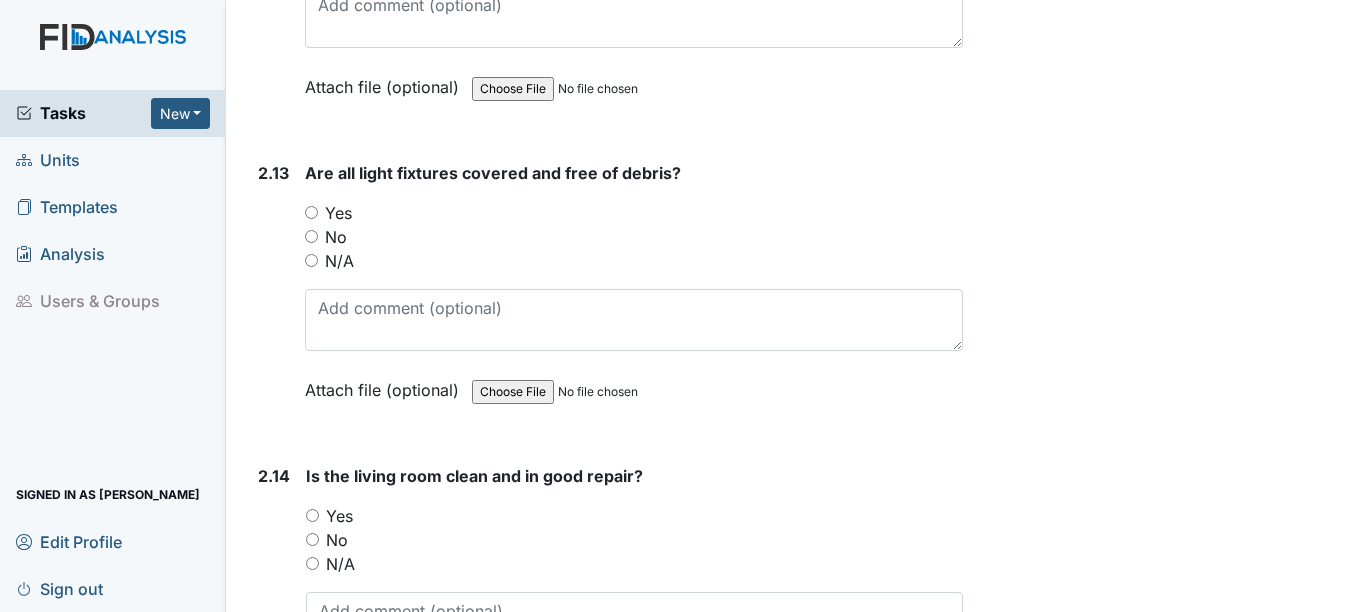 click on "Yes" at bounding box center [311, 212] 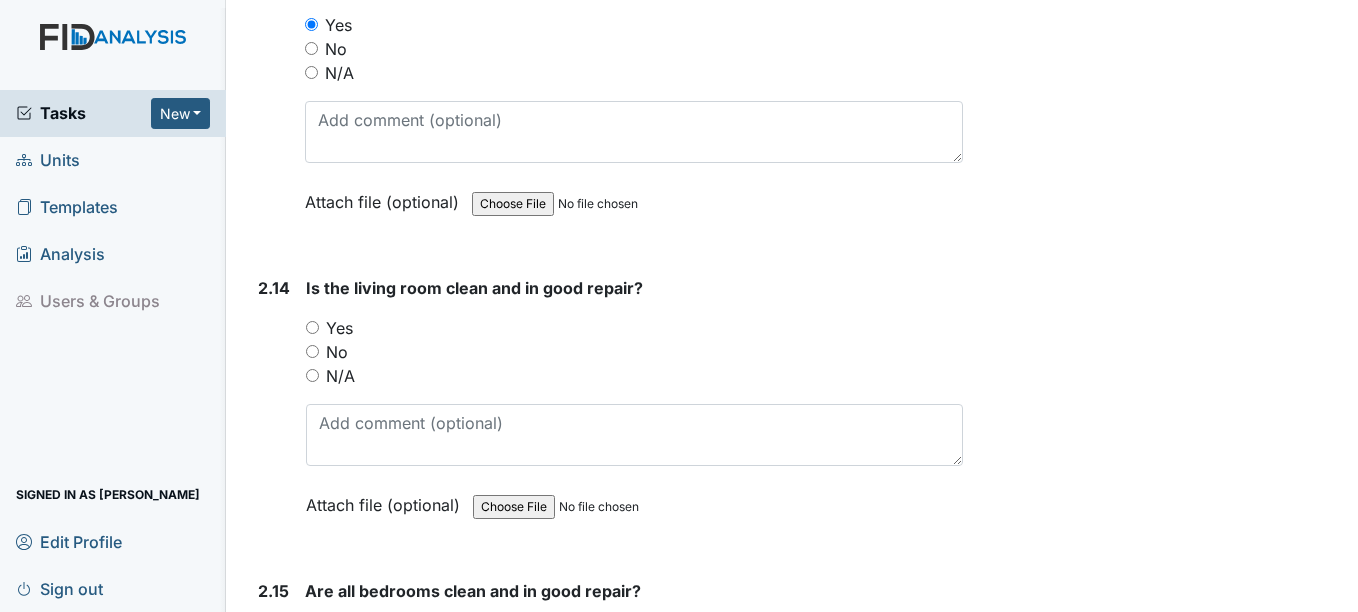 scroll, scrollTop: 5700, scrollLeft: 0, axis: vertical 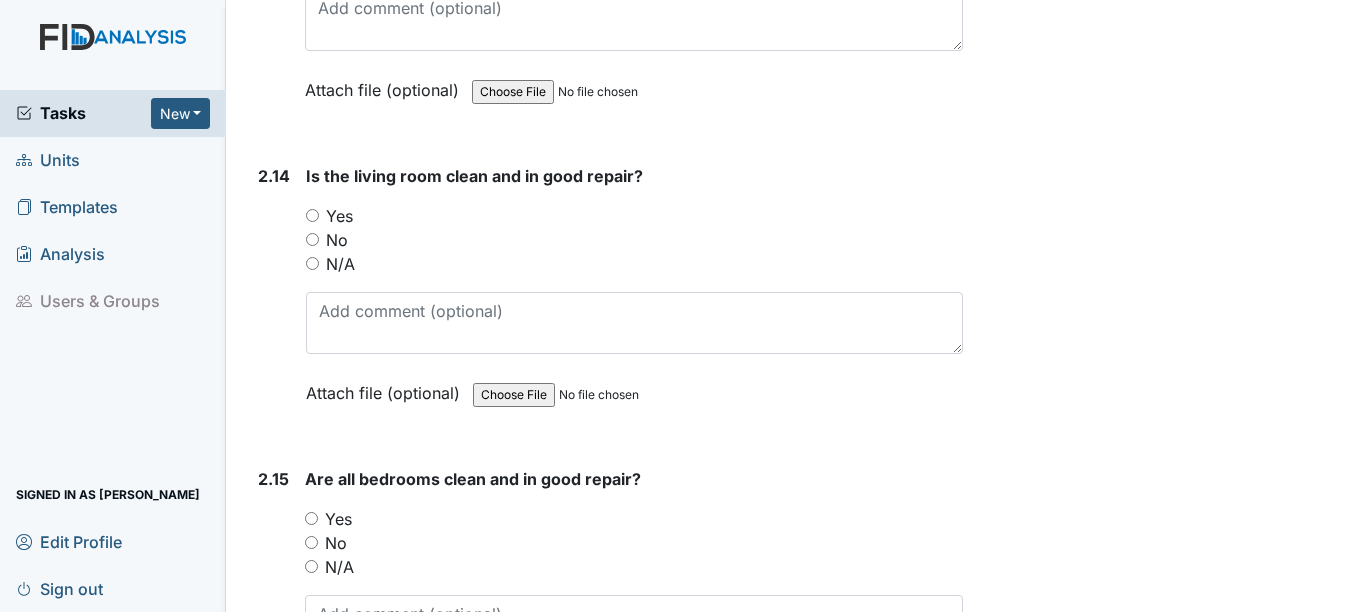 click on "Yes" at bounding box center [312, 215] 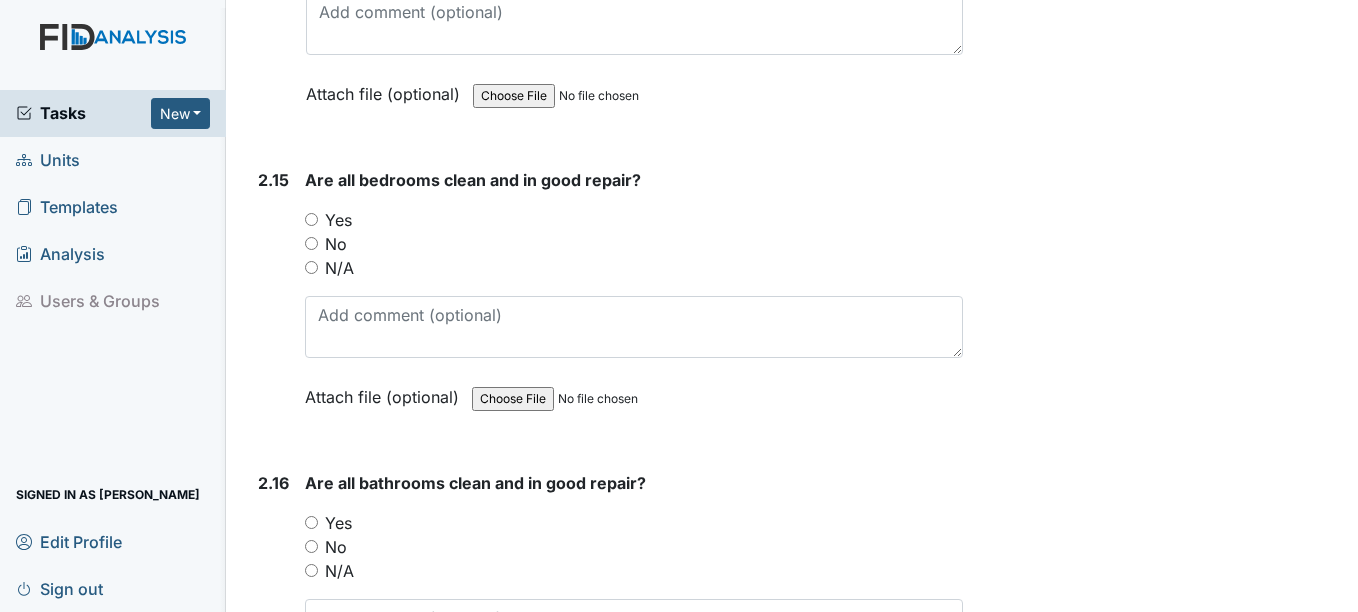 scroll, scrollTop: 6000, scrollLeft: 0, axis: vertical 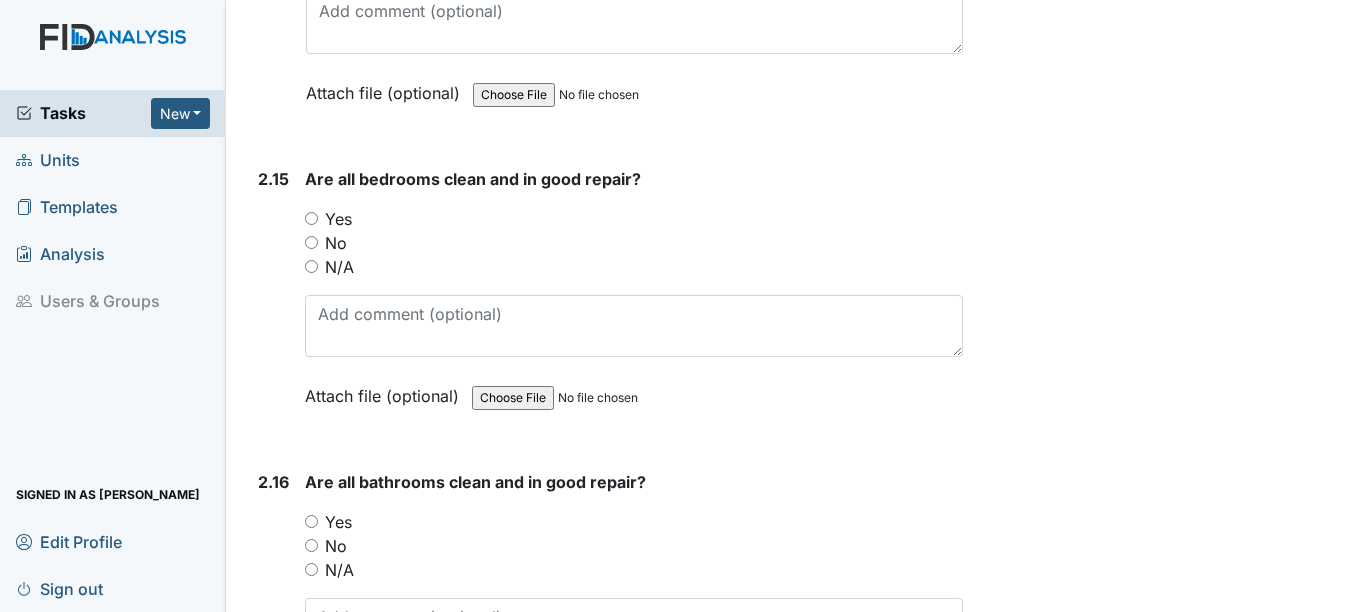 click on "No" at bounding box center [311, 242] 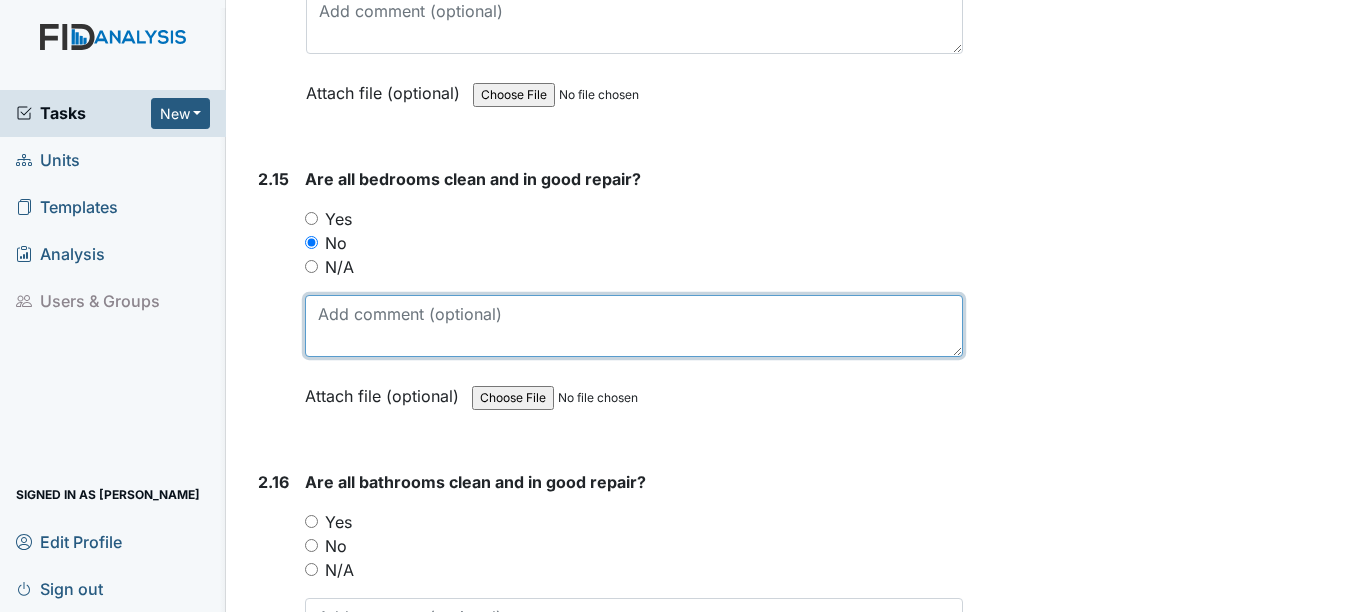 click at bounding box center [633, 326] 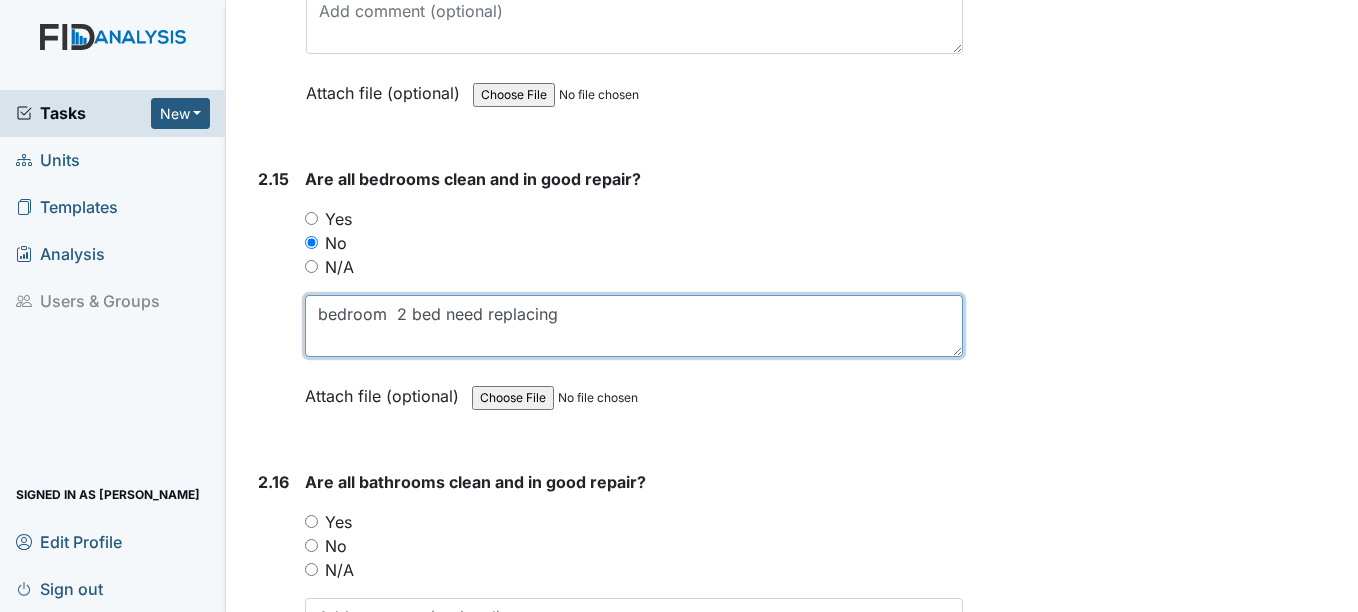 click on "bedroom  2 bed need replacing" at bounding box center (633, 326) 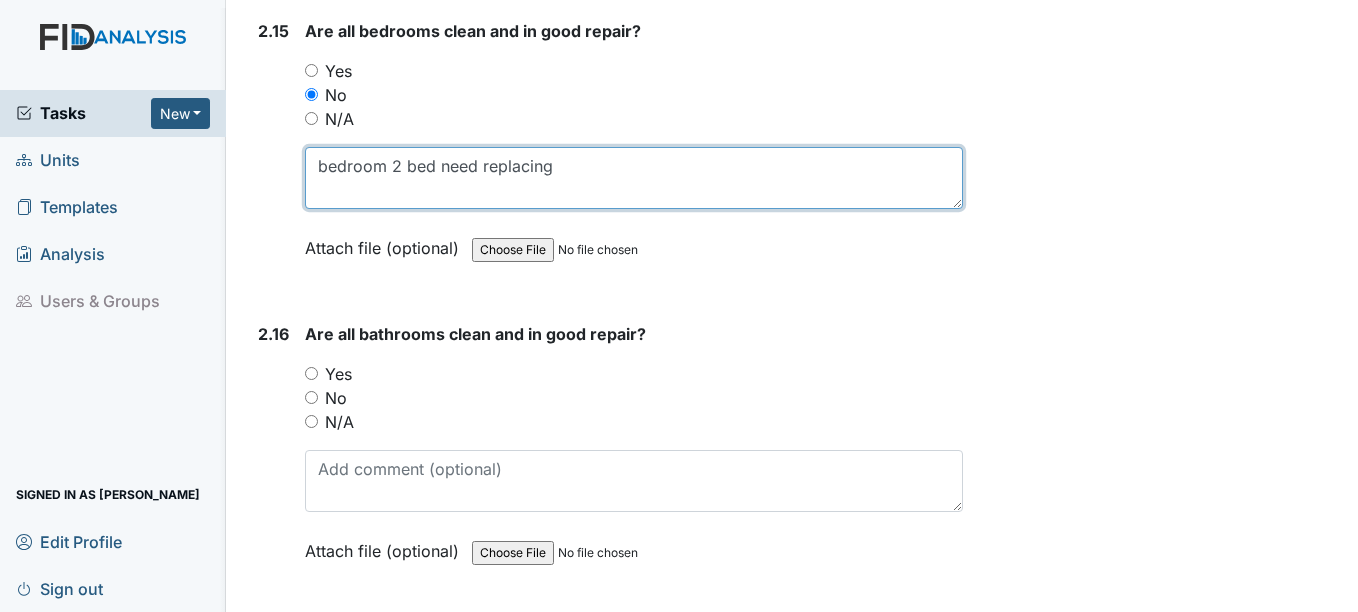 scroll, scrollTop: 6300, scrollLeft: 0, axis: vertical 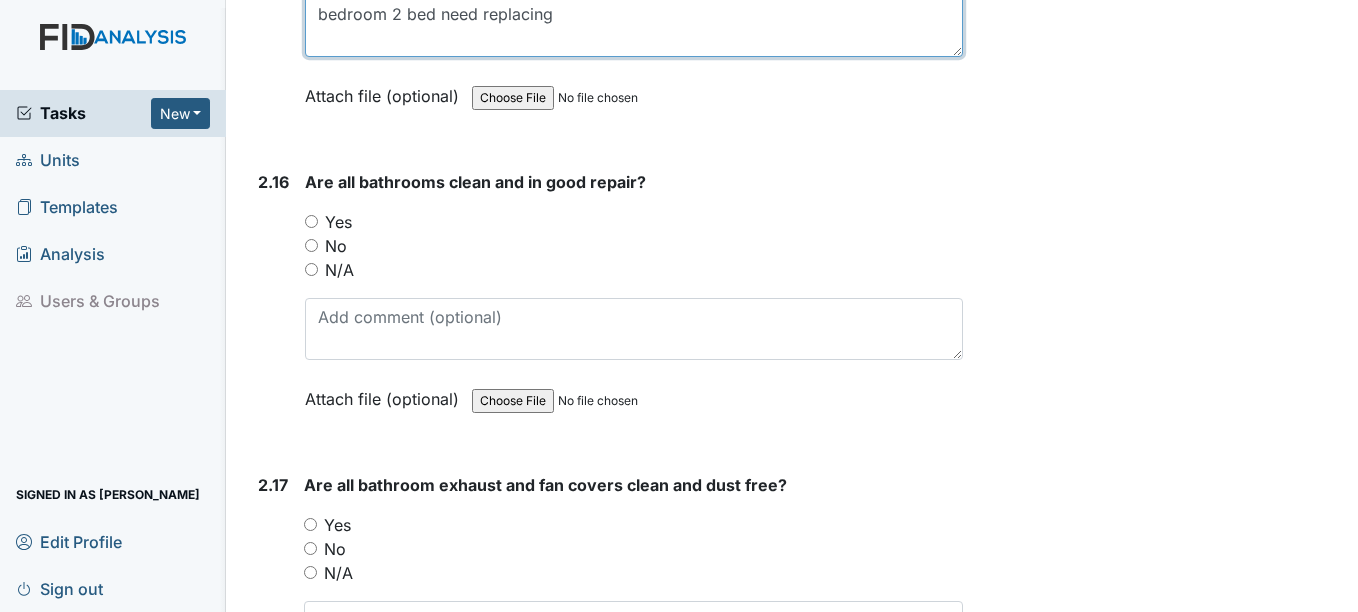 type on "bedroom 2 bed need replacing" 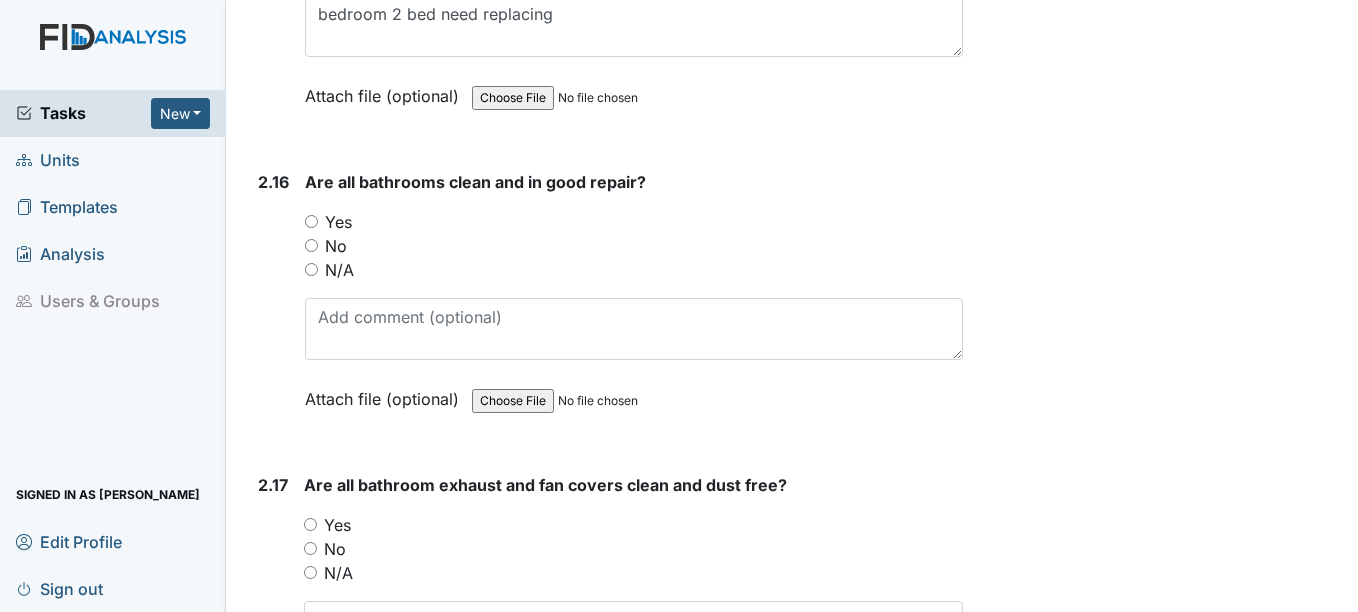 click on "Yes" at bounding box center [311, 221] 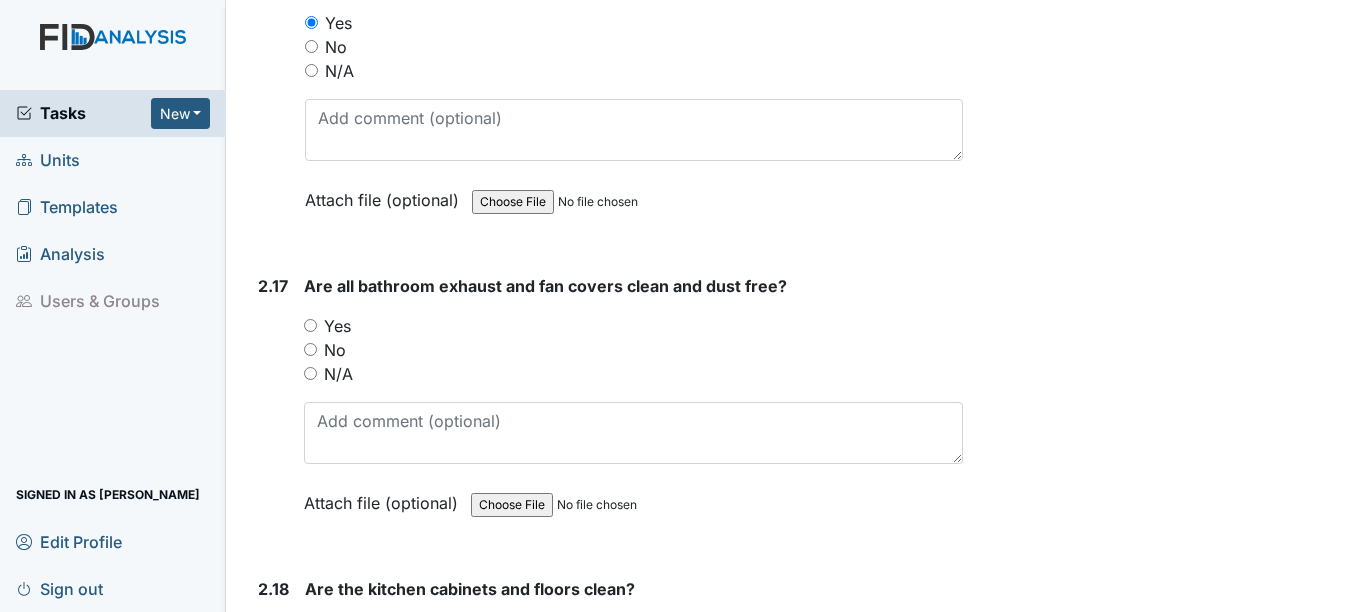 scroll, scrollTop: 6500, scrollLeft: 0, axis: vertical 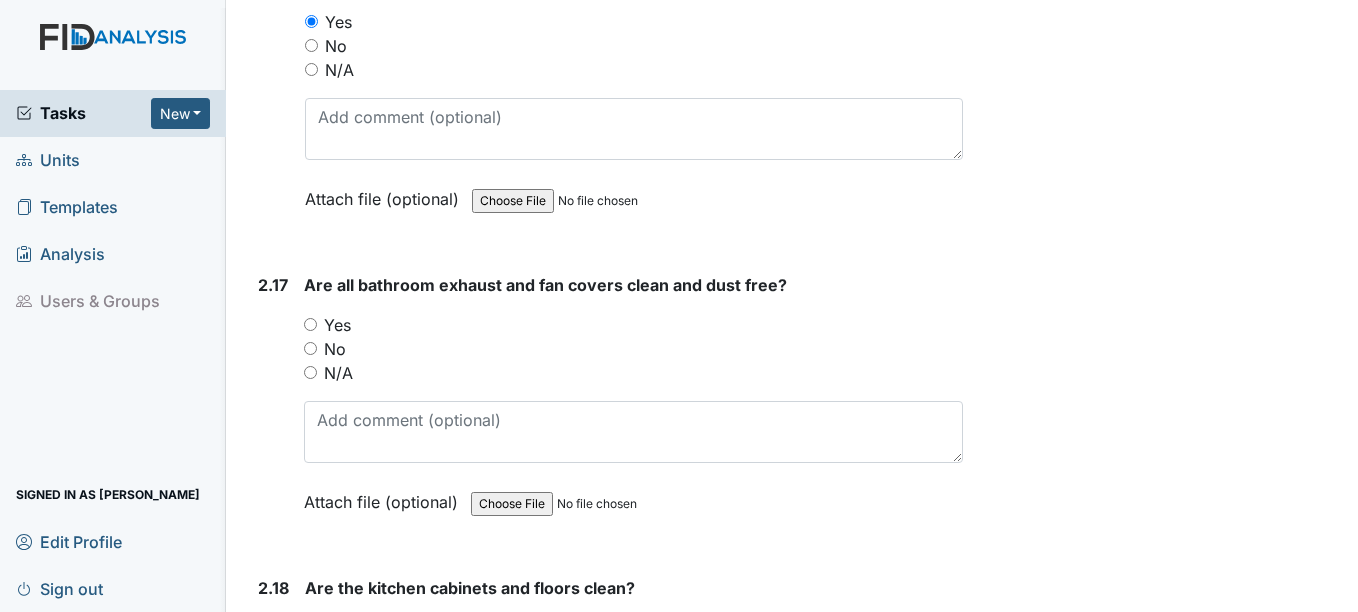 click on "Yes" at bounding box center [310, 324] 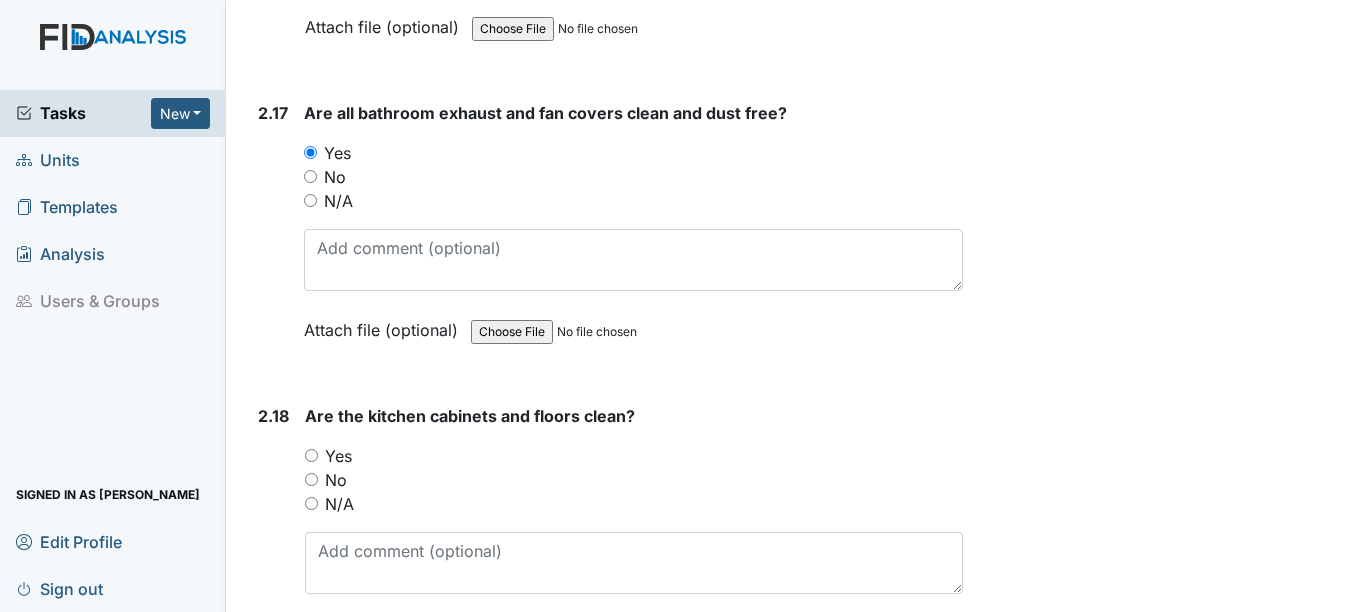 scroll, scrollTop: 6800, scrollLeft: 0, axis: vertical 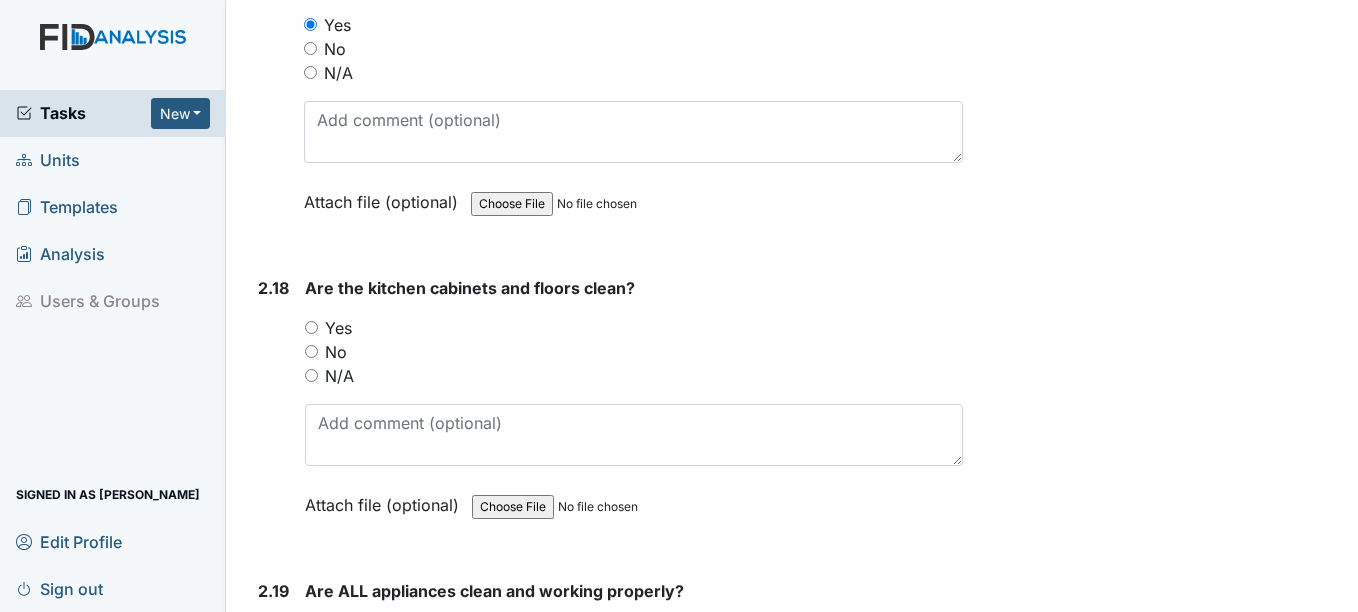 click on "Yes" at bounding box center (311, 327) 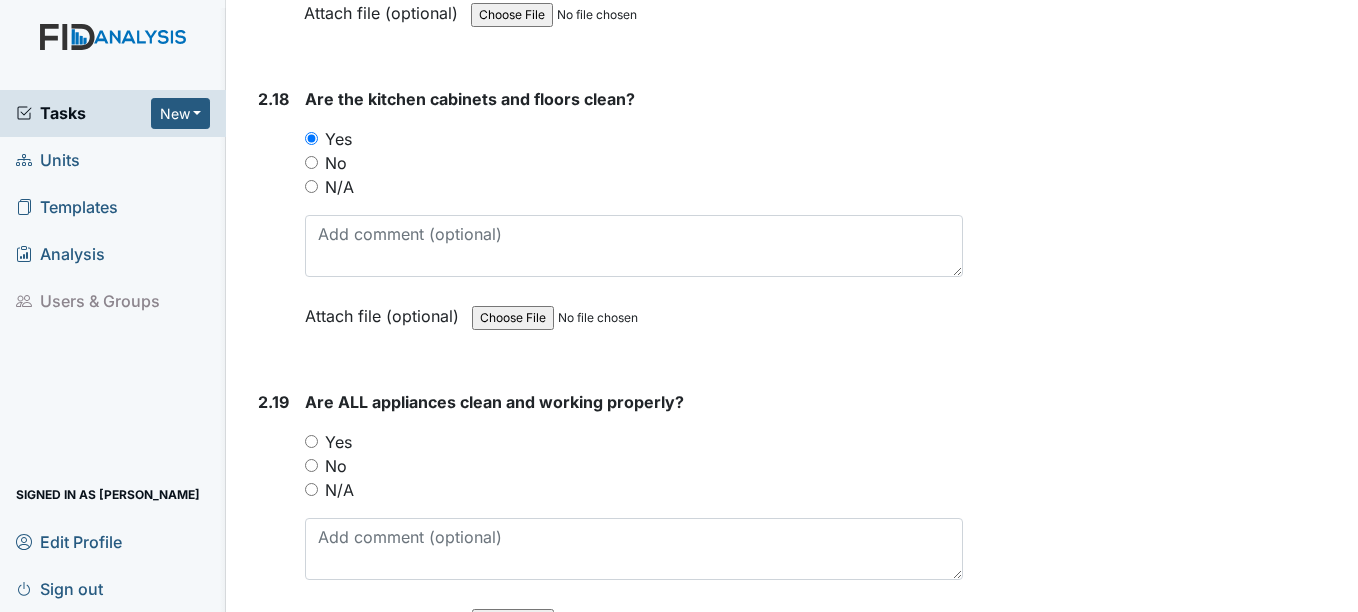 scroll, scrollTop: 7000, scrollLeft: 0, axis: vertical 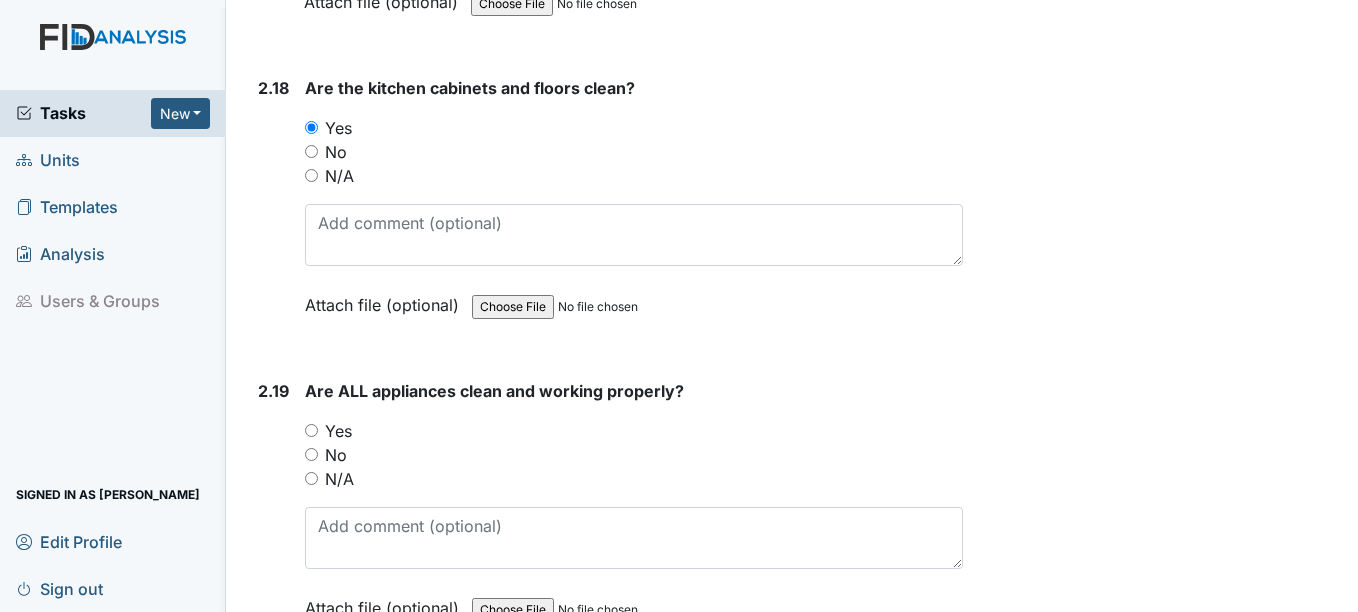 click on "Yes" at bounding box center [311, 430] 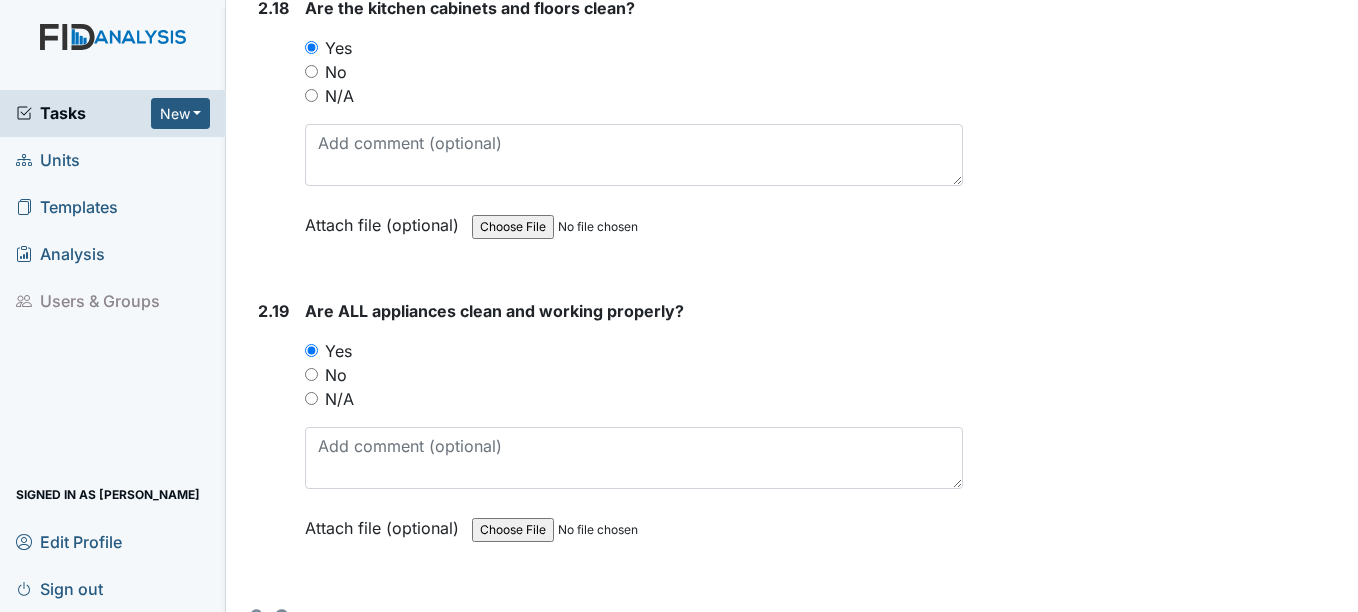 scroll, scrollTop: 7300, scrollLeft: 0, axis: vertical 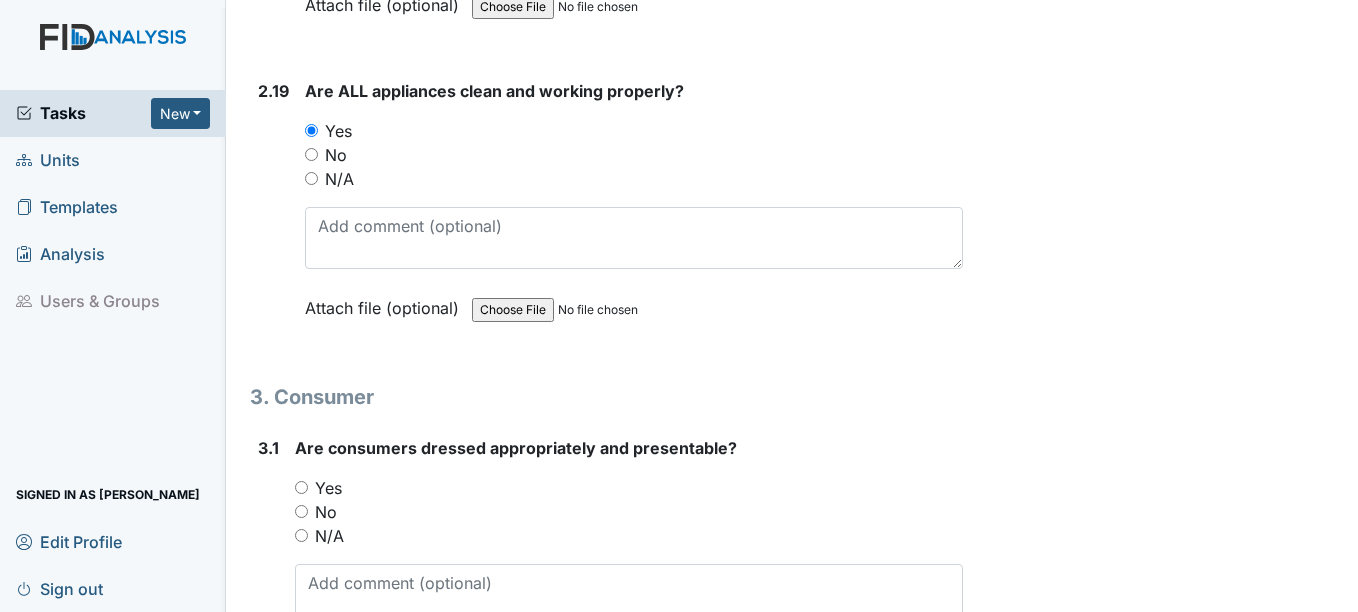 click on "Yes" at bounding box center [301, 487] 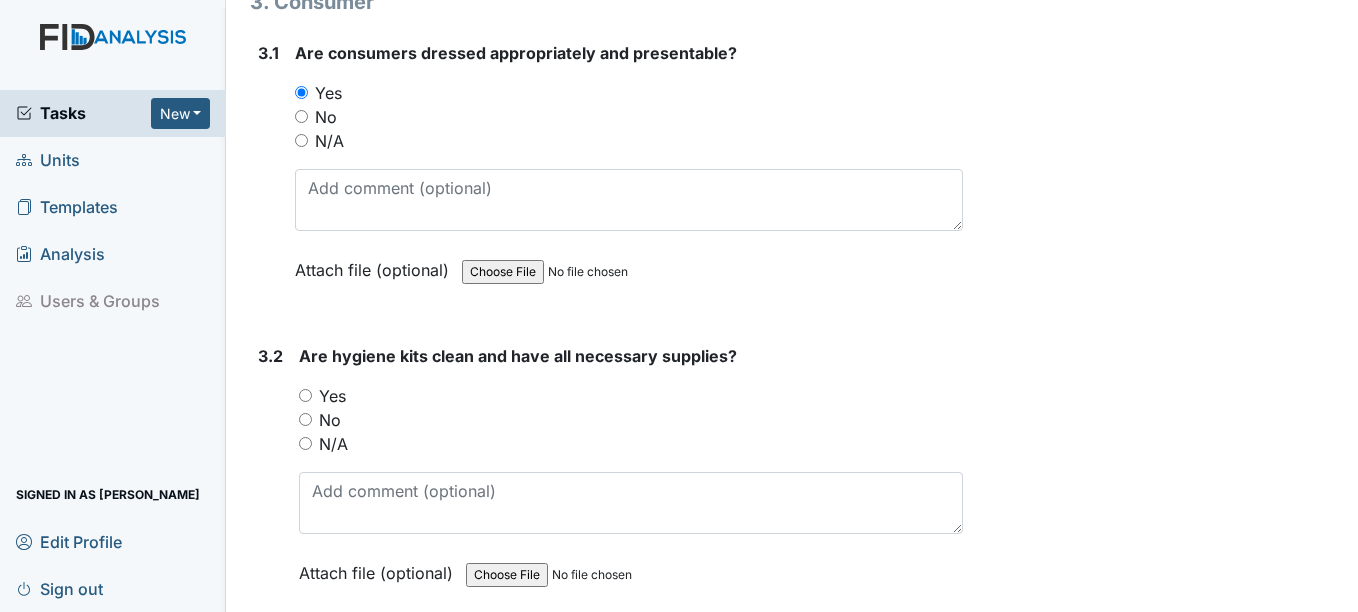 scroll, scrollTop: 7700, scrollLeft: 0, axis: vertical 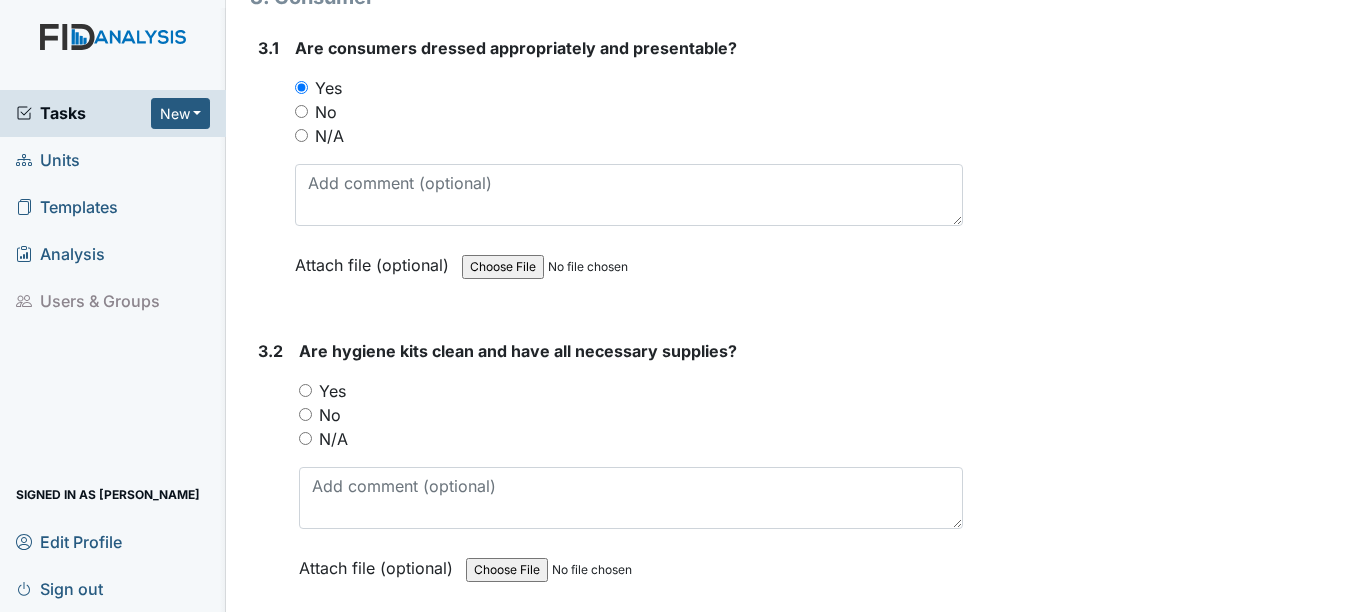 click on "Yes" at bounding box center (305, 390) 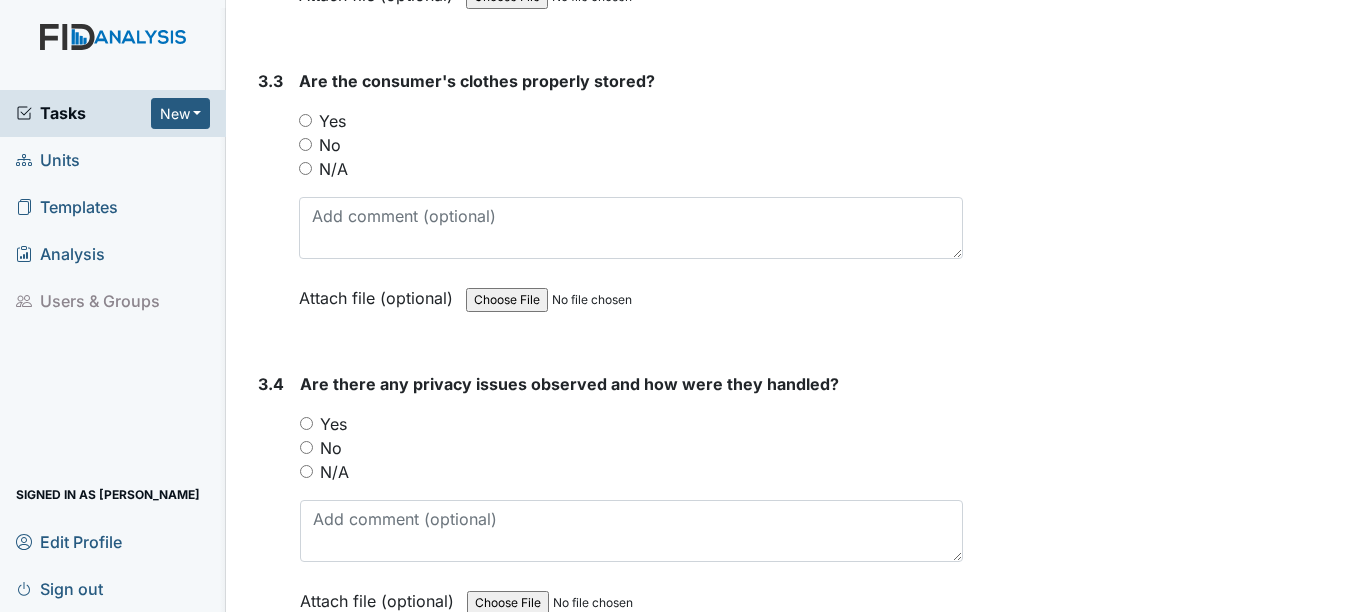 scroll, scrollTop: 8300, scrollLeft: 0, axis: vertical 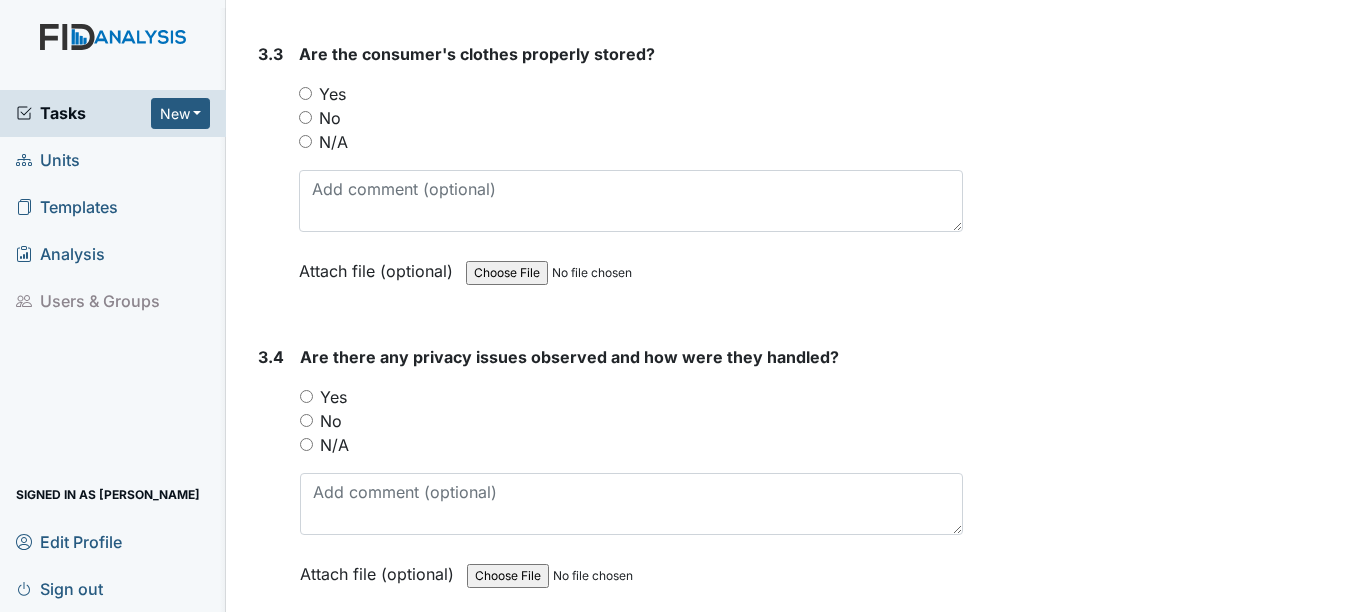 click on "No" at bounding box center (306, 420) 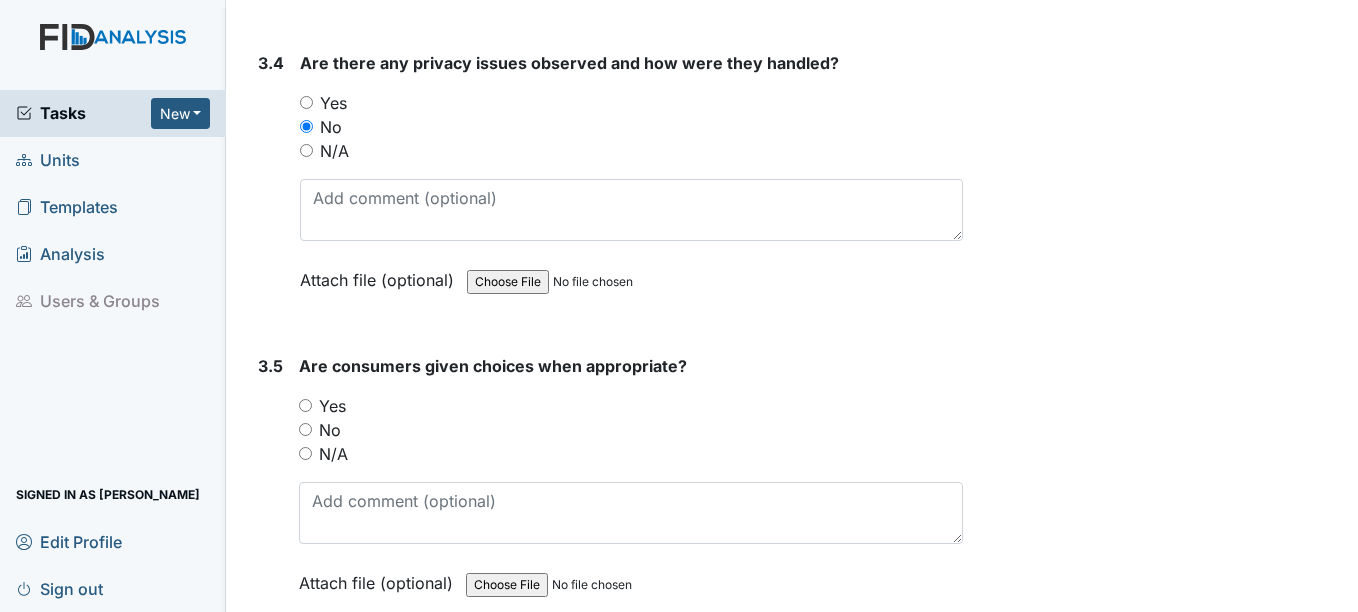 scroll, scrollTop: 8600, scrollLeft: 0, axis: vertical 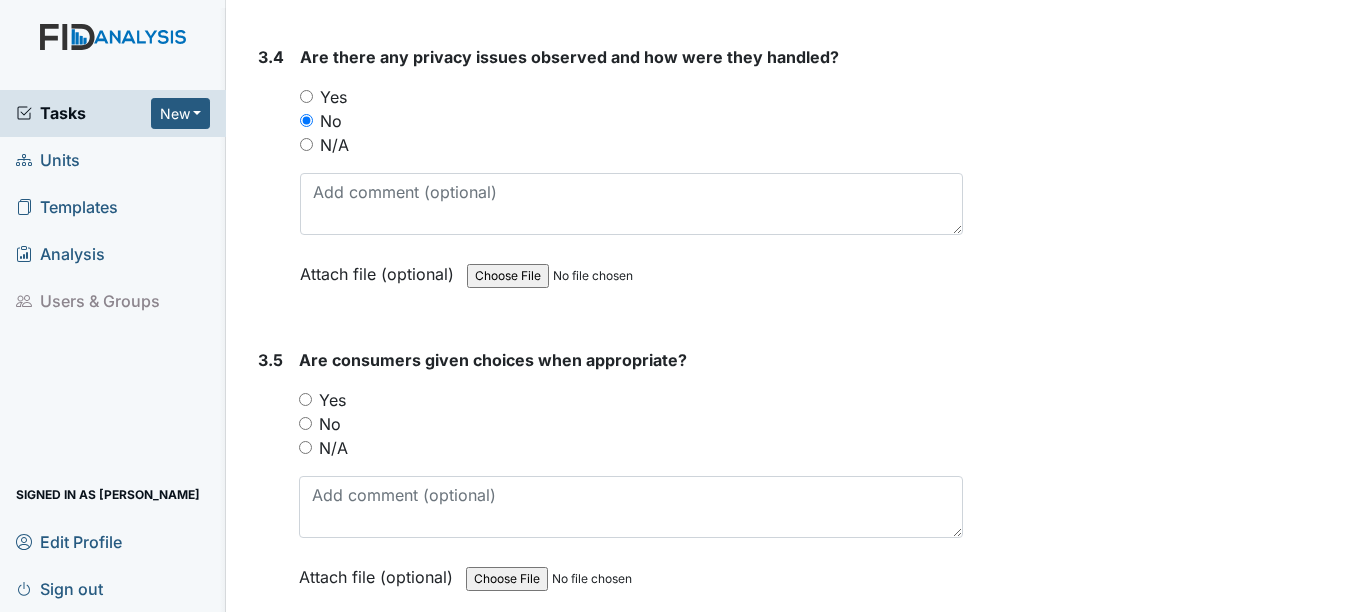 click on "Yes" at bounding box center [305, 399] 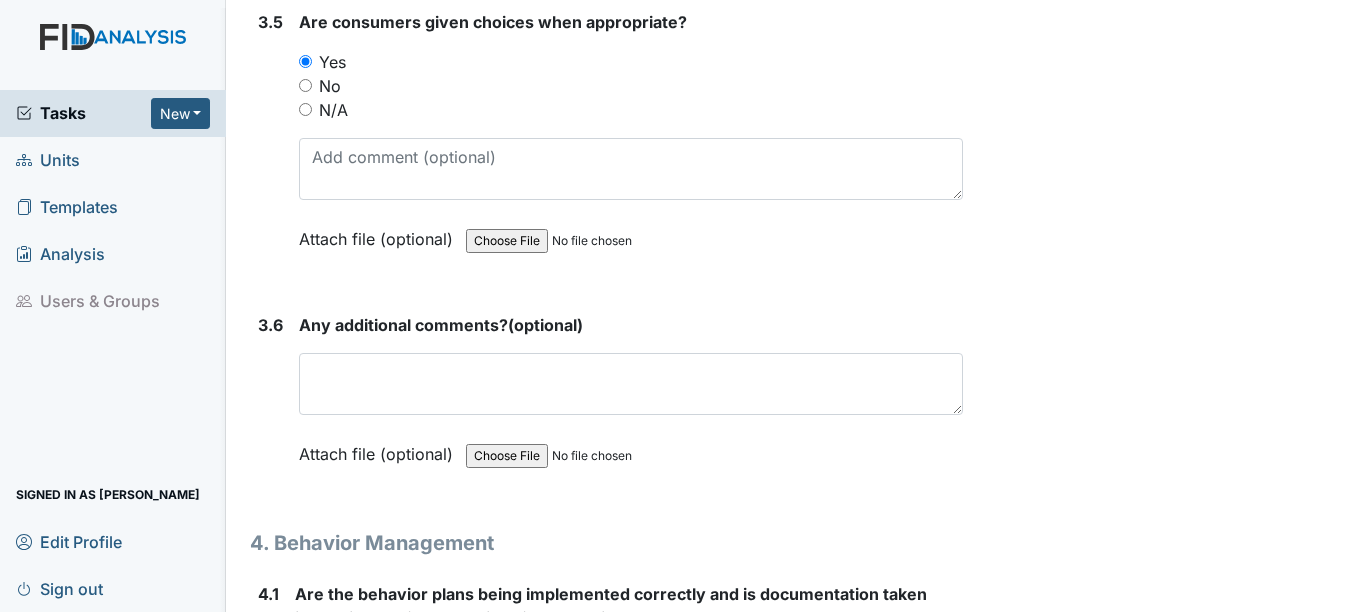 scroll, scrollTop: 9000, scrollLeft: 0, axis: vertical 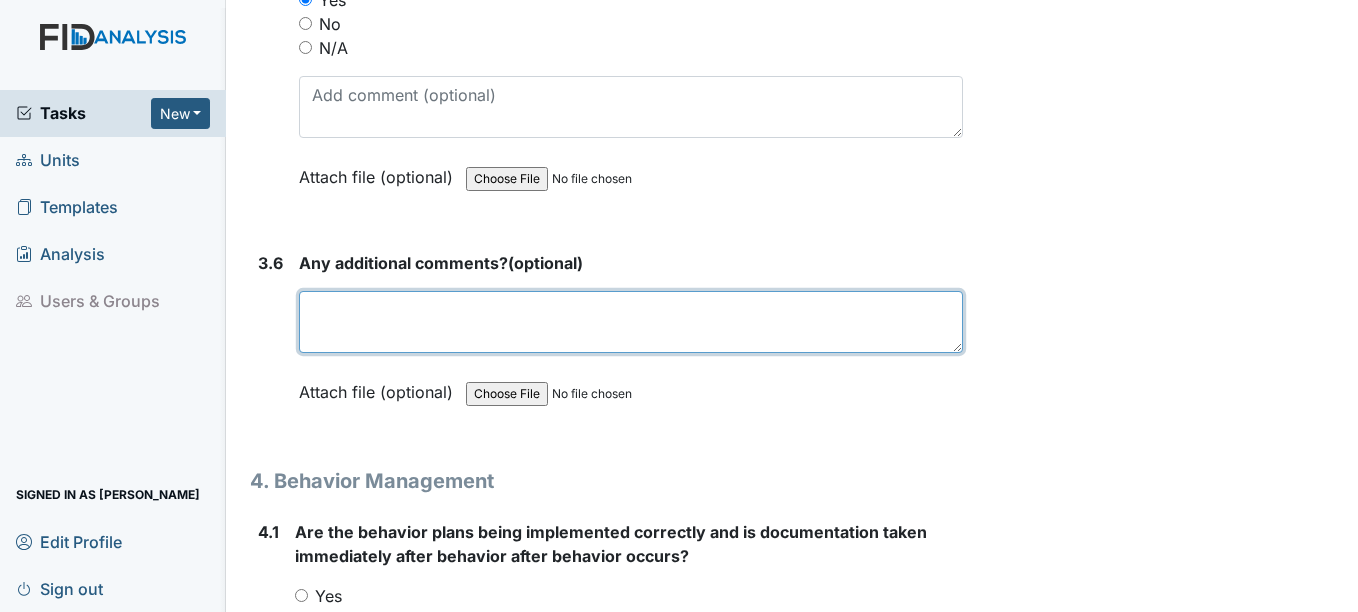 click at bounding box center [630, 322] 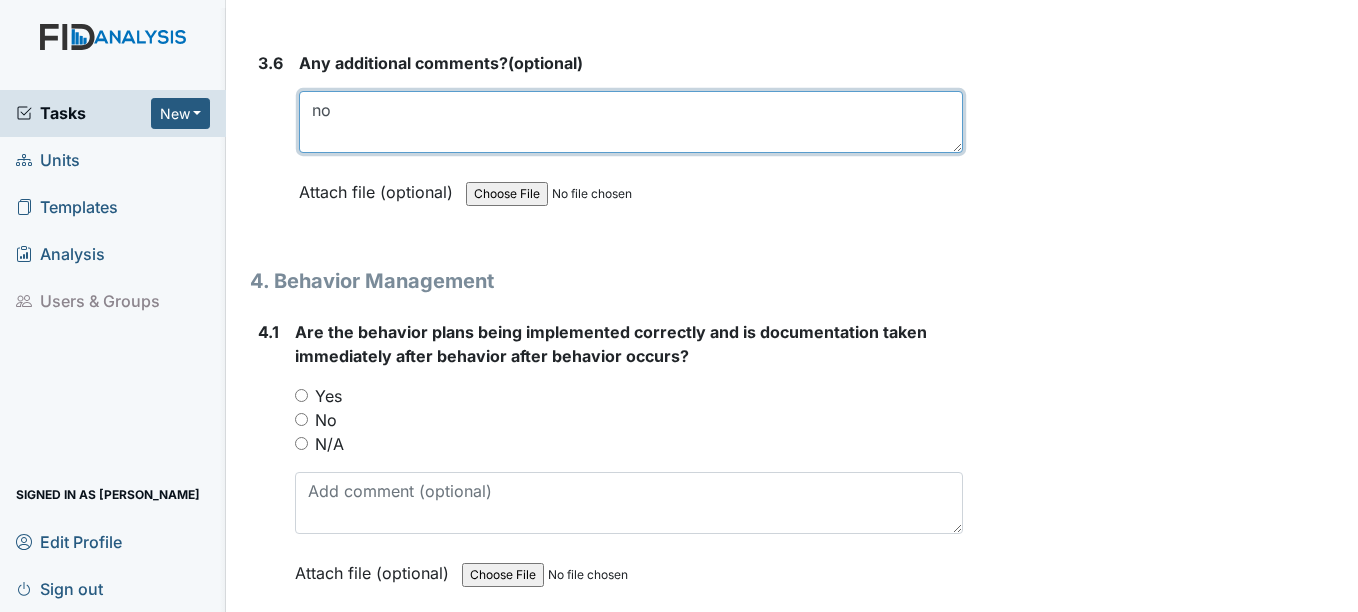 scroll, scrollTop: 9500, scrollLeft: 0, axis: vertical 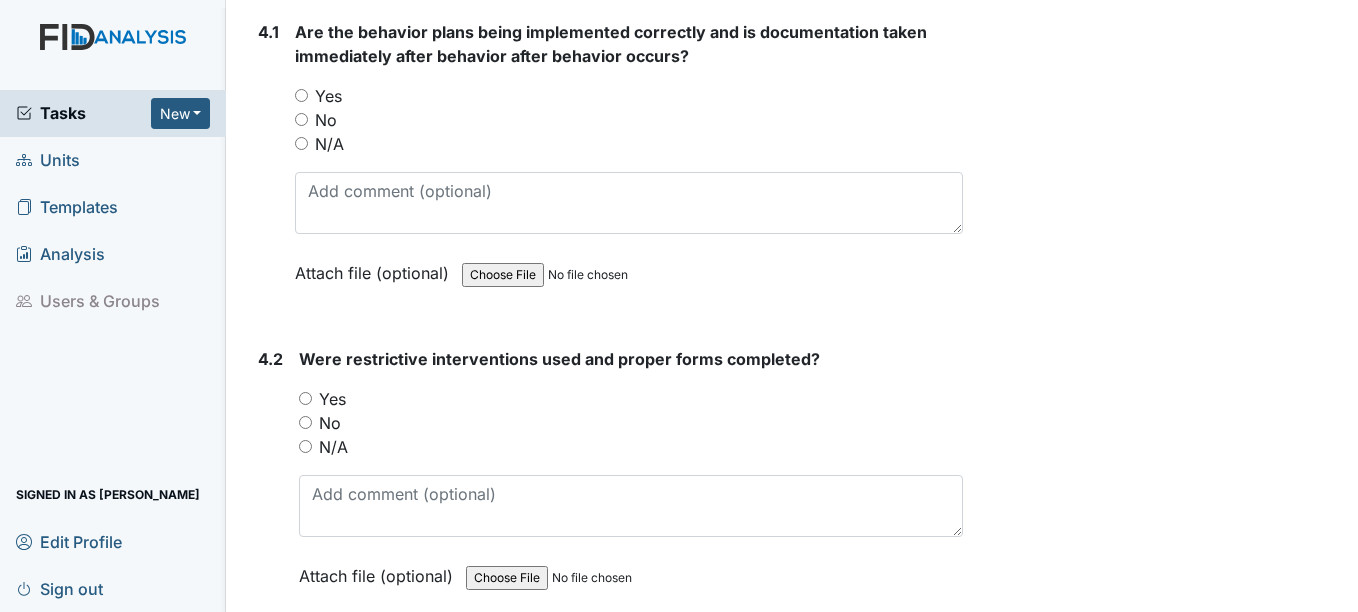 type on "no" 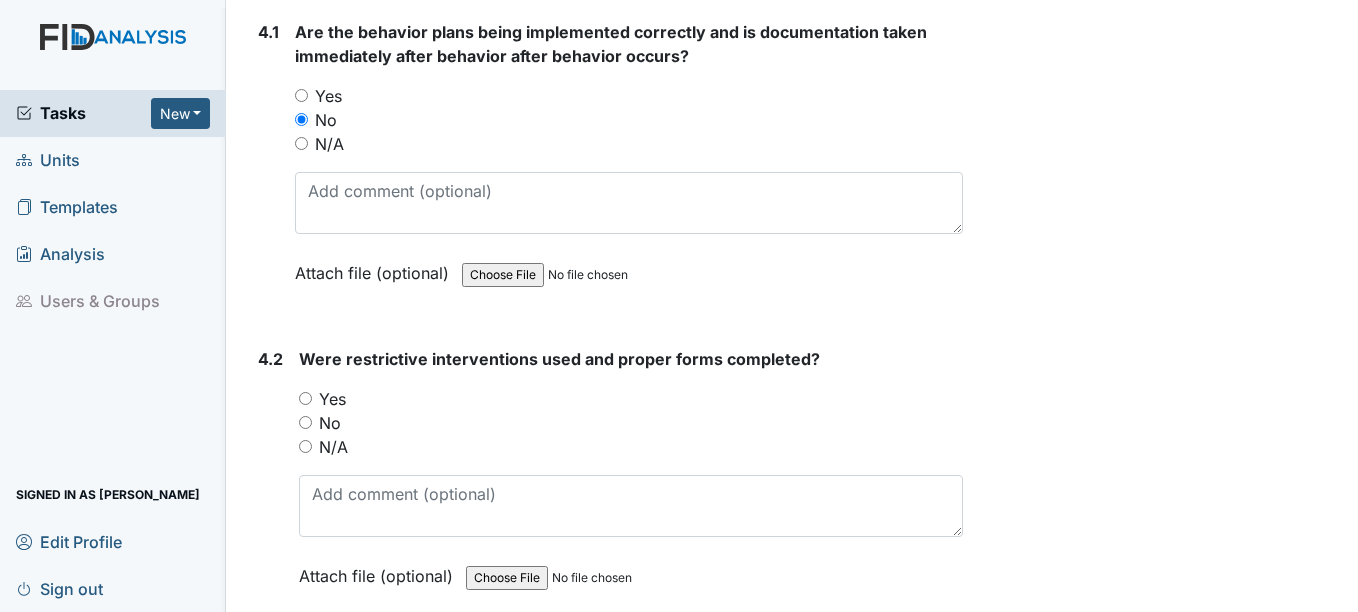 click on "No" at bounding box center (305, 422) 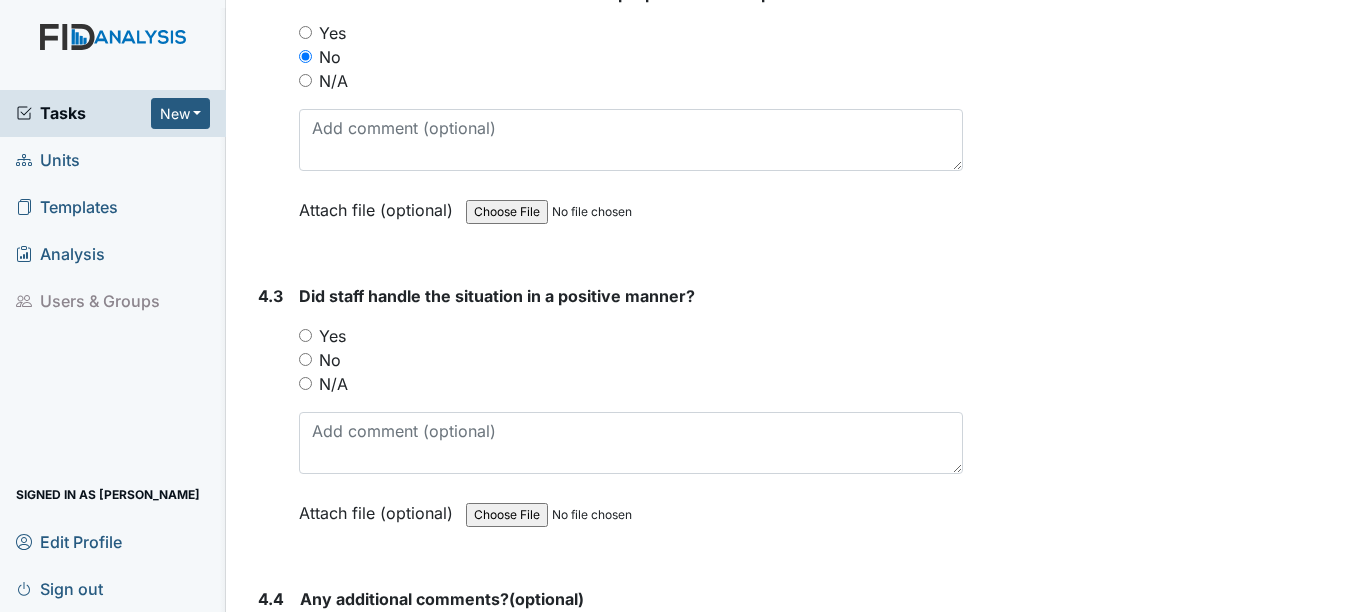scroll, scrollTop: 9900, scrollLeft: 0, axis: vertical 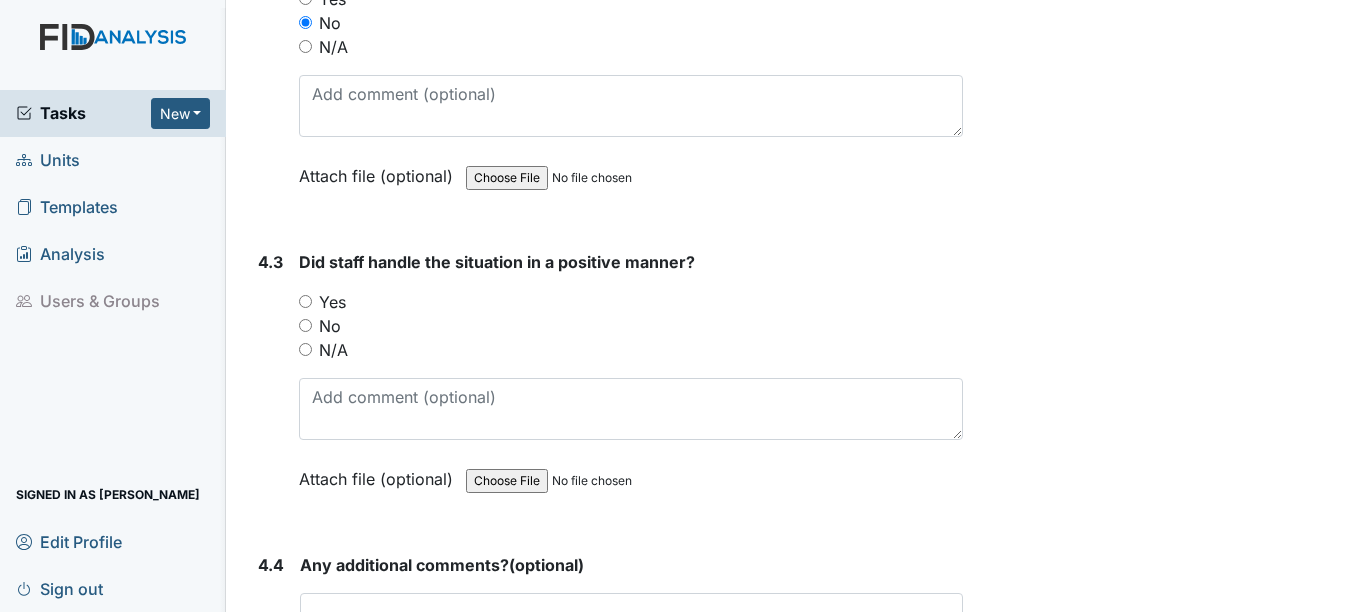 click on "N/A" at bounding box center (305, 349) 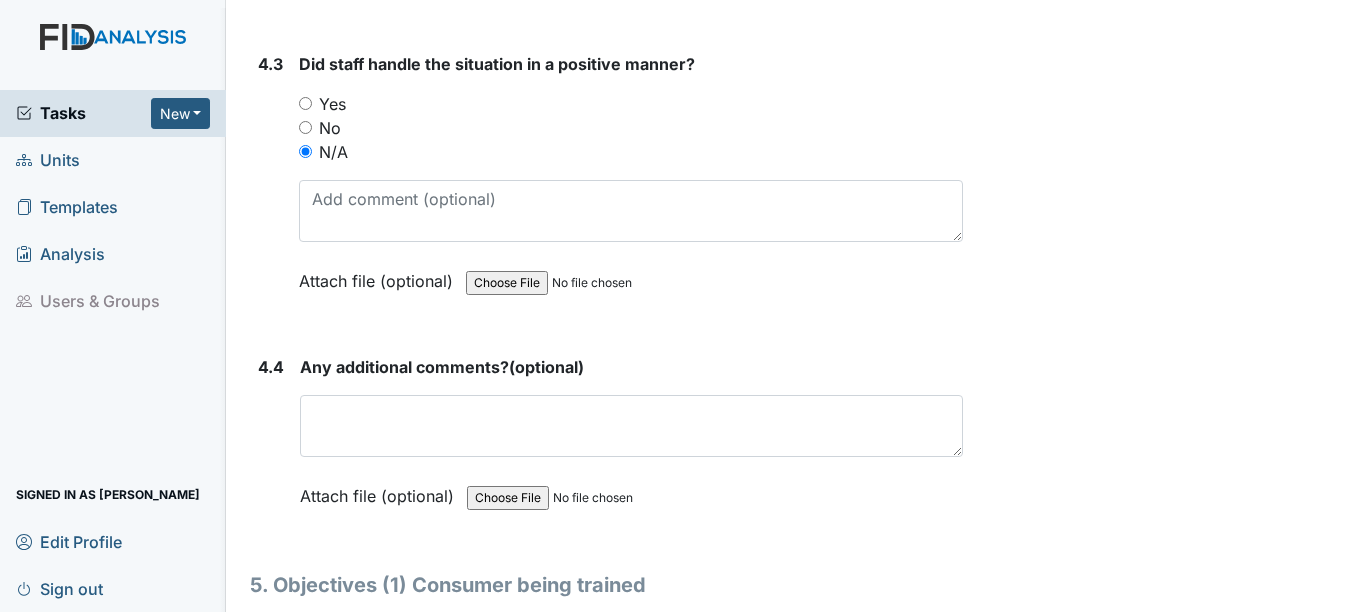 scroll, scrollTop: 10100, scrollLeft: 0, axis: vertical 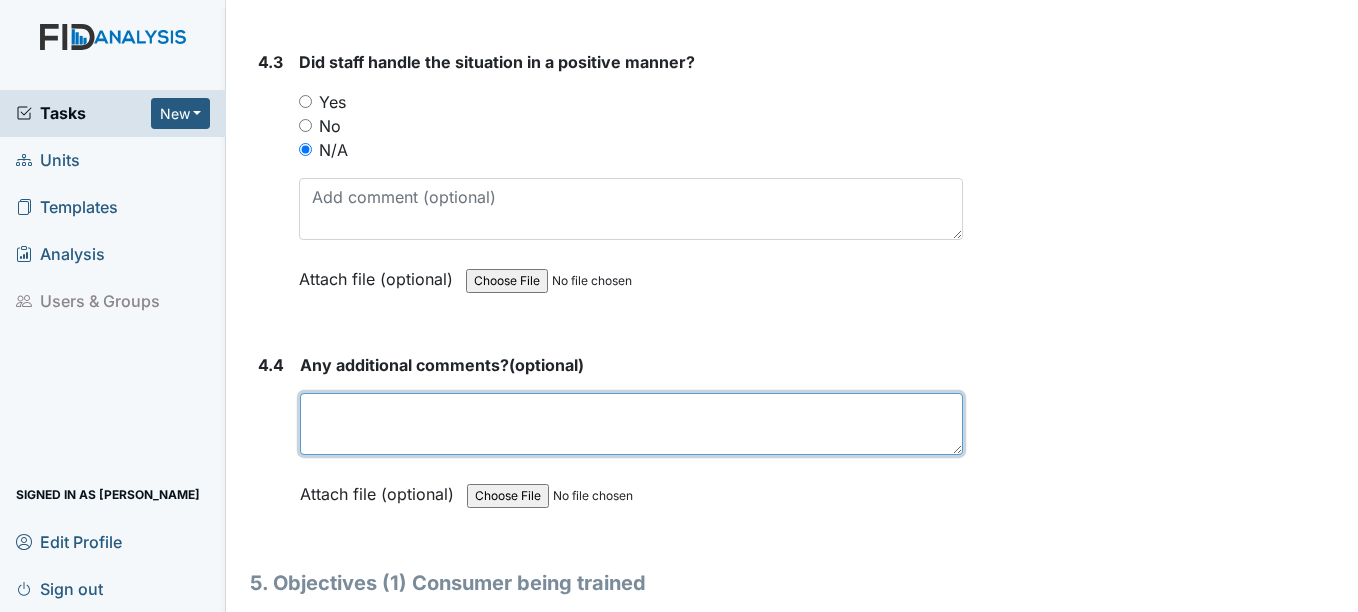 click at bounding box center [631, 424] 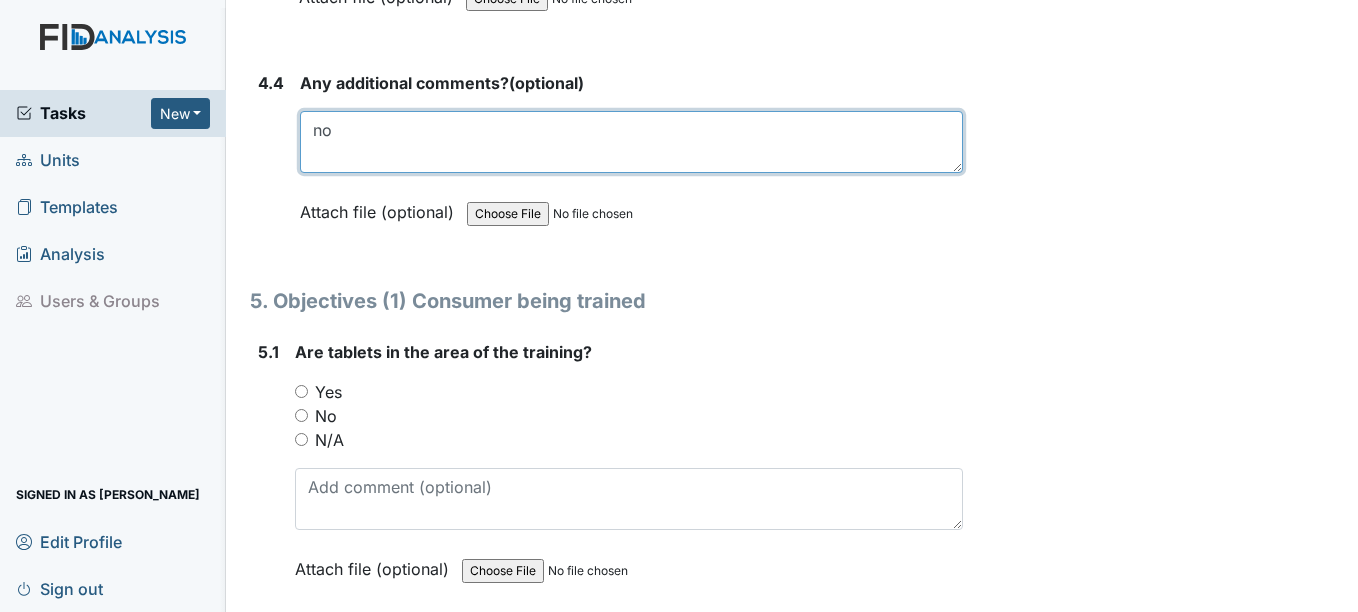 scroll, scrollTop: 10400, scrollLeft: 0, axis: vertical 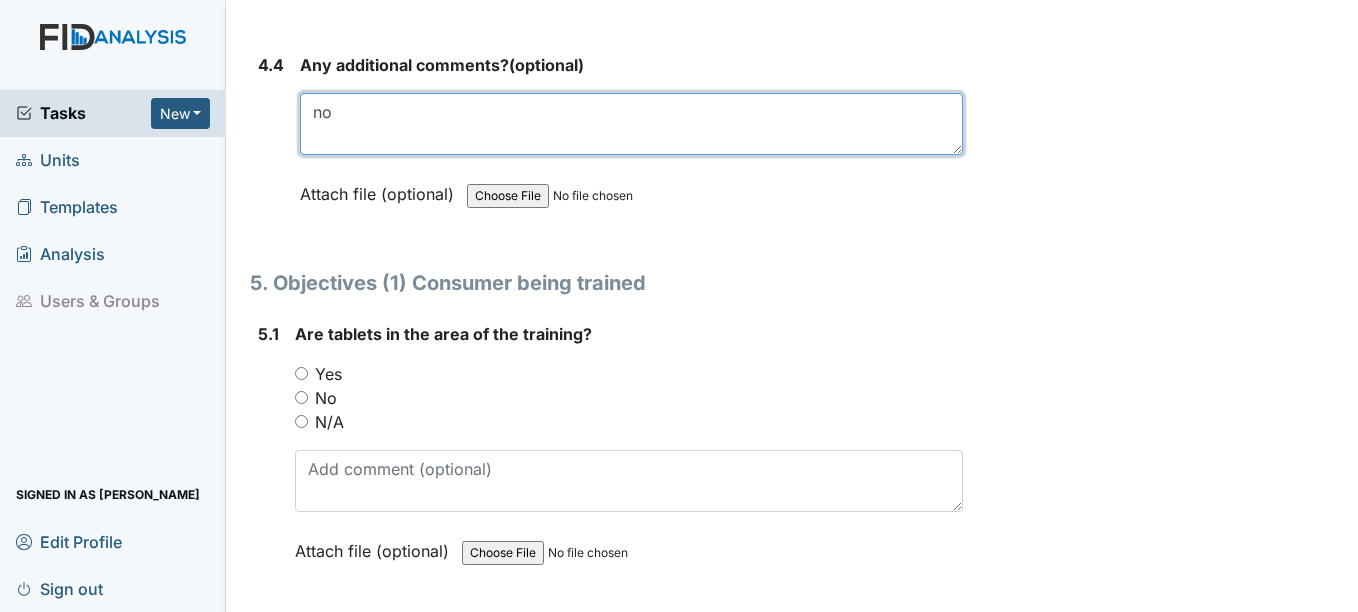 type on "no" 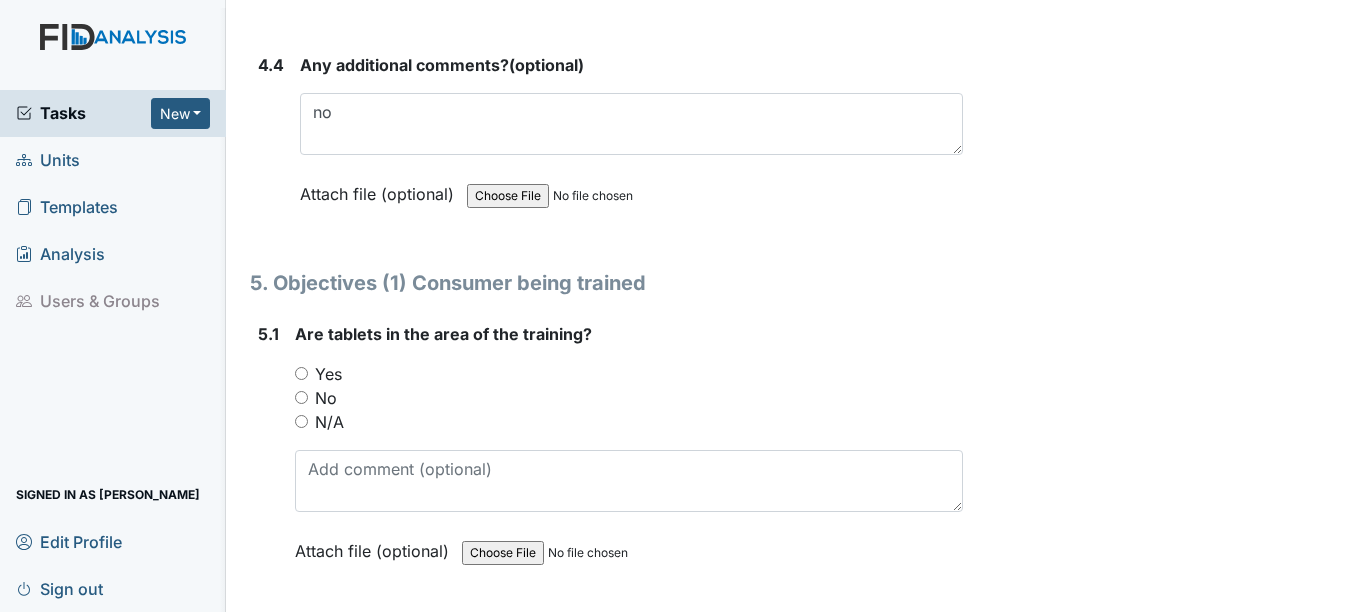click on "N/A" at bounding box center [301, 421] 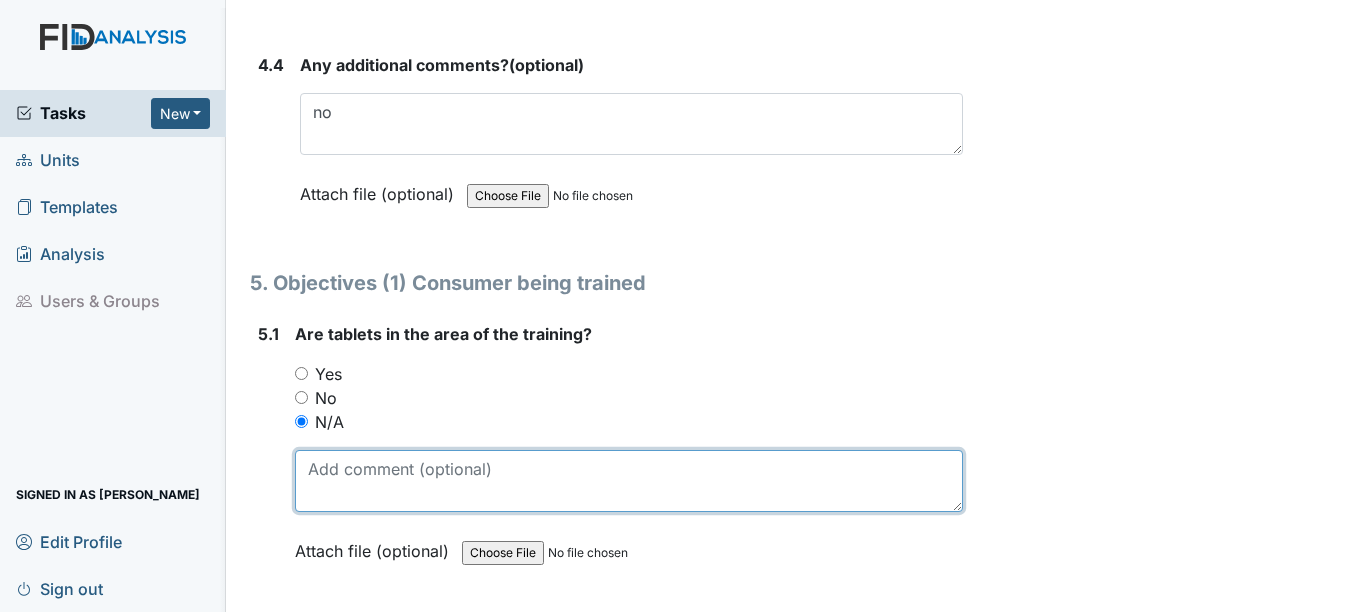 click at bounding box center (628, 481) 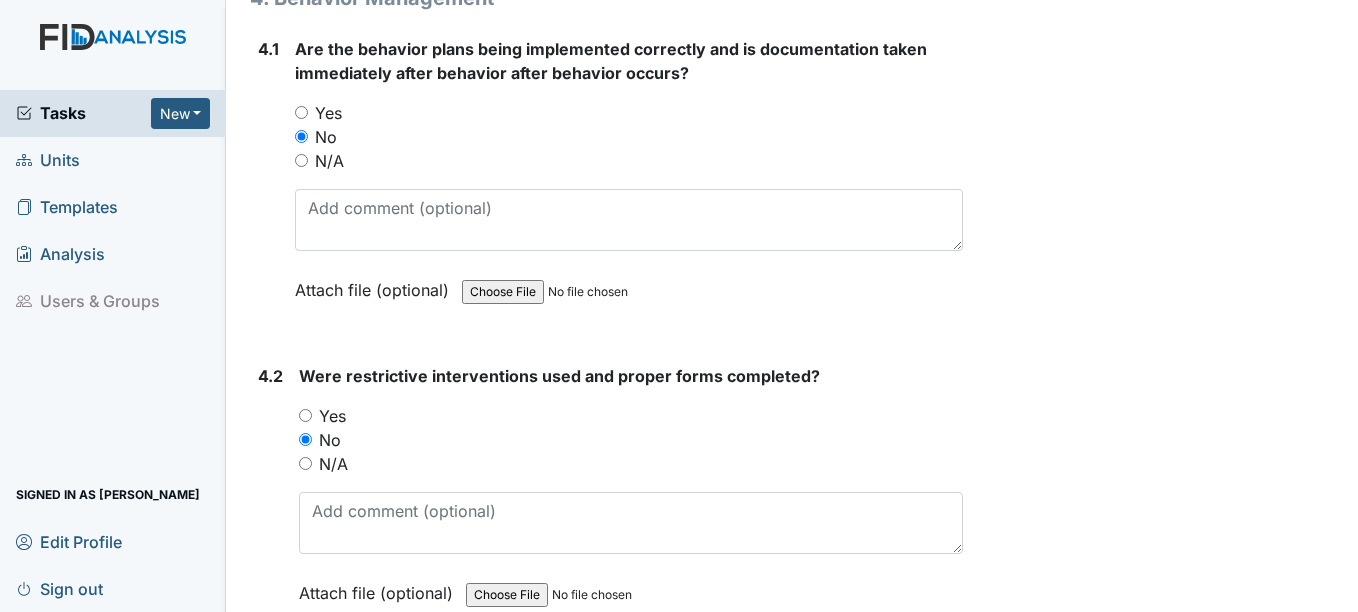 scroll, scrollTop: 9300, scrollLeft: 0, axis: vertical 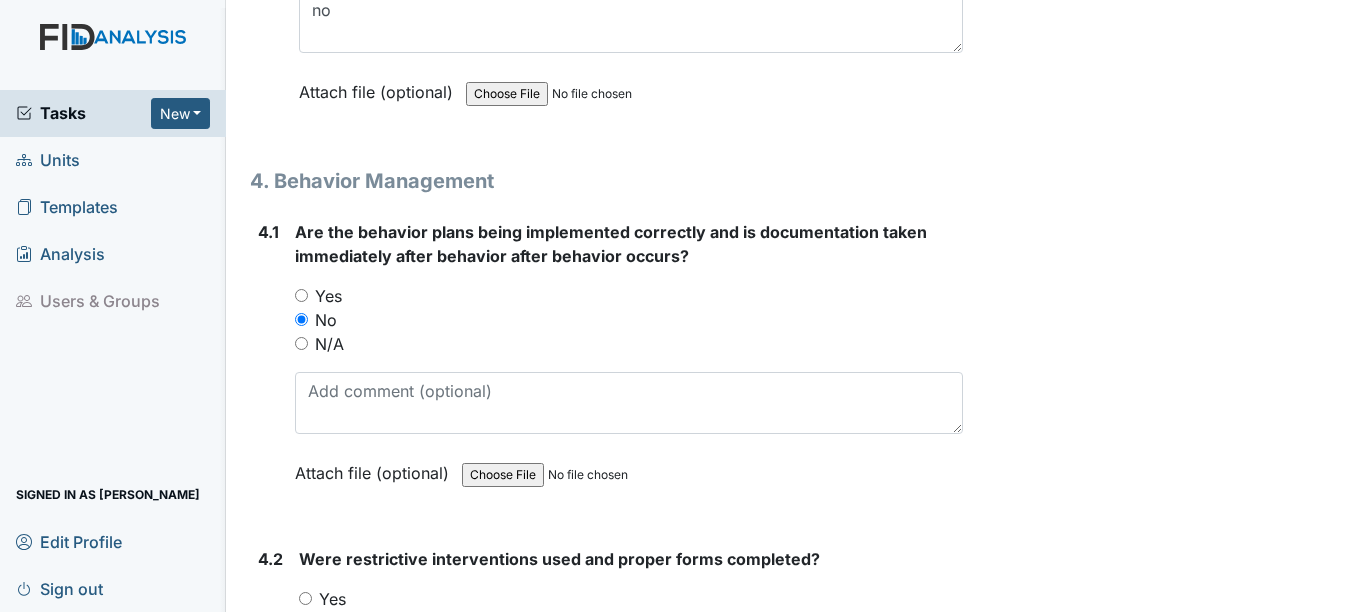type on "no objectives this observation" 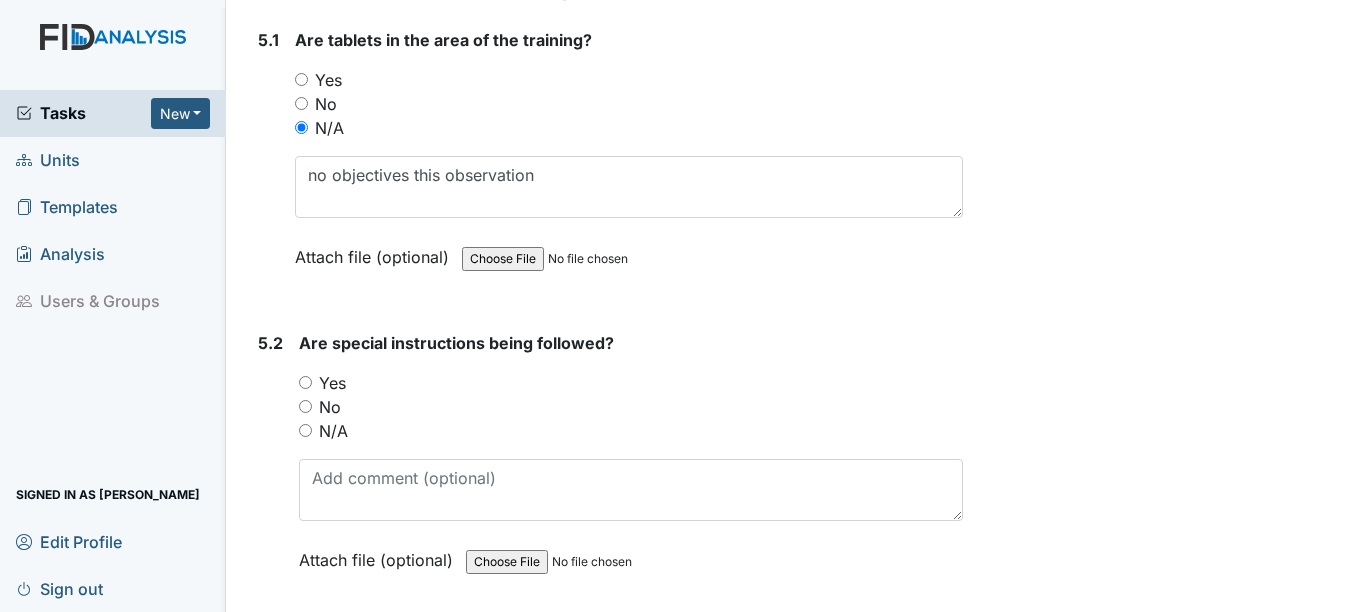 scroll, scrollTop: 10700, scrollLeft: 0, axis: vertical 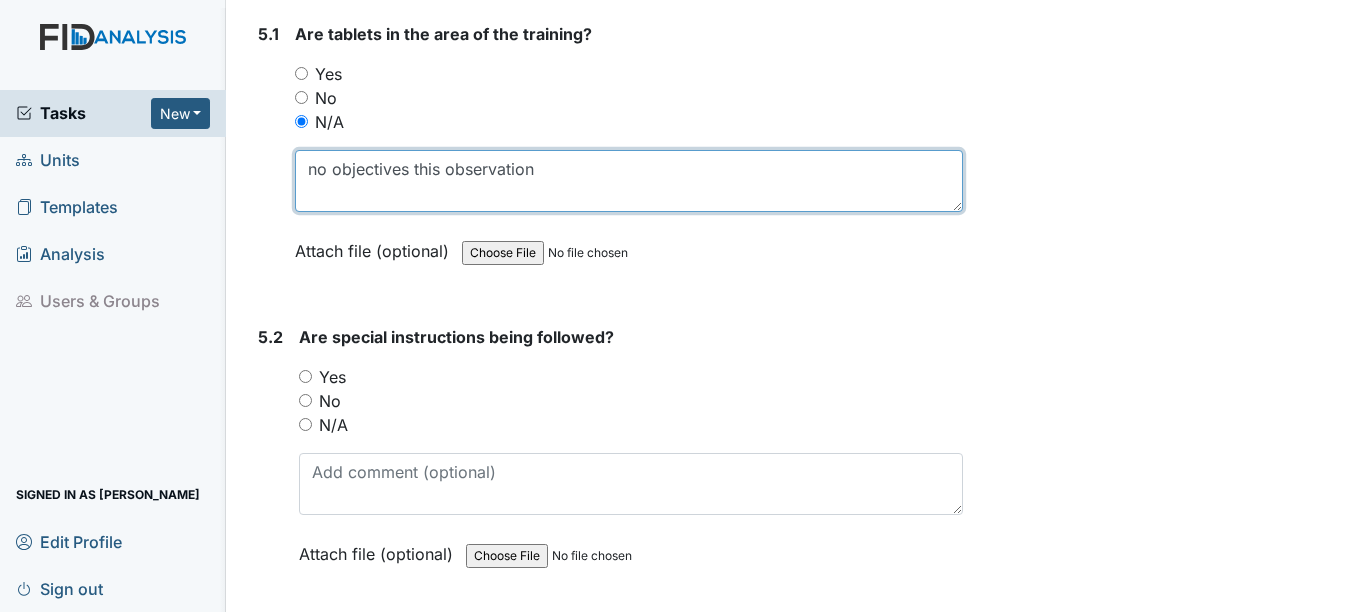 drag, startPoint x: 549, startPoint y: 172, endPoint x: 382, endPoint y: 183, distance: 167.36188 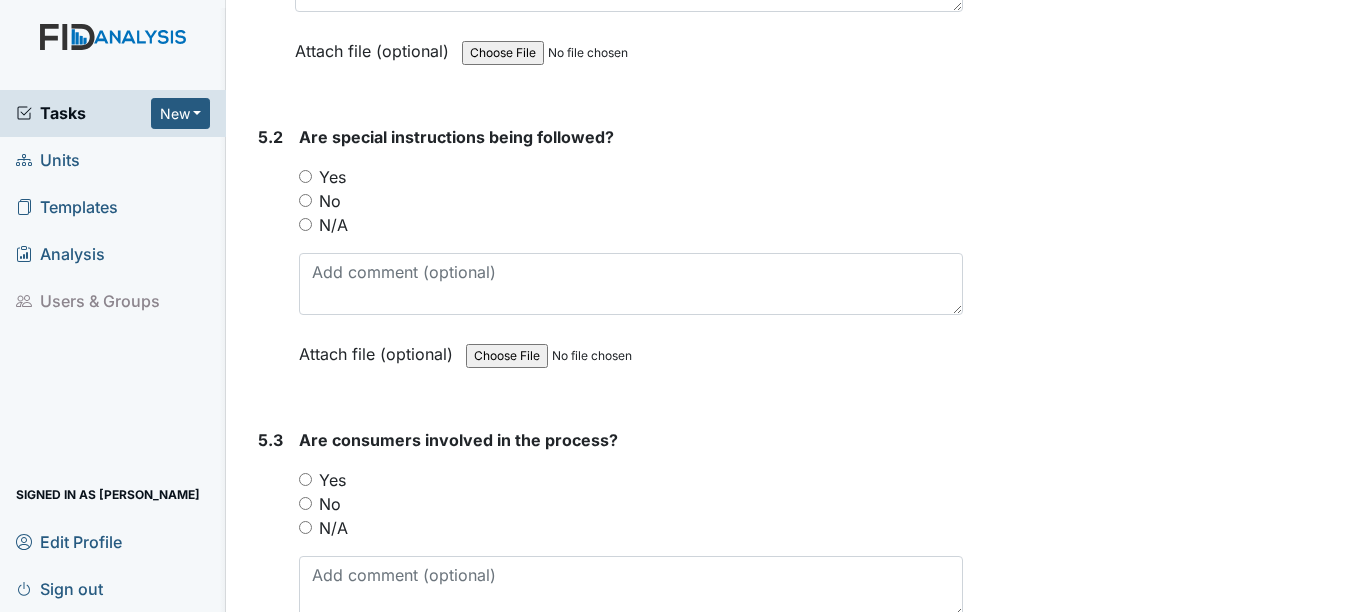 click on "N/A" at bounding box center (305, 224) 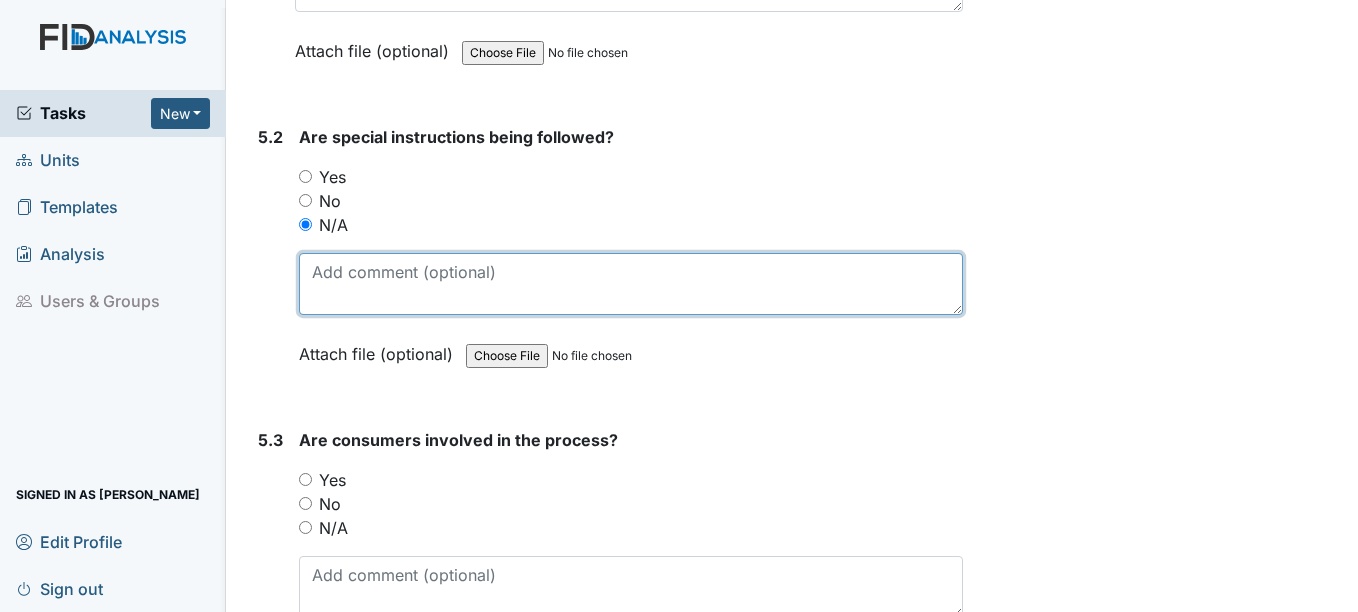 click at bounding box center (630, 284) 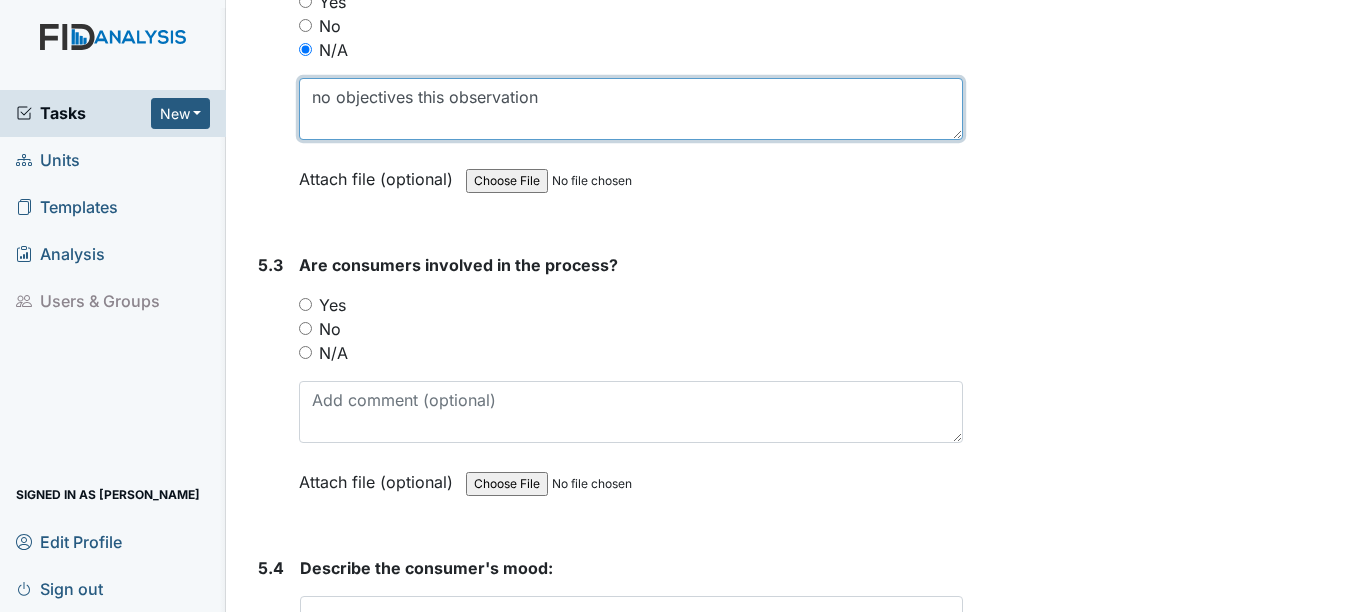 scroll, scrollTop: 11100, scrollLeft: 0, axis: vertical 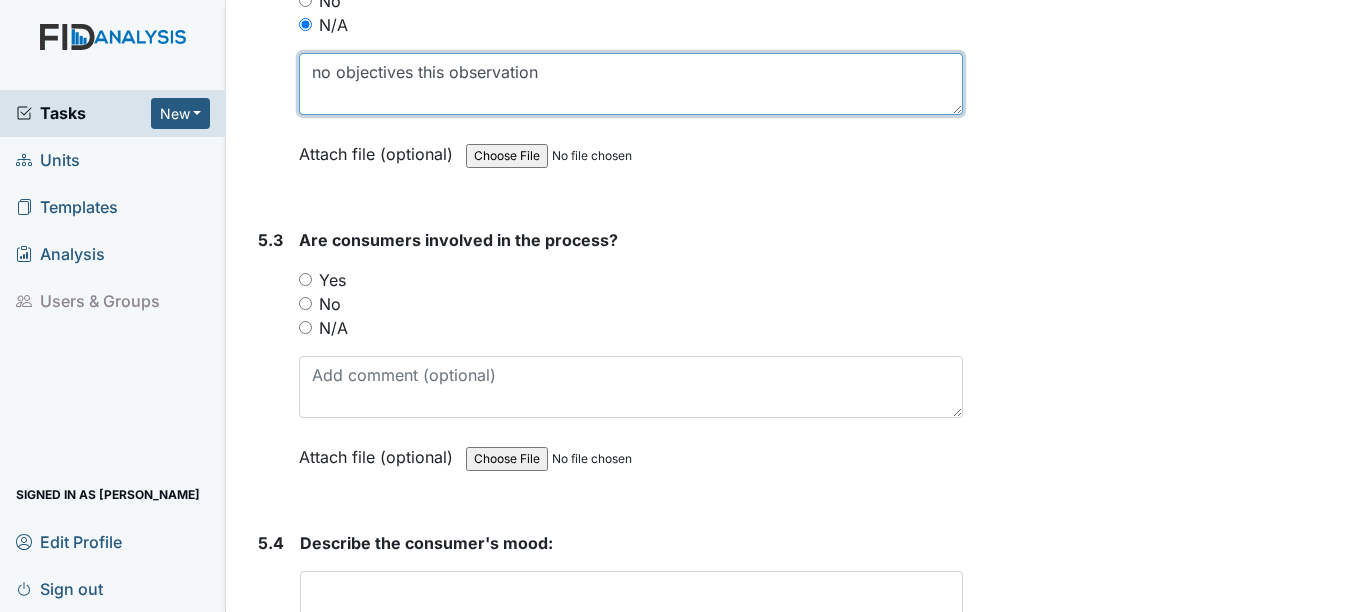 type on "no objectives this observation" 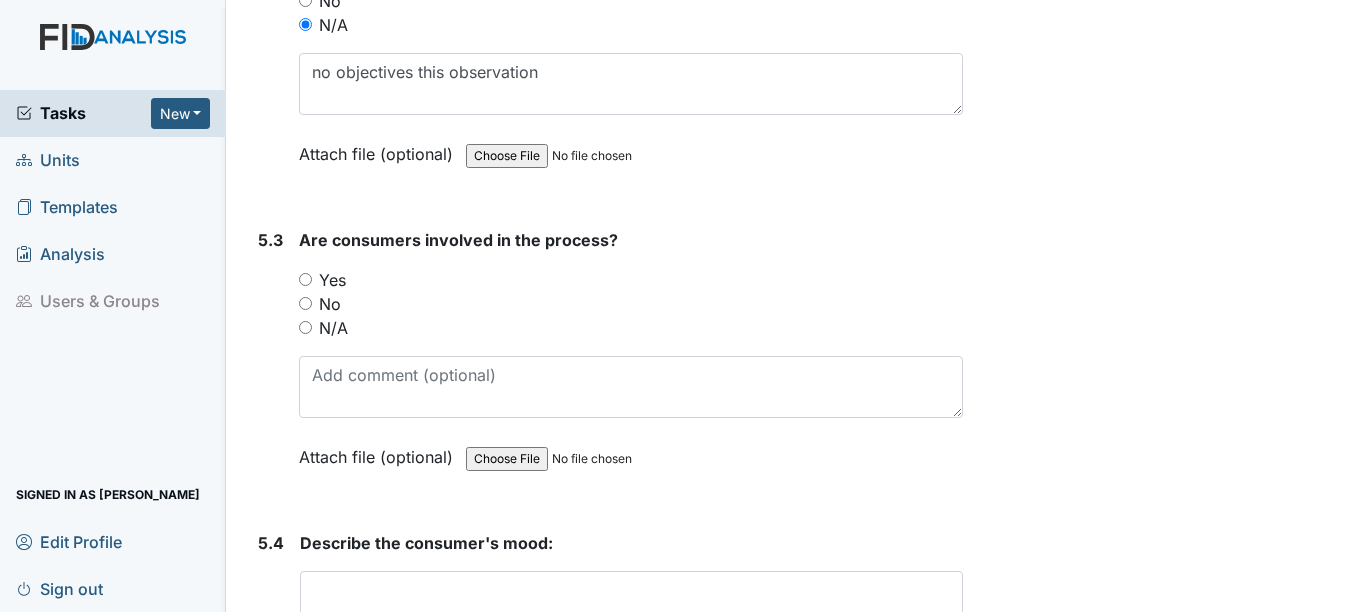 click on "N/A" at bounding box center [305, 327] 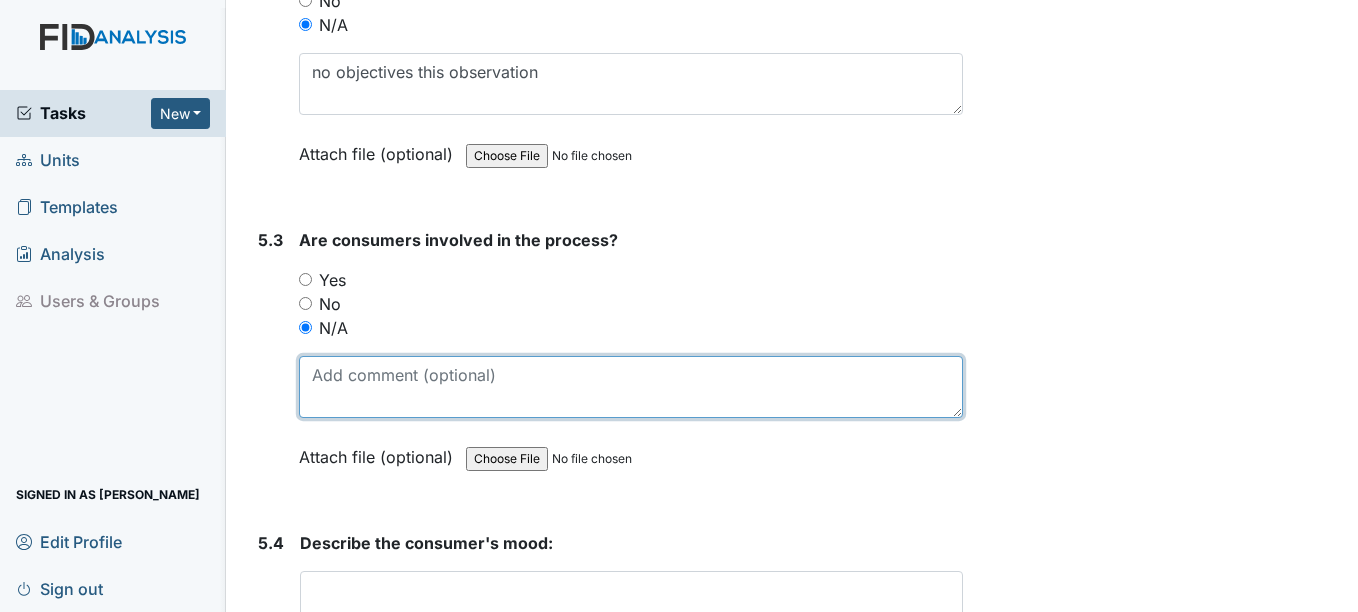 click at bounding box center [630, 387] 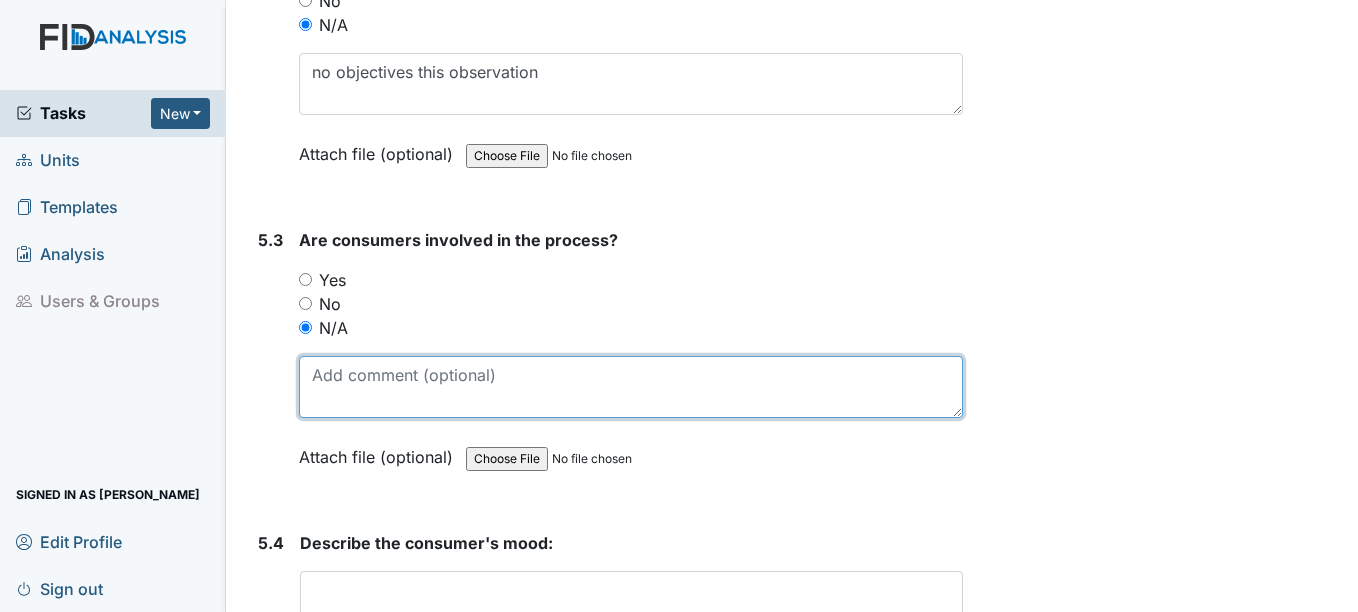 paste on "no objectives this observation" 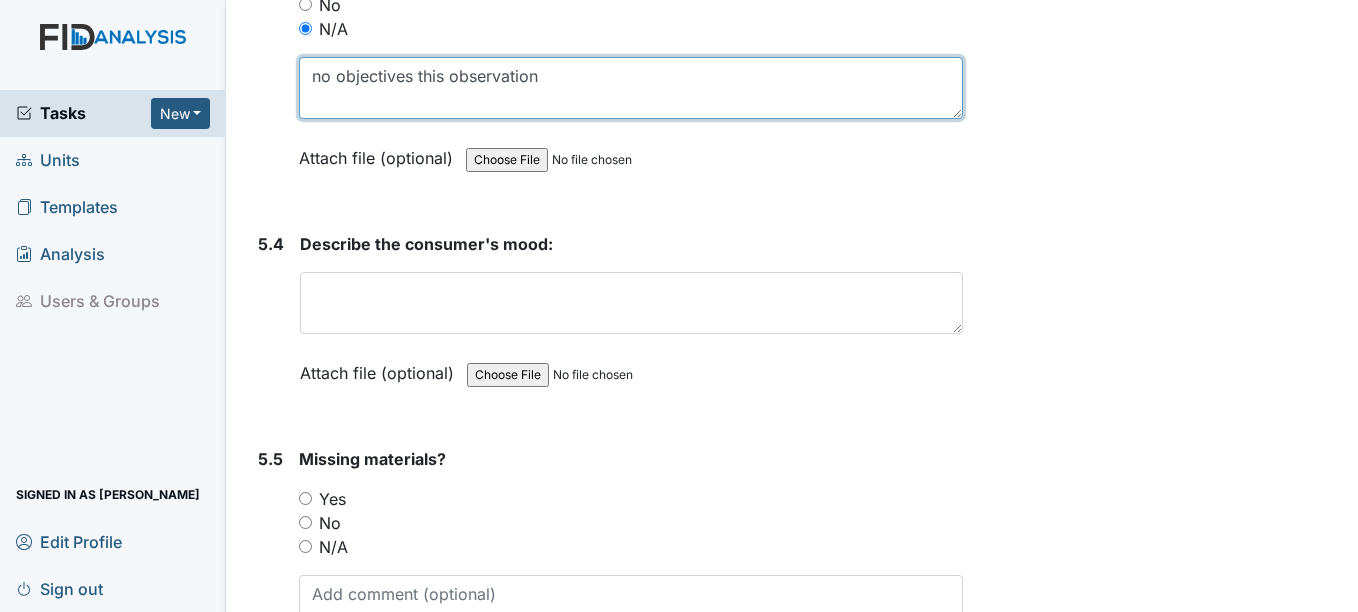 scroll, scrollTop: 11400, scrollLeft: 0, axis: vertical 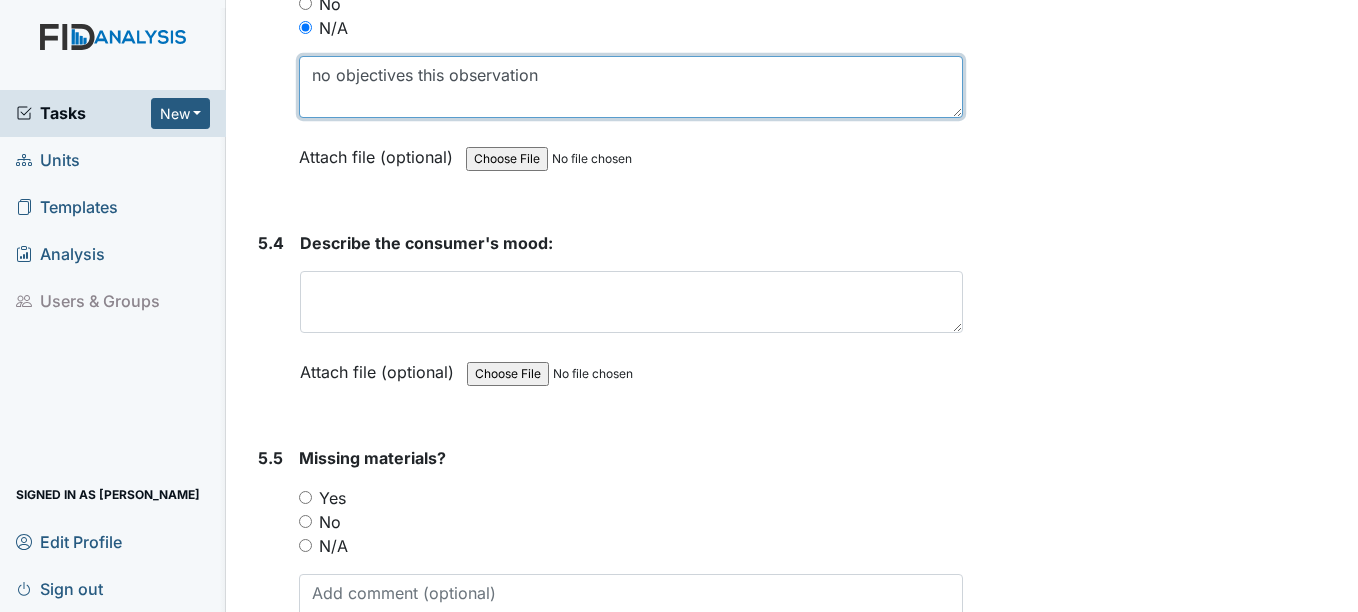 type on "no objectives this observation" 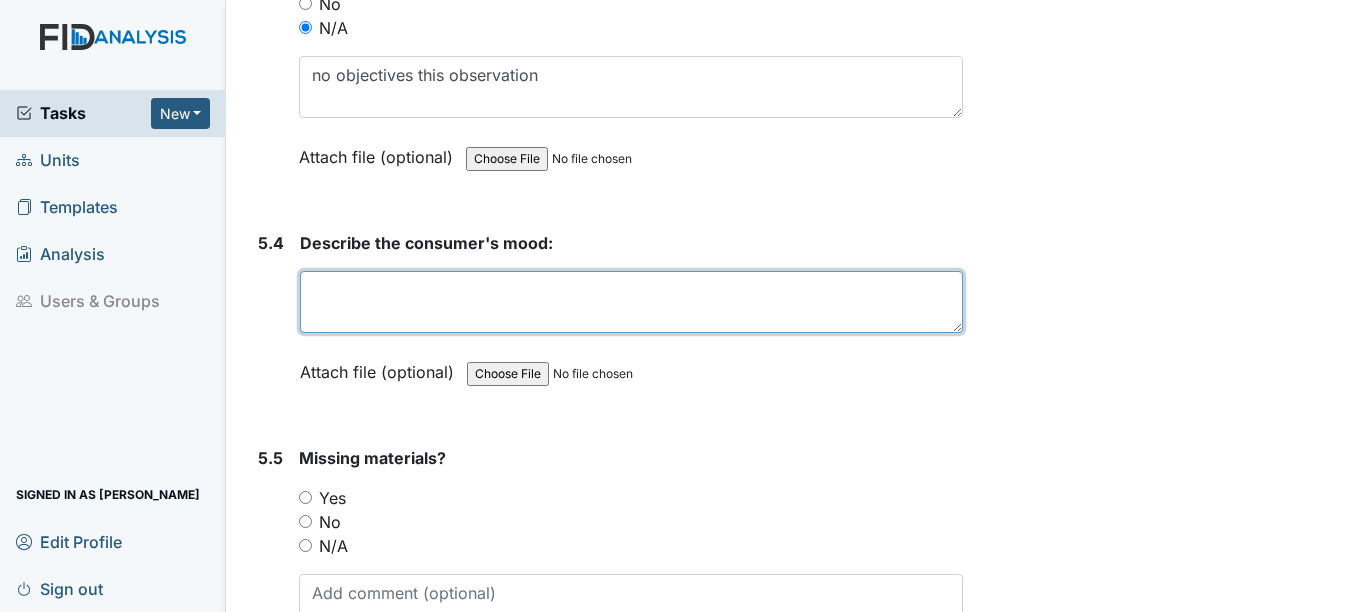 click at bounding box center (631, 302) 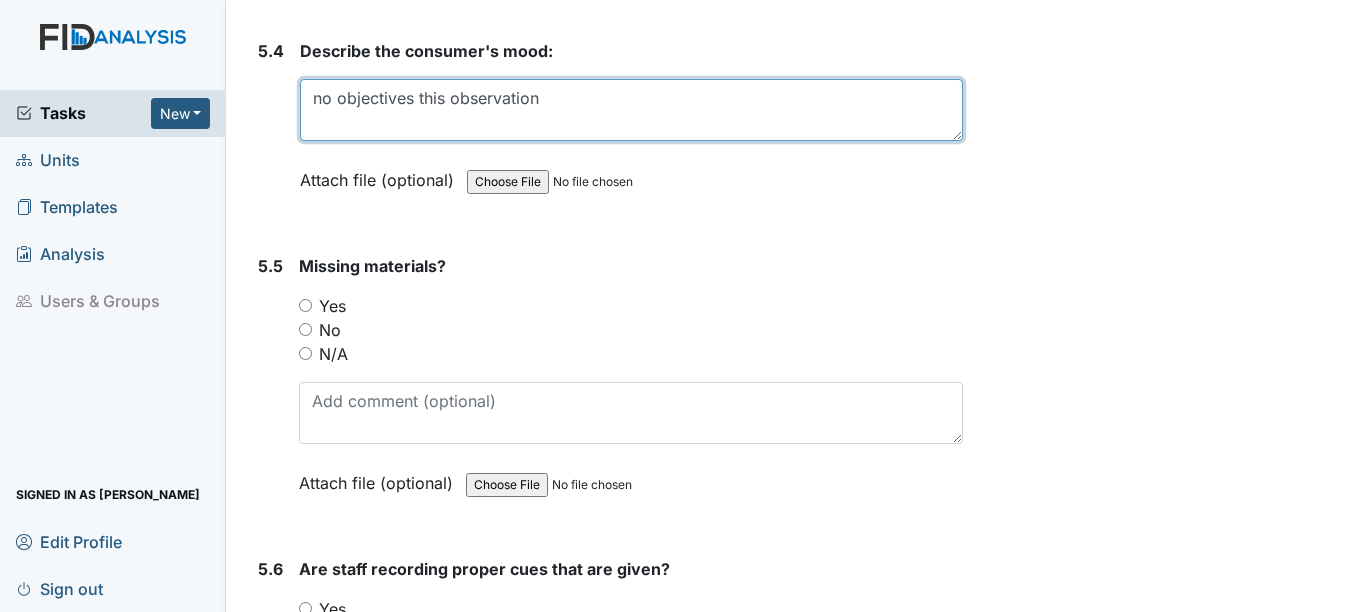 scroll, scrollTop: 11600, scrollLeft: 0, axis: vertical 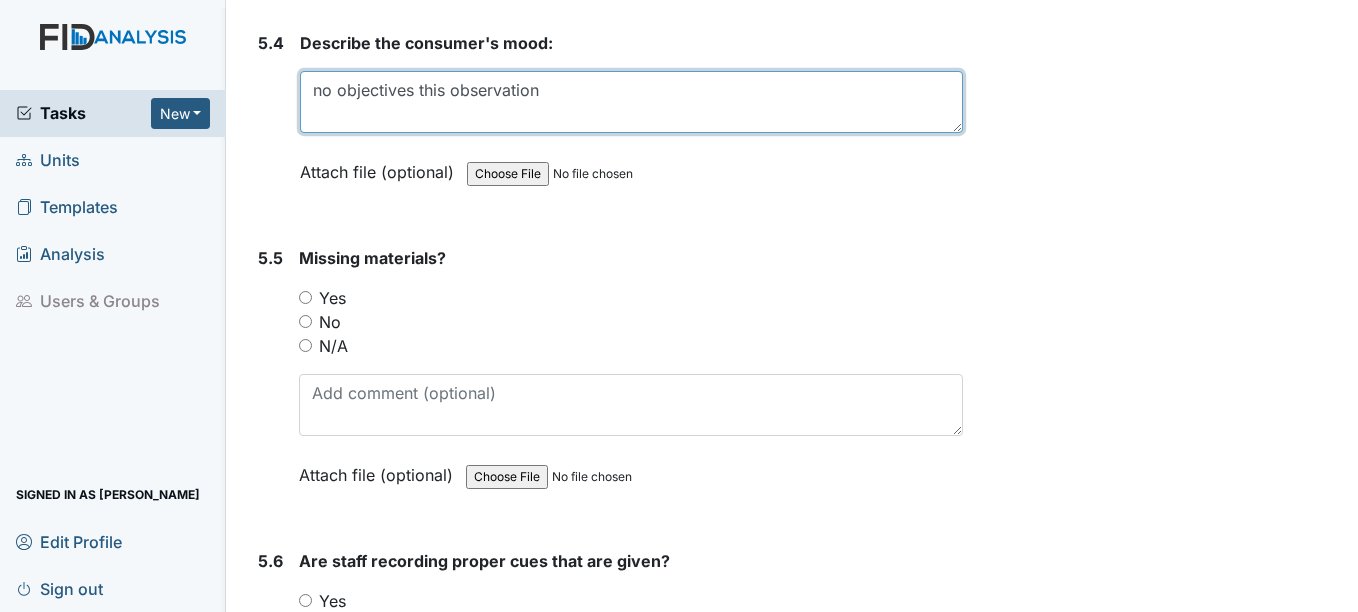 type on "no objectives this observation" 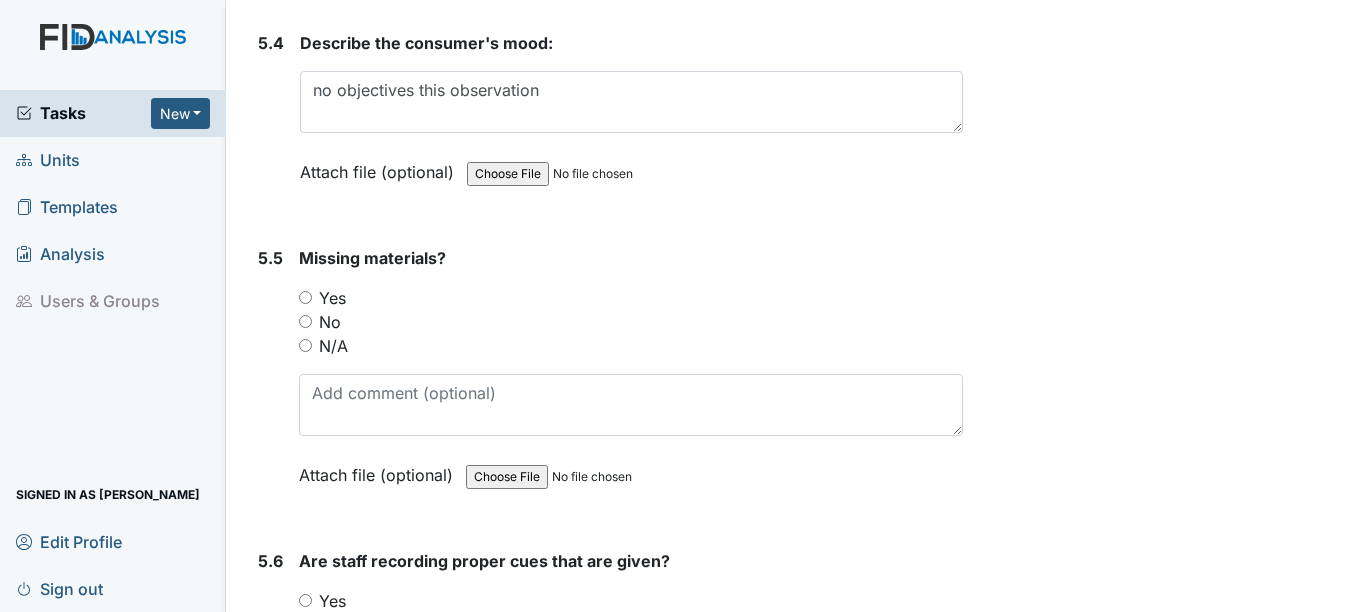 click on "N/A" at bounding box center (305, 345) 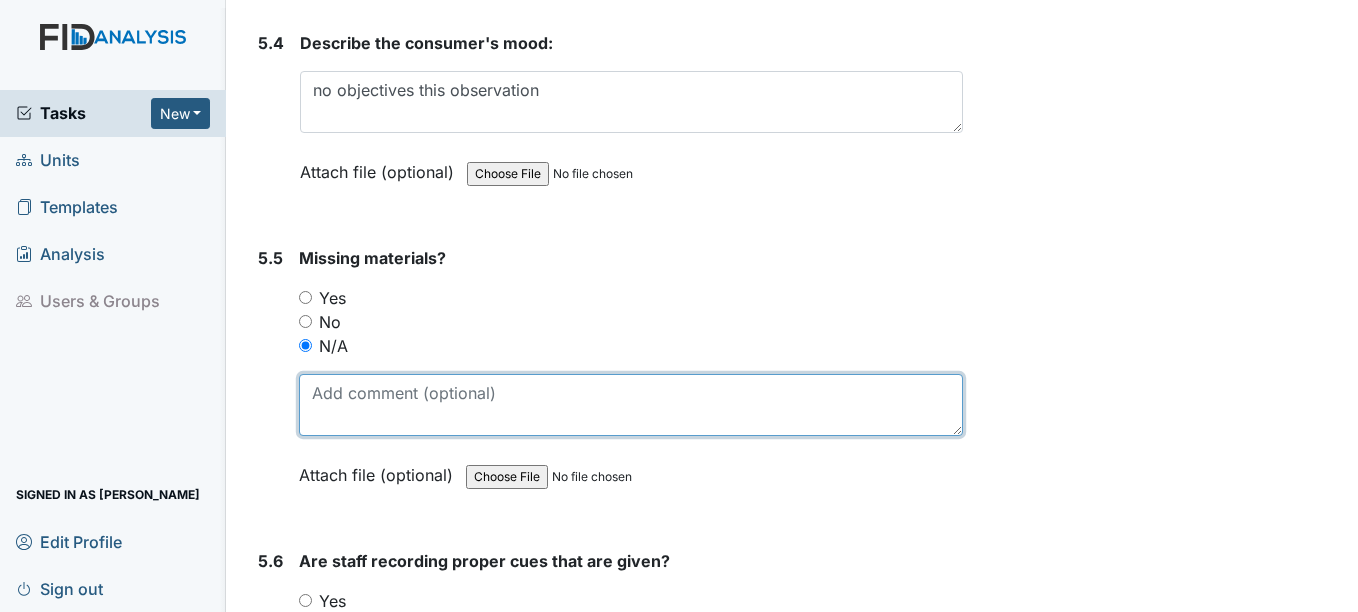 click at bounding box center (630, 405) 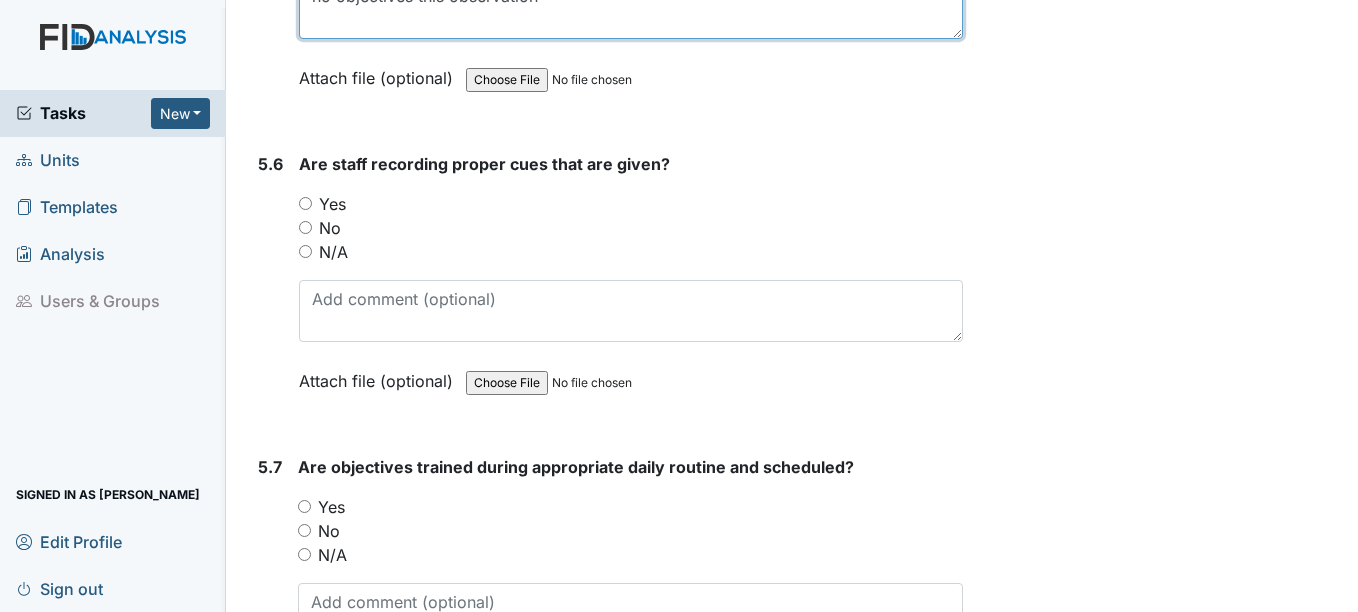 scroll, scrollTop: 12000, scrollLeft: 0, axis: vertical 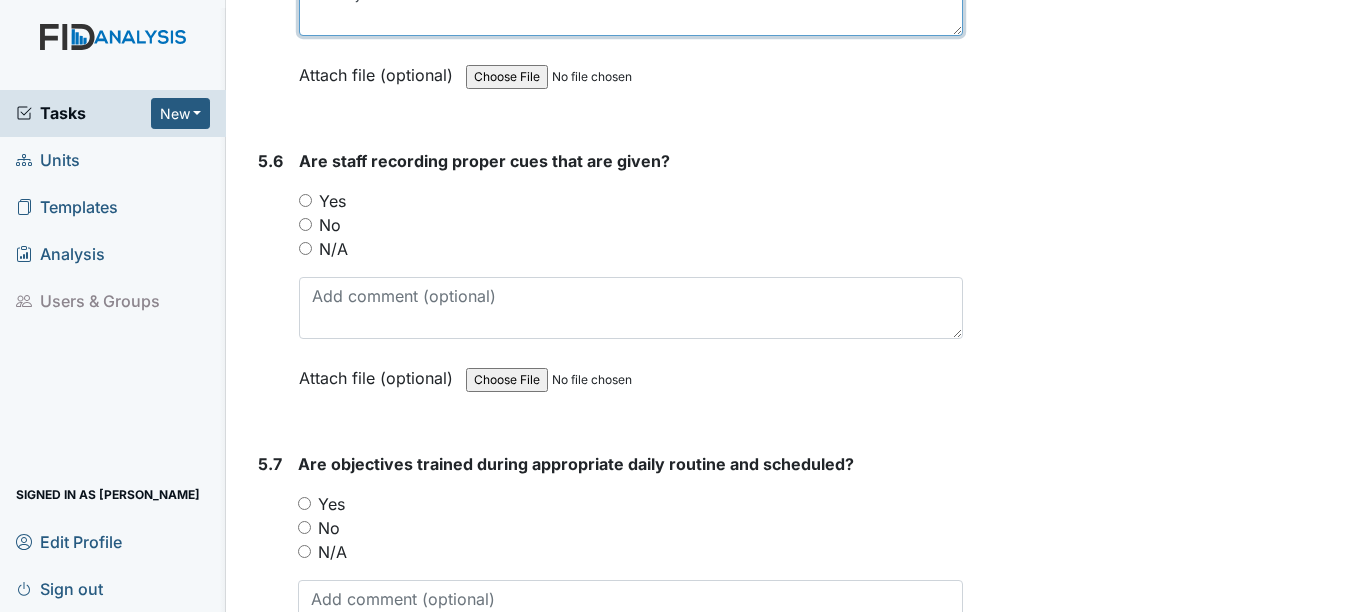 type on "no objectives this observation" 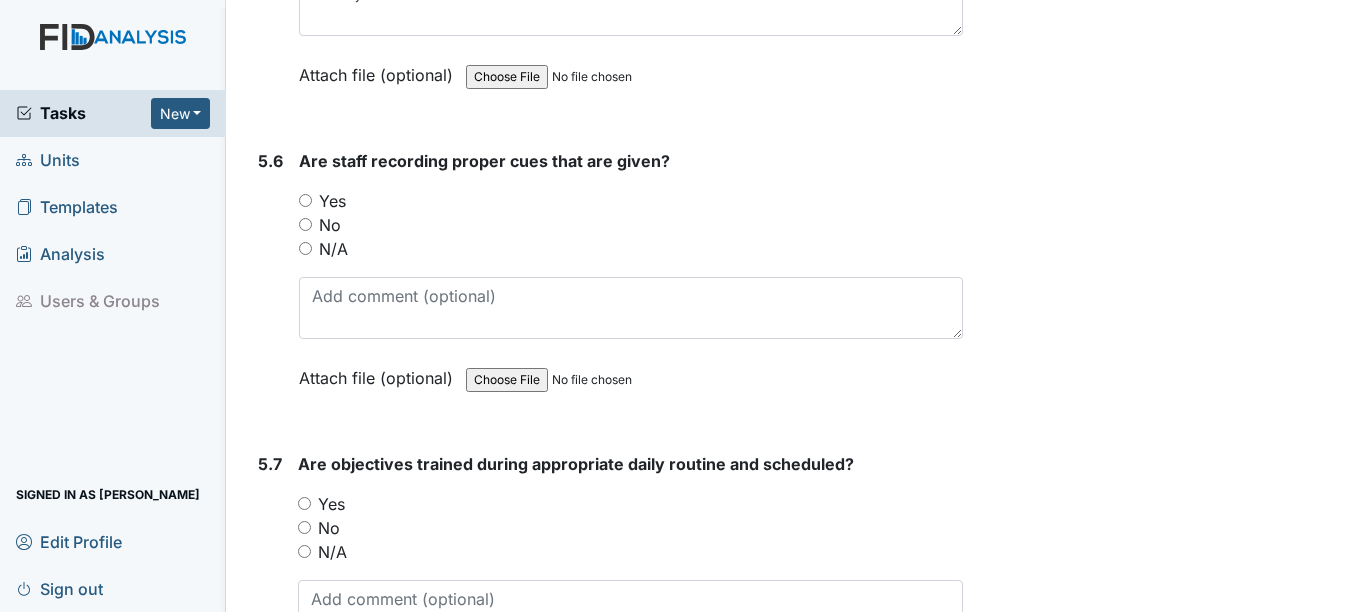 click on "N/A" at bounding box center (305, 248) 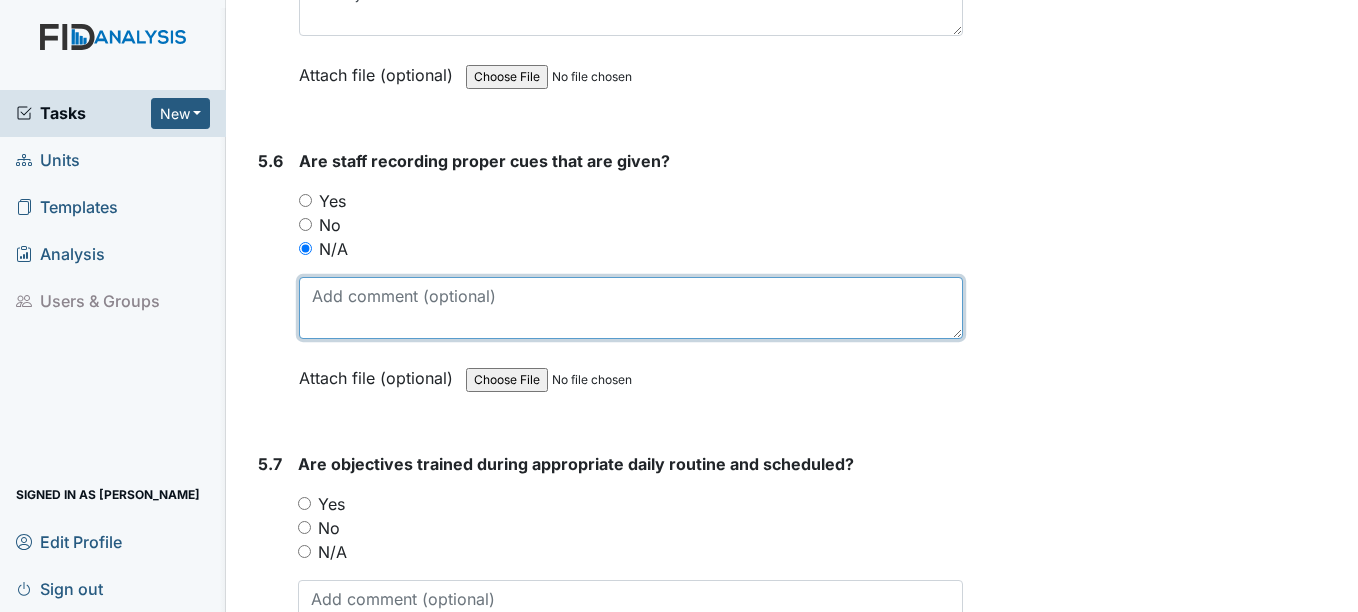 click at bounding box center [630, 308] 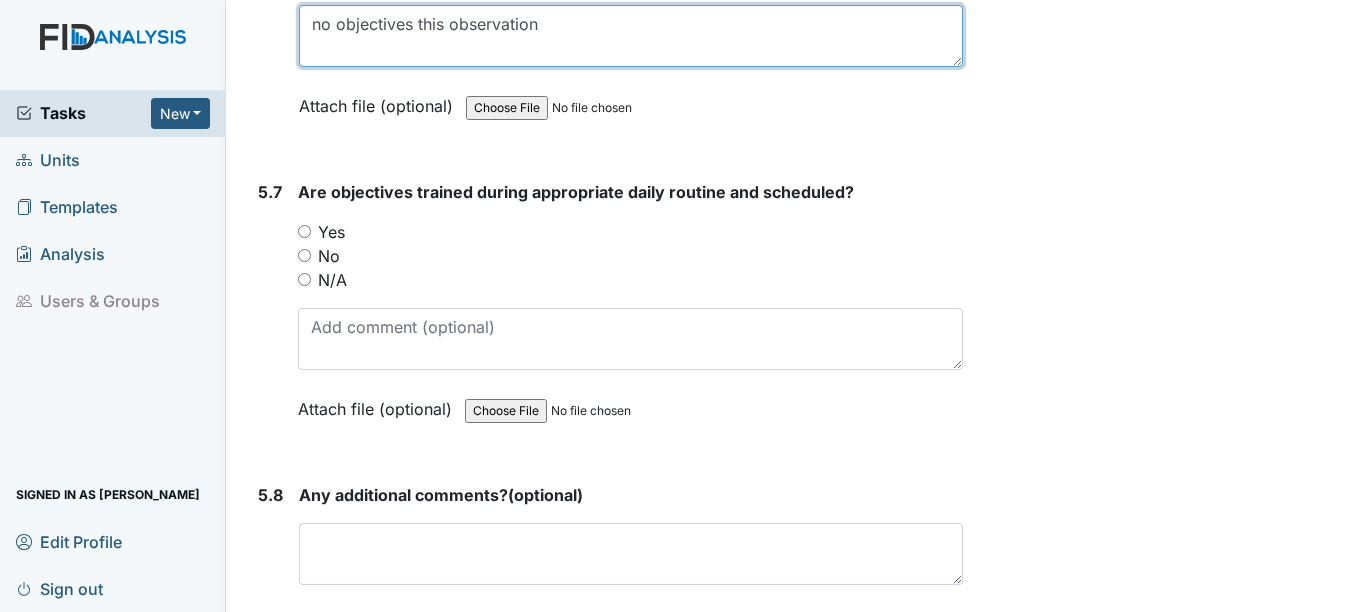 scroll, scrollTop: 12300, scrollLeft: 0, axis: vertical 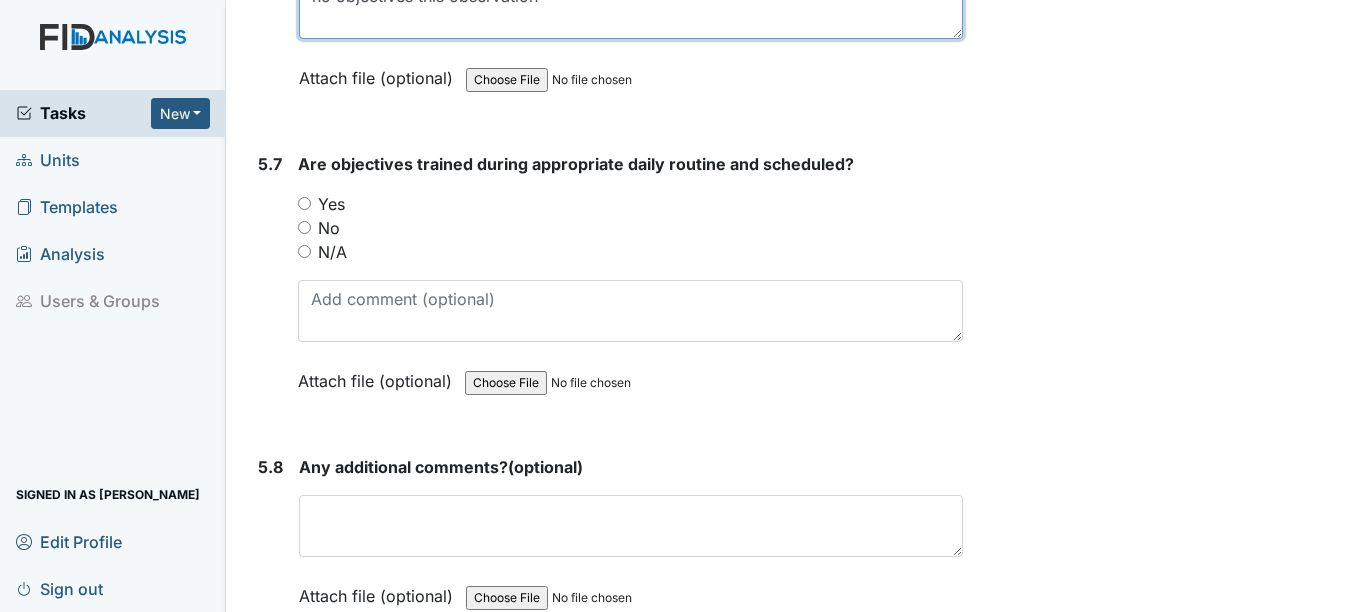 type on "no objectives this observation" 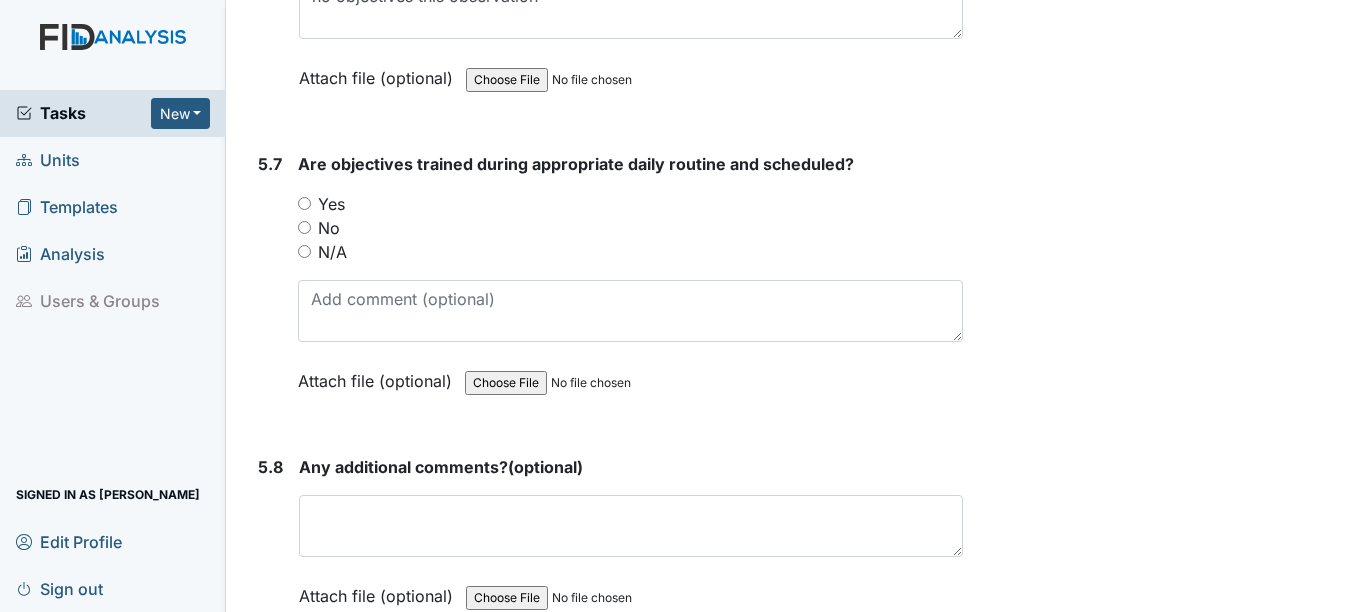 click on "N/A" at bounding box center [304, 251] 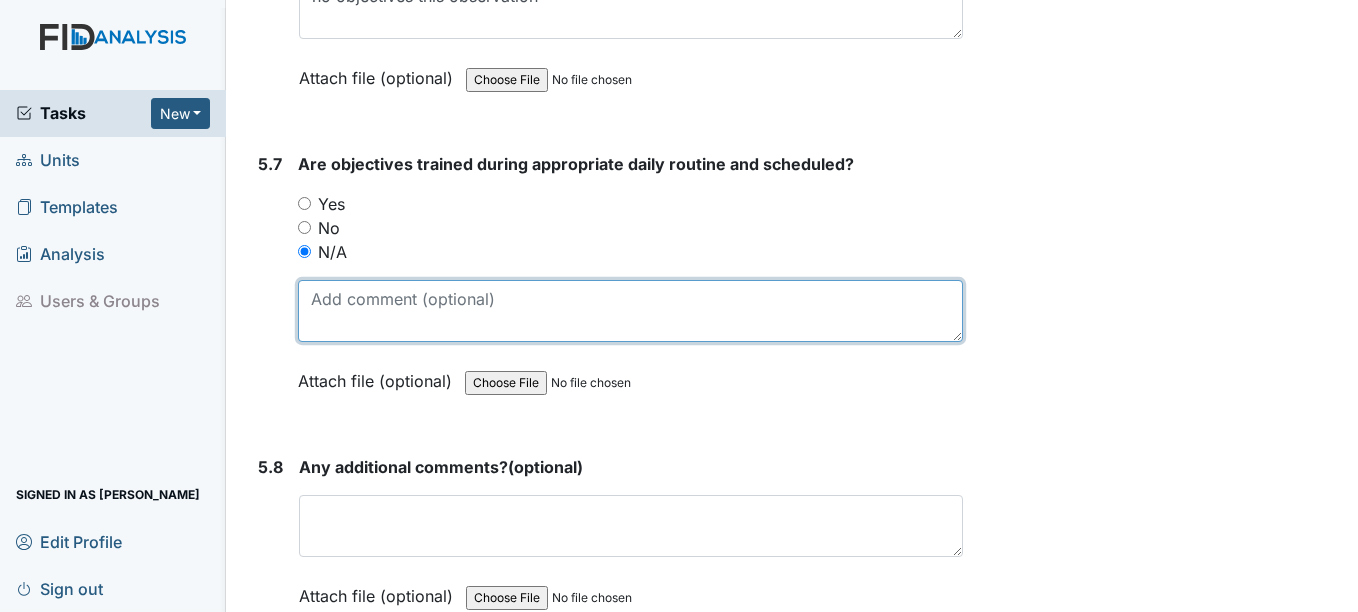 click at bounding box center [630, 311] 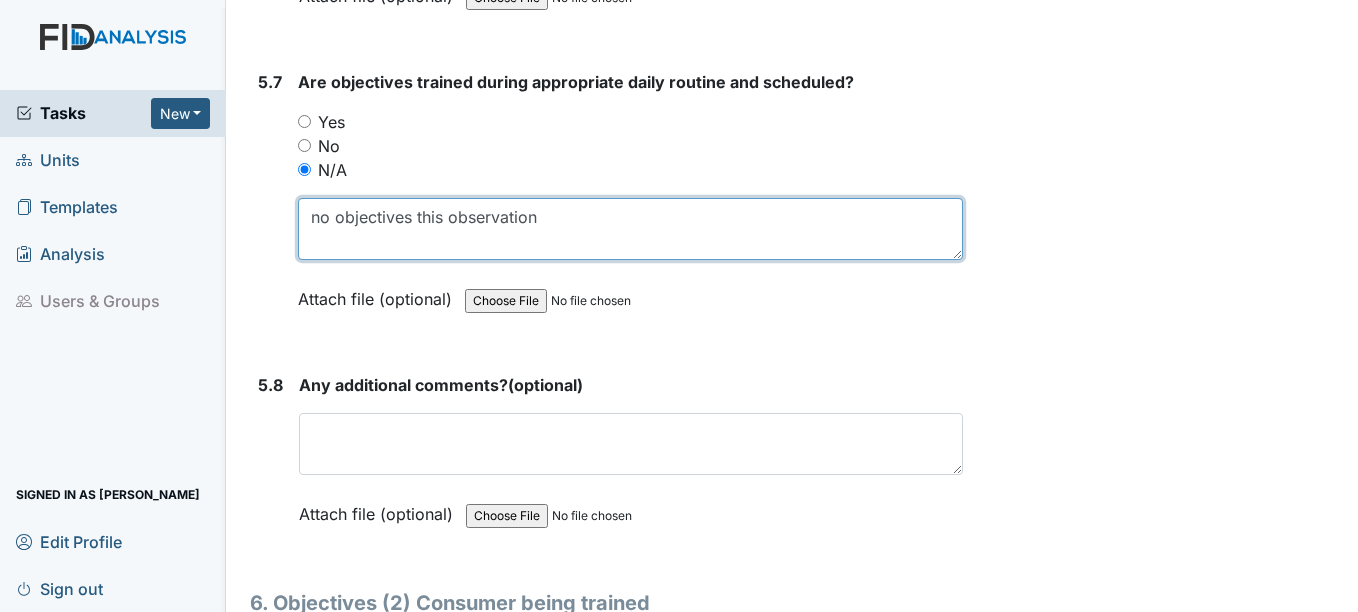scroll, scrollTop: 12500, scrollLeft: 0, axis: vertical 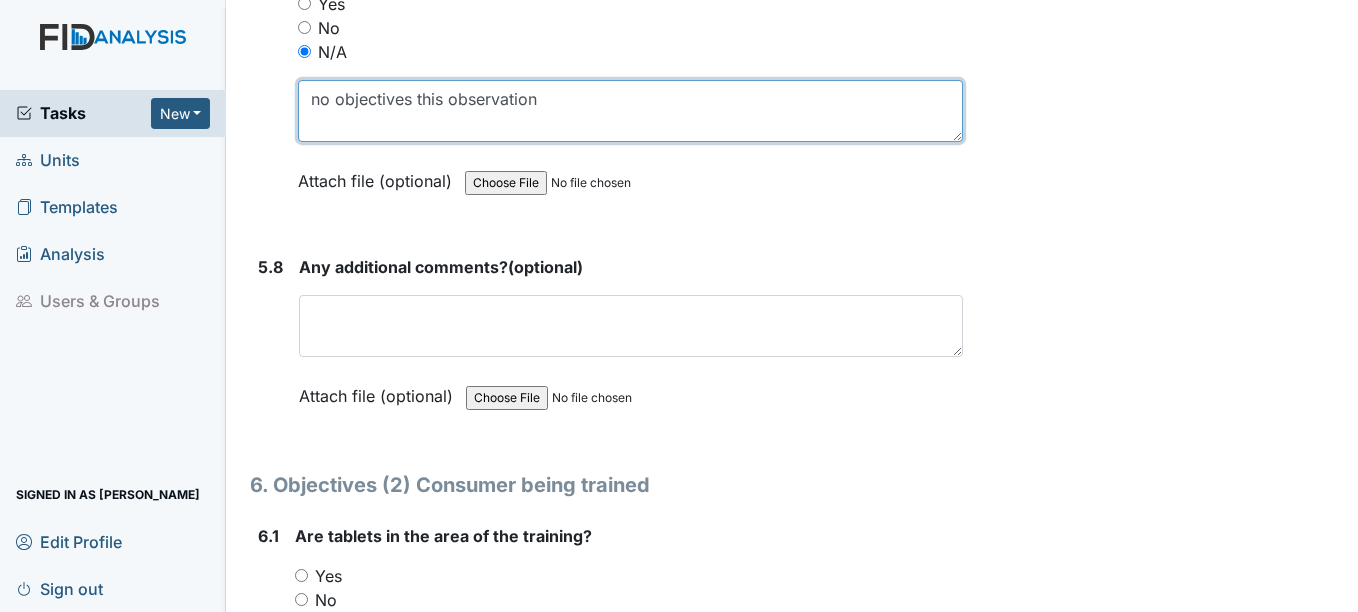 type on "no objectives this observation" 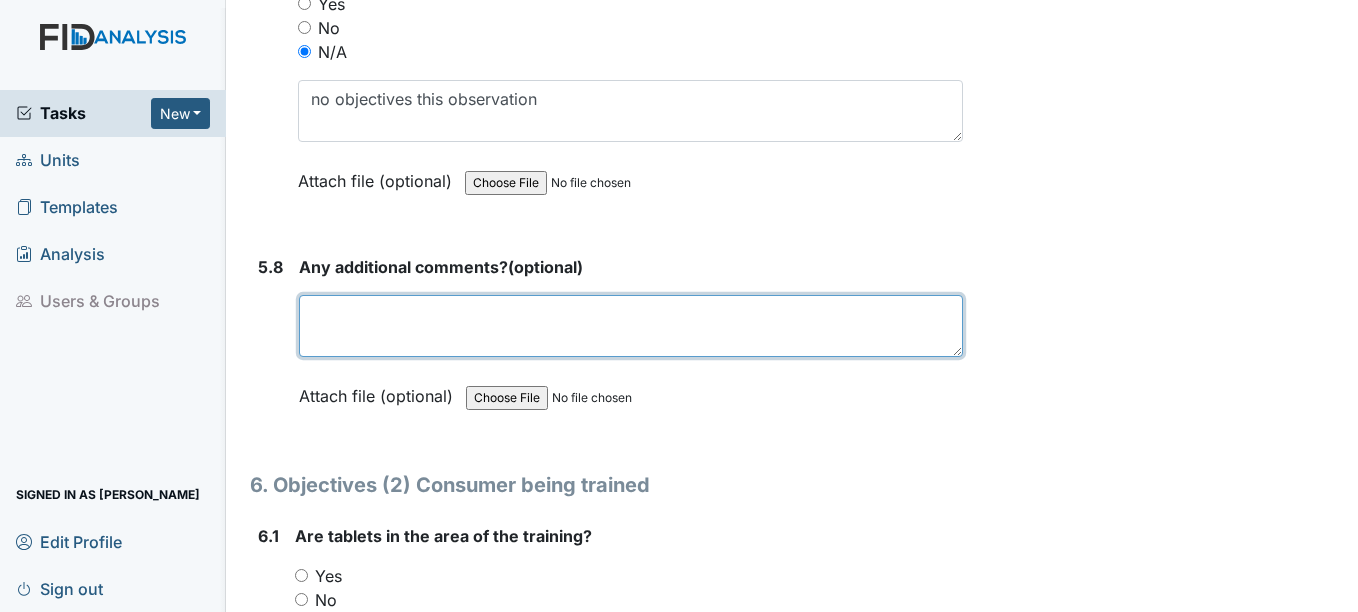 click at bounding box center [630, 326] 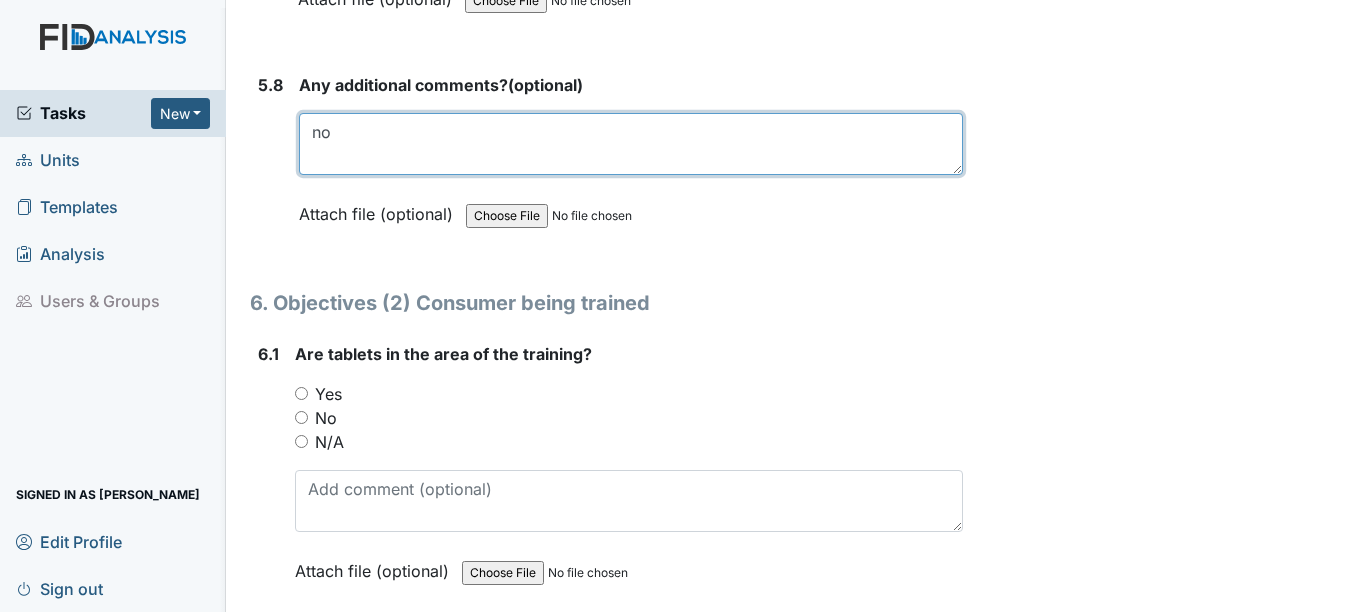 scroll, scrollTop: 12700, scrollLeft: 0, axis: vertical 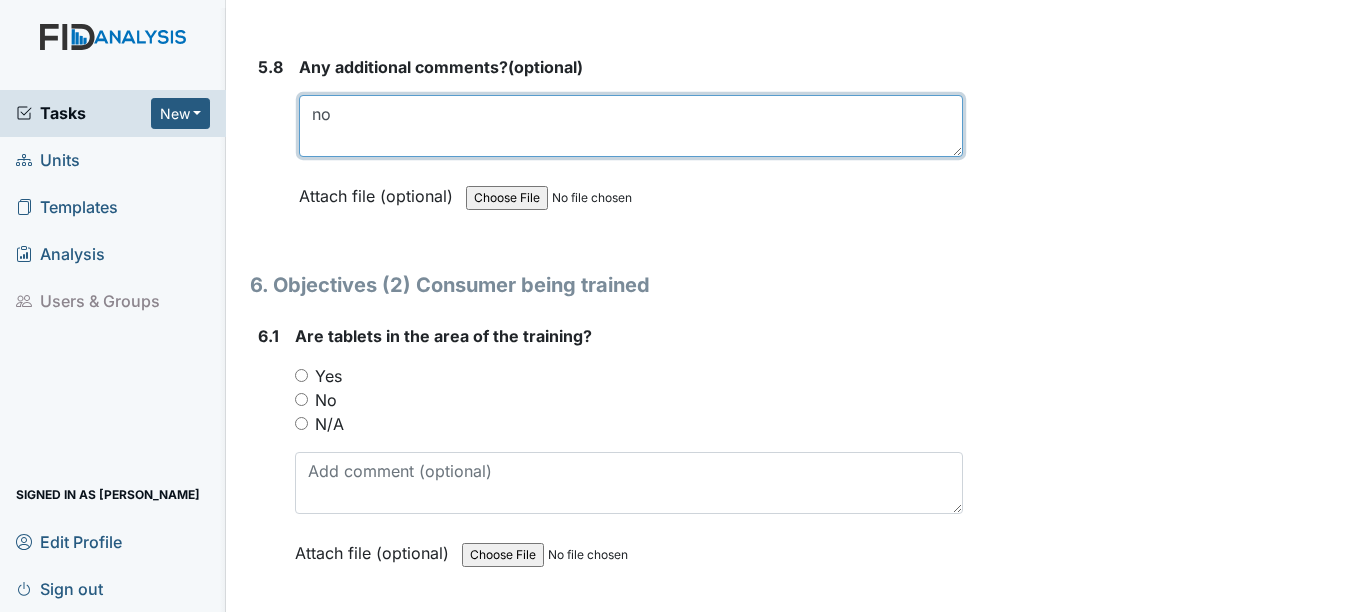 type on "no" 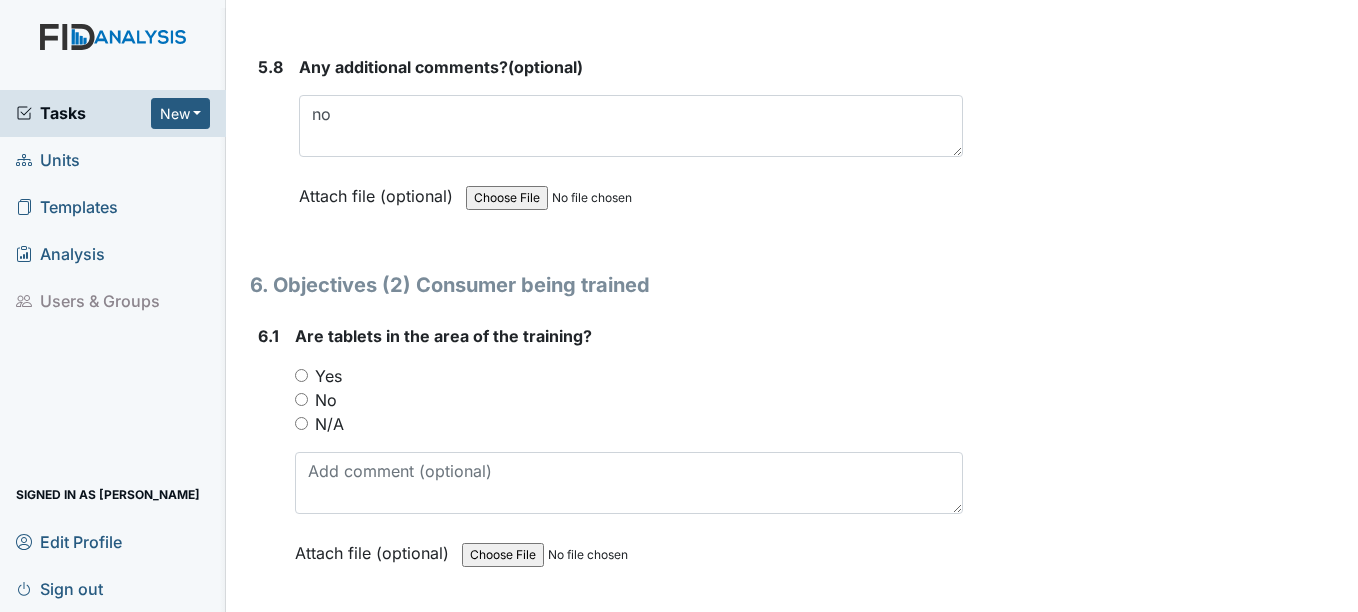 click on "N/A" at bounding box center [301, 423] 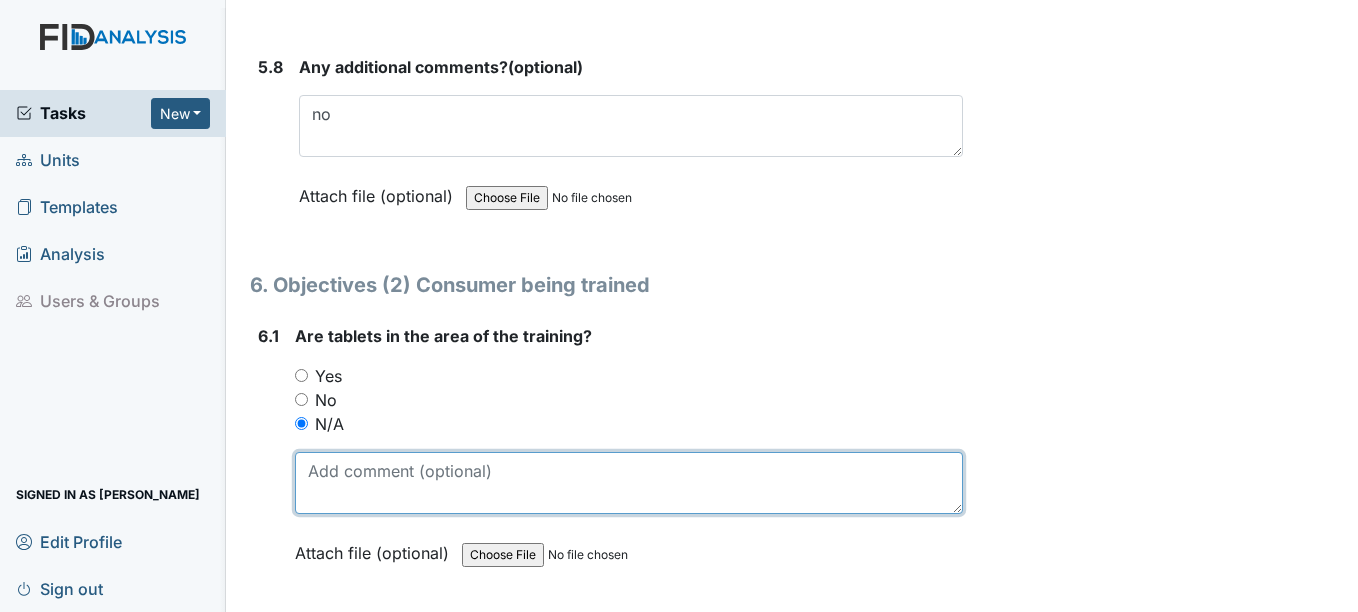 click at bounding box center [628, 483] 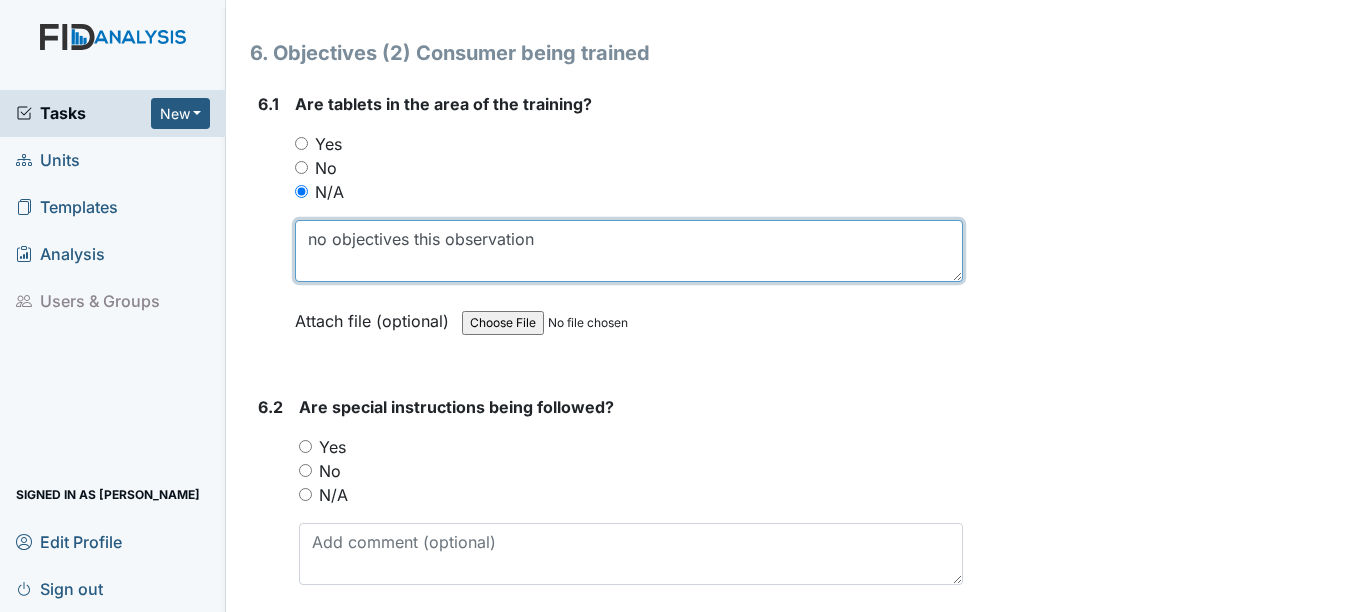 scroll, scrollTop: 13100, scrollLeft: 0, axis: vertical 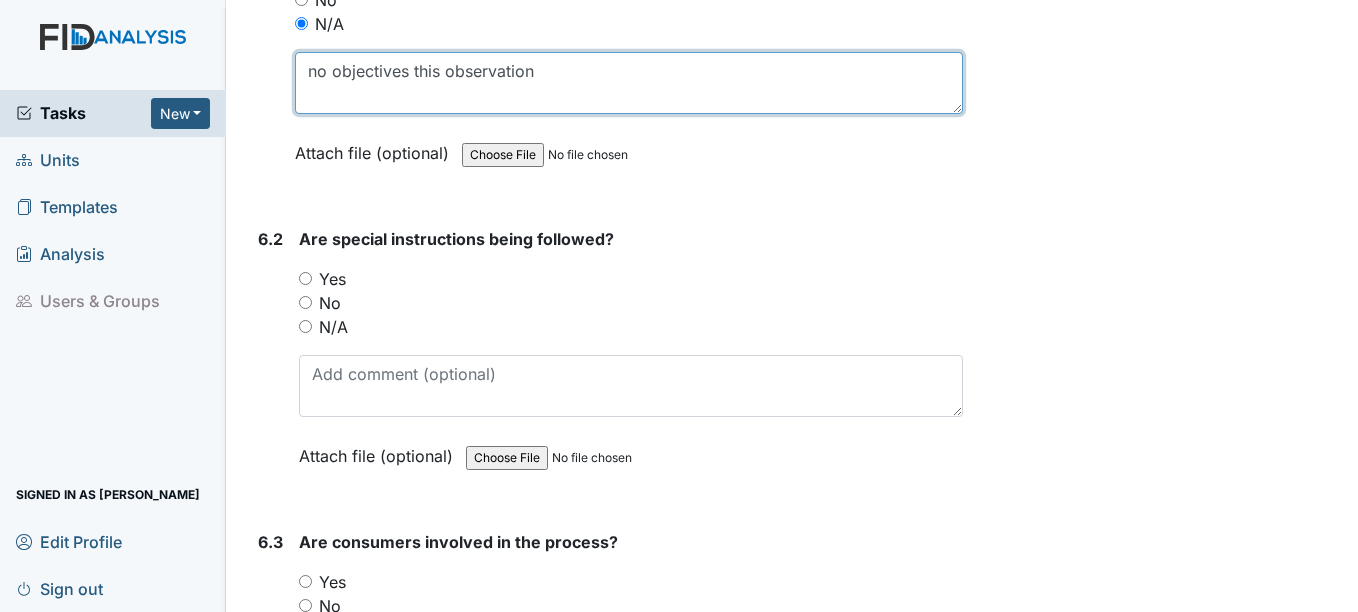 type on "no objectives this observation" 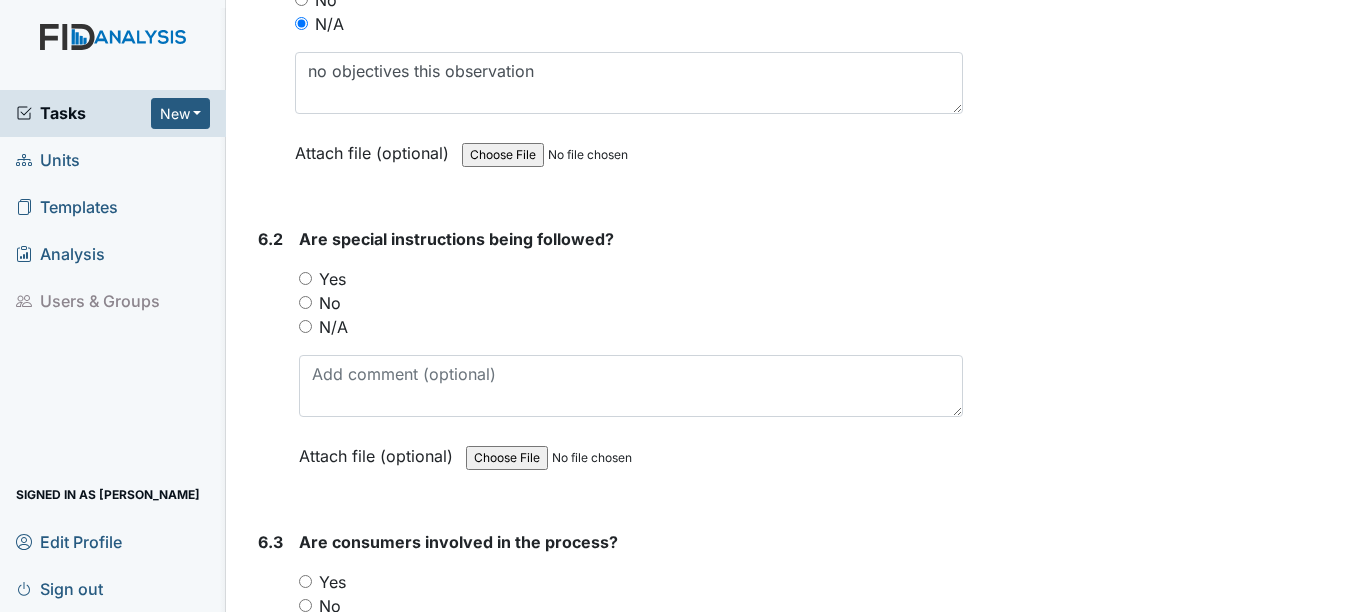 click on "N/A" at bounding box center (305, 326) 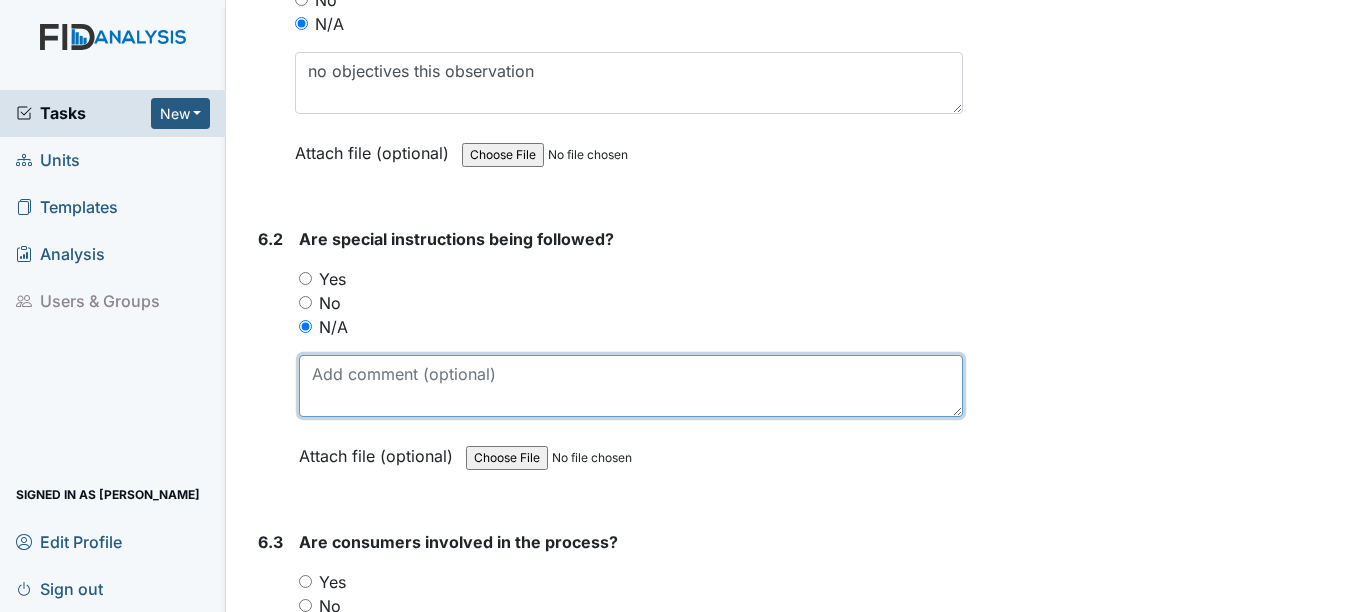 click at bounding box center (630, 386) 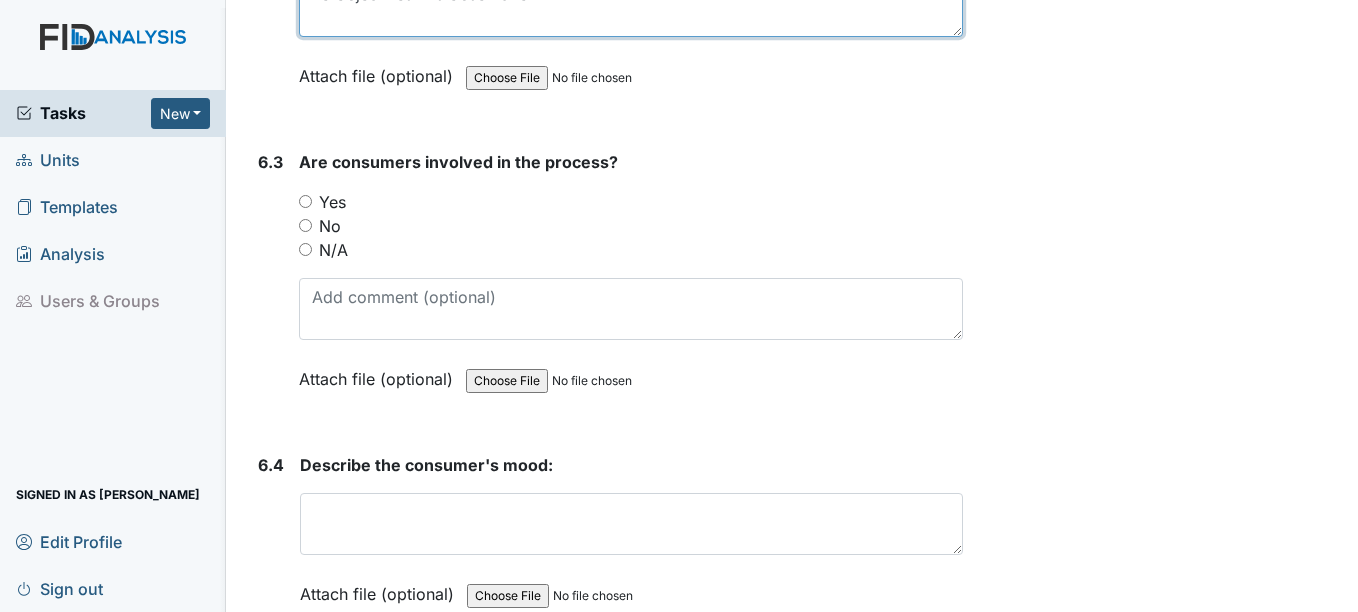 scroll, scrollTop: 13500, scrollLeft: 0, axis: vertical 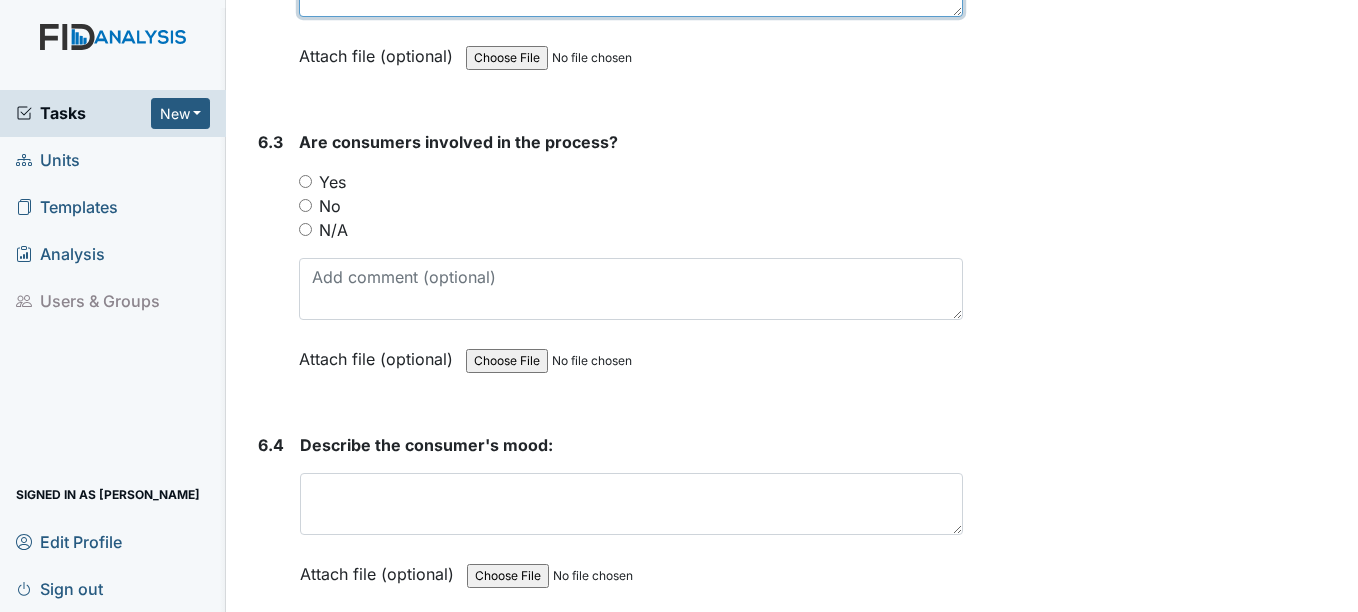 type on "no objectives this observation" 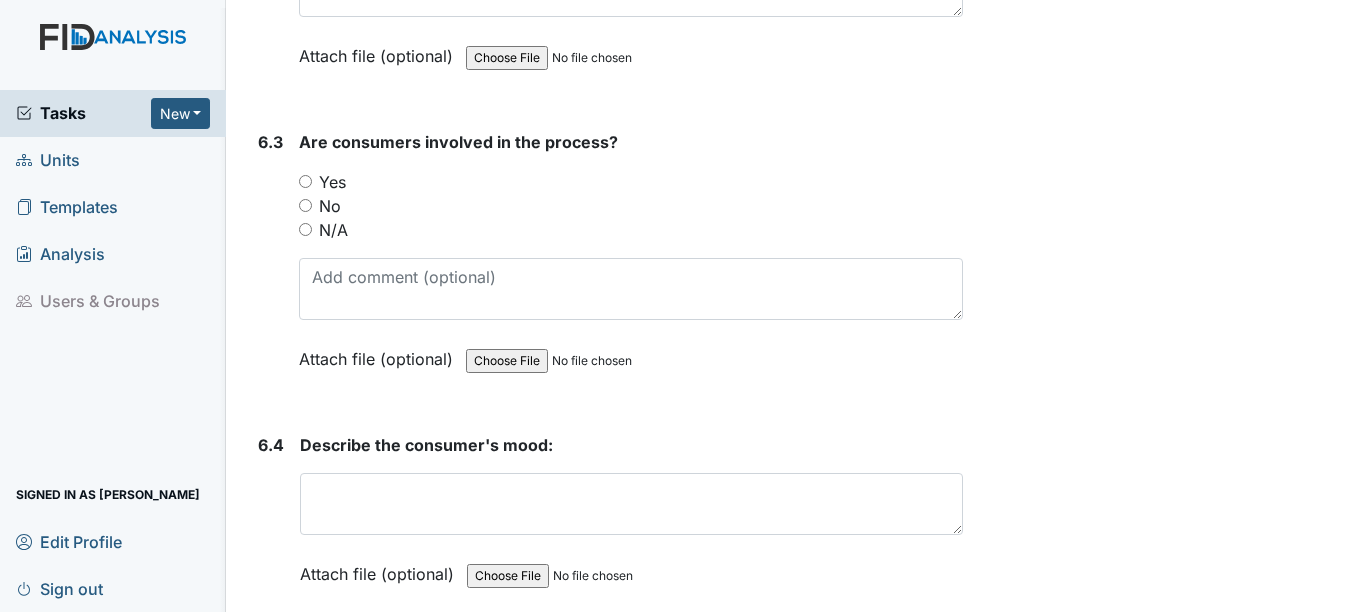 click on "N/A" at bounding box center (305, 229) 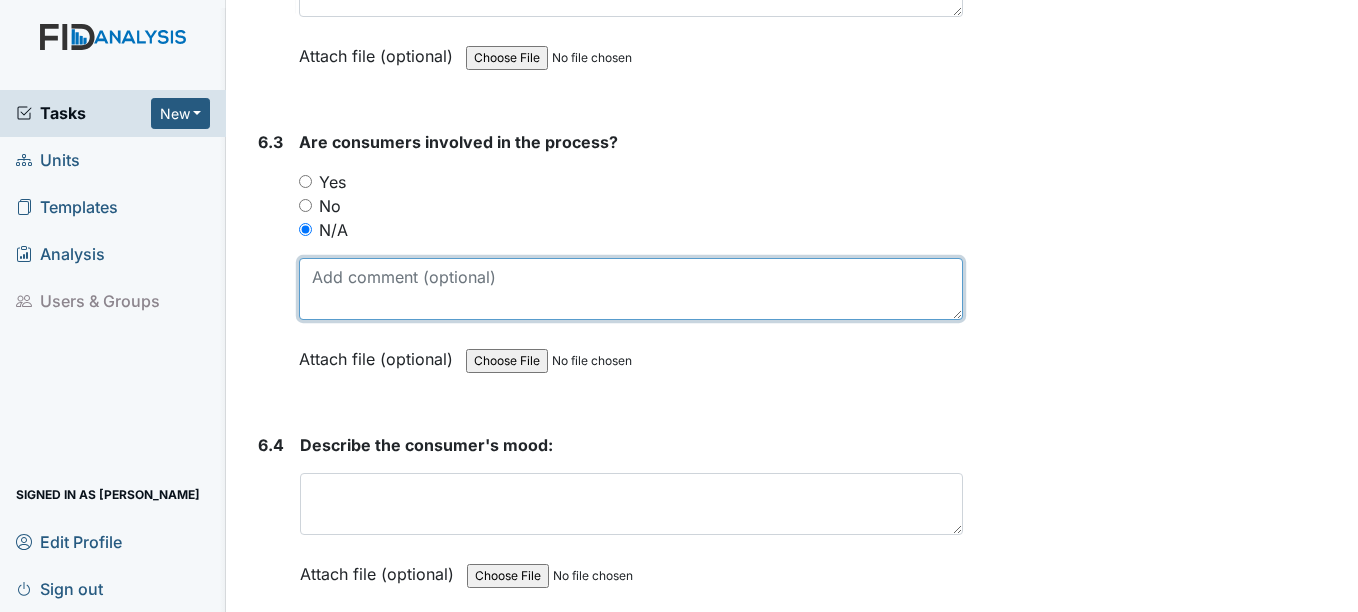 click at bounding box center (630, 289) 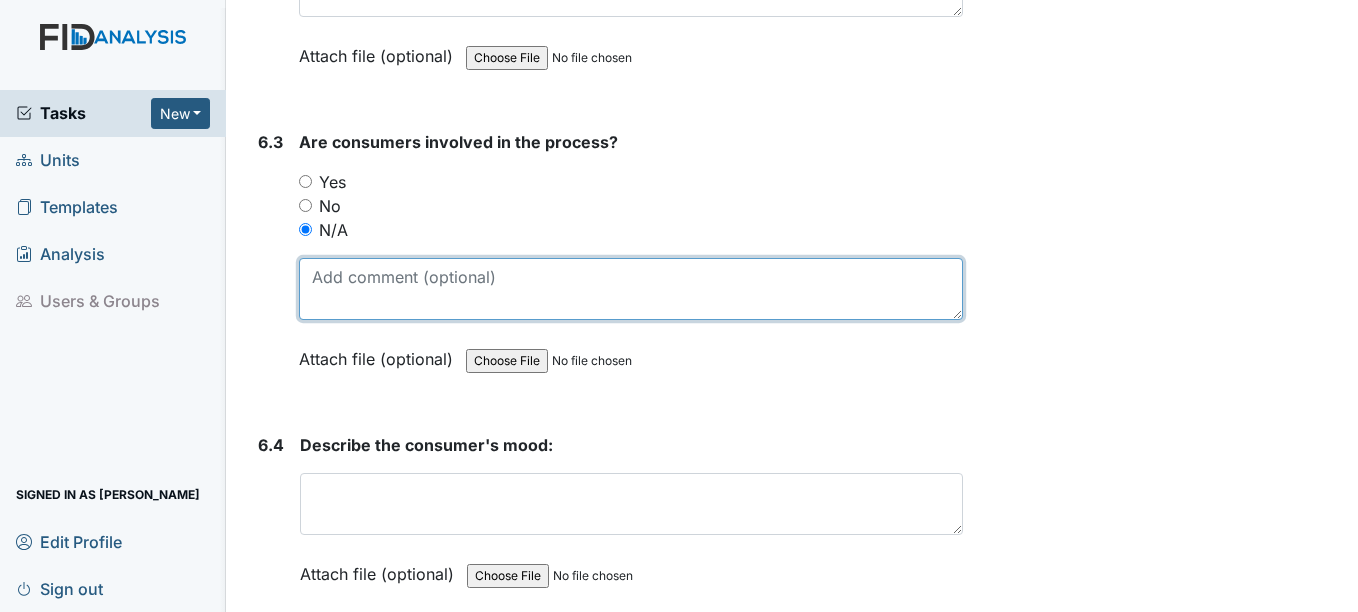 paste on "no objectives this observation" 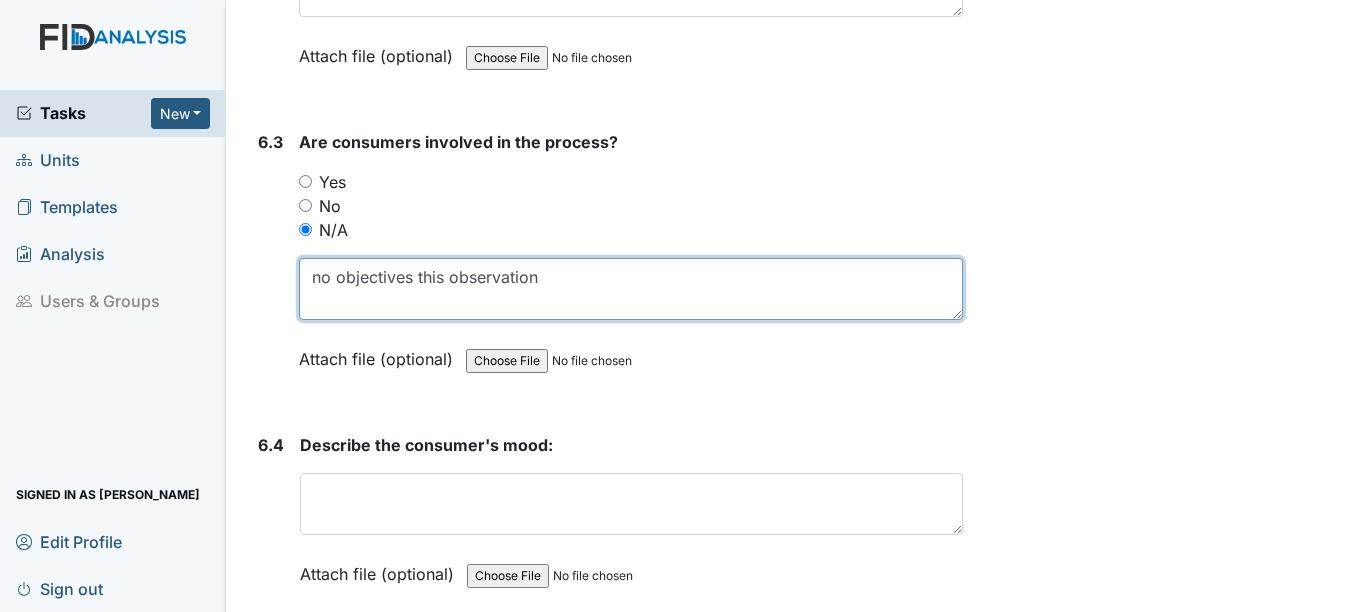 type on "no objectives this observation" 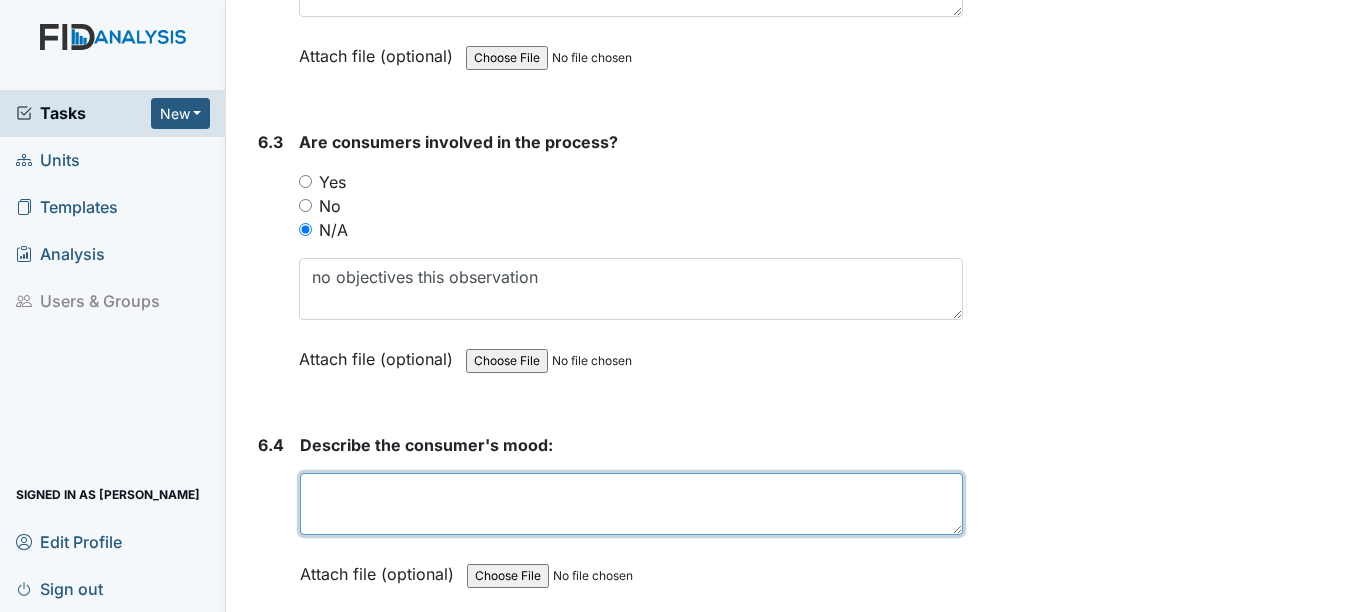 click at bounding box center [631, 504] 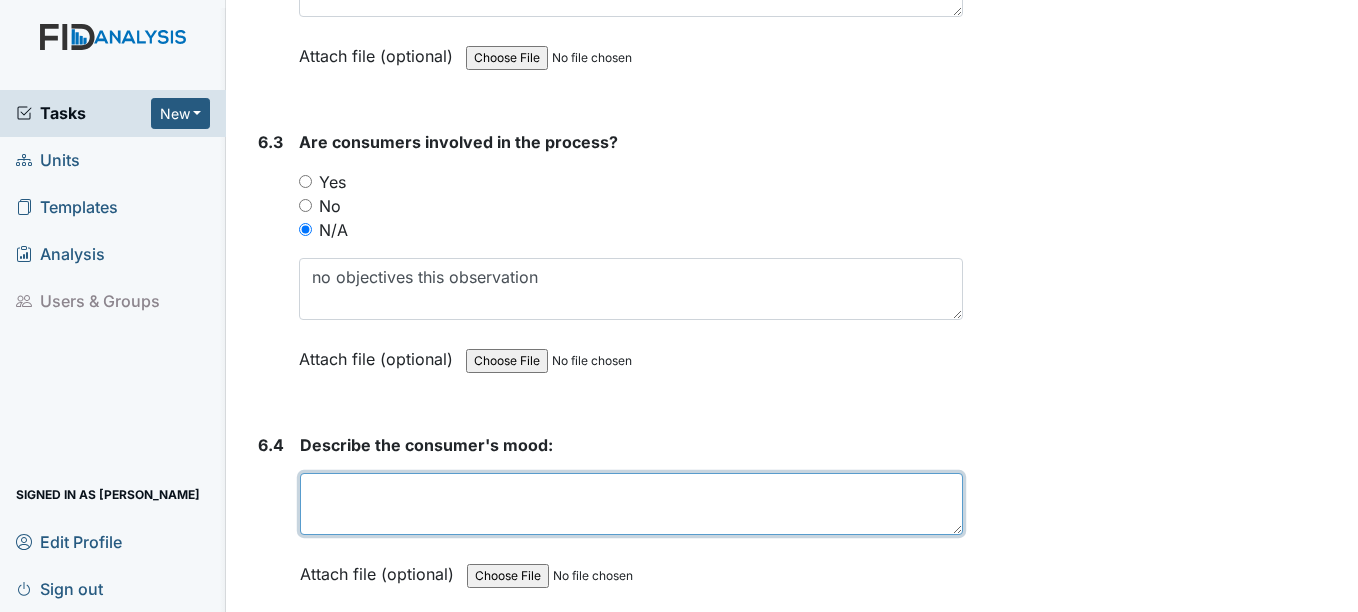 paste on "no objectives this observation" 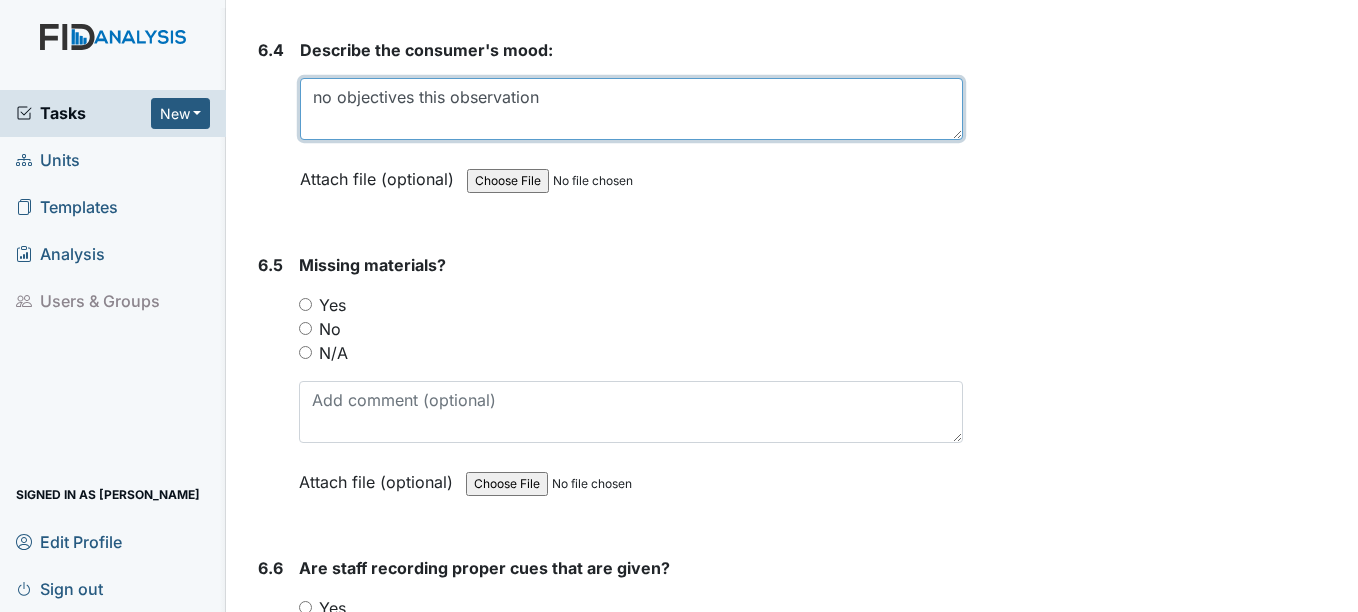 scroll, scrollTop: 13900, scrollLeft: 0, axis: vertical 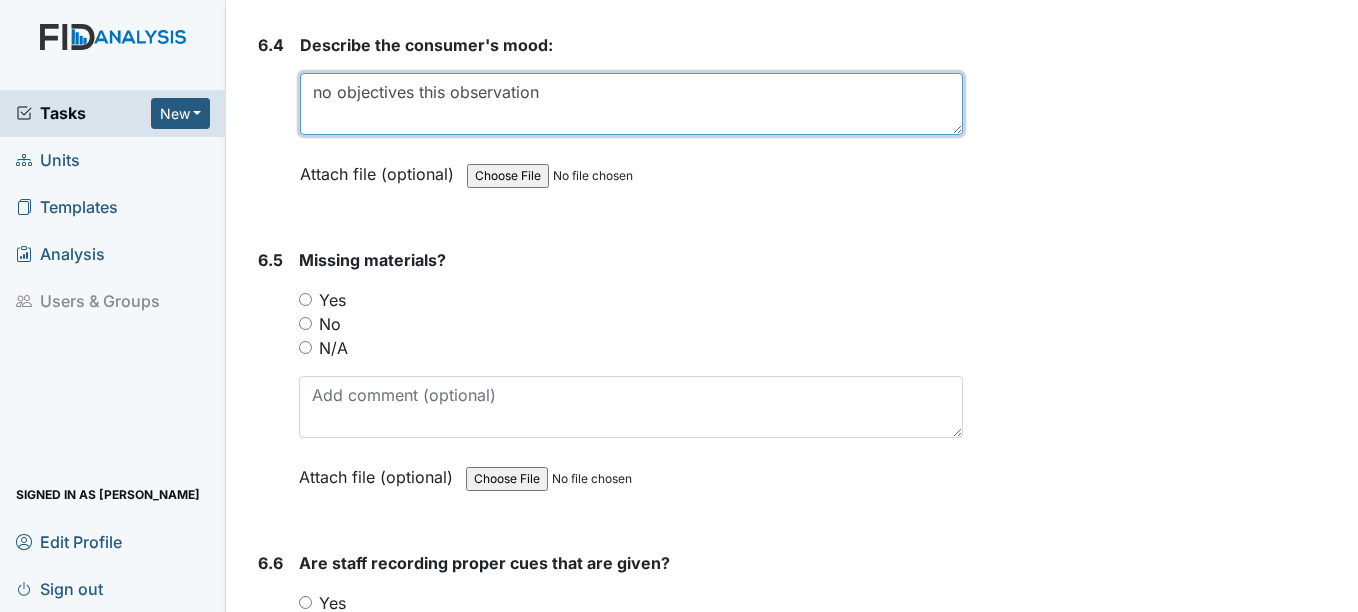 type on "no objectives this observation" 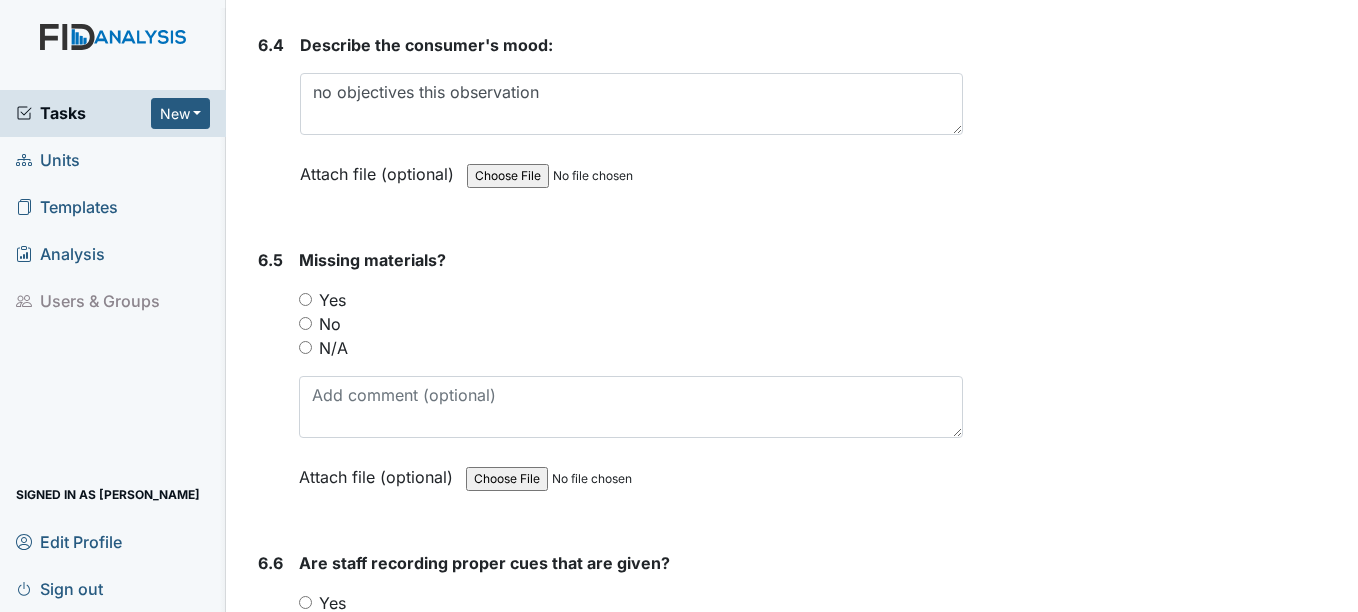 click on "N/A" at bounding box center [305, 347] 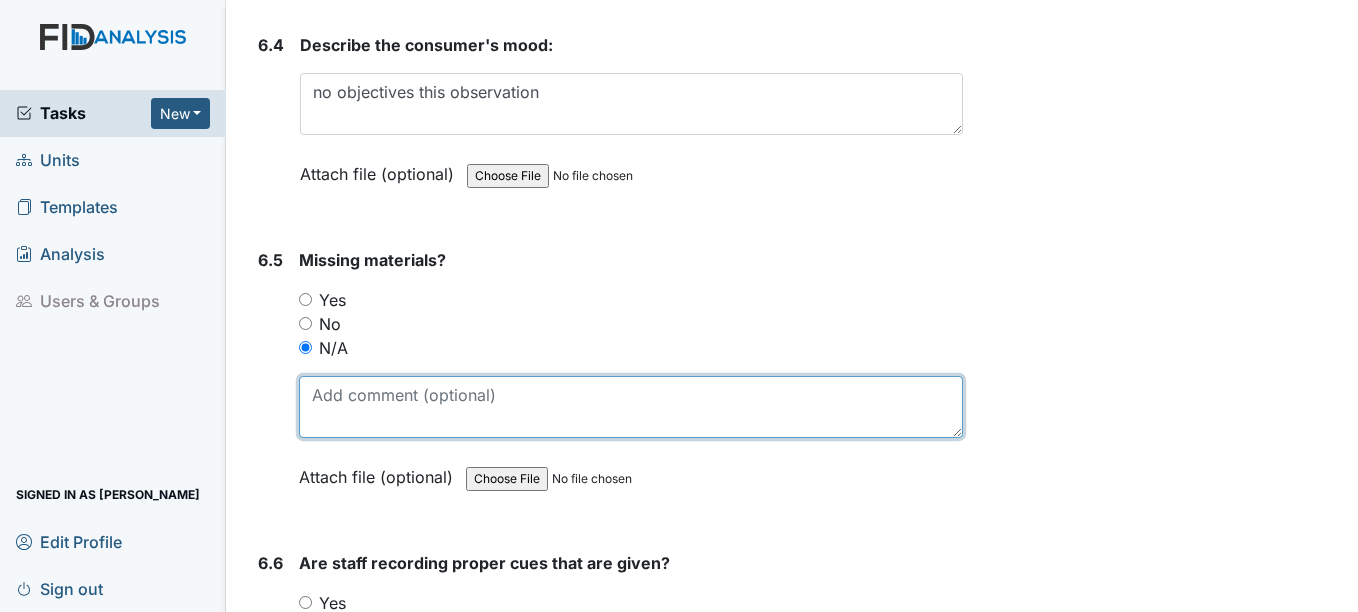 click at bounding box center (630, 407) 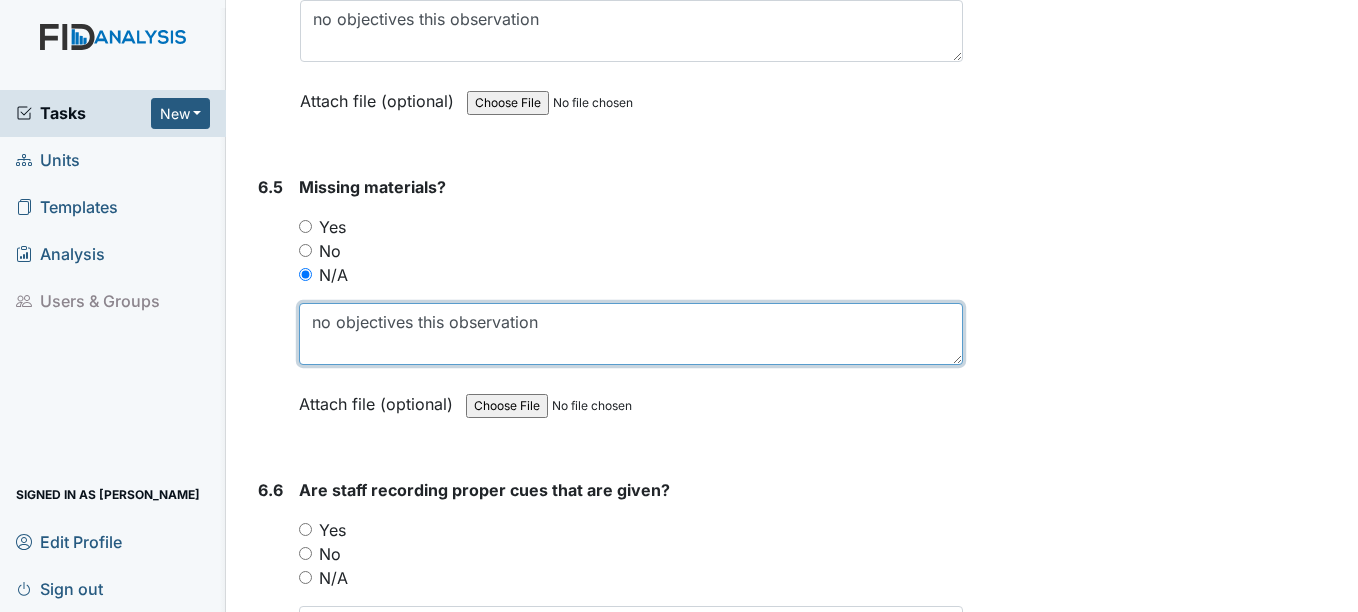 scroll, scrollTop: 14200, scrollLeft: 0, axis: vertical 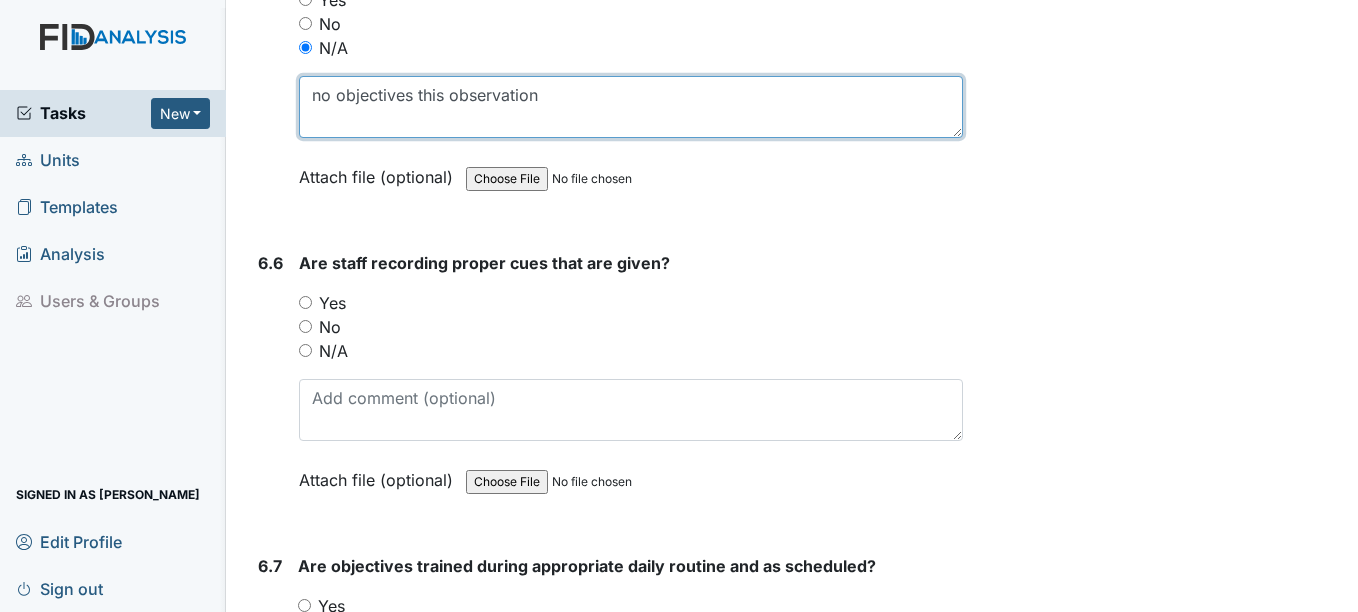 type on "no objectives this observation" 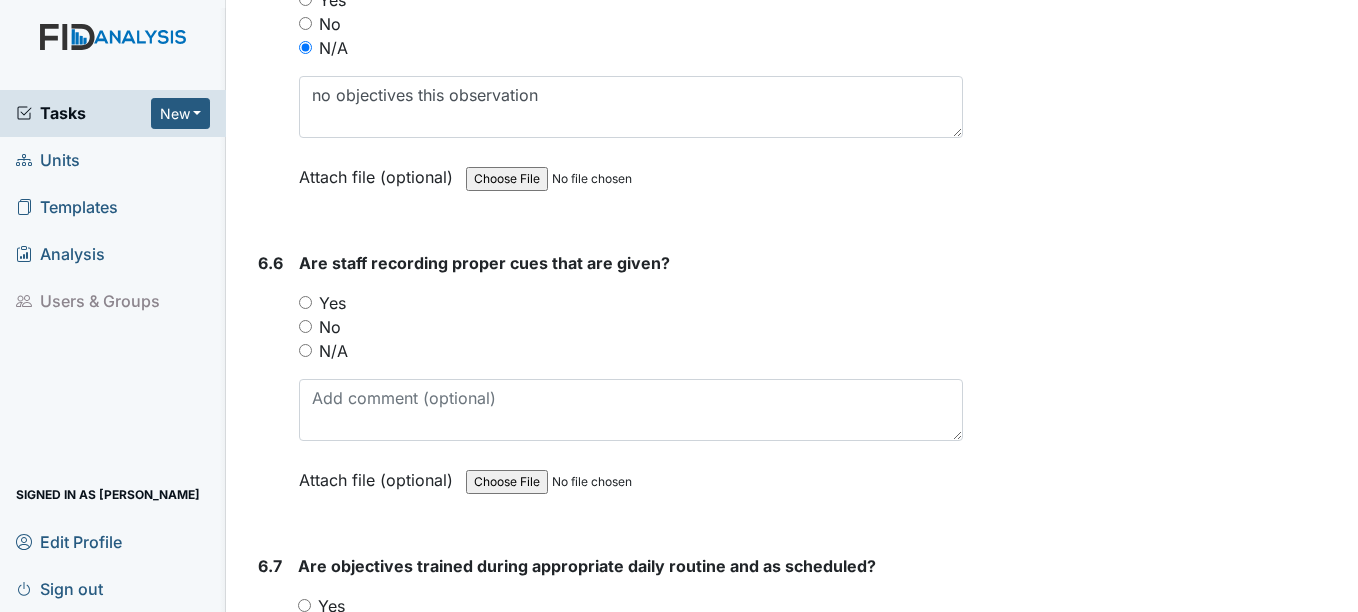 click on "N/A" at bounding box center [305, 350] 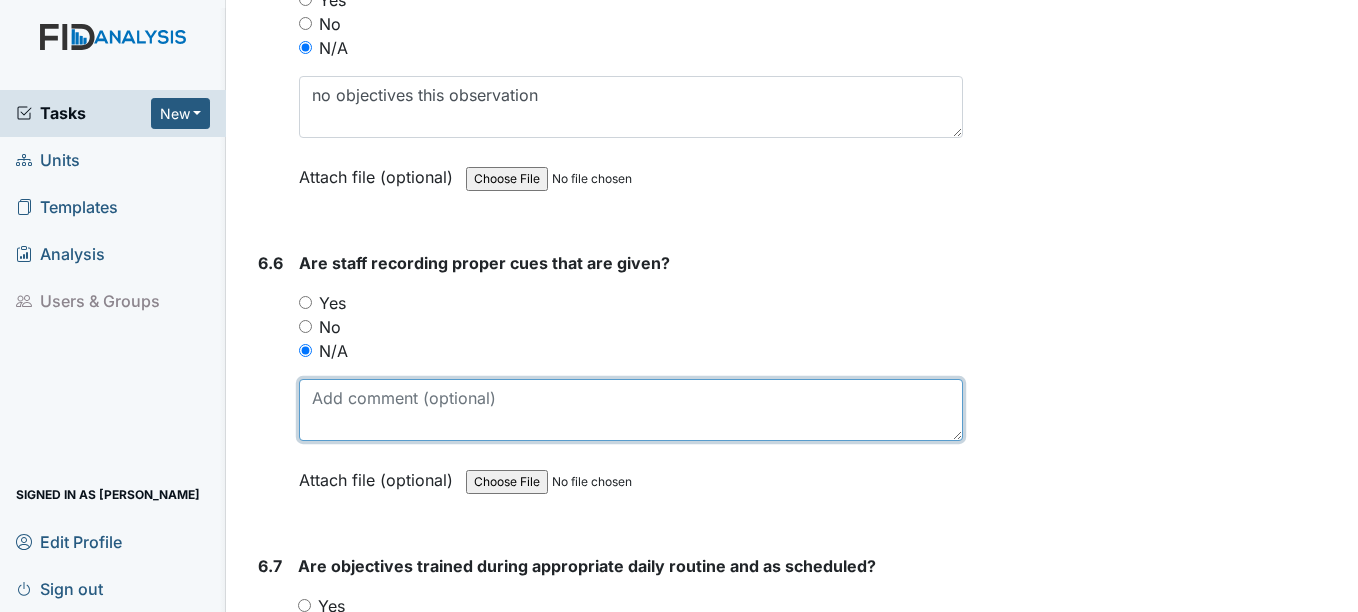 click at bounding box center [630, 410] 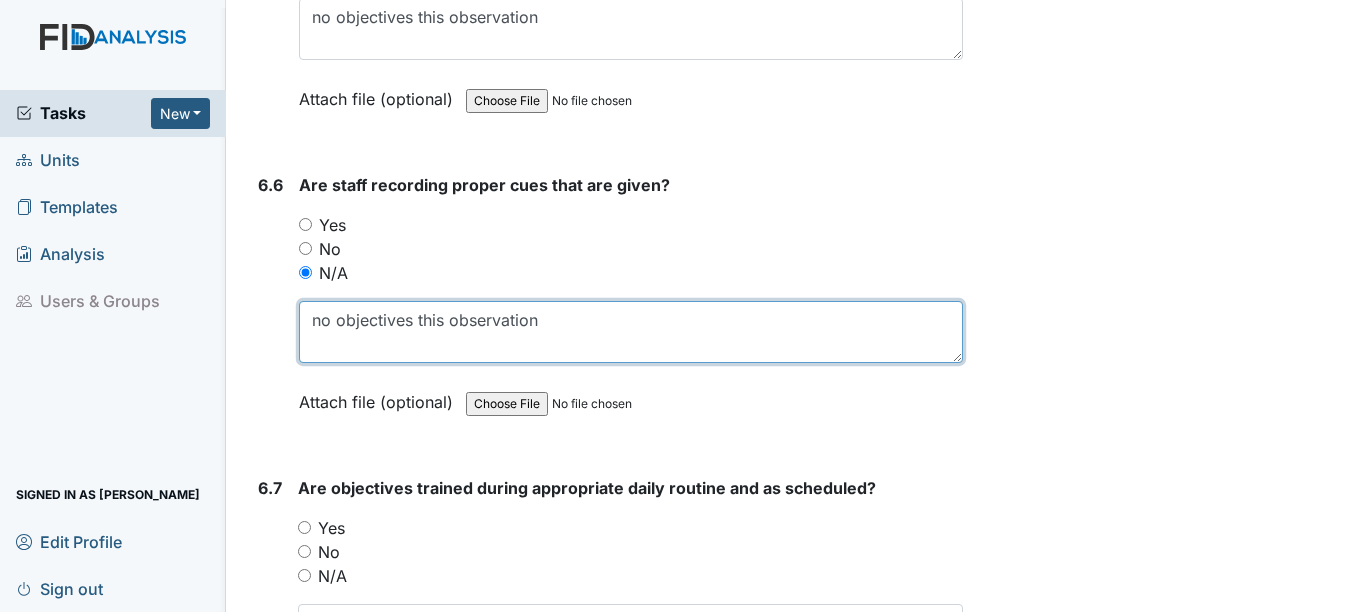 scroll, scrollTop: 14500, scrollLeft: 0, axis: vertical 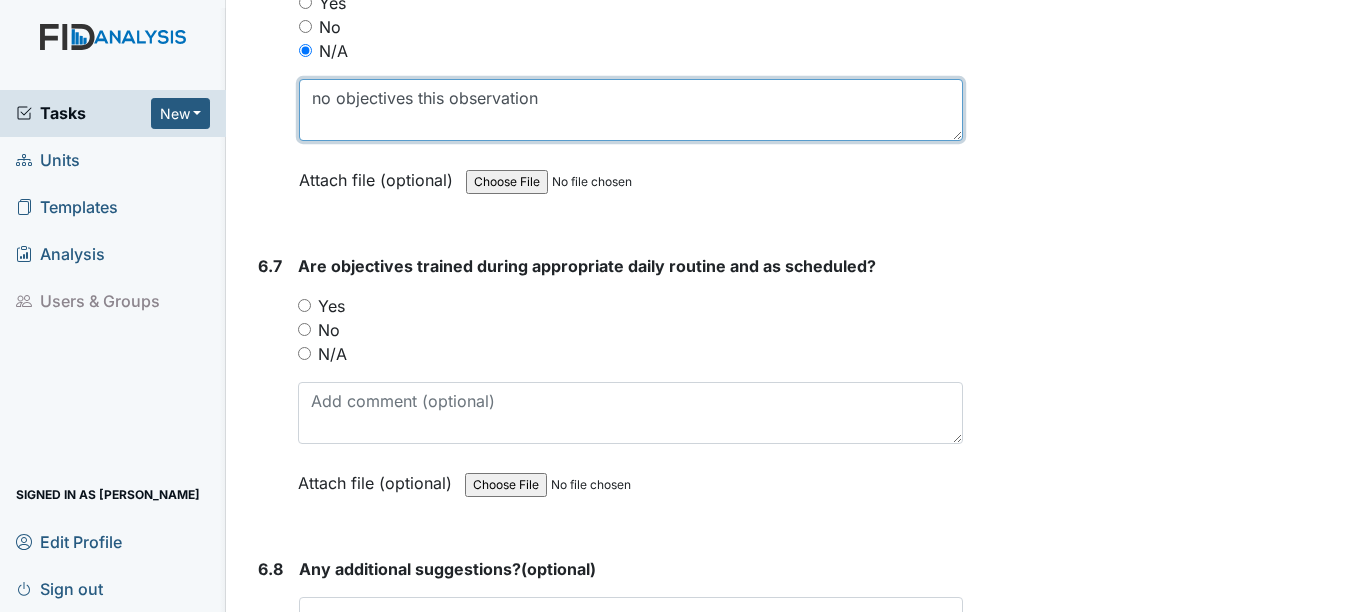 type on "no objectives this observation" 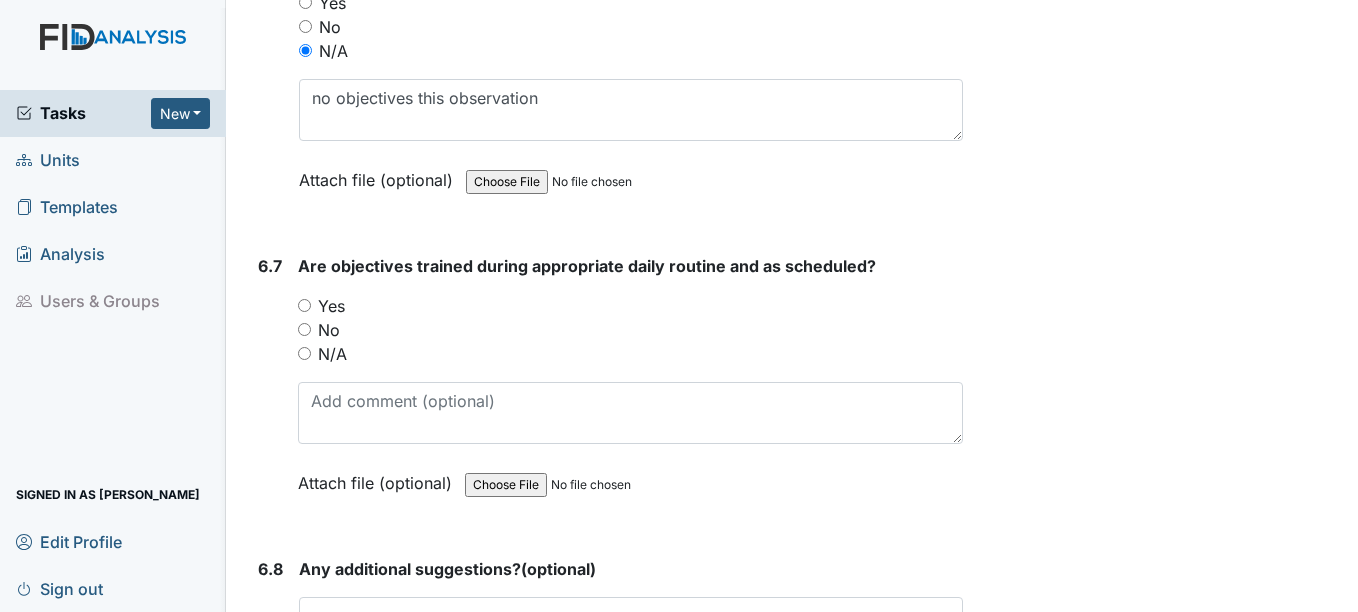 click on "N/A" at bounding box center [304, 353] 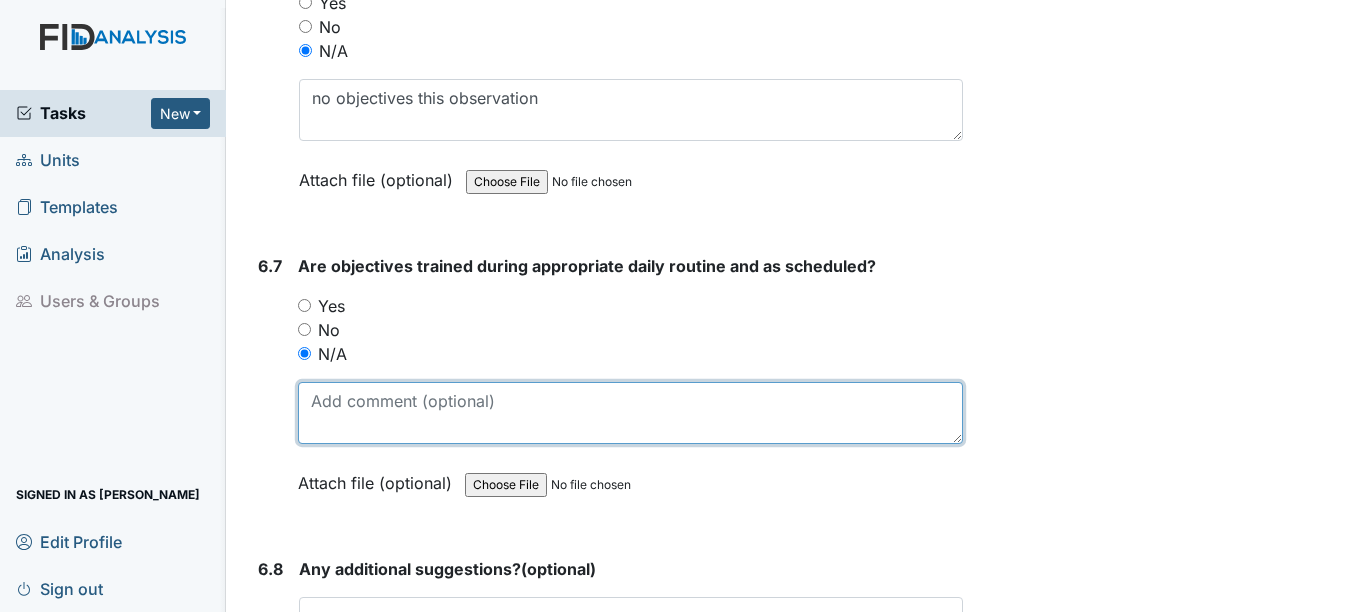 click at bounding box center [630, 413] 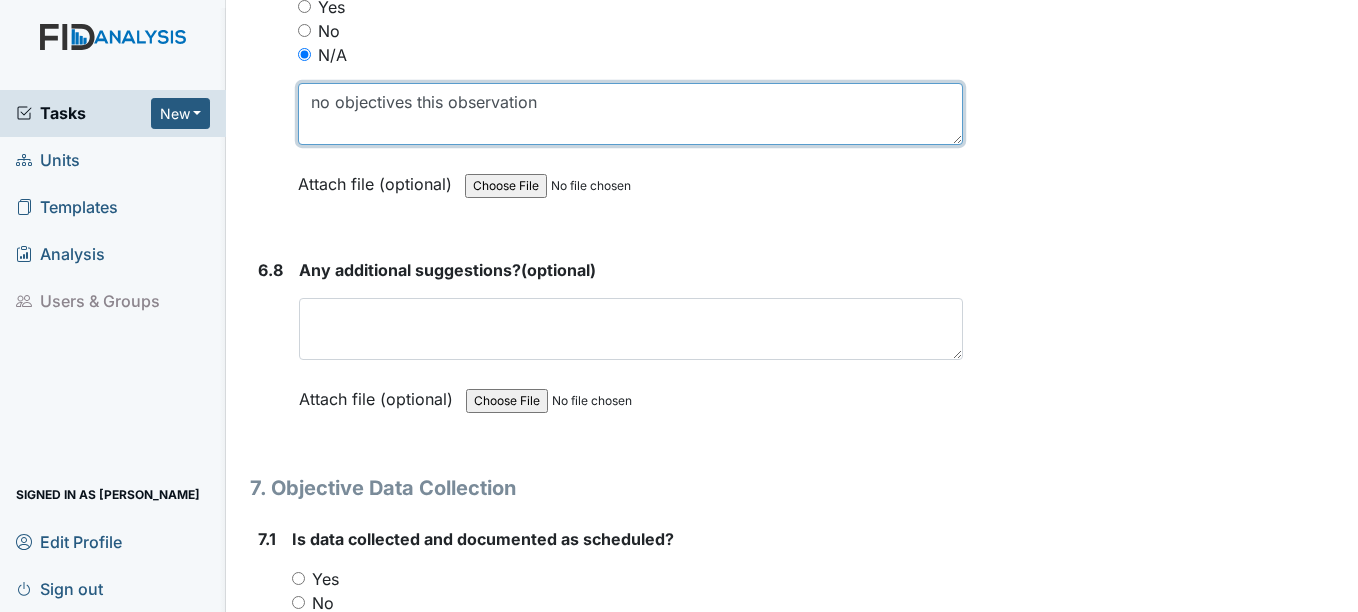 scroll, scrollTop: 14800, scrollLeft: 0, axis: vertical 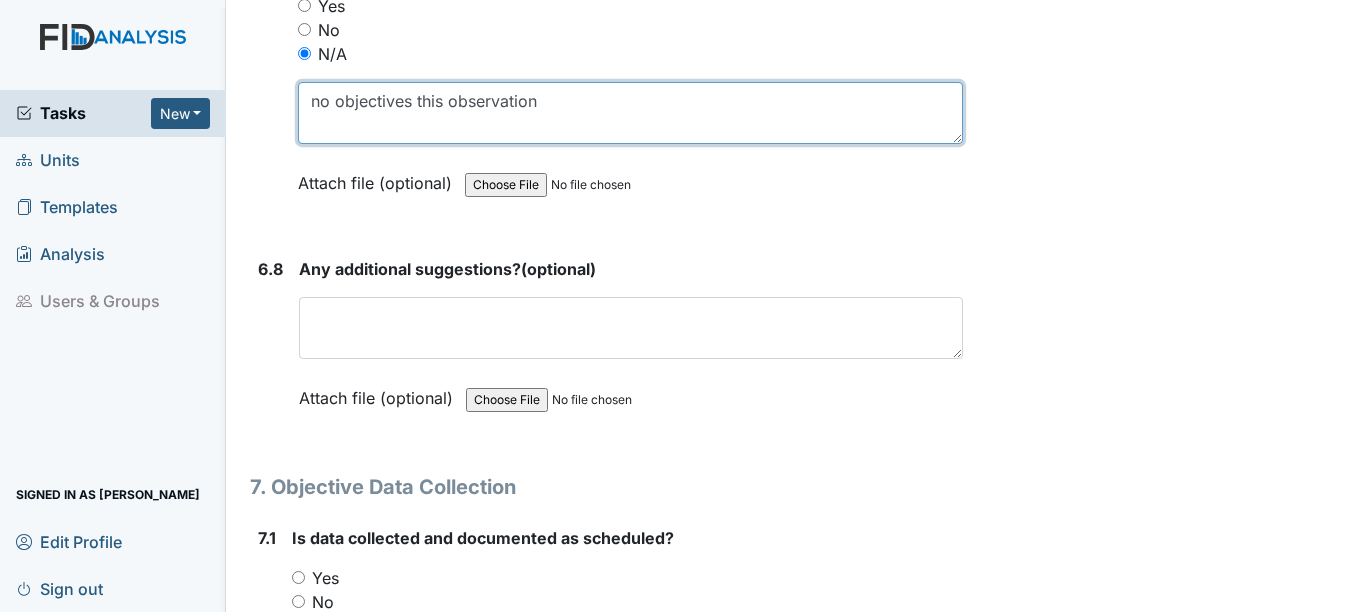 type on "no objectives this observation" 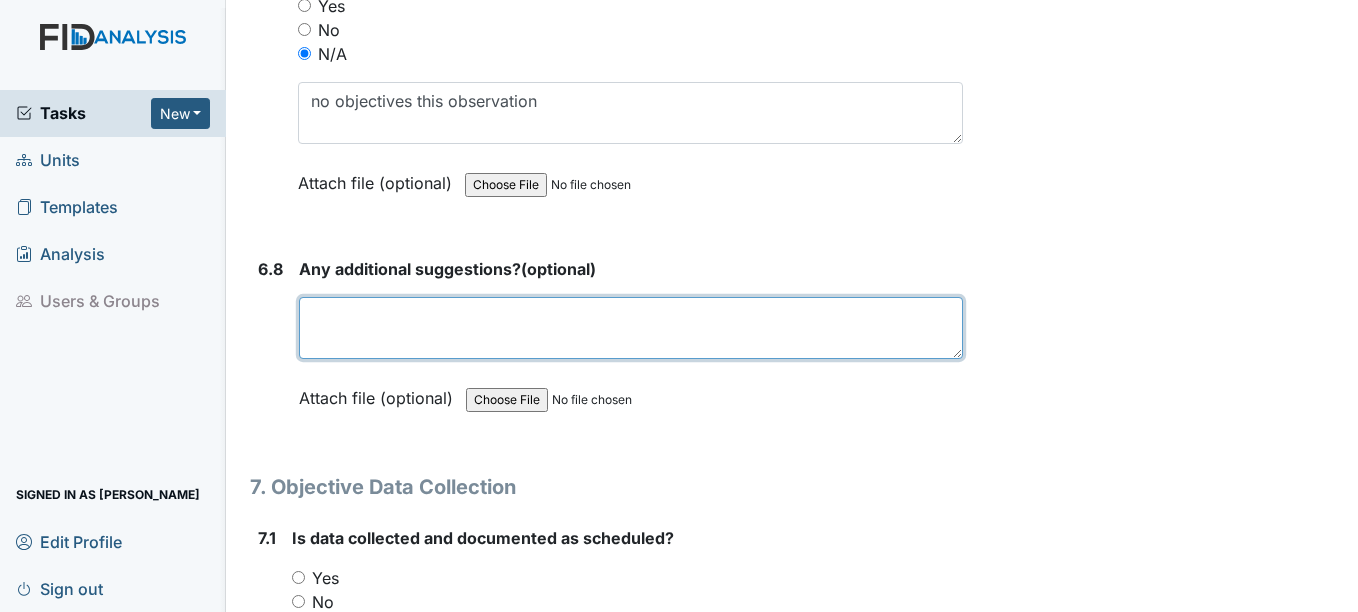 click at bounding box center (630, 328) 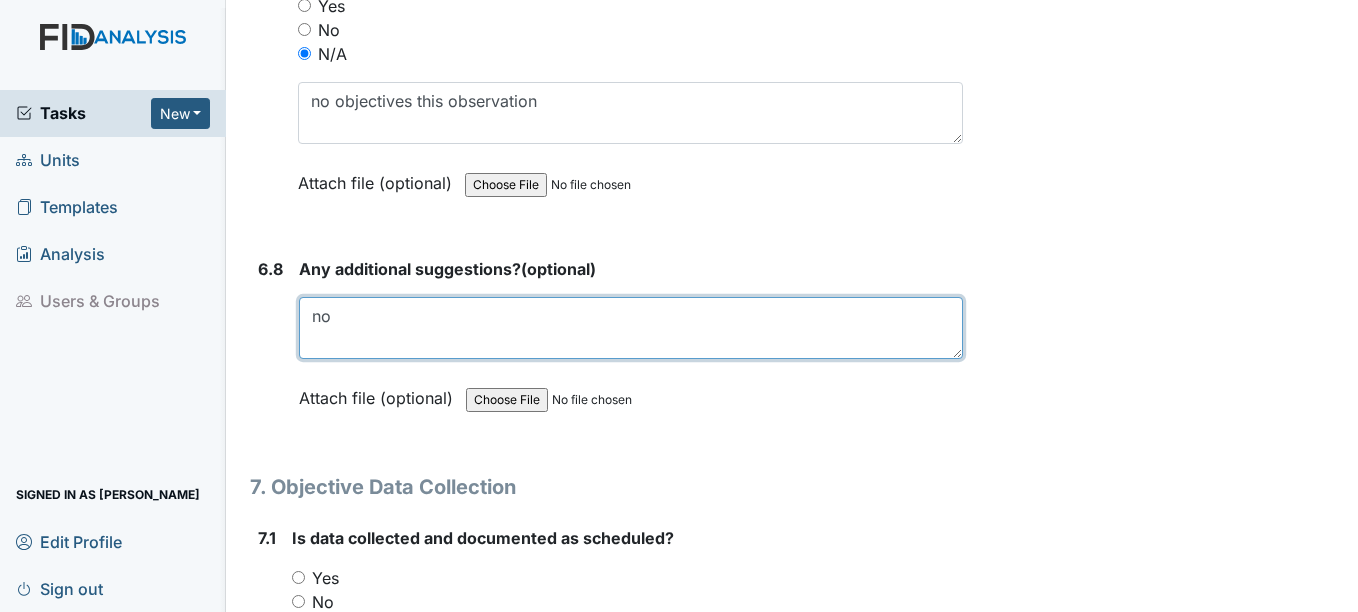click on "no" at bounding box center [630, 328] 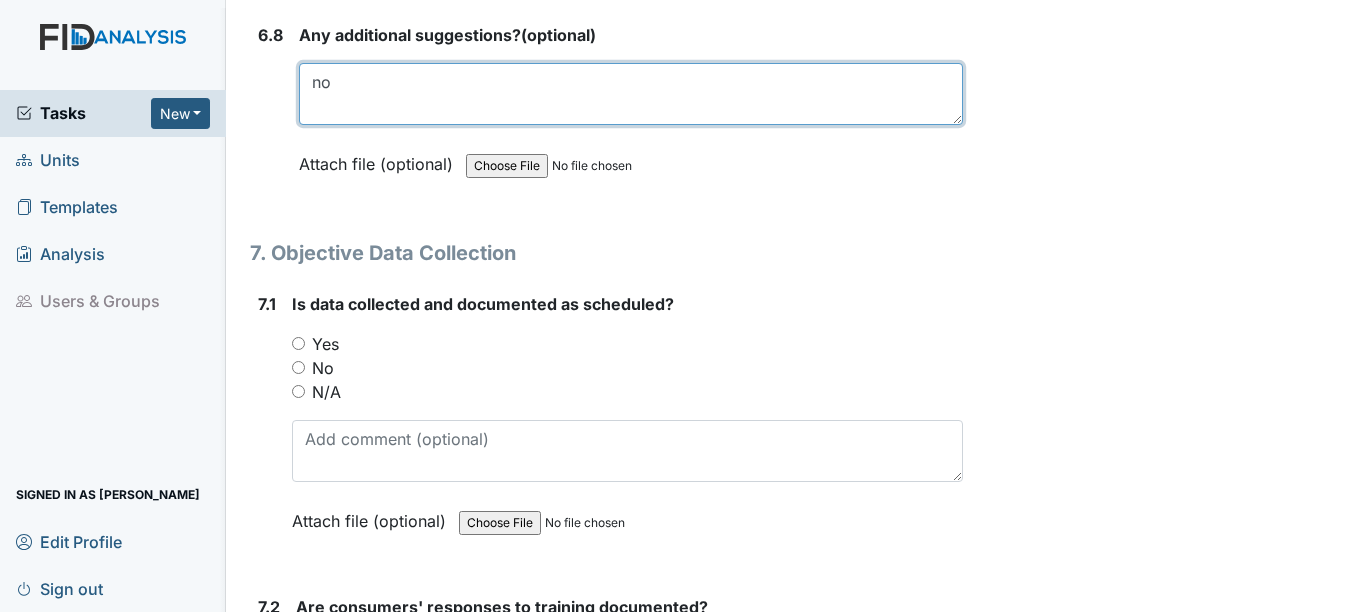 scroll, scrollTop: 15100, scrollLeft: 0, axis: vertical 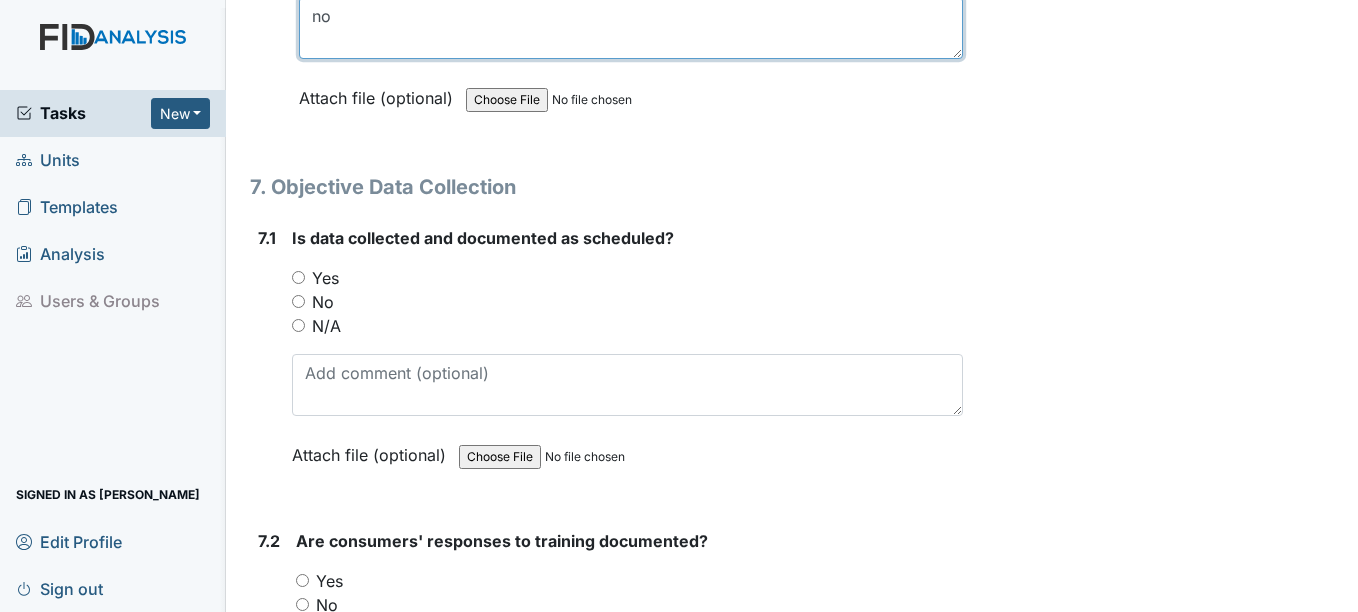 type on "no" 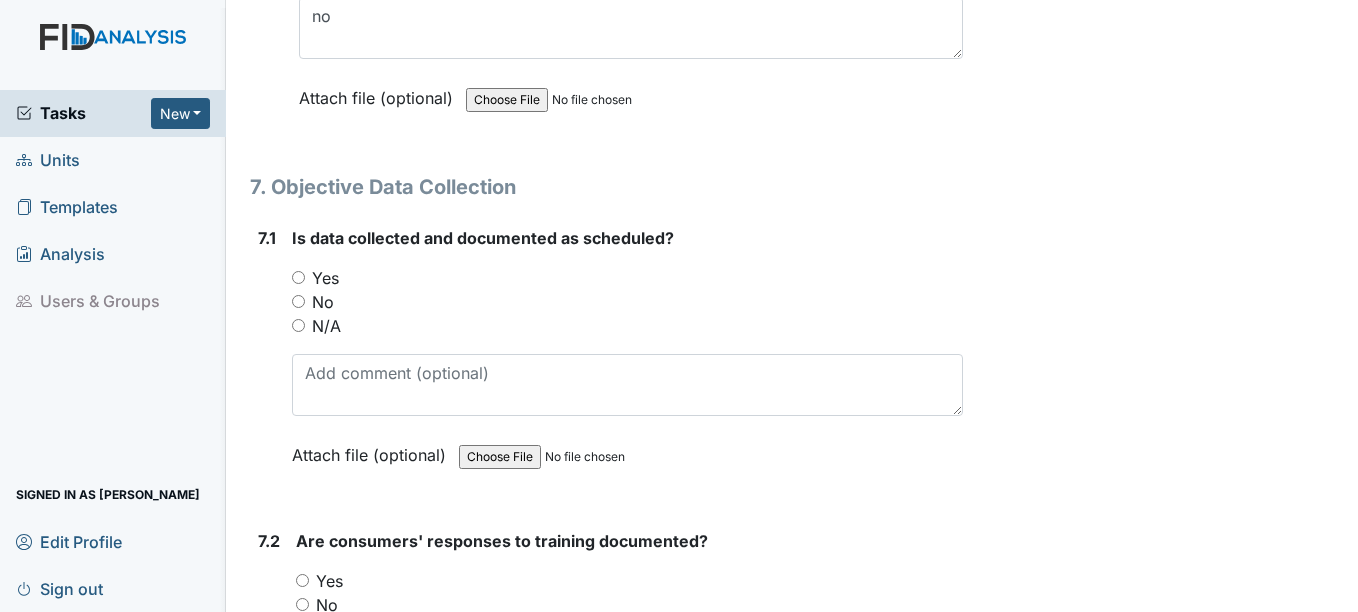 click on "N/A" at bounding box center [298, 325] 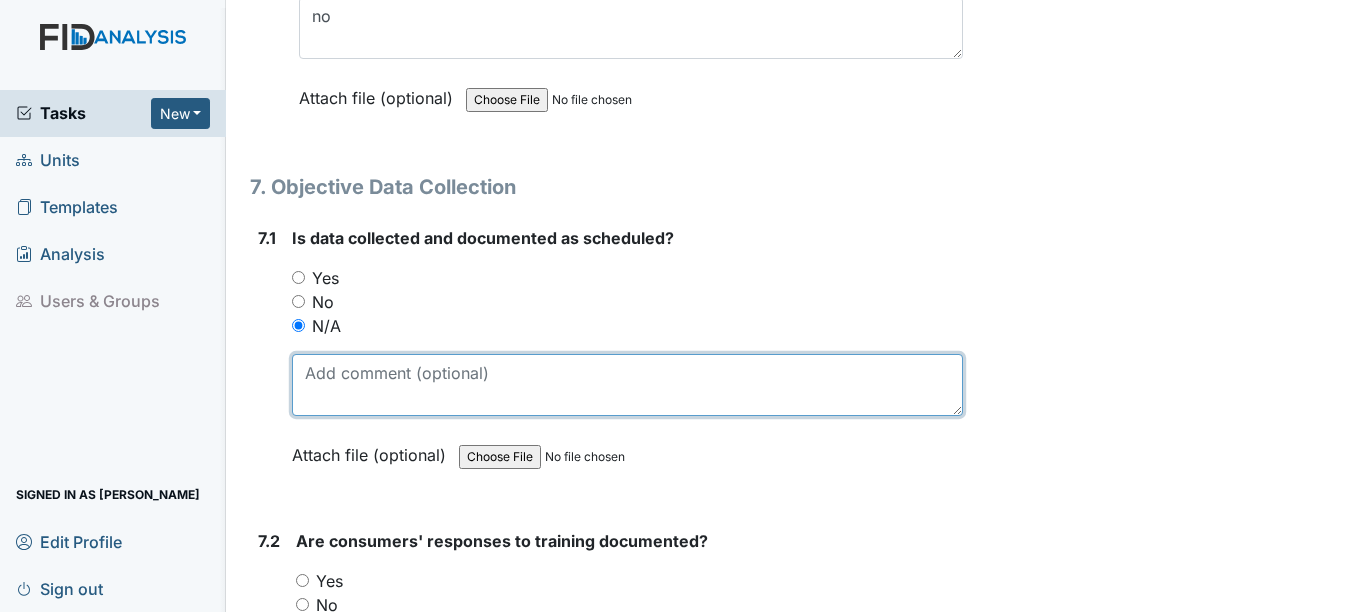 click at bounding box center (627, 385) 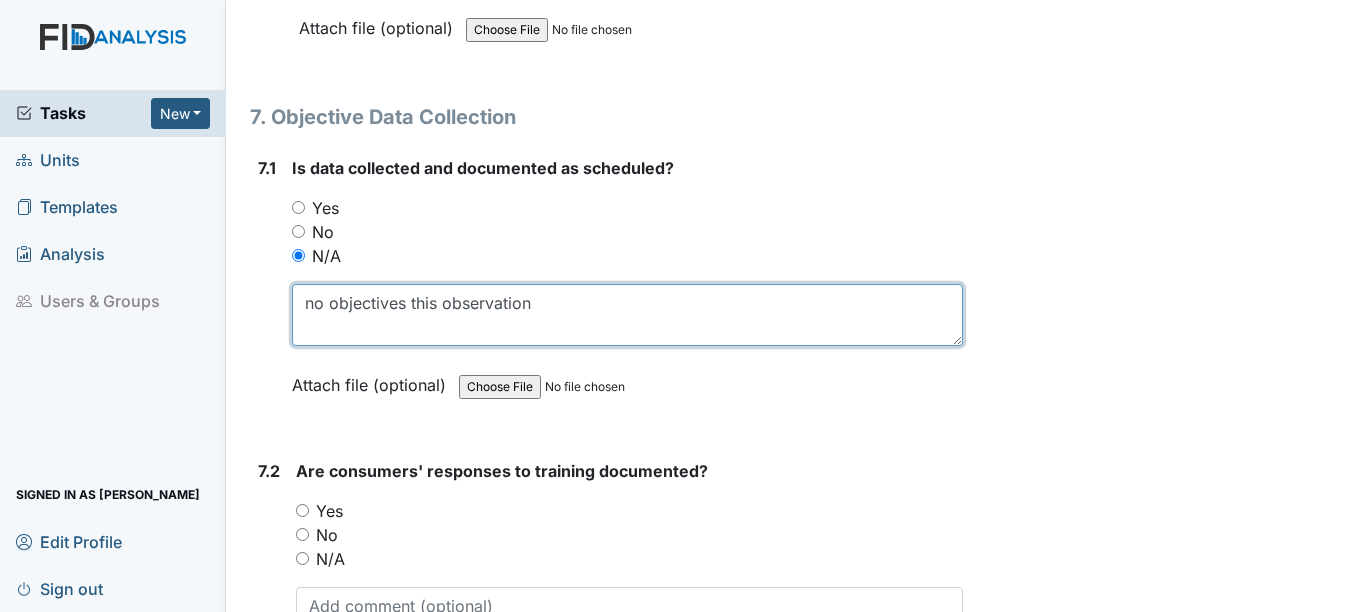 scroll, scrollTop: 15400, scrollLeft: 0, axis: vertical 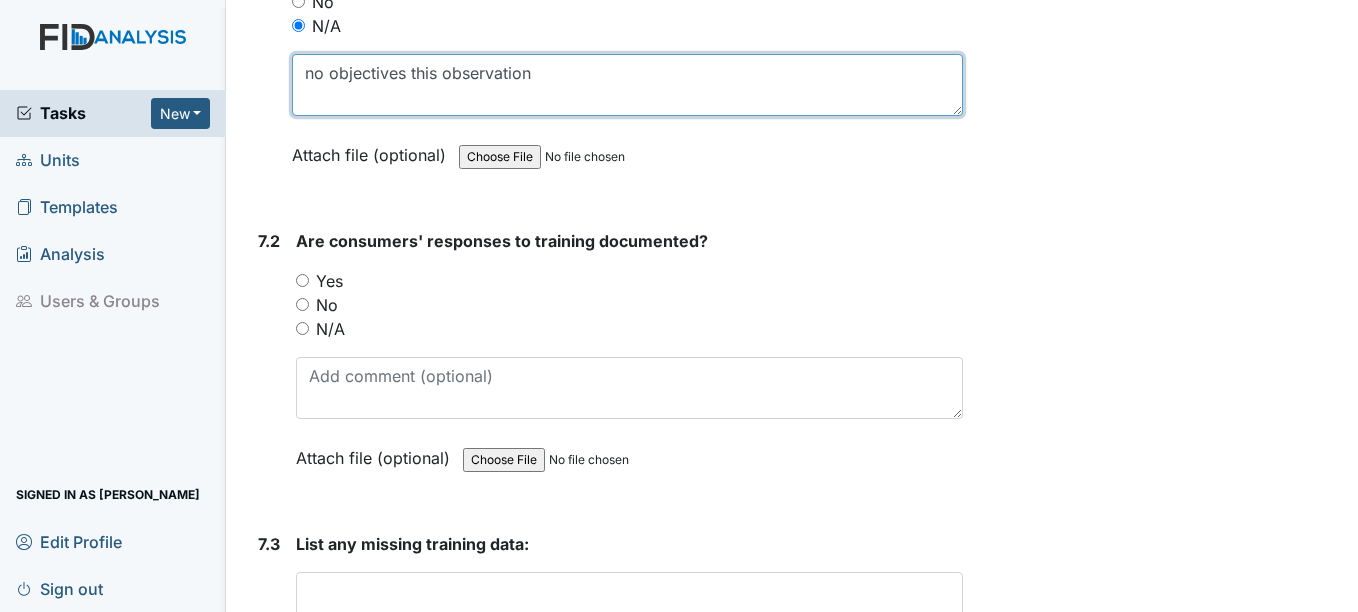type on "no objectives this observation" 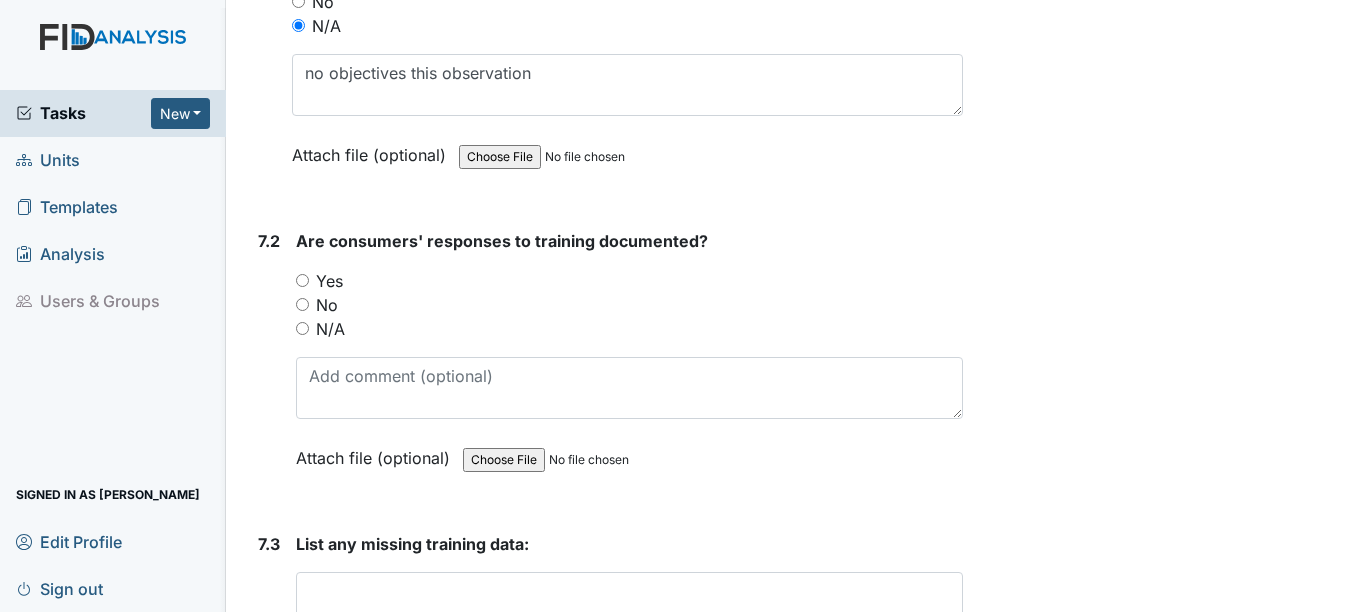 click on "N/A" at bounding box center (302, 328) 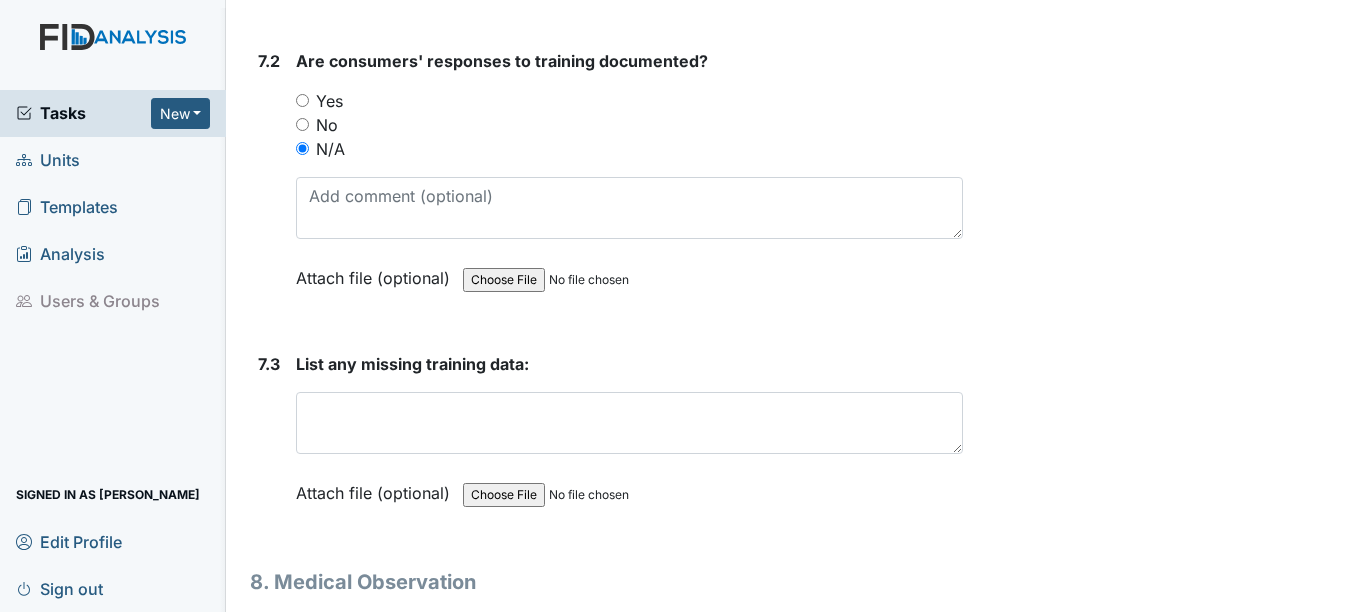 scroll, scrollTop: 15600, scrollLeft: 0, axis: vertical 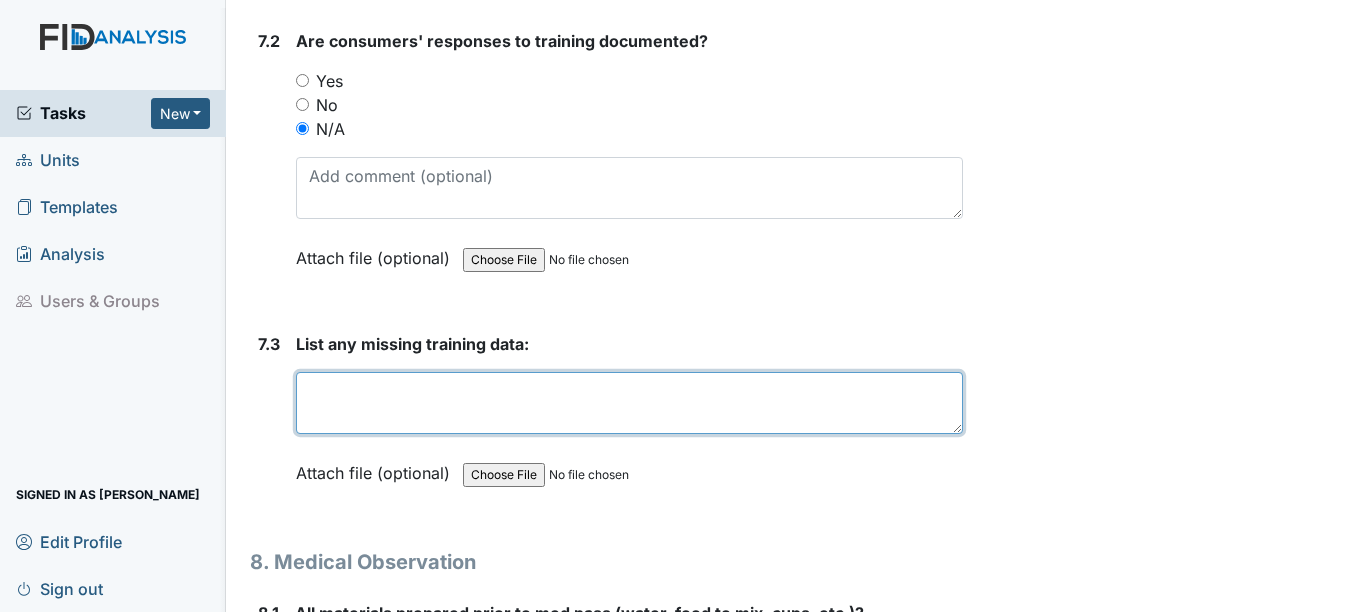 click at bounding box center [629, 403] 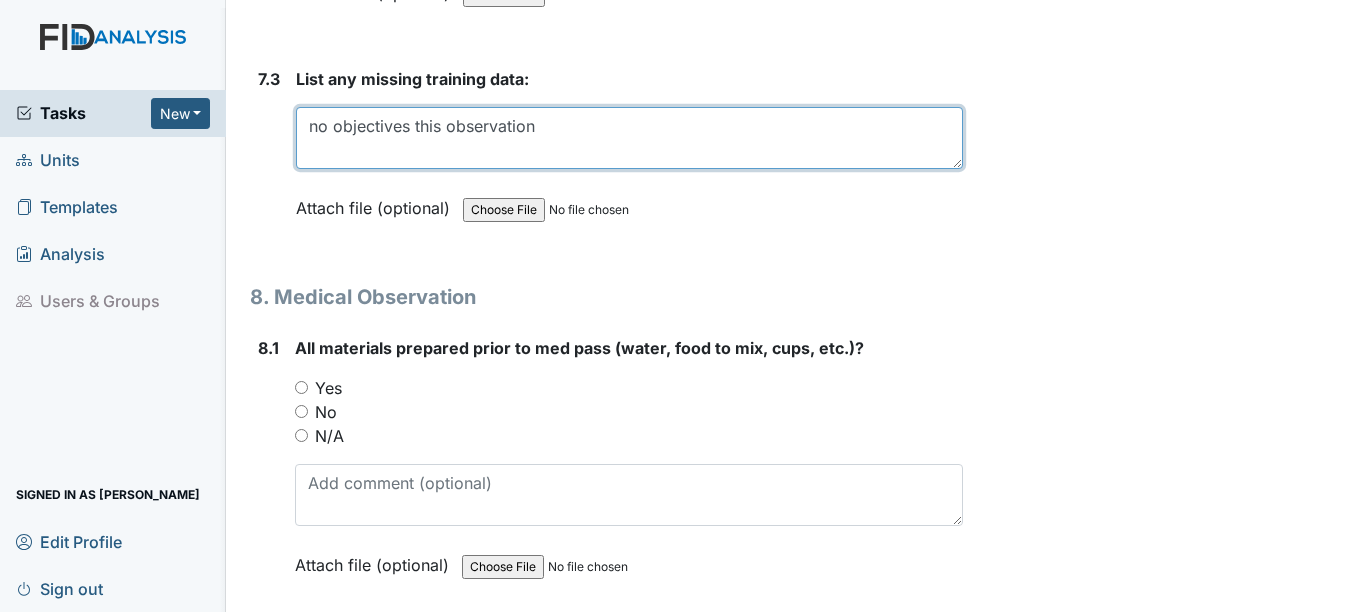 scroll, scrollTop: 15900, scrollLeft: 0, axis: vertical 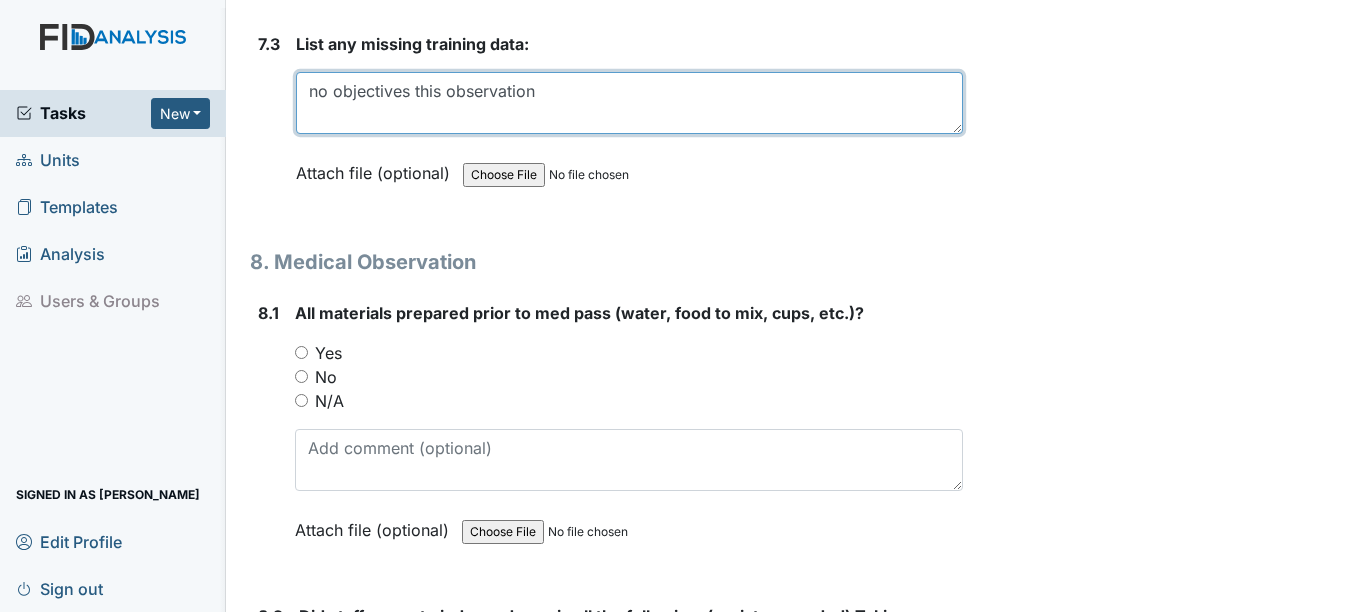 type on "no objectives this observation" 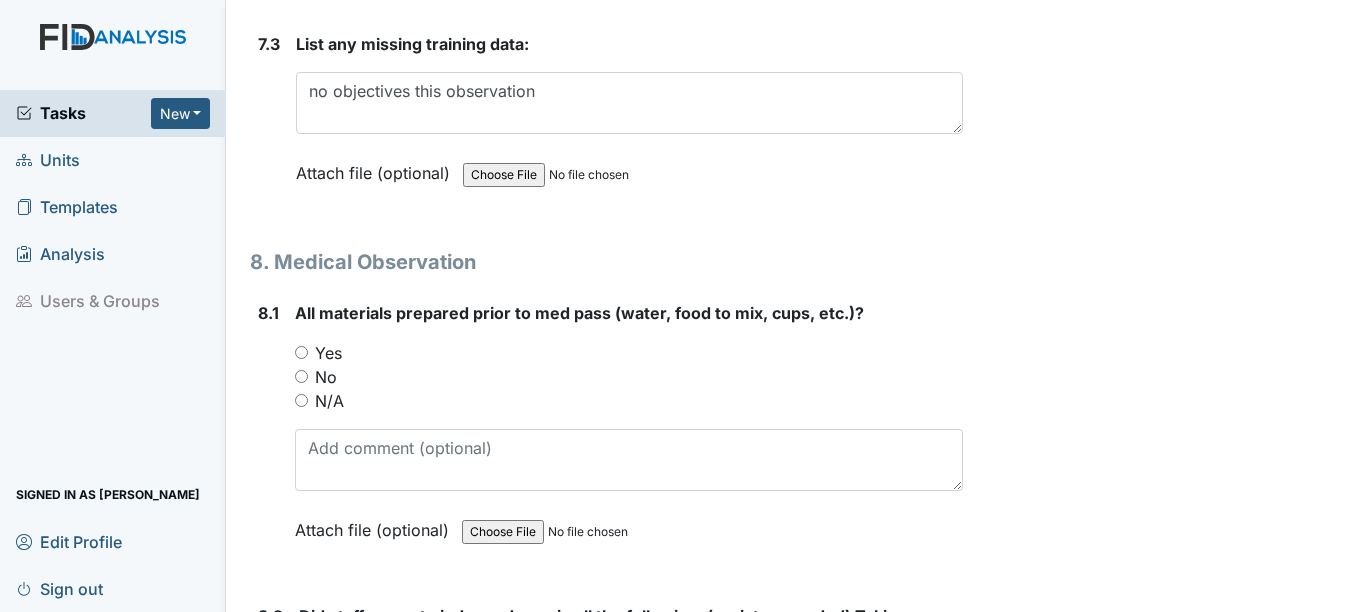 click on "Yes" at bounding box center [301, 352] 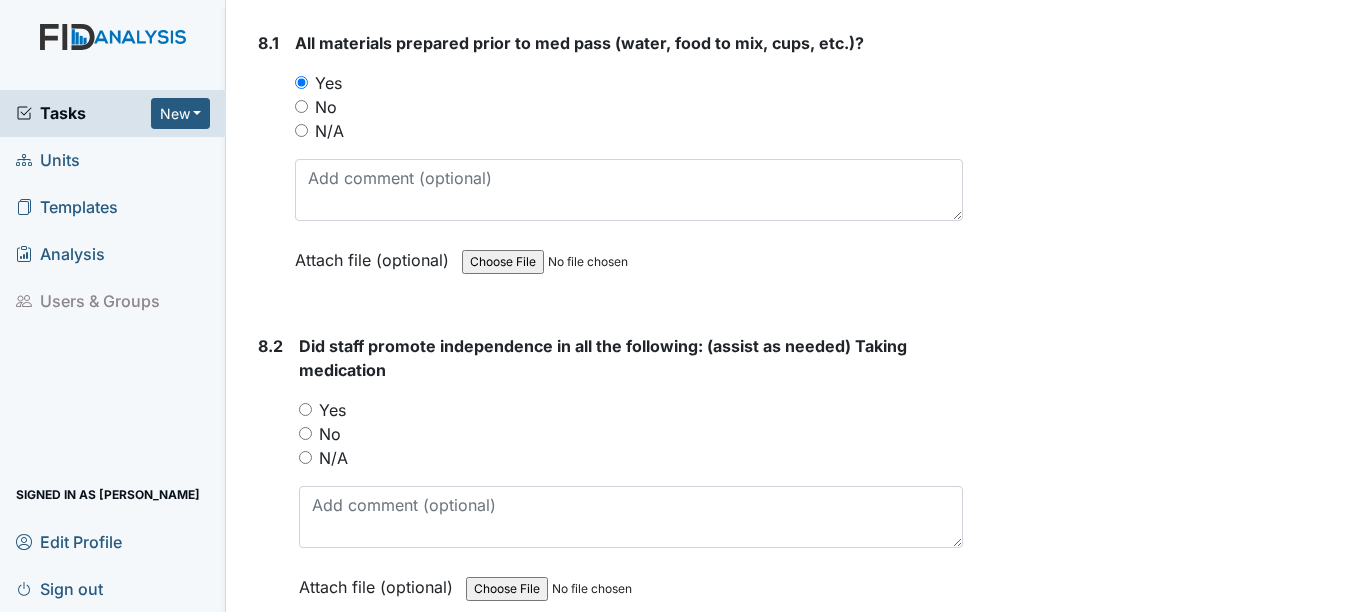 scroll, scrollTop: 16200, scrollLeft: 0, axis: vertical 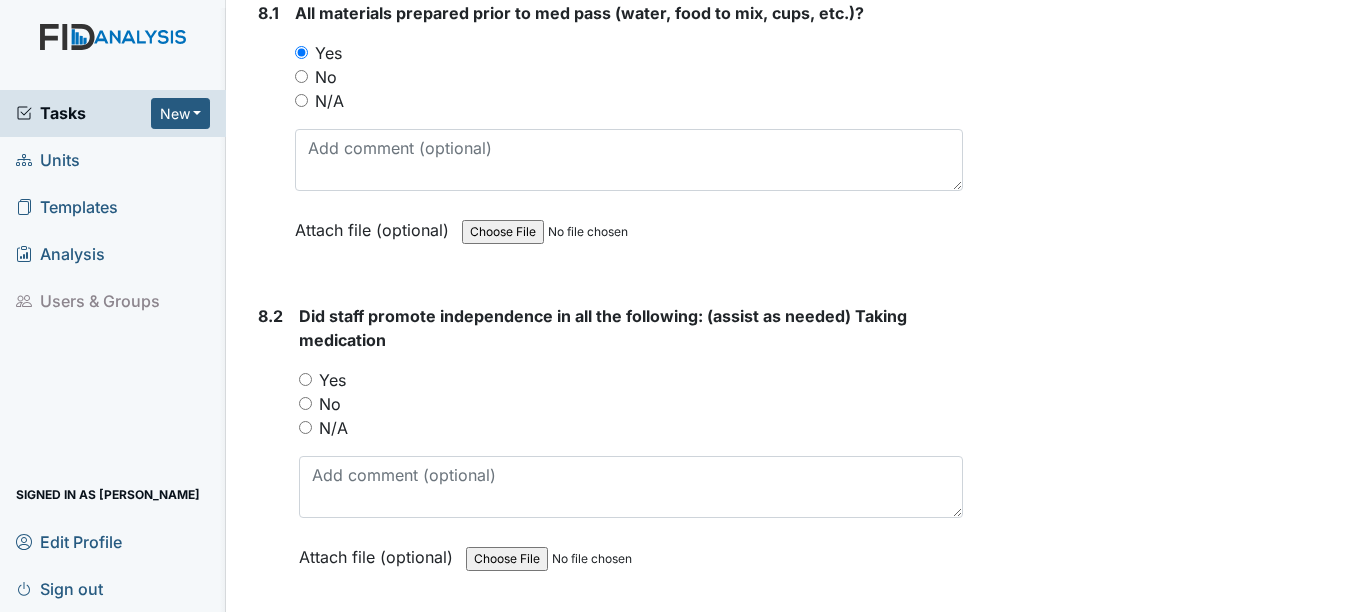 click on "Yes" at bounding box center (305, 379) 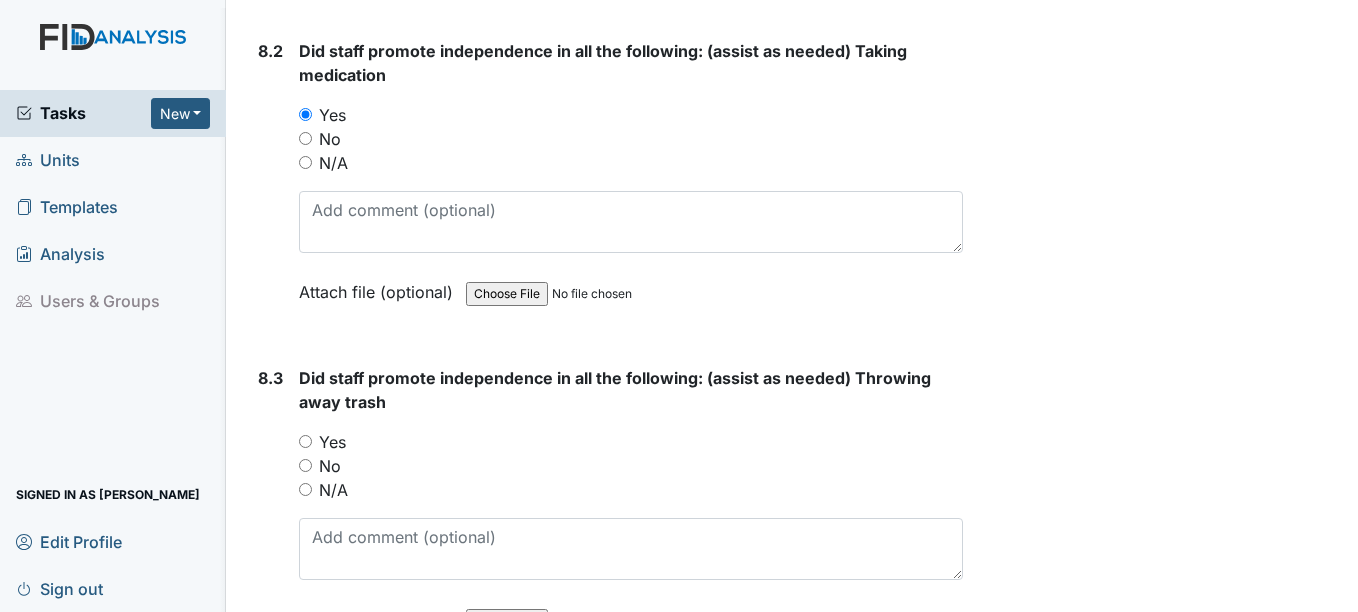 scroll, scrollTop: 16500, scrollLeft: 0, axis: vertical 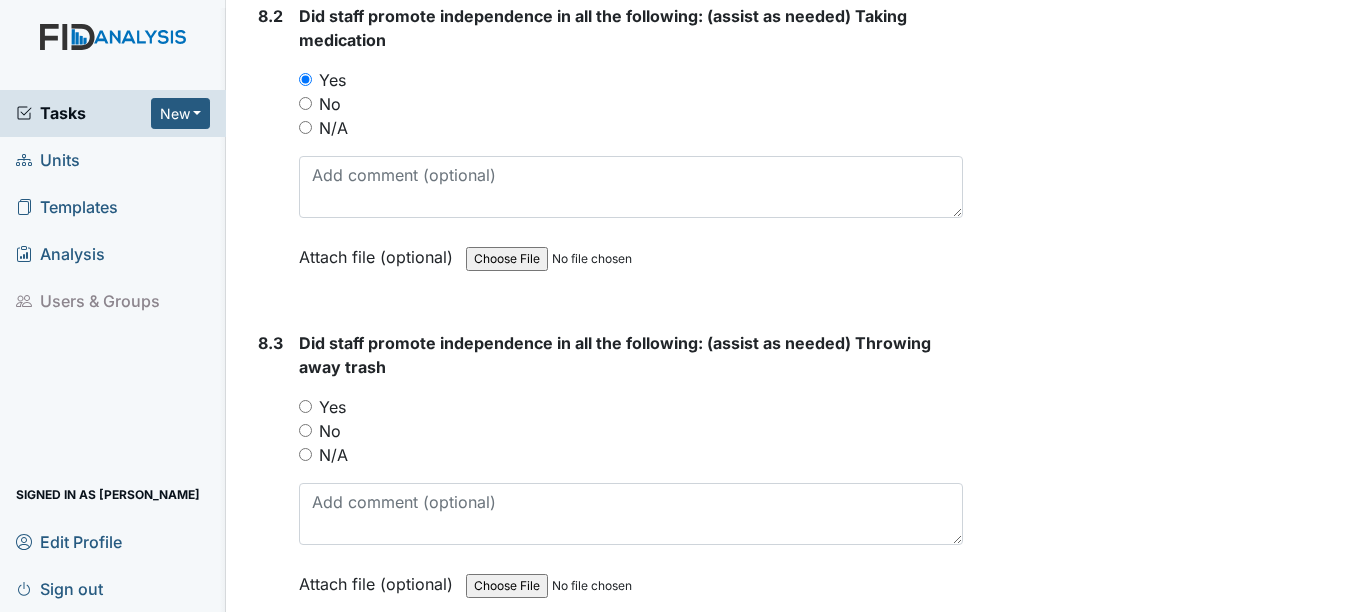 click on "Yes" at bounding box center [305, 406] 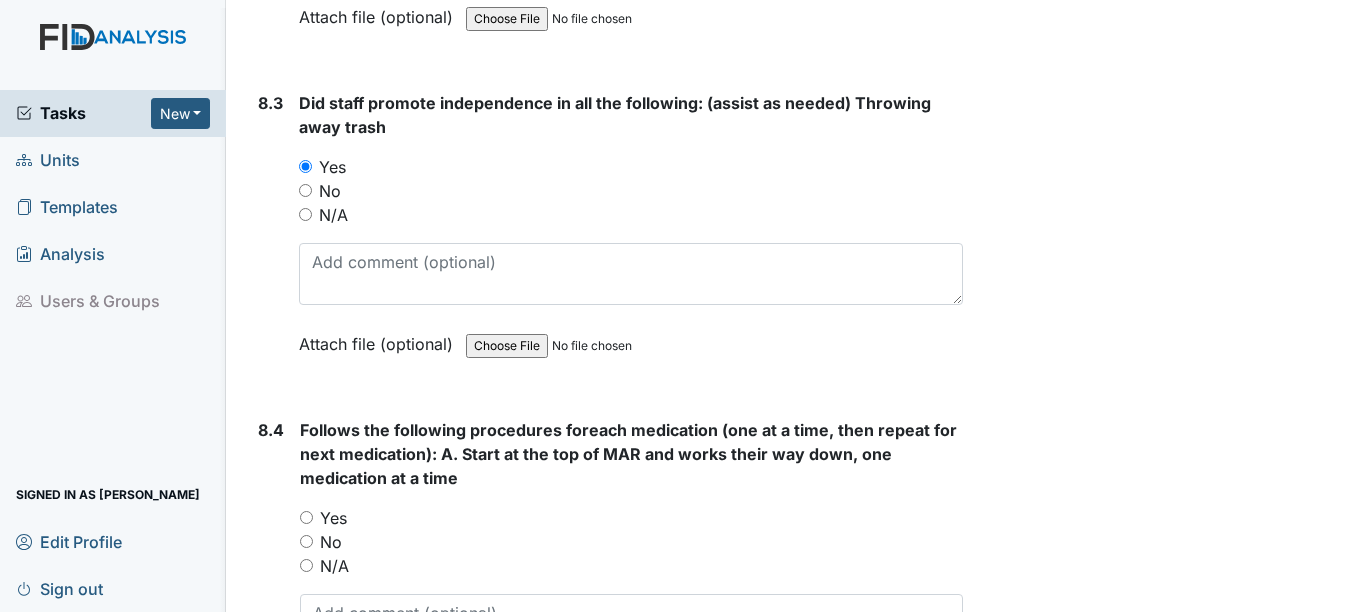 scroll, scrollTop: 16800, scrollLeft: 0, axis: vertical 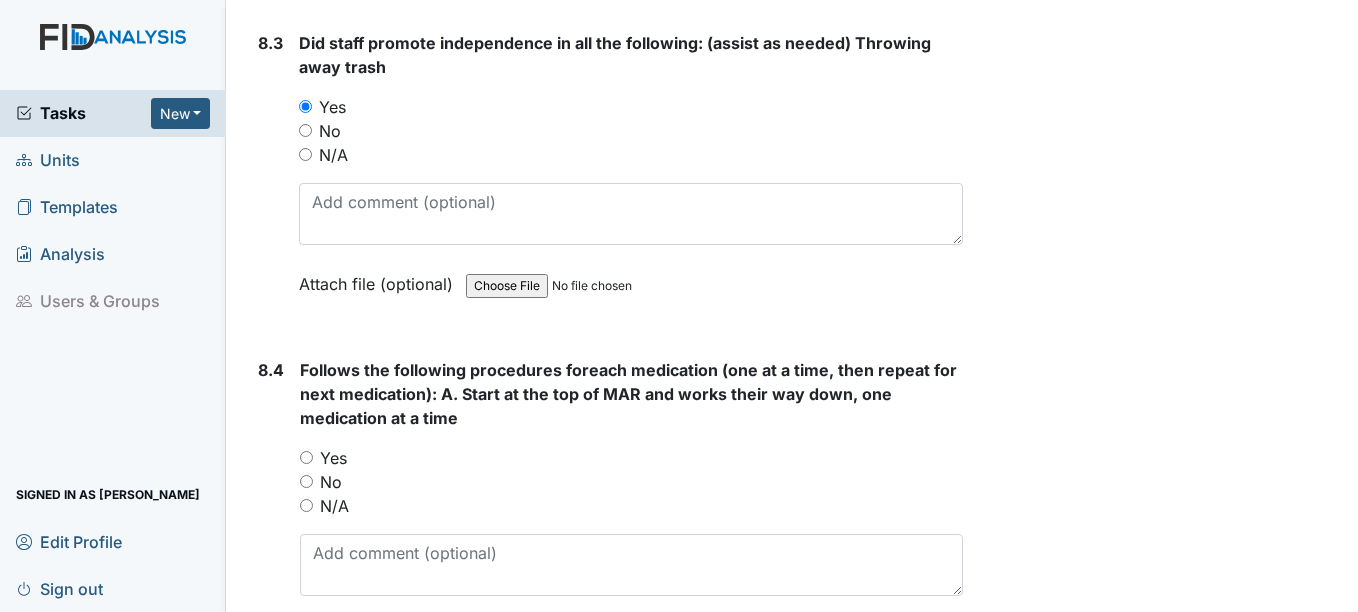 click on "Yes" at bounding box center [306, 457] 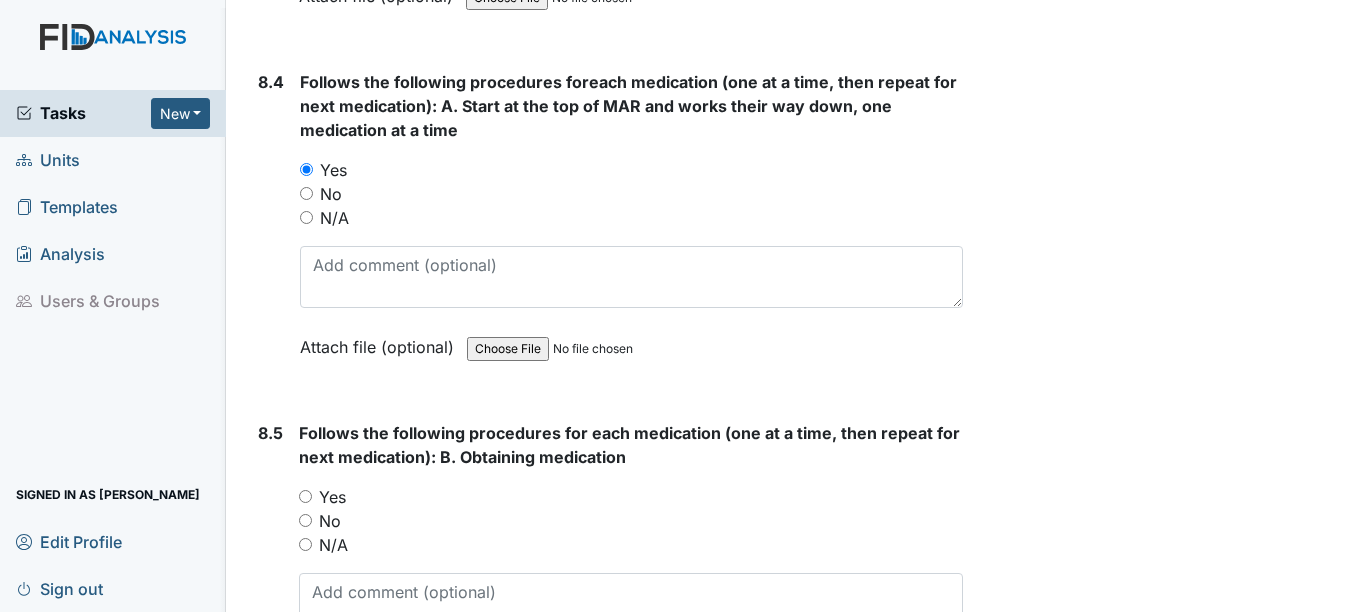 scroll, scrollTop: 17100, scrollLeft: 0, axis: vertical 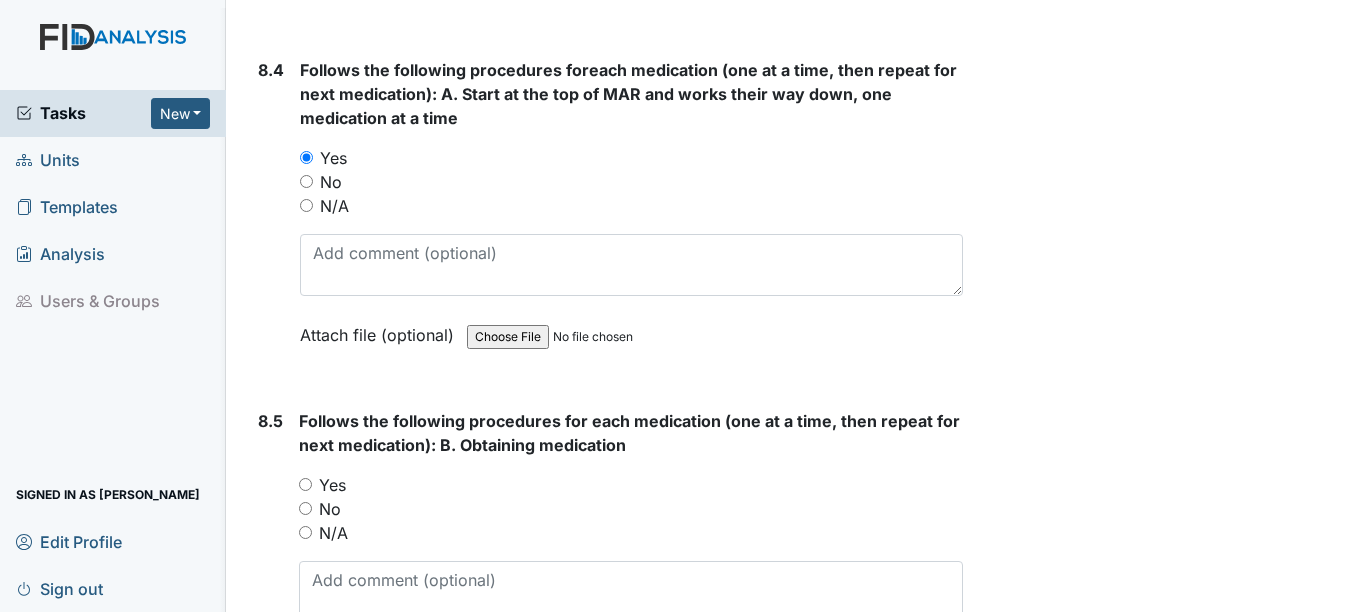click on "Yes" at bounding box center [305, 484] 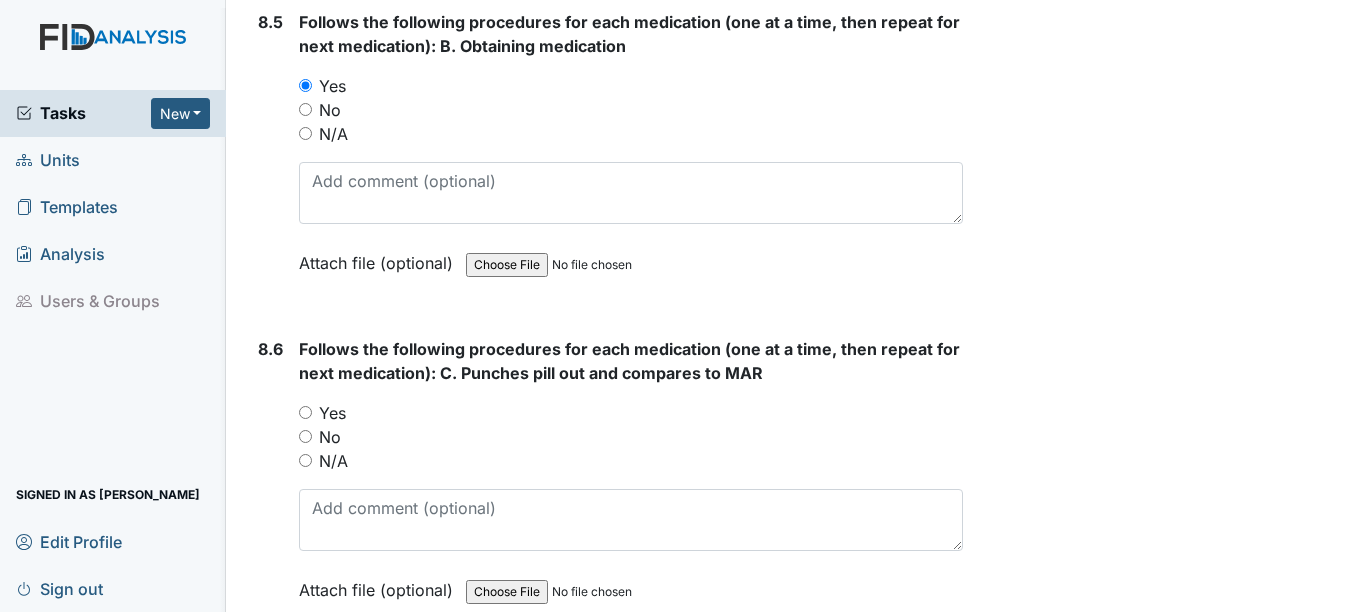 scroll, scrollTop: 17500, scrollLeft: 0, axis: vertical 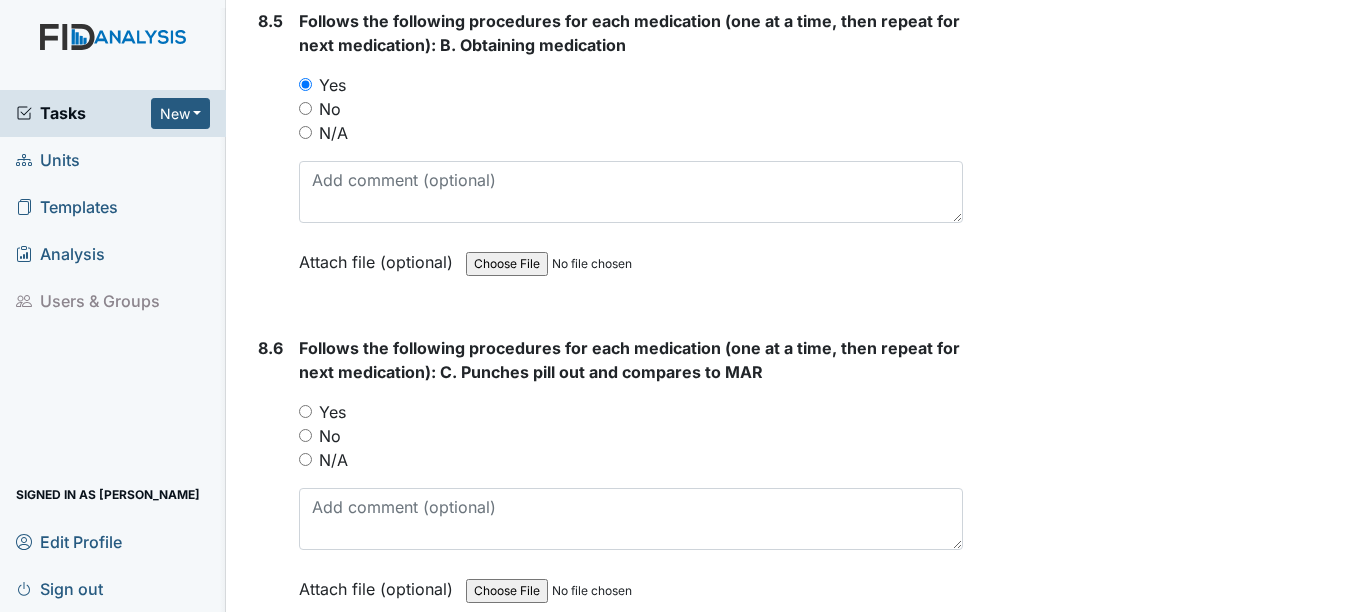 drag, startPoint x: 306, startPoint y: 411, endPoint x: 317, endPoint y: 401, distance: 14.866069 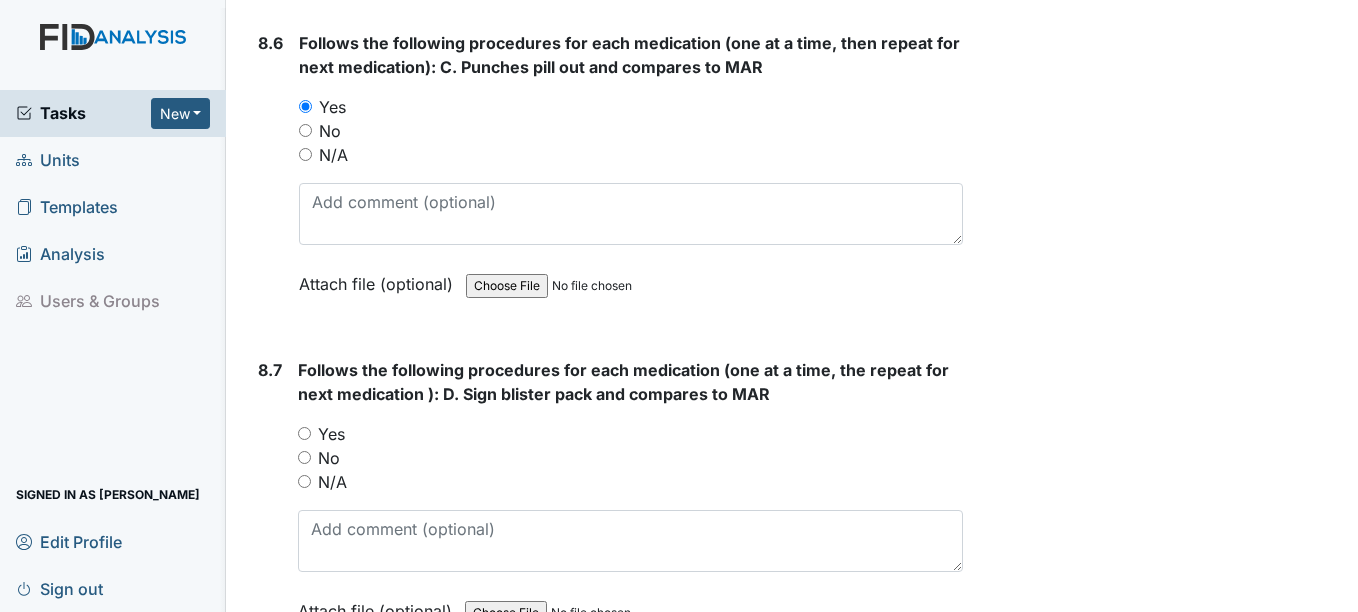 scroll, scrollTop: 17900, scrollLeft: 0, axis: vertical 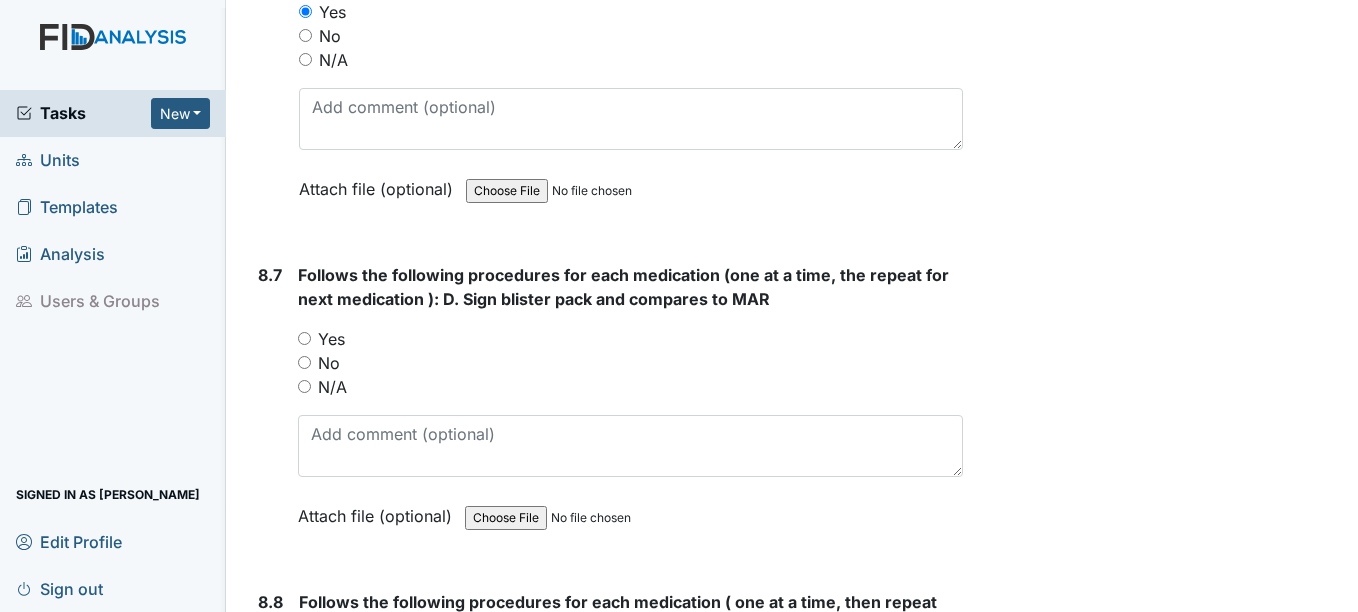 click on "Yes" at bounding box center [304, 338] 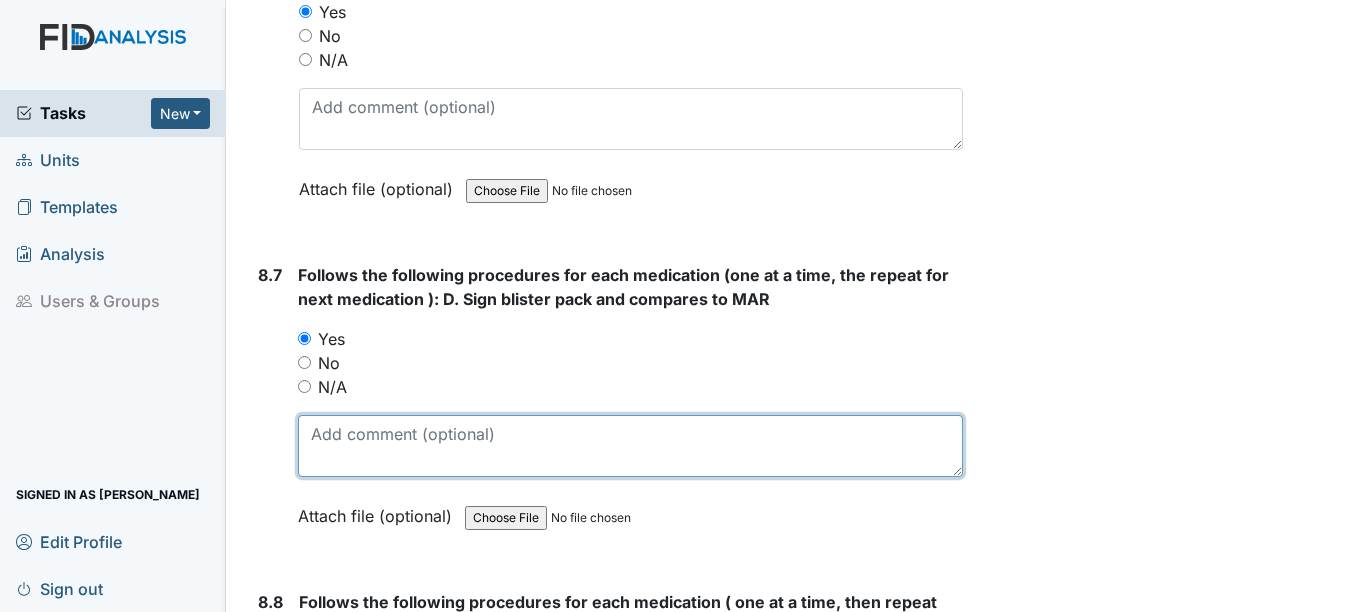 click at bounding box center [630, 446] 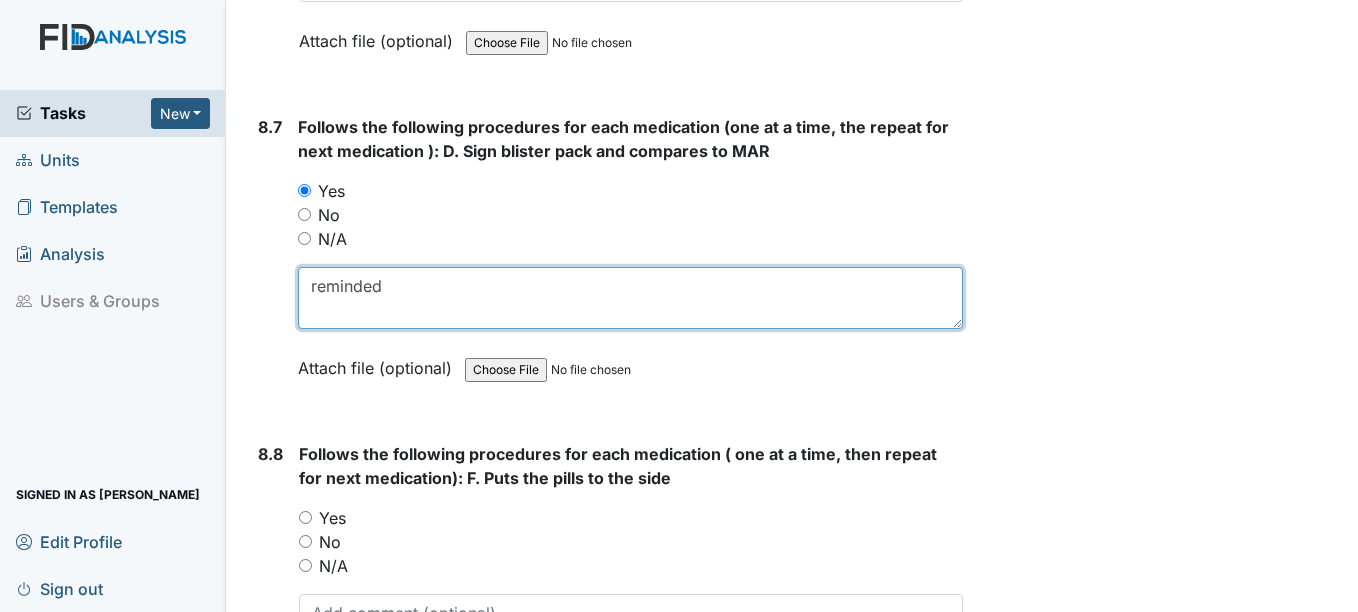 scroll, scrollTop: 18200, scrollLeft: 0, axis: vertical 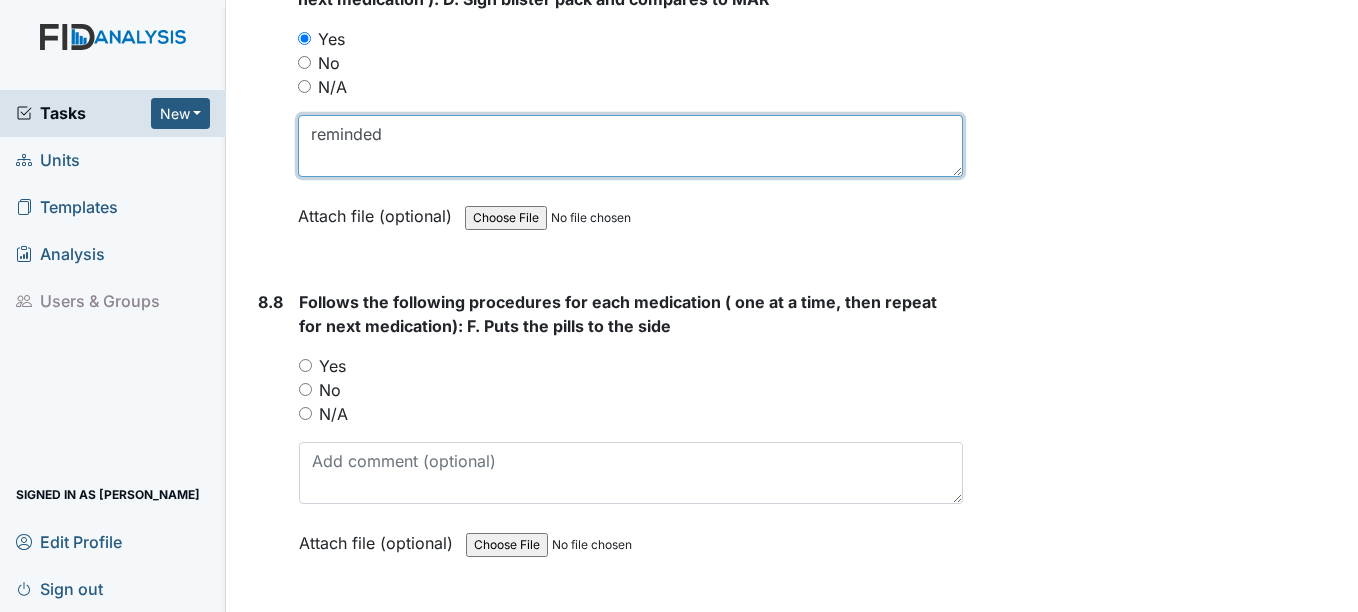 type on "reminded" 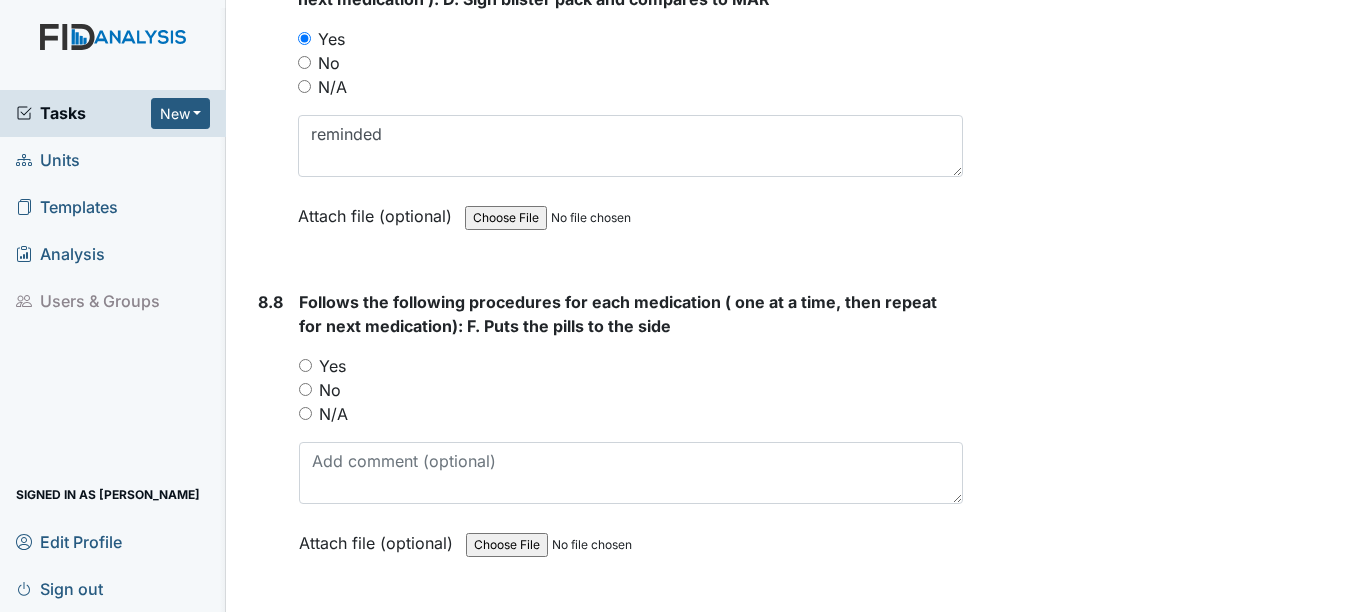 click on "No" at bounding box center (304, 62) 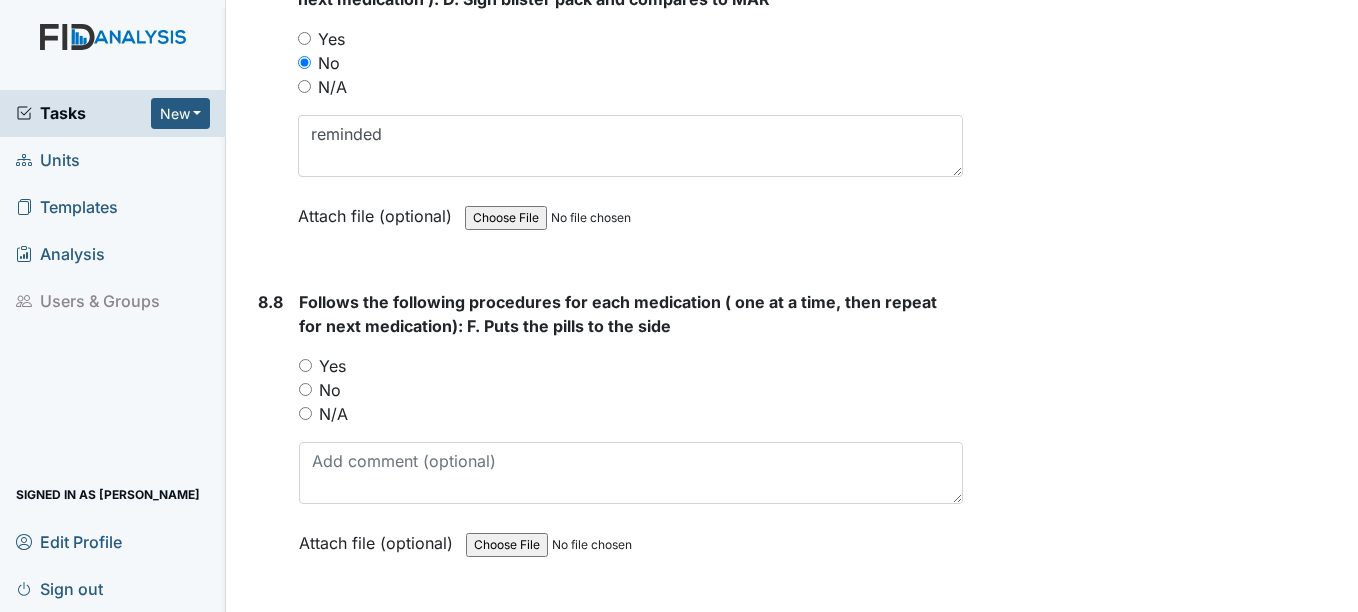 click on "No" at bounding box center (305, 389) 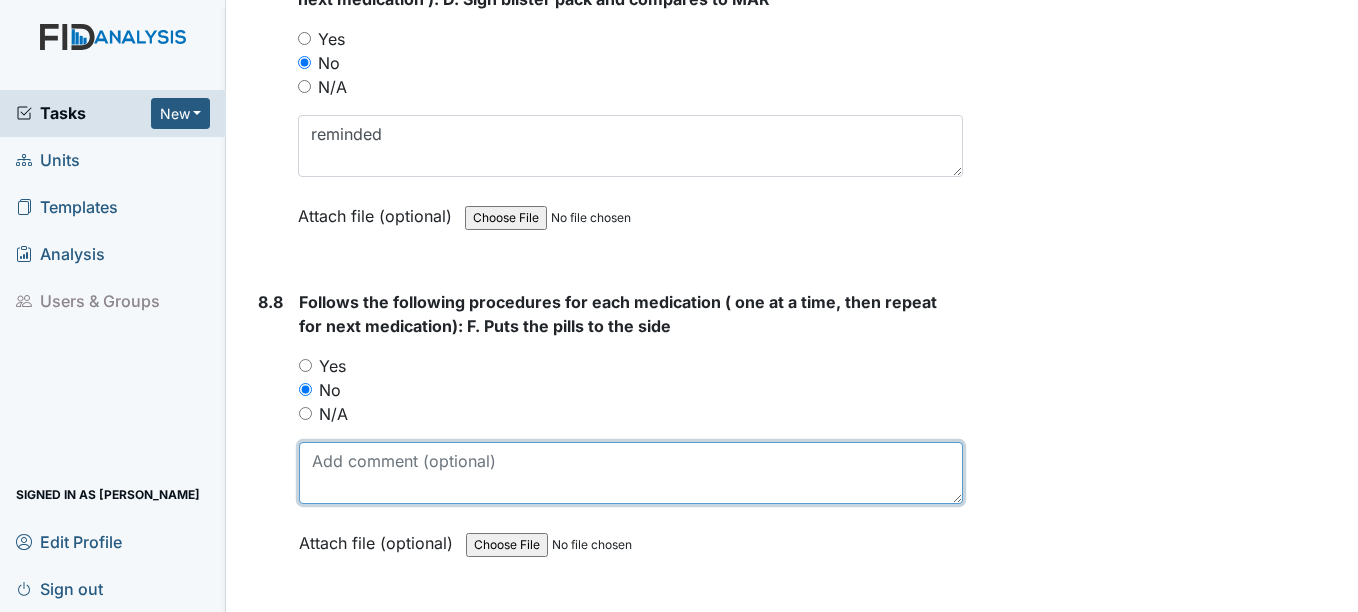 click at bounding box center (630, 473) 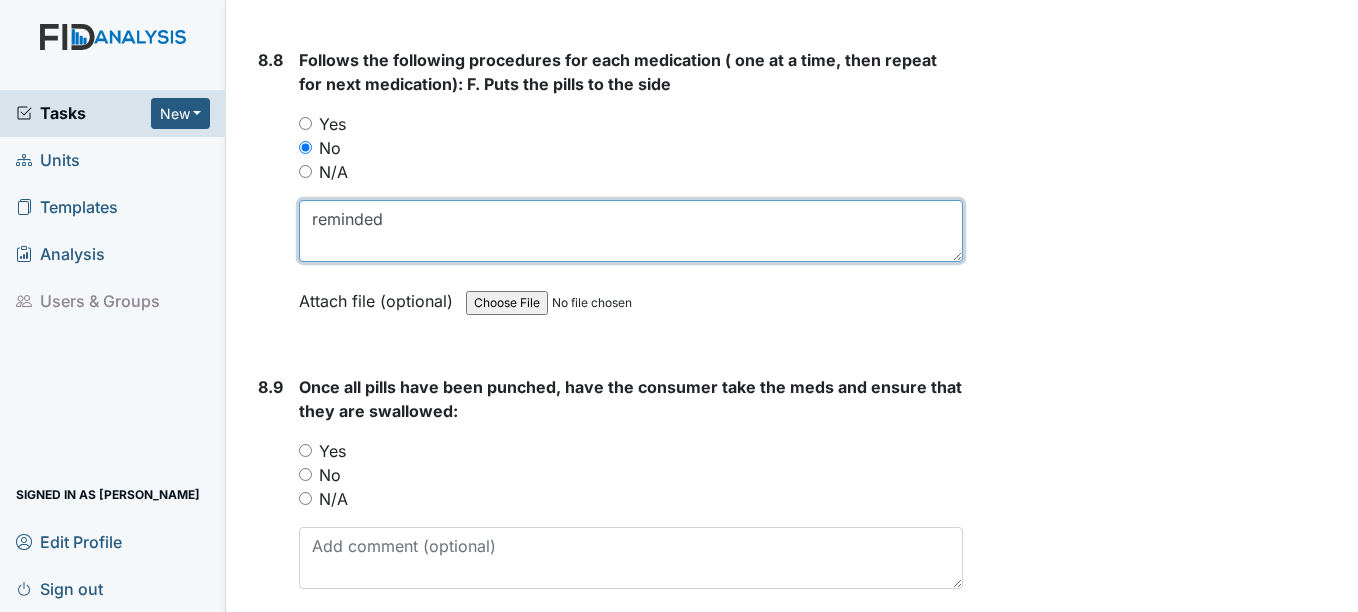 scroll, scrollTop: 18500, scrollLeft: 0, axis: vertical 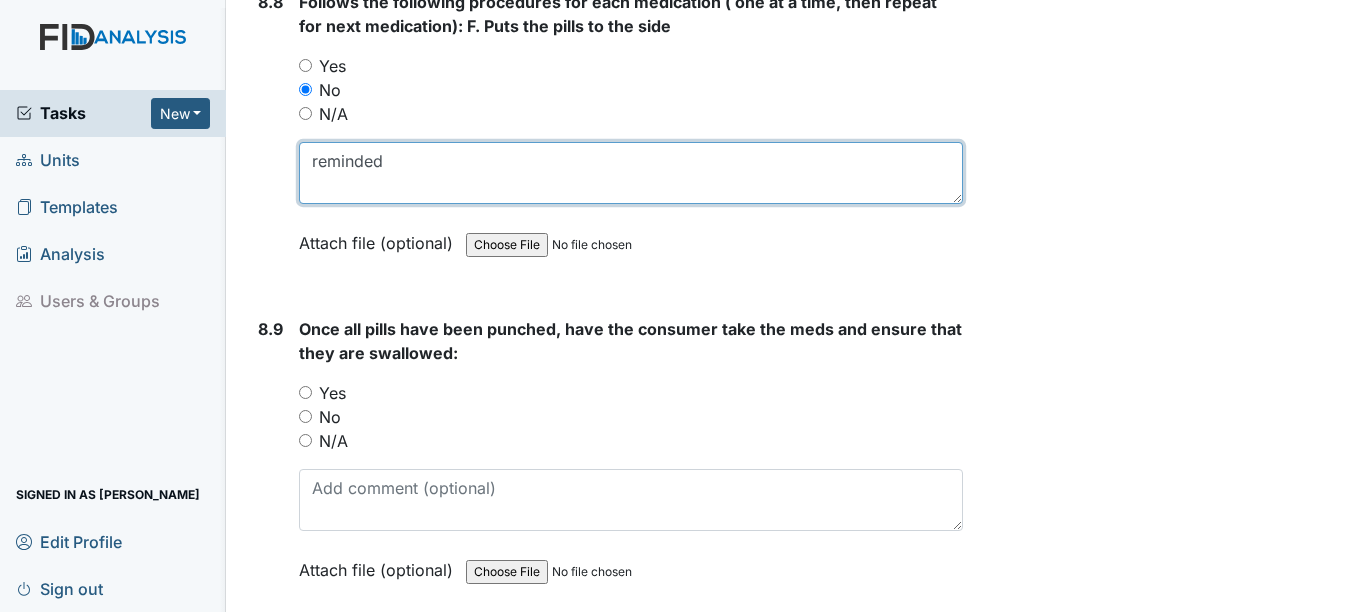 type on "reminded" 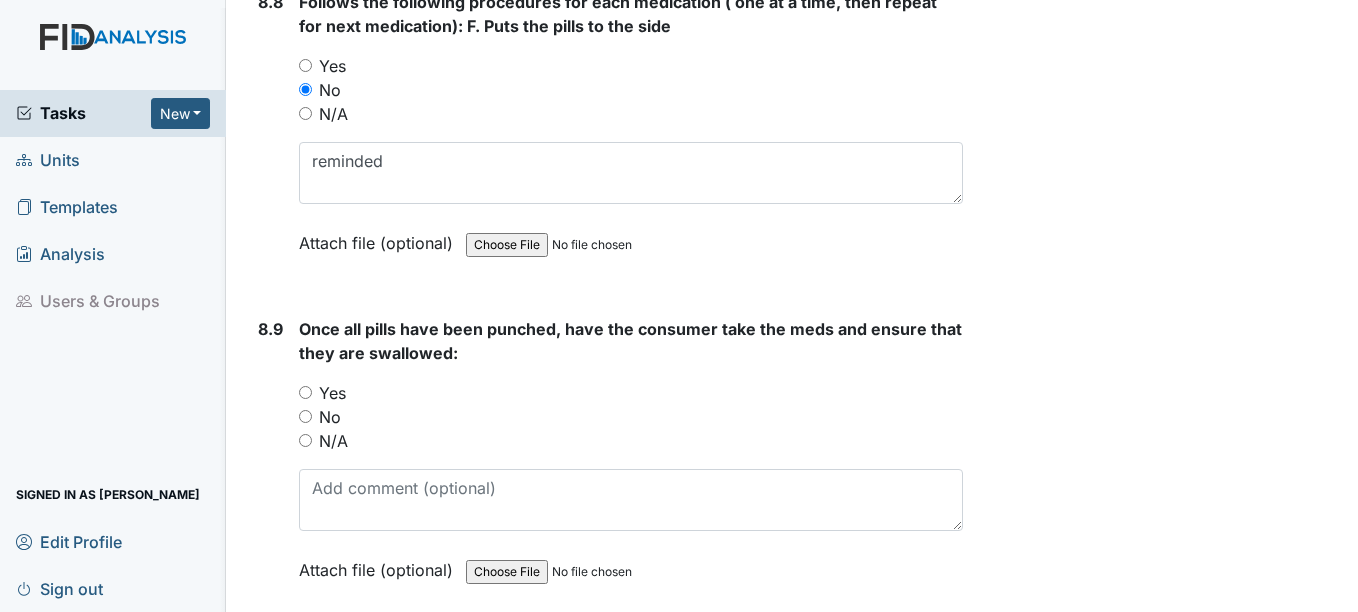 click on "Yes" at bounding box center [305, 392] 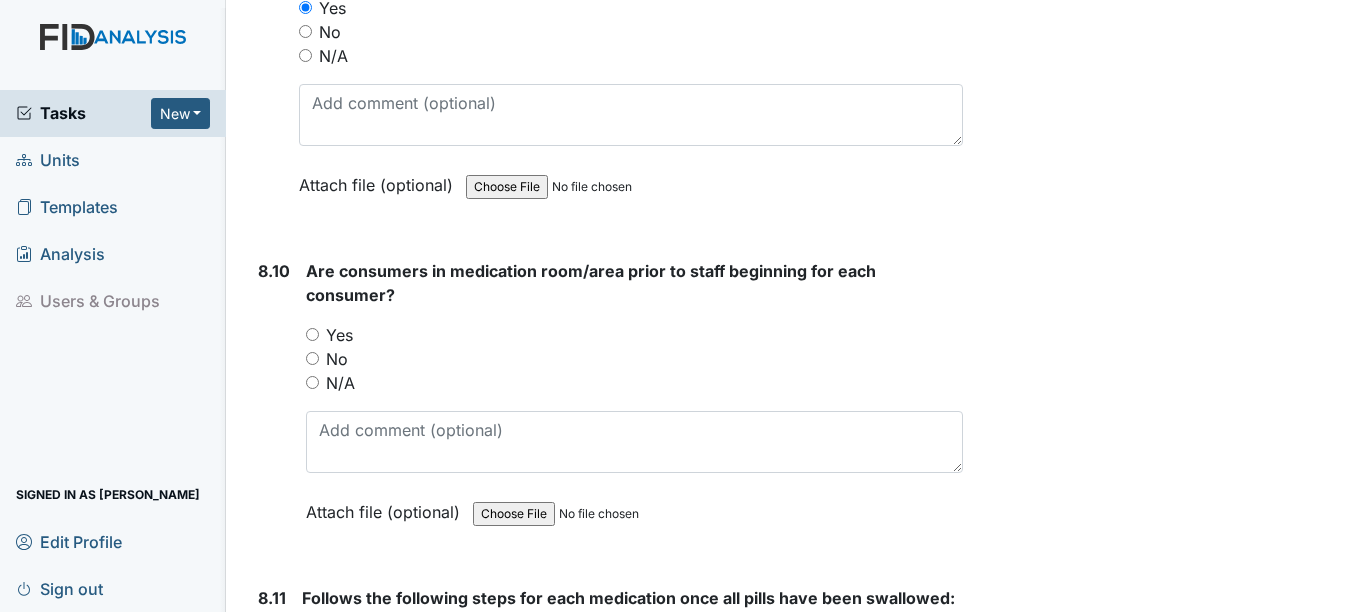 scroll, scrollTop: 18900, scrollLeft: 0, axis: vertical 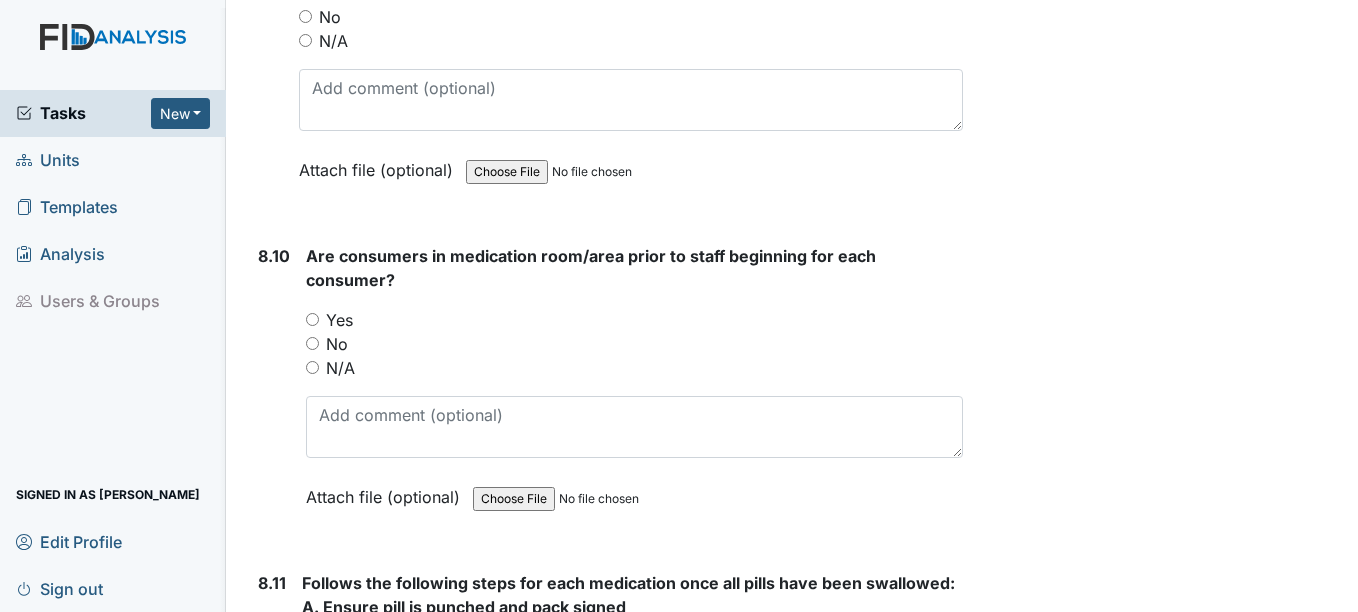 click on "Yes" at bounding box center [312, 319] 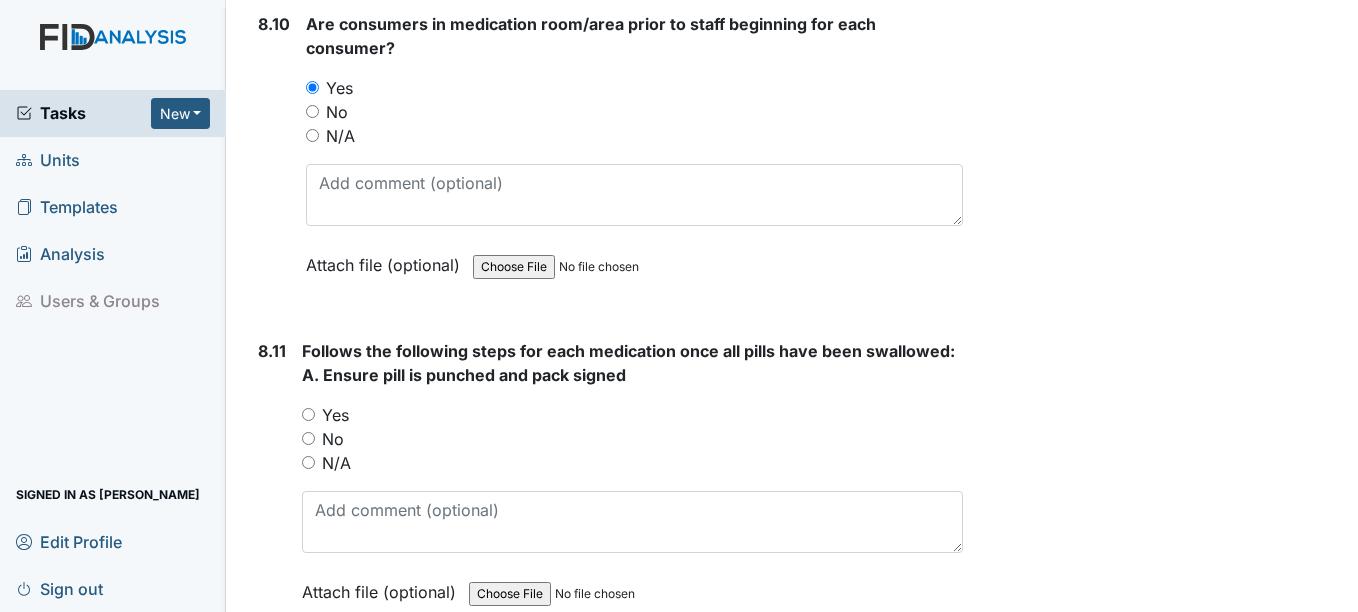 scroll, scrollTop: 19200, scrollLeft: 0, axis: vertical 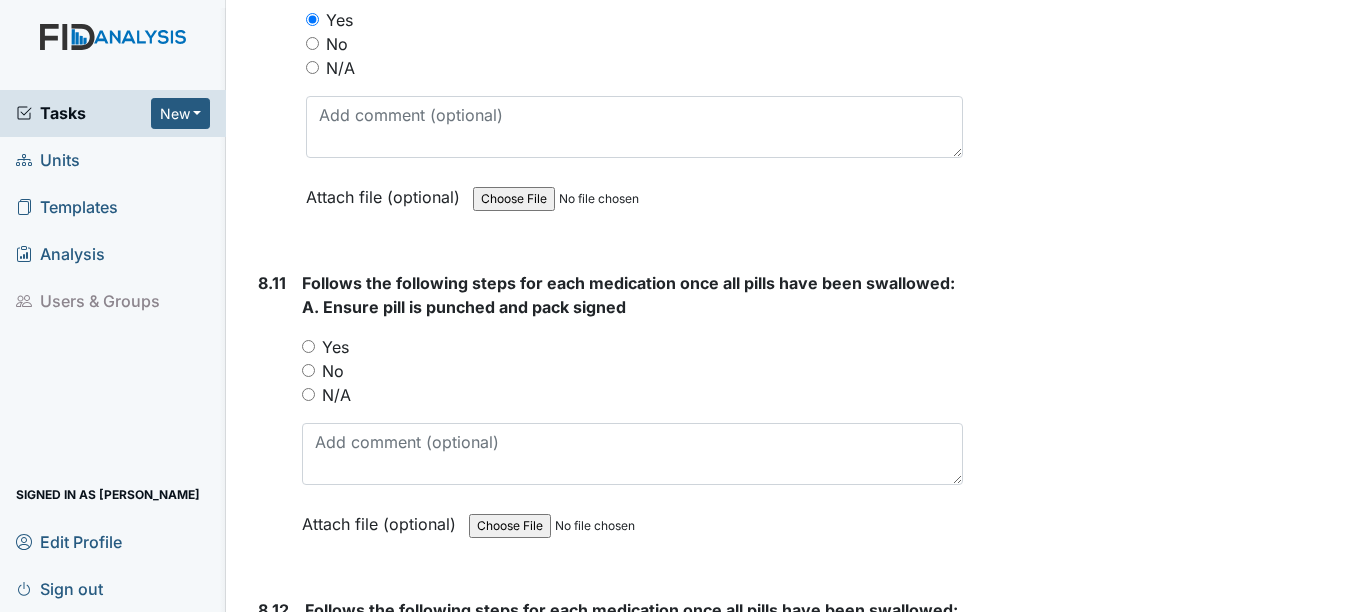 click on "Yes" at bounding box center [308, 346] 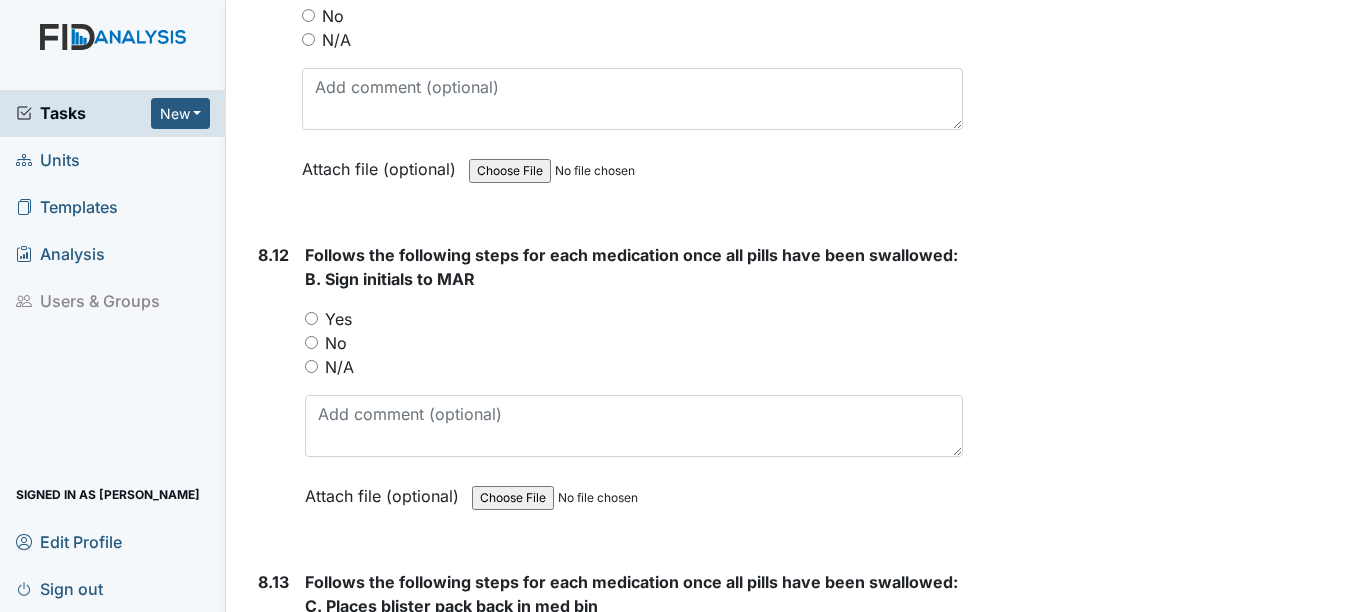 scroll, scrollTop: 19600, scrollLeft: 0, axis: vertical 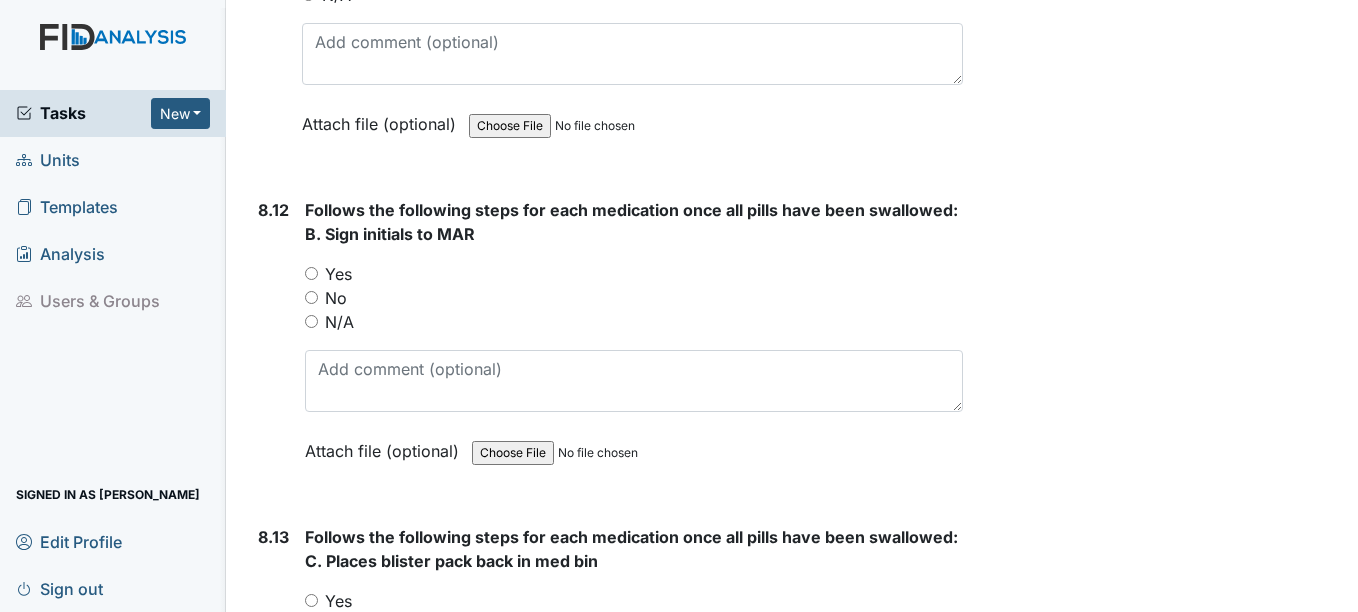 click on "Yes" at bounding box center (311, 273) 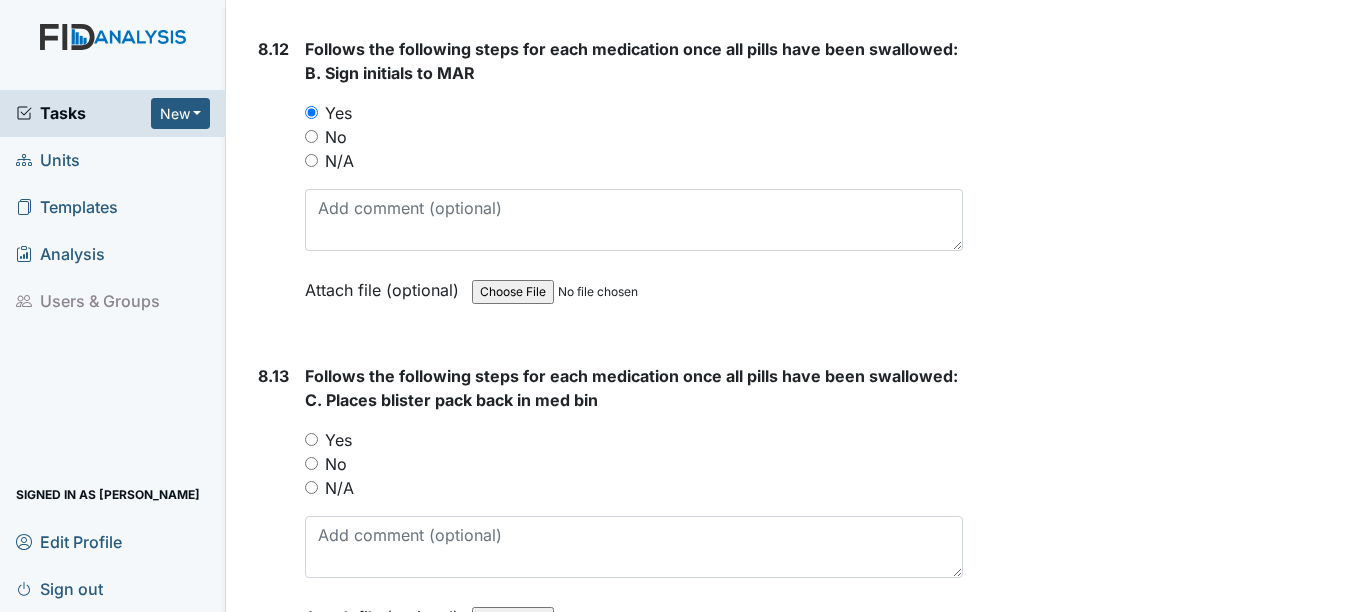 scroll, scrollTop: 19900, scrollLeft: 0, axis: vertical 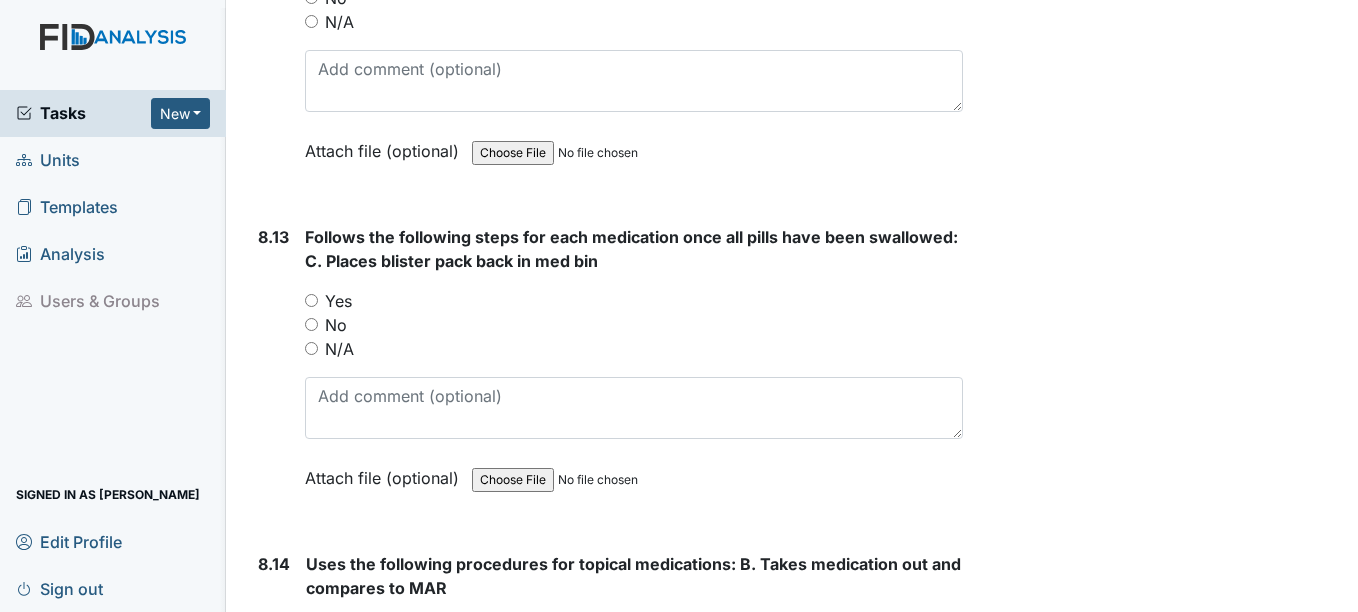 click on "Yes" at bounding box center (311, 300) 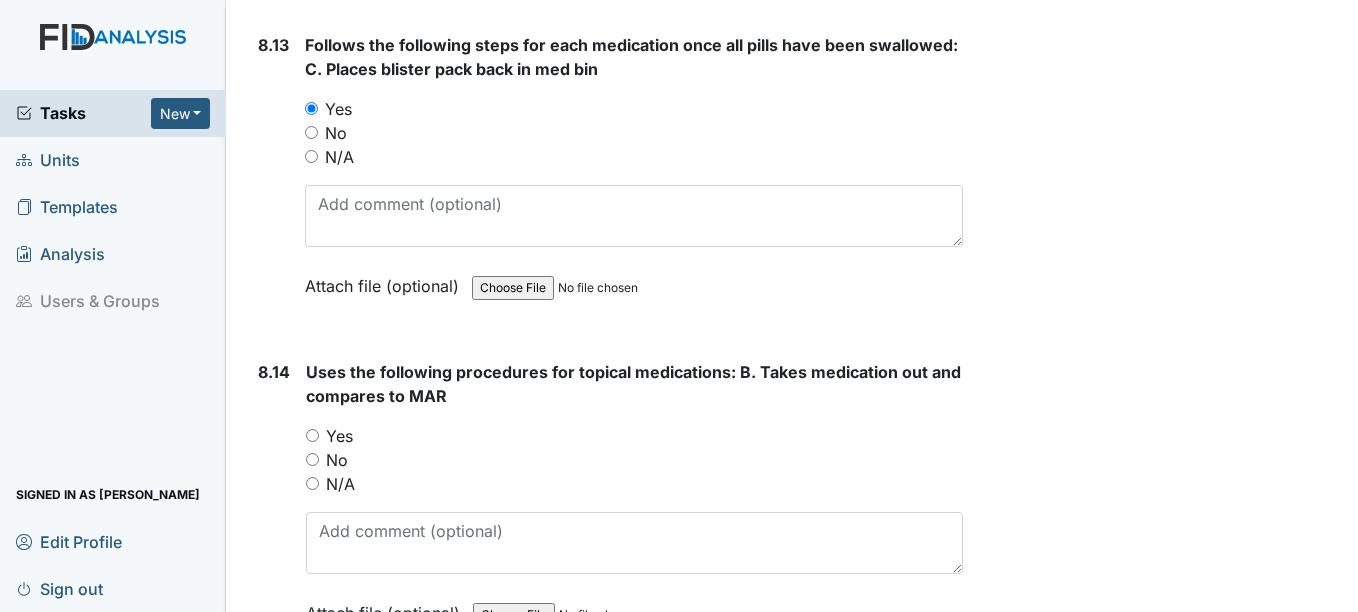 scroll, scrollTop: 20200, scrollLeft: 0, axis: vertical 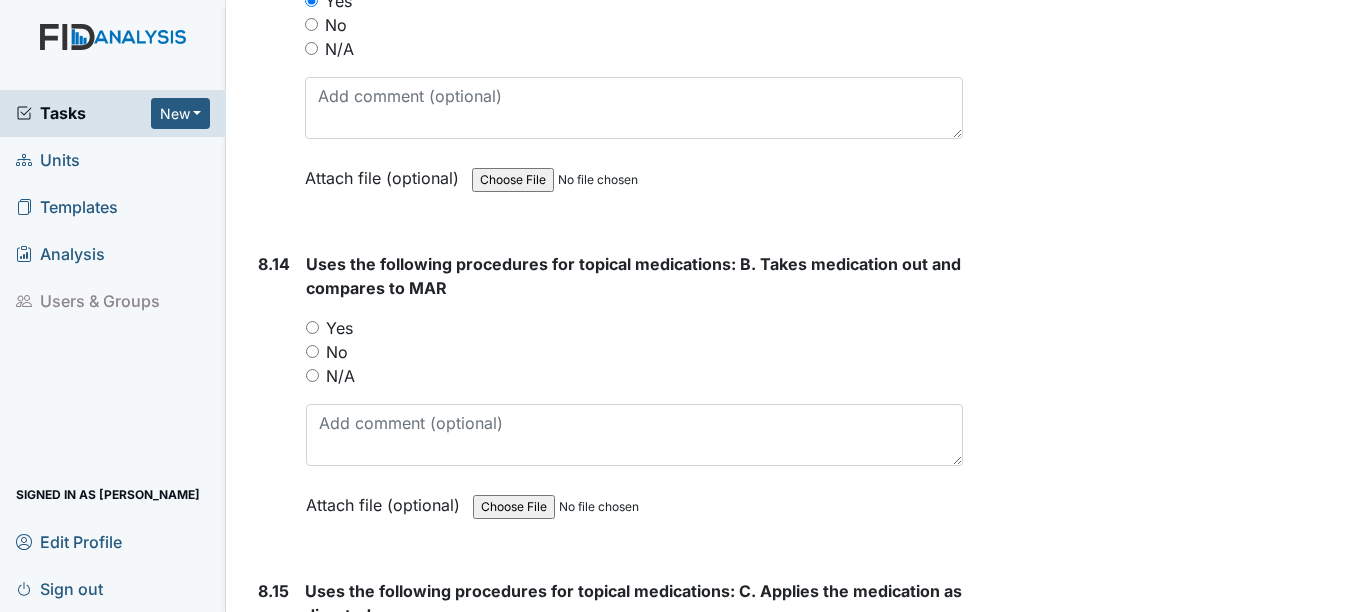click on "N/A" at bounding box center (312, 375) 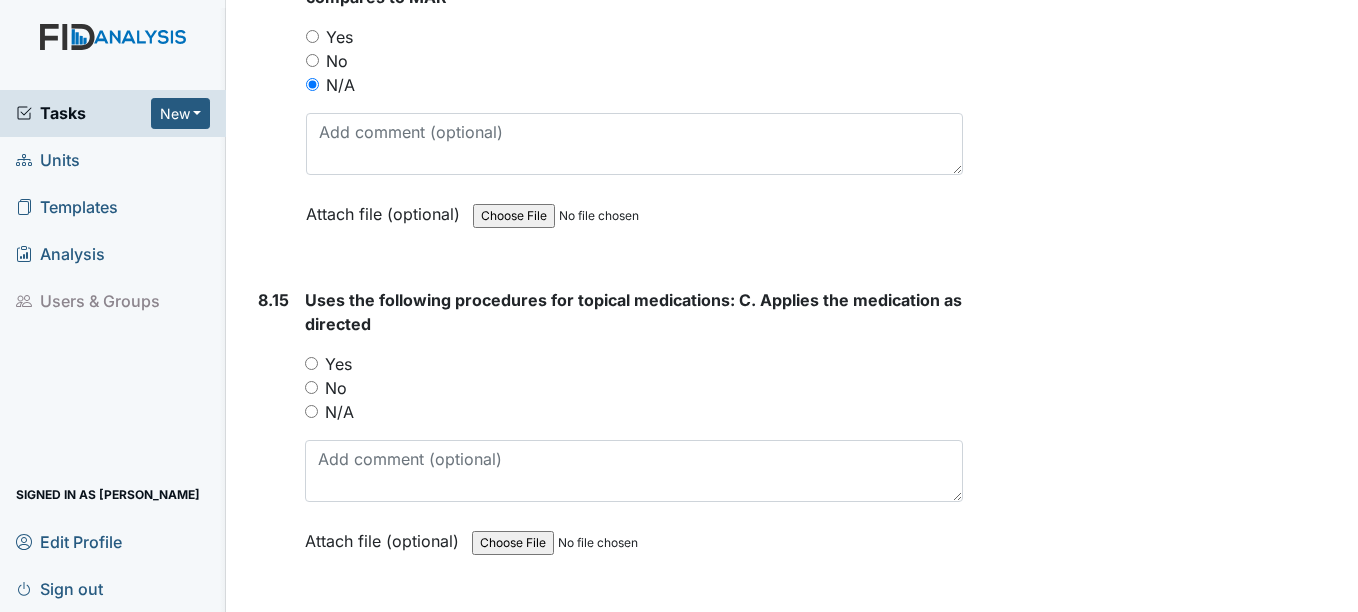scroll, scrollTop: 20500, scrollLeft: 0, axis: vertical 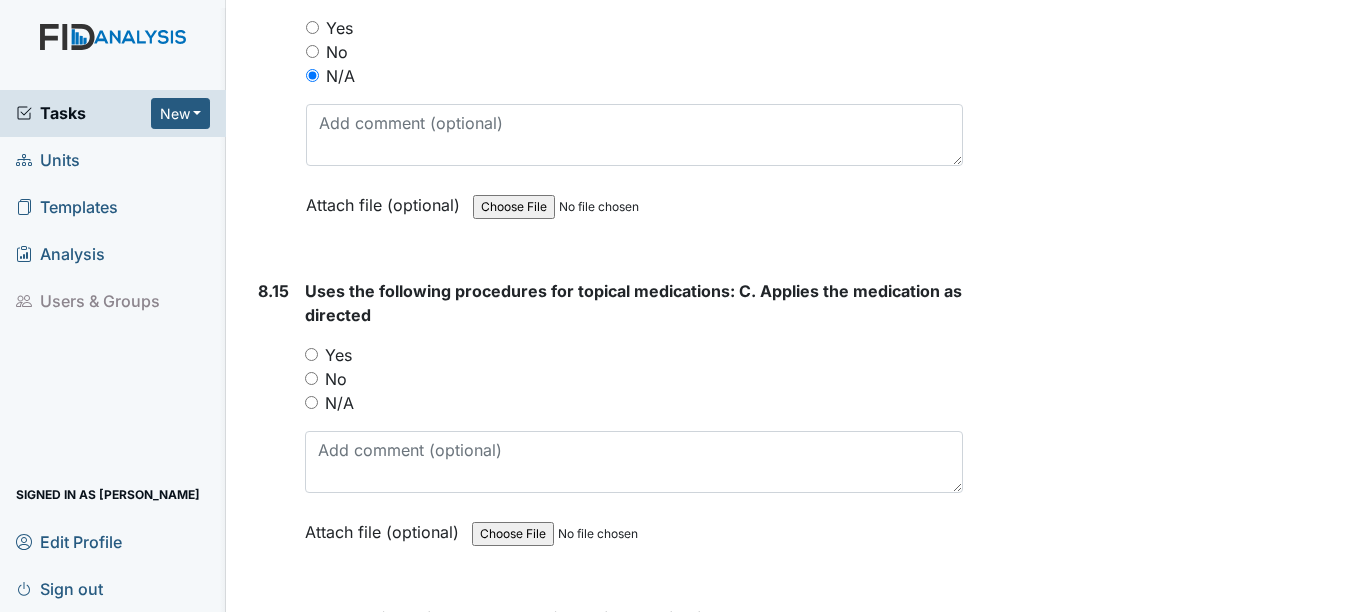 click on "N/A" at bounding box center [311, 402] 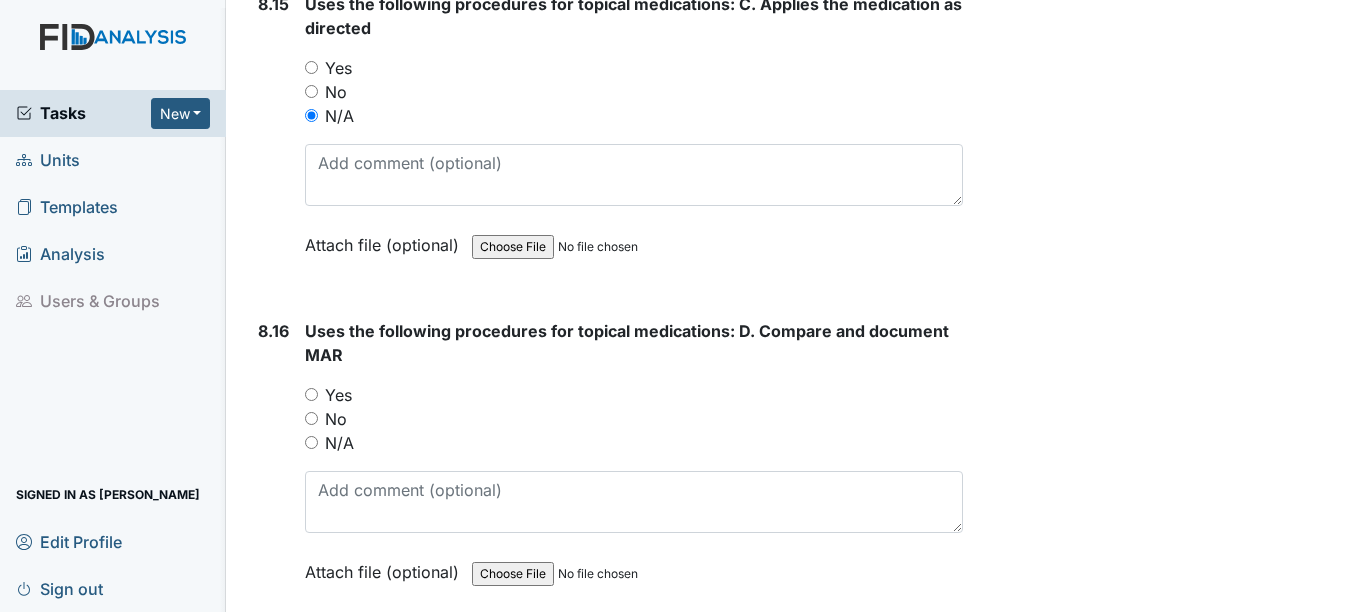 scroll, scrollTop: 20900, scrollLeft: 0, axis: vertical 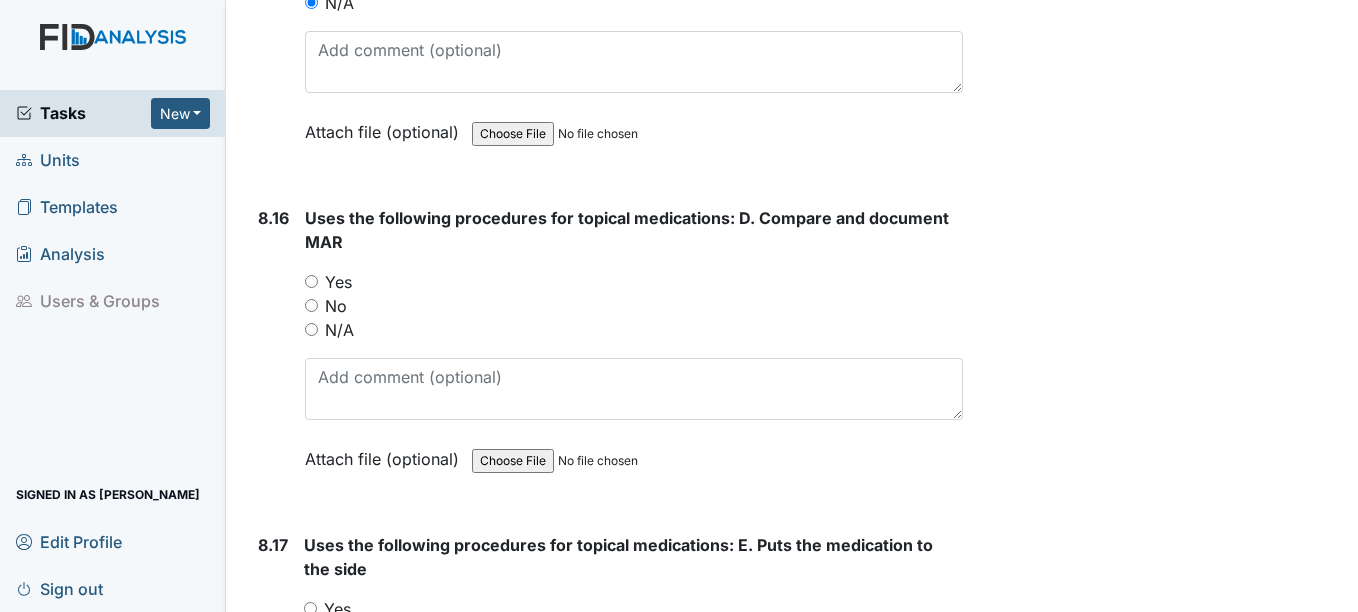 click on "N/A" at bounding box center [311, 329] 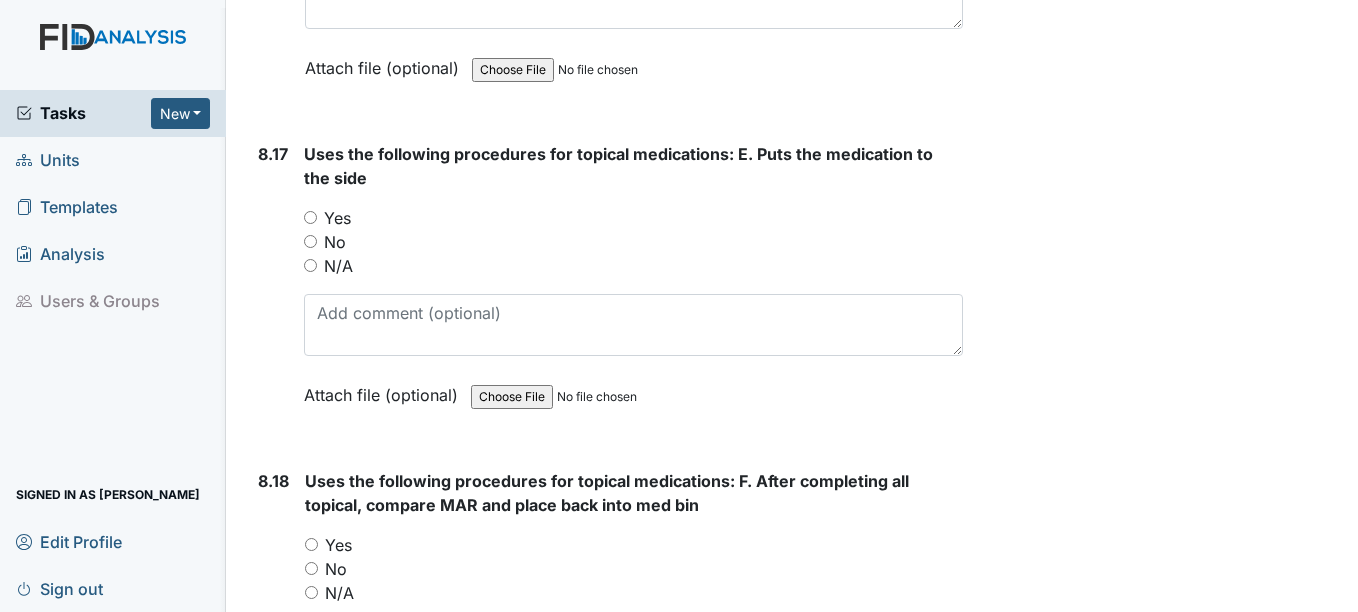 scroll, scrollTop: 21300, scrollLeft: 0, axis: vertical 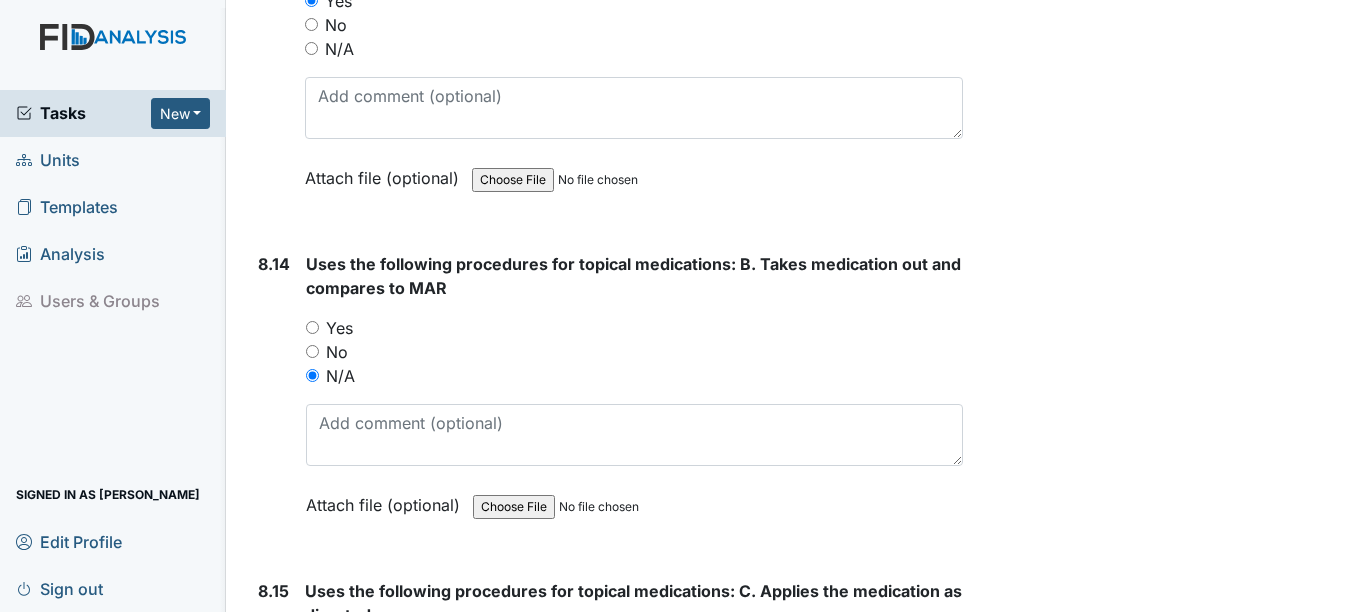click on "Yes" at bounding box center [312, 327] 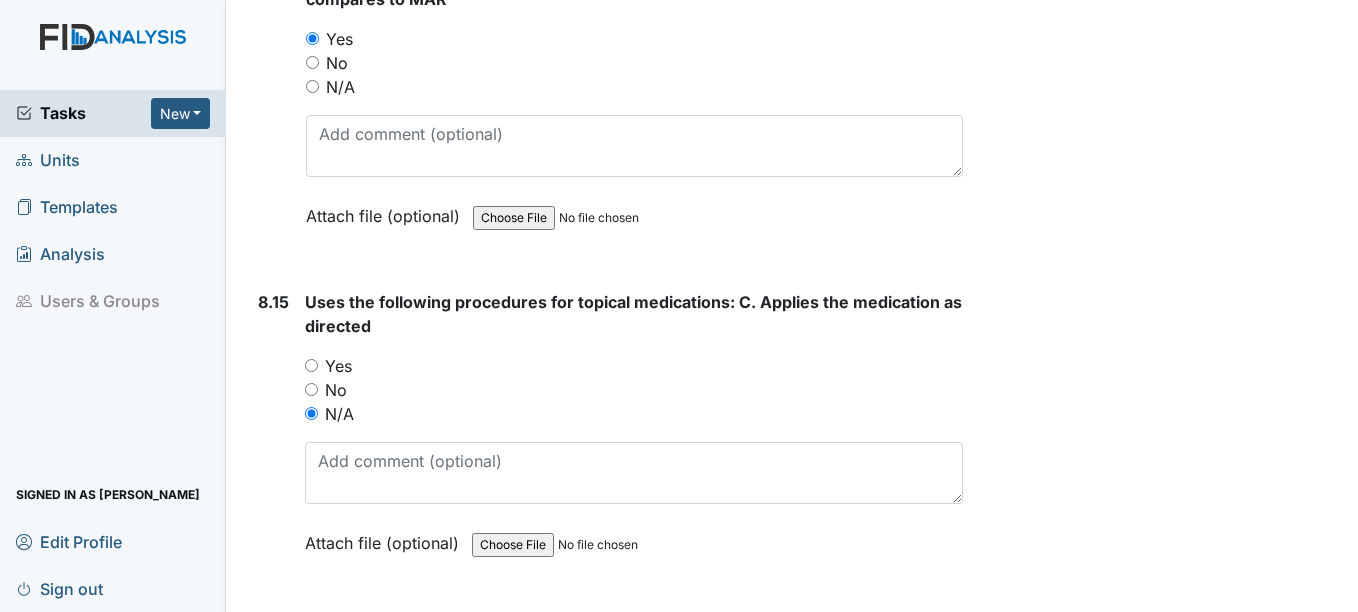 scroll, scrollTop: 20500, scrollLeft: 0, axis: vertical 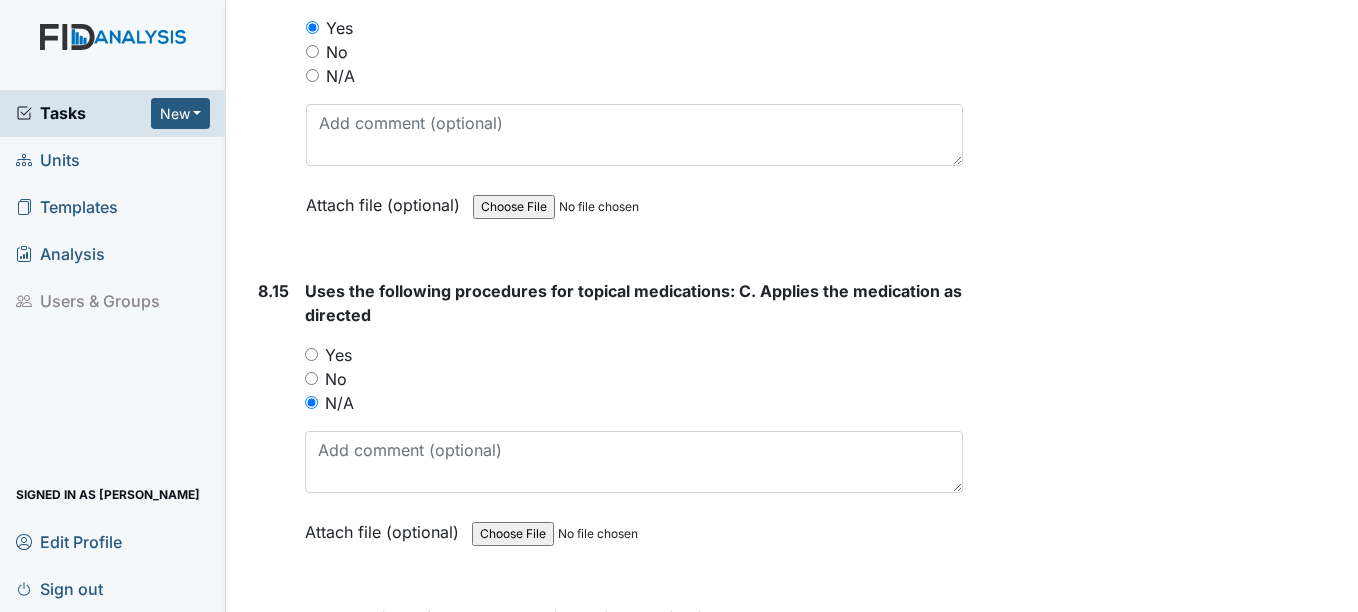 click on "Yes" at bounding box center [311, 354] 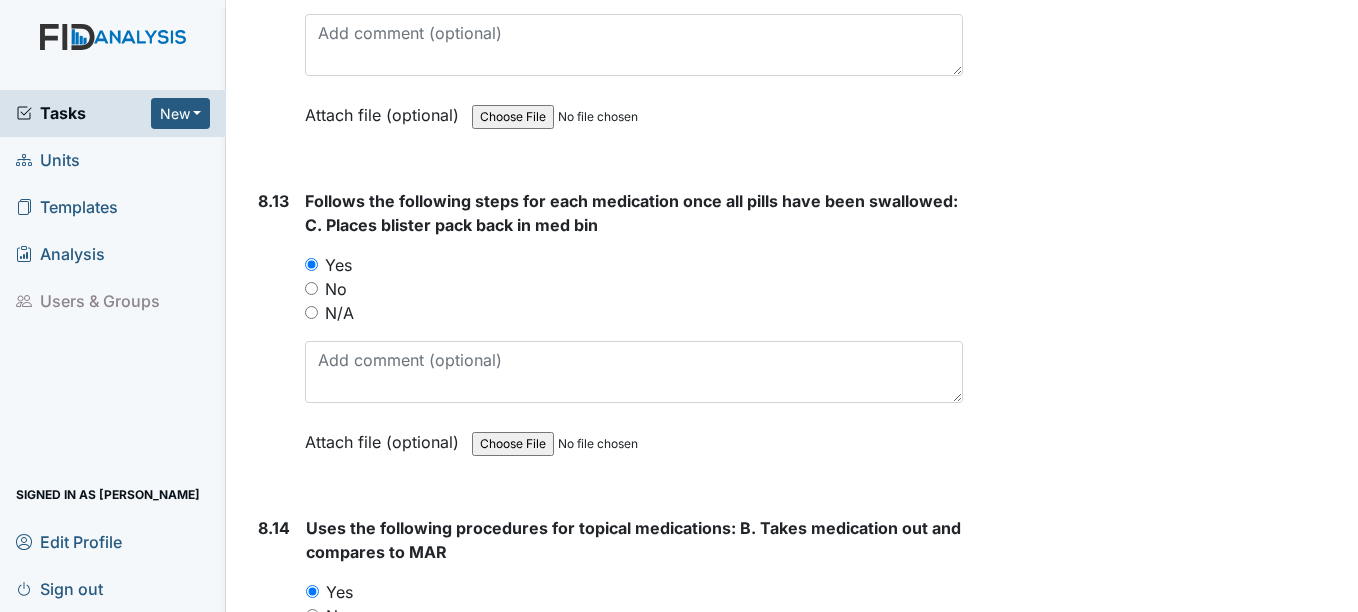 scroll, scrollTop: 19900, scrollLeft: 0, axis: vertical 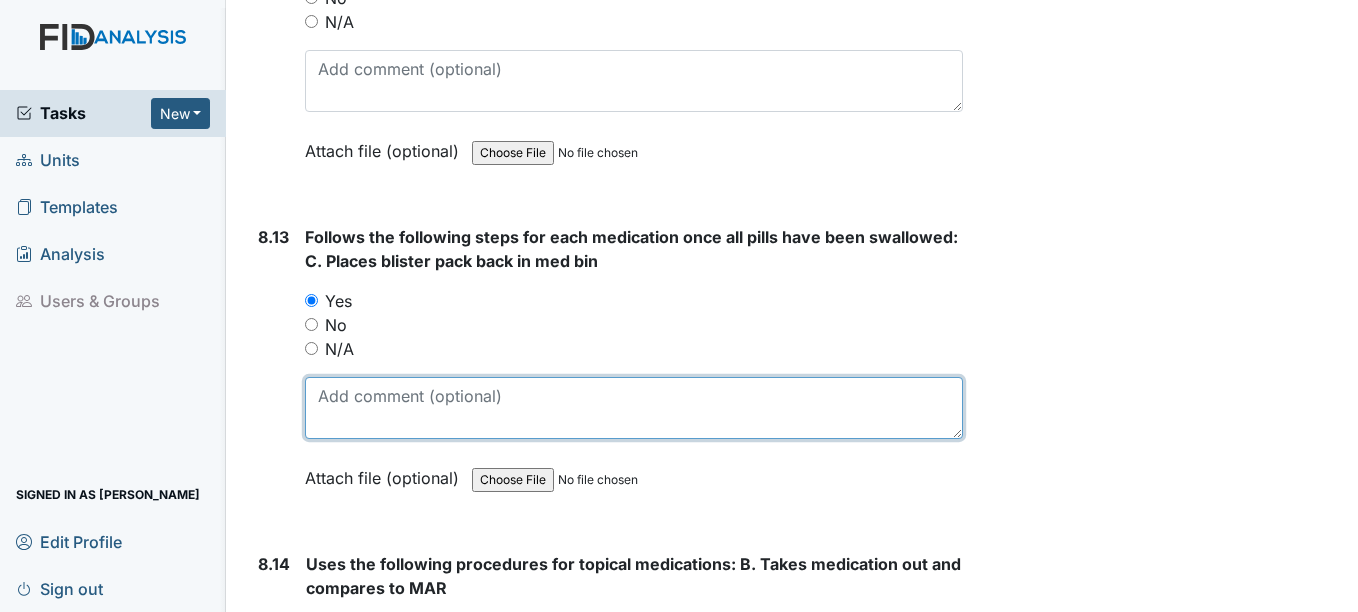 click at bounding box center [633, 408] 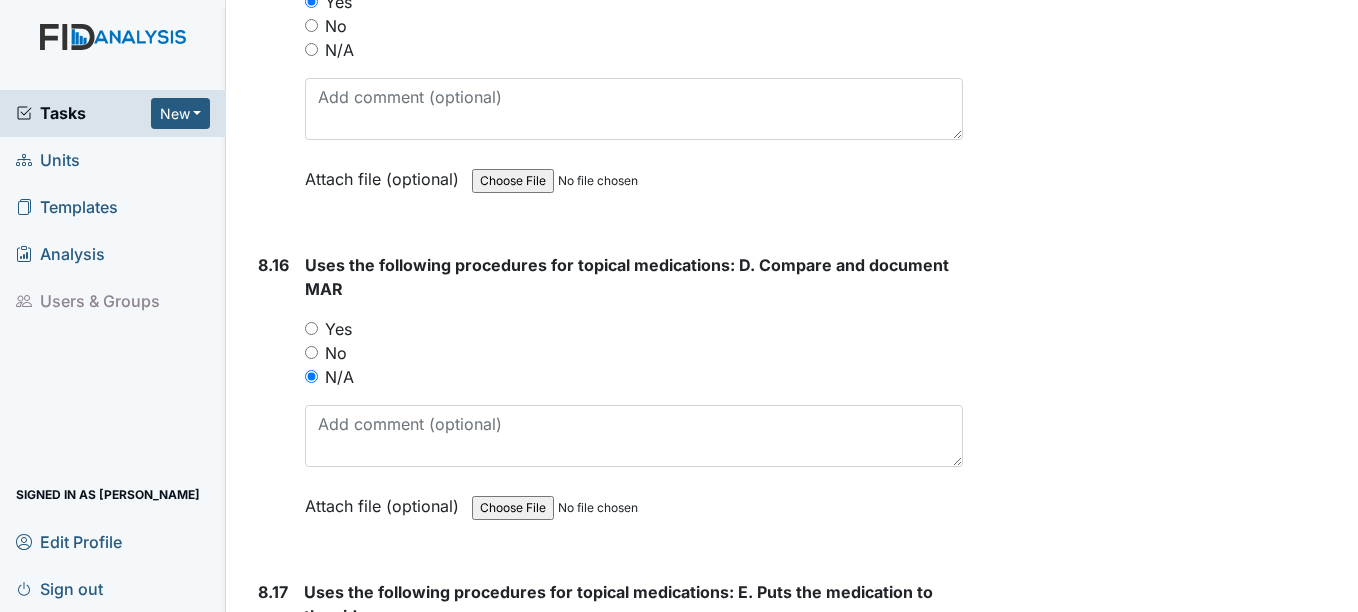 scroll, scrollTop: 20900, scrollLeft: 0, axis: vertical 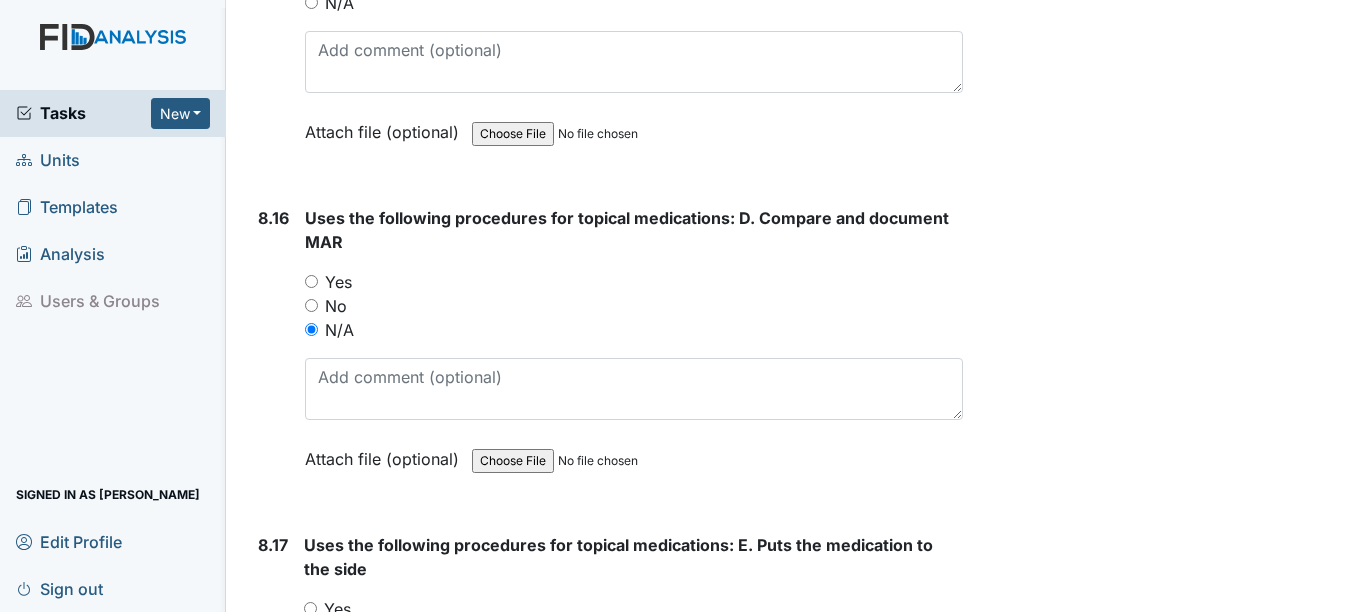 type on "med tech reminded med tech apply all topicals" 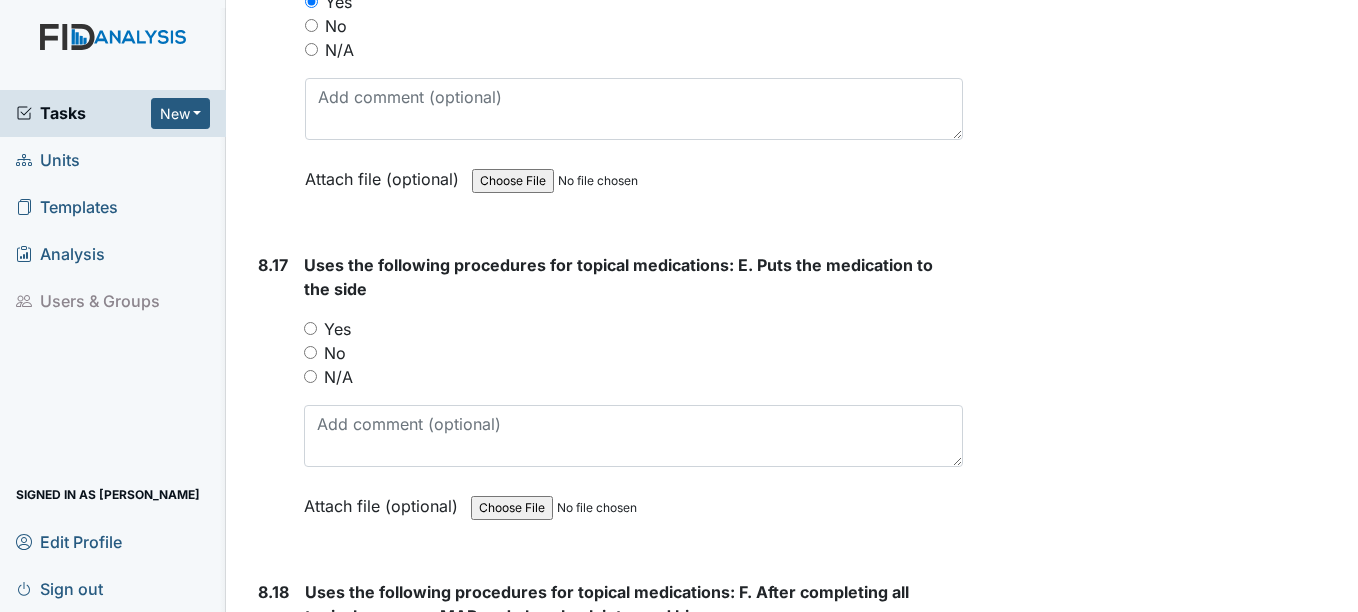 scroll, scrollTop: 21200, scrollLeft: 0, axis: vertical 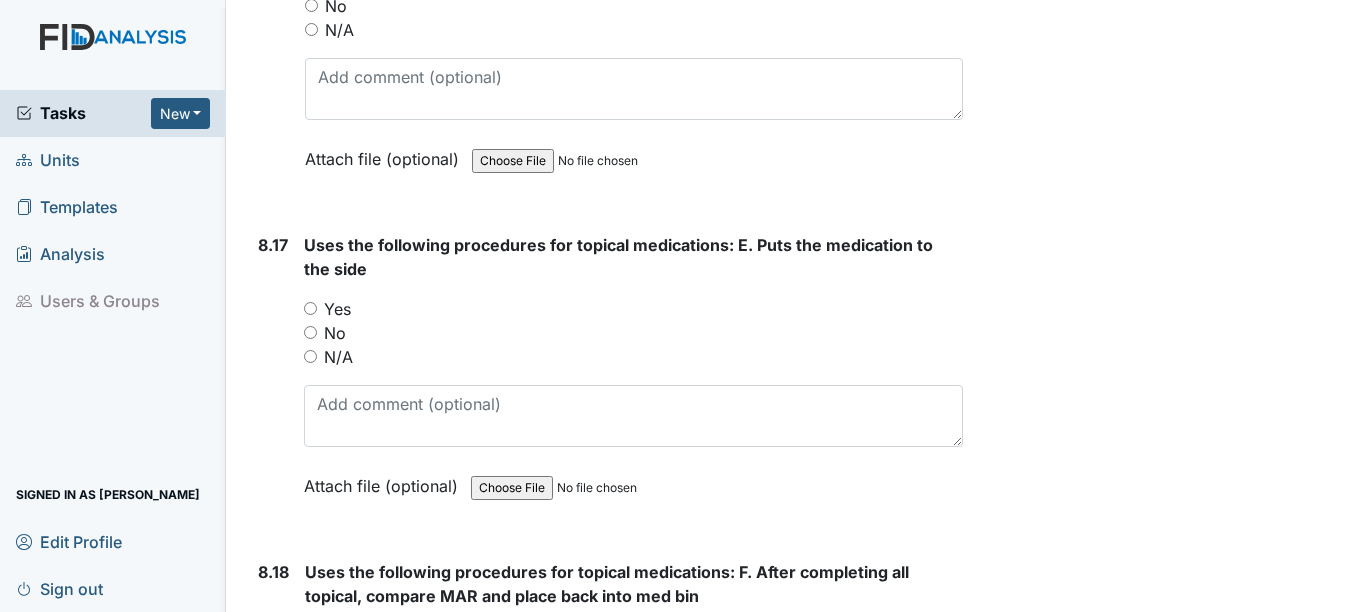 click on "Yes" at bounding box center (310, 308) 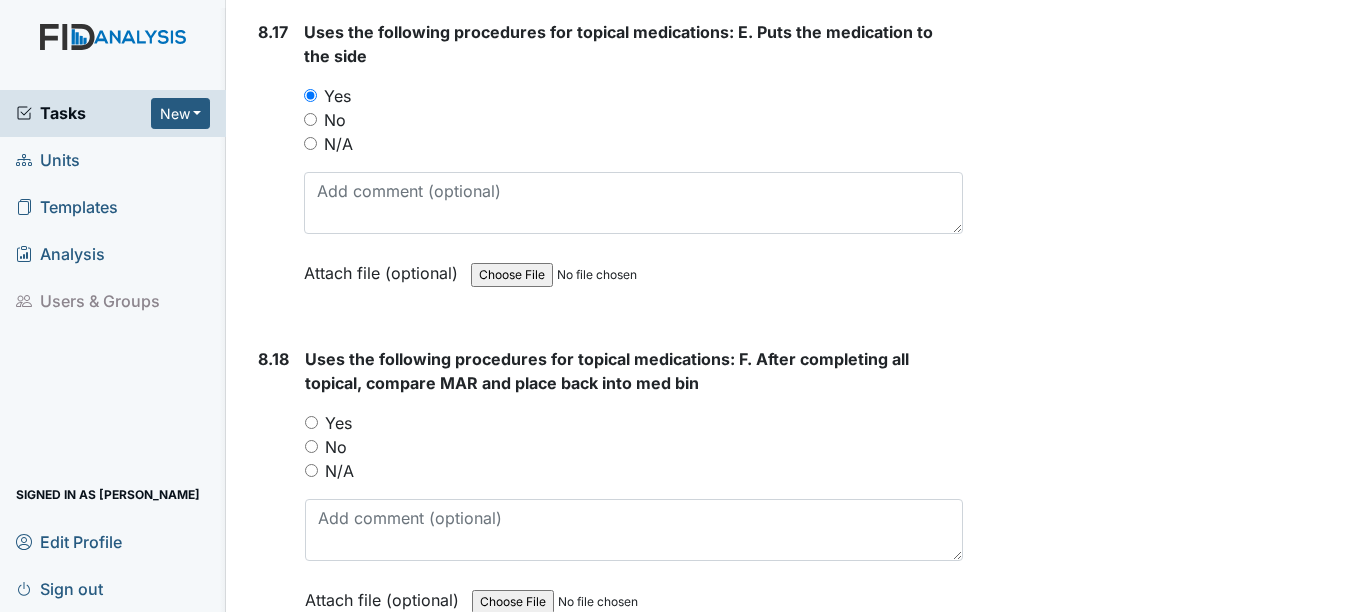 scroll, scrollTop: 21500, scrollLeft: 0, axis: vertical 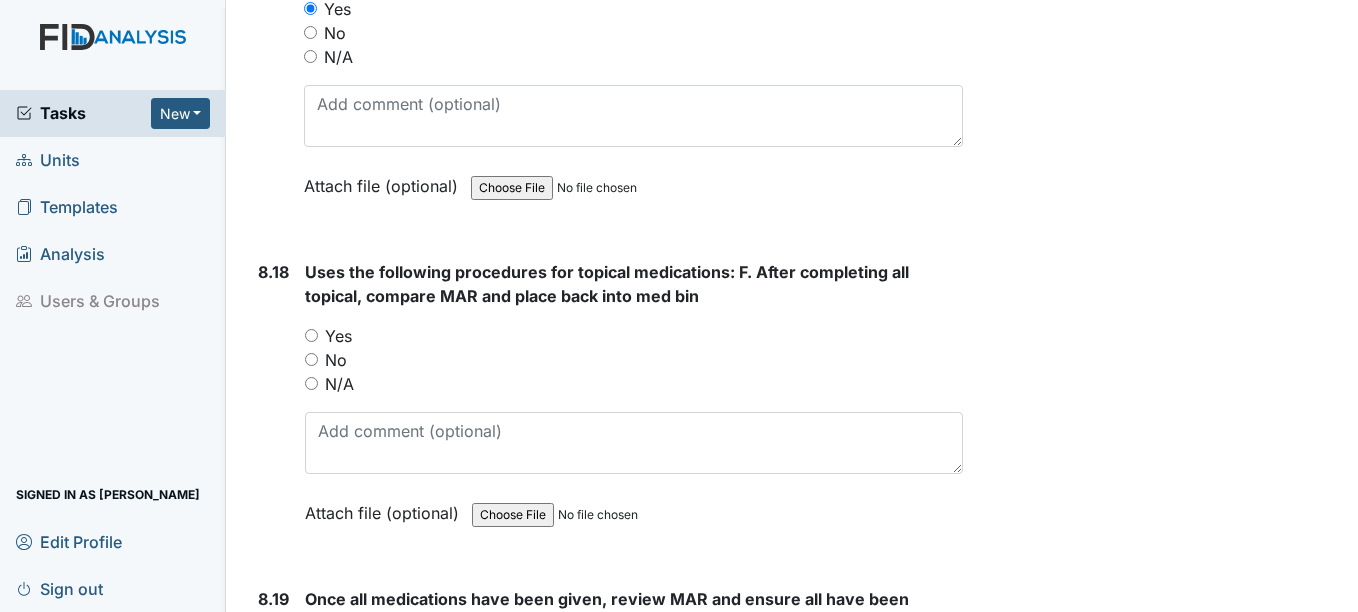 click on "Yes" at bounding box center (311, 335) 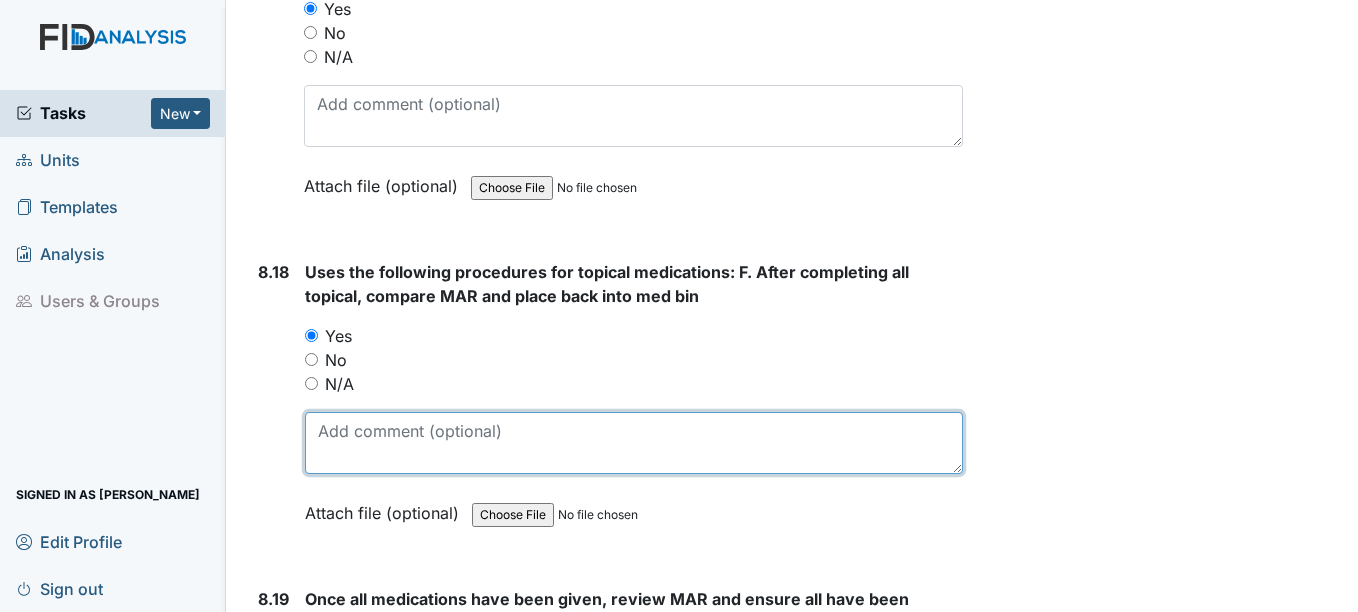 click at bounding box center [633, 443] 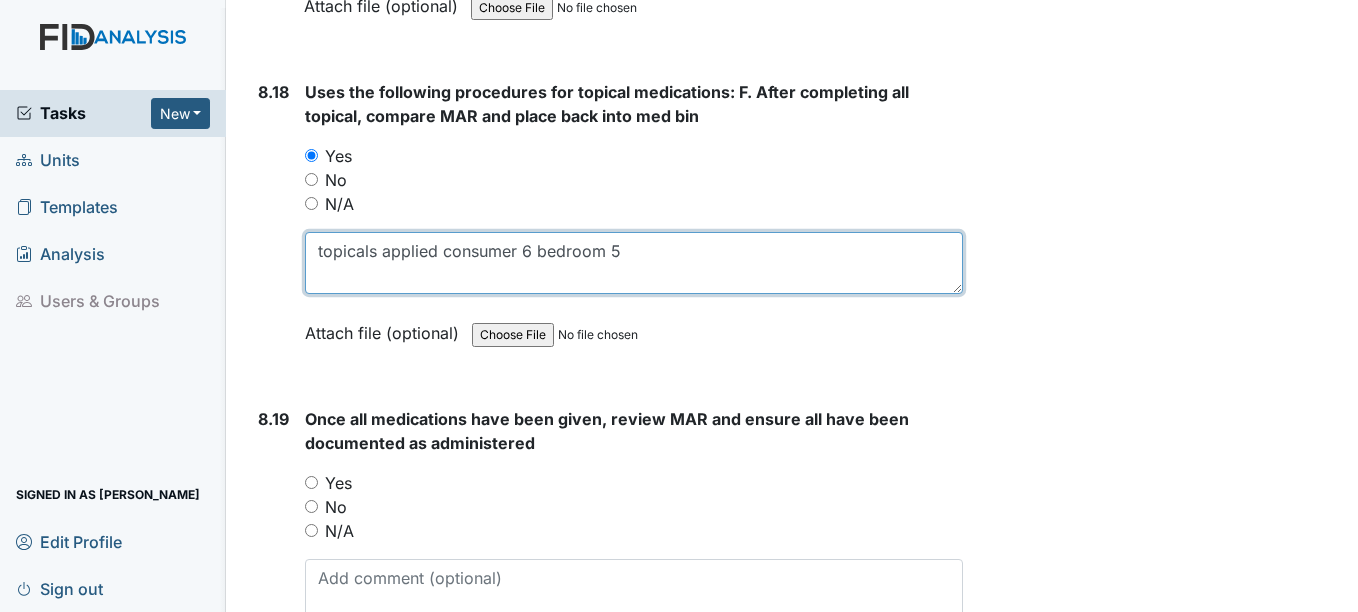 scroll, scrollTop: 21700, scrollLeft: 0, axis: vertical 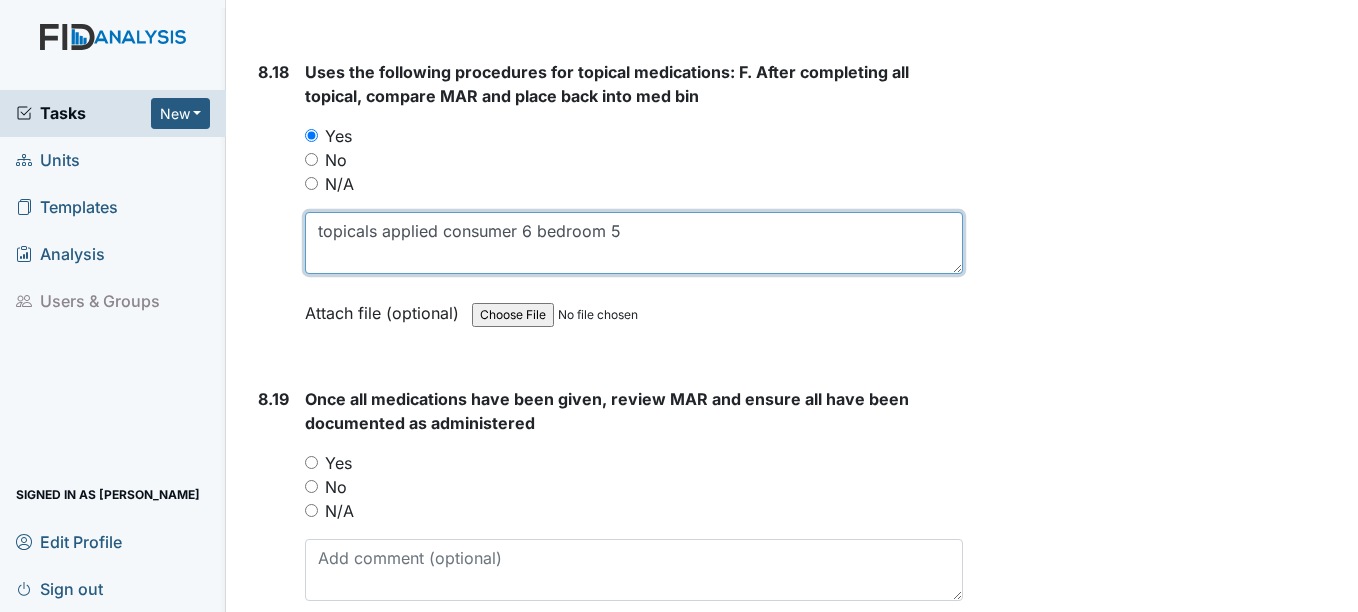 type on "topicals applied consumer 6 bedroom 5" 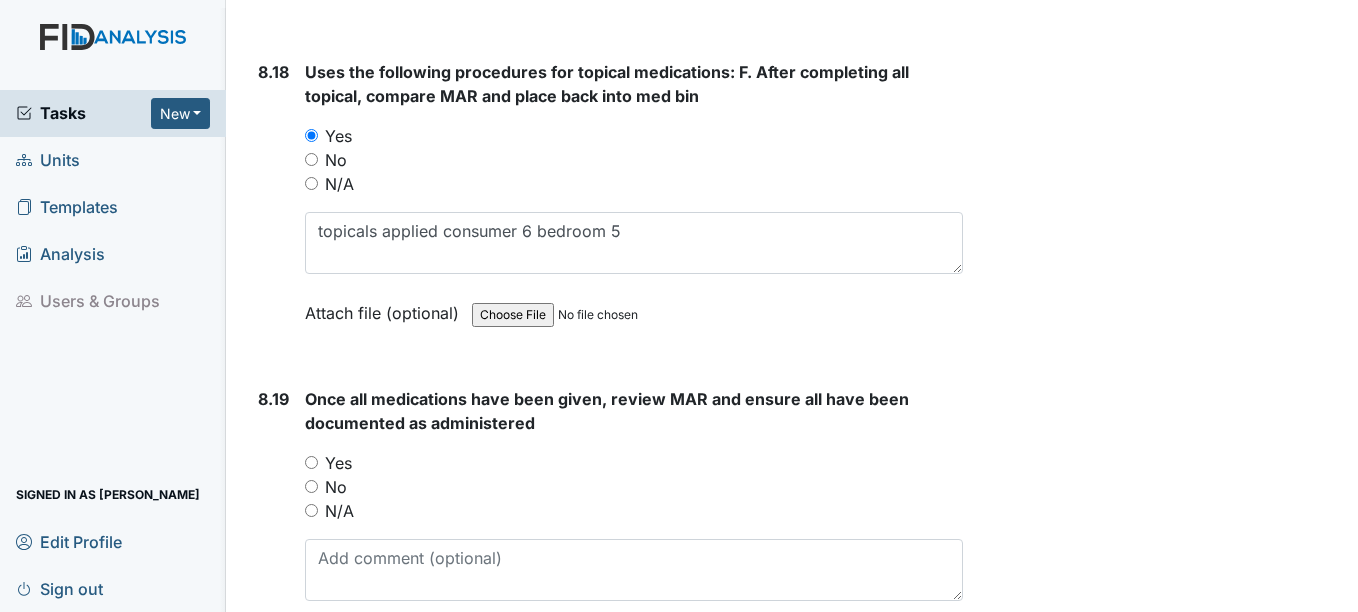 click on "Yes" at bounding box center (311, 462) 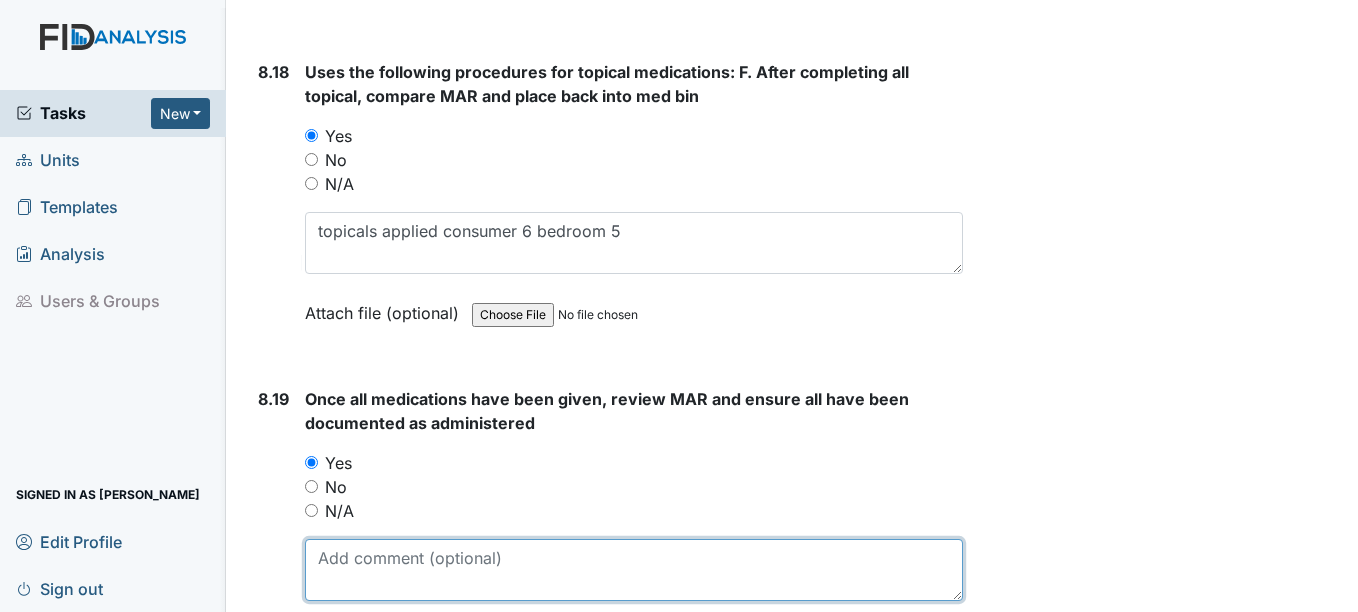 click at bounding box center [633, 570] 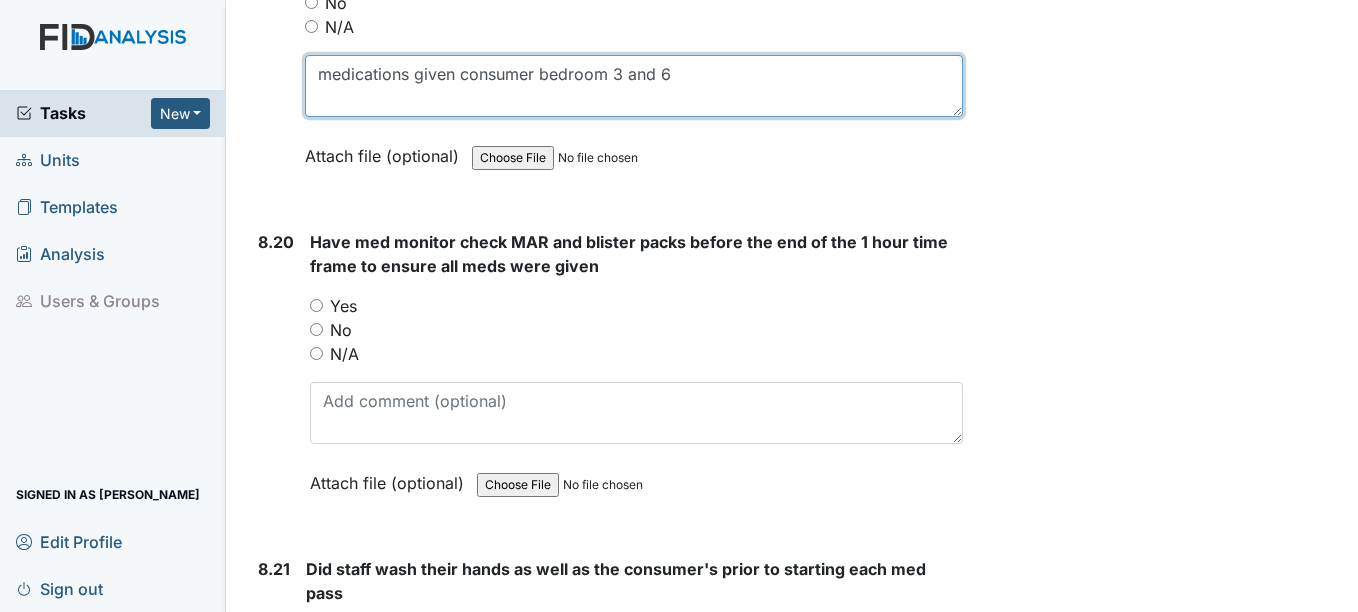 scroll, scrollTop: 22200, scrollLeft: 0, axis: vertical 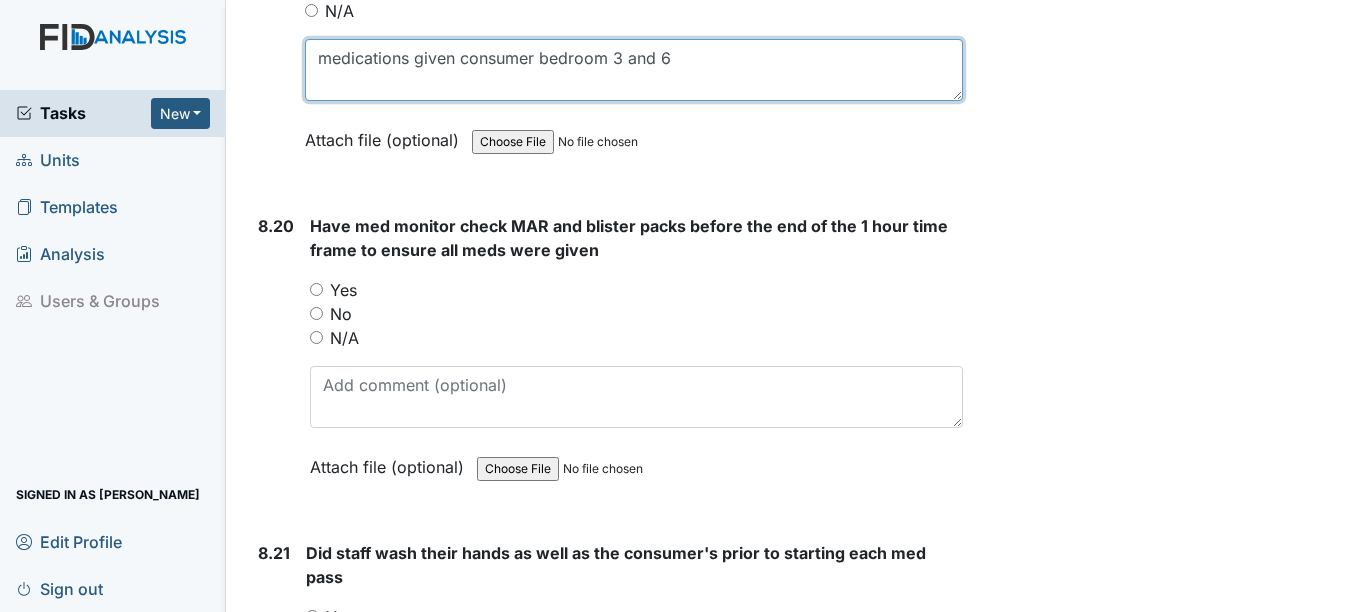 type on "medications given consumer bedroom 3 and 6" 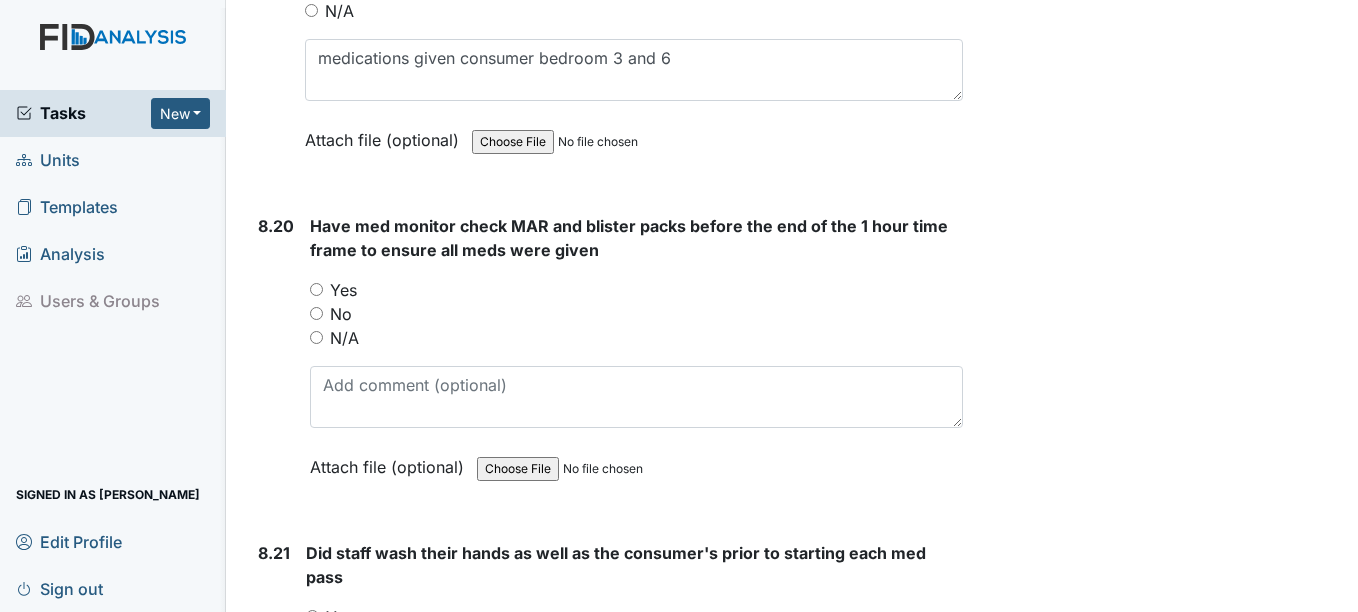 click on "Yes" at bounding box center (316, 289) 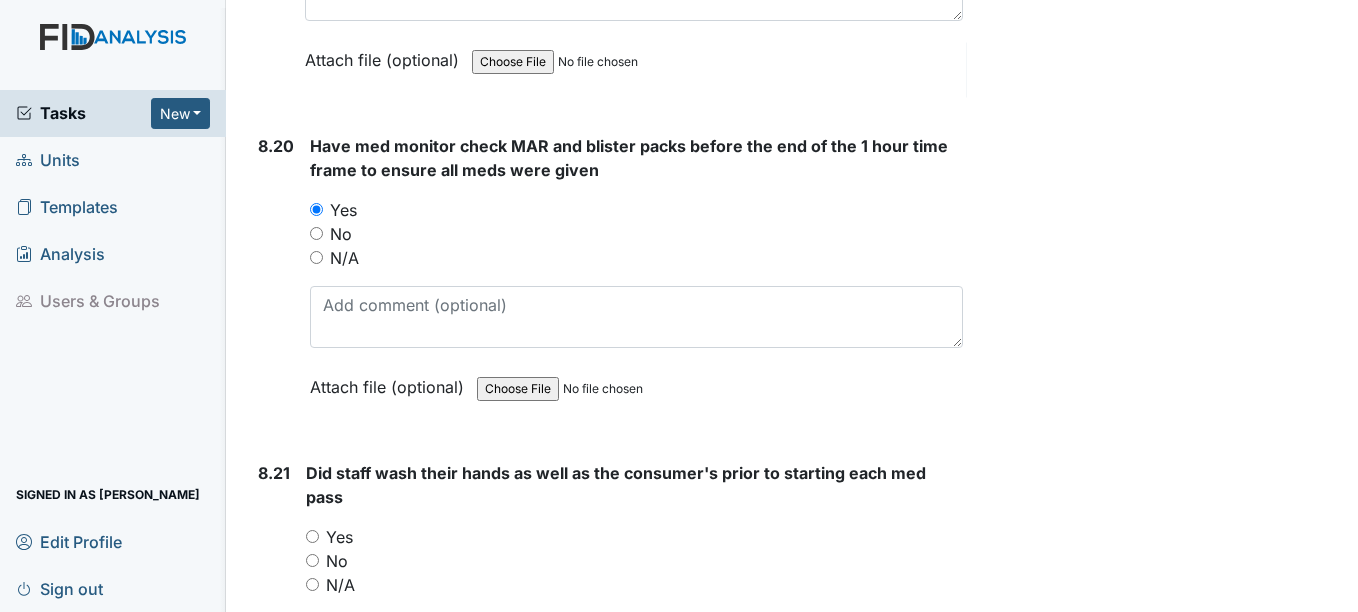 scroll, scrollTop: 22400, scrollLeft: 0, axis: vertical 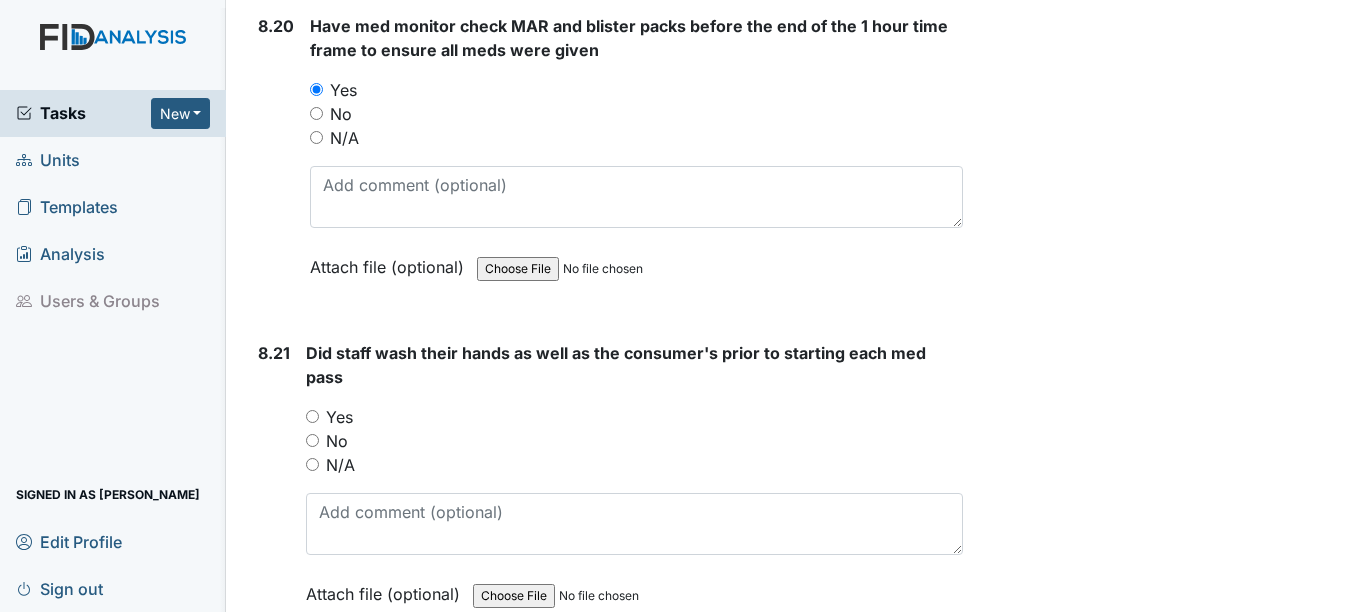 click on "Yes" at bounding box center (312, 416) 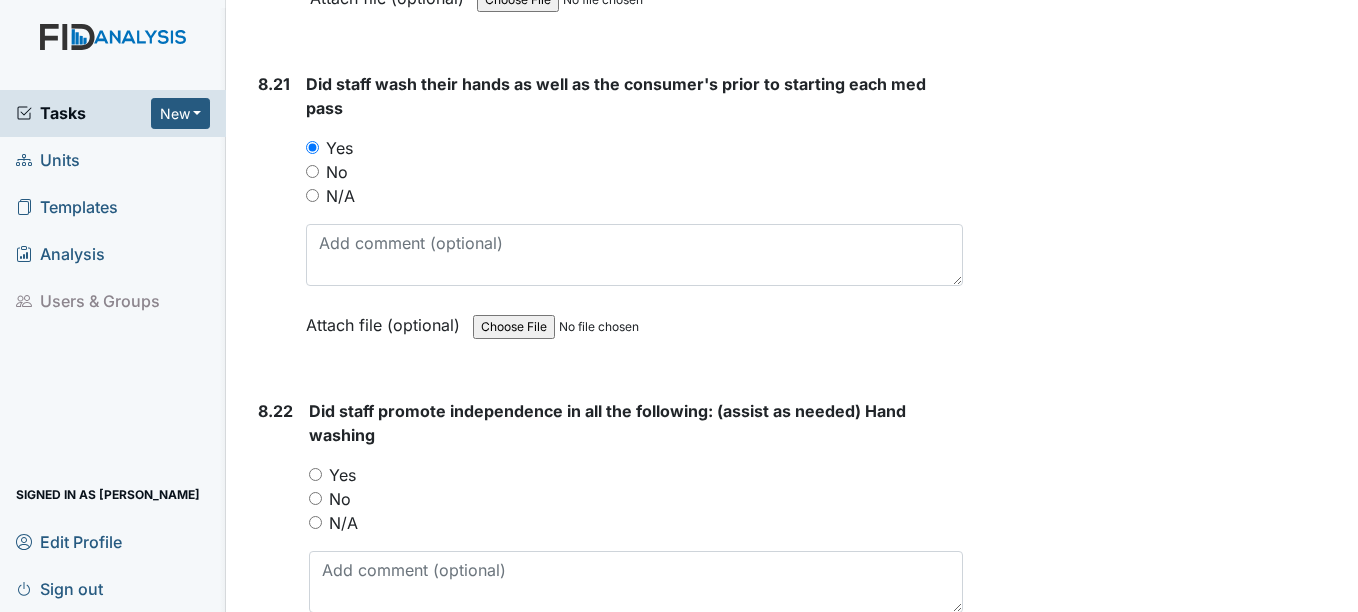 scroll, scrollTop: 22700, scrollLeft: 0, axis: vertical 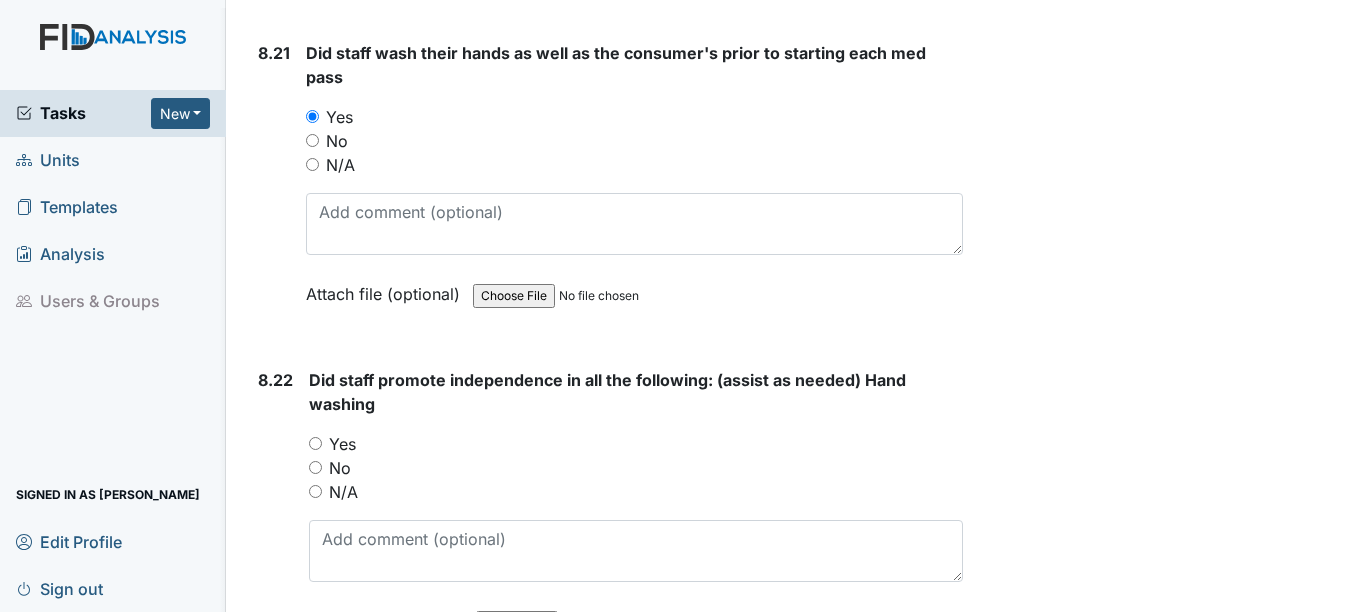 click on "Yes" at bounding box center (315, 443) 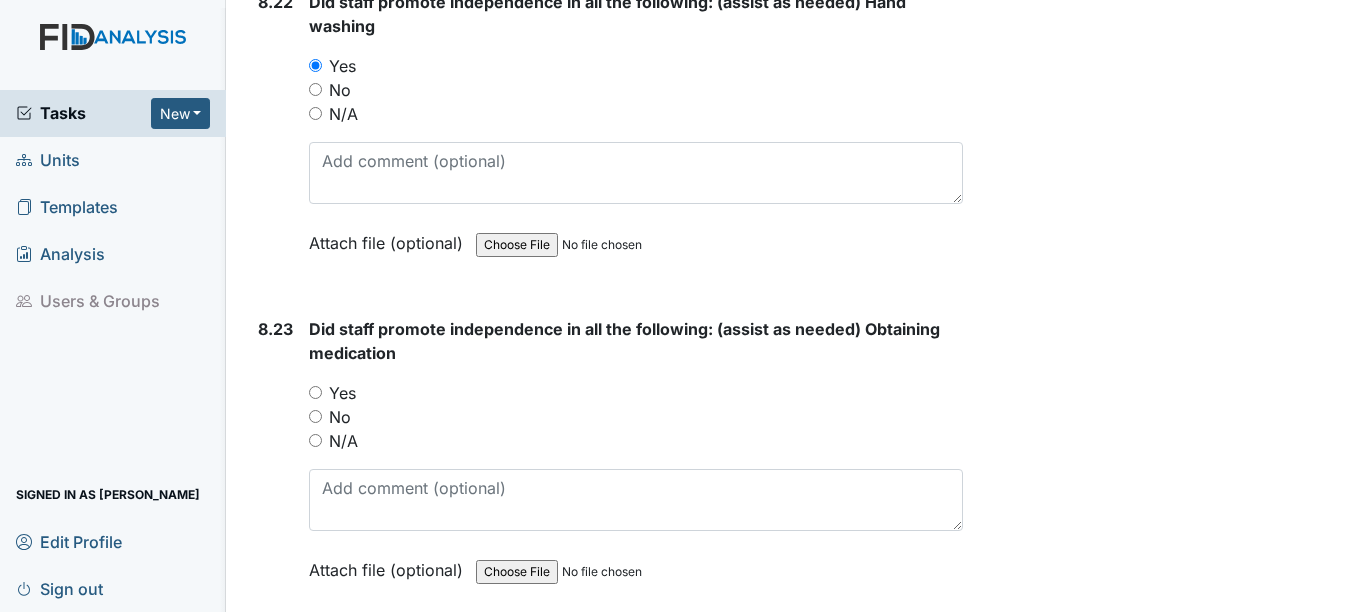 scroll, scrollTop: 23100, scrollLeft: 0, axis: vertical 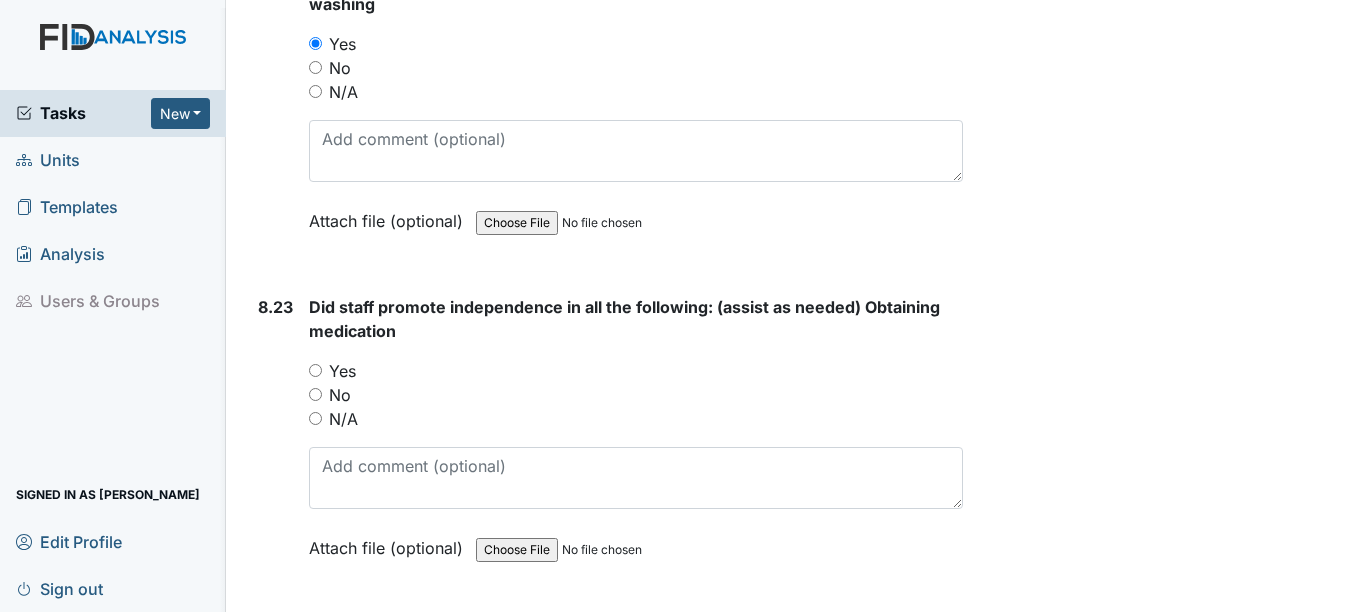 click on "Yes" at bounding box center (315, 370) 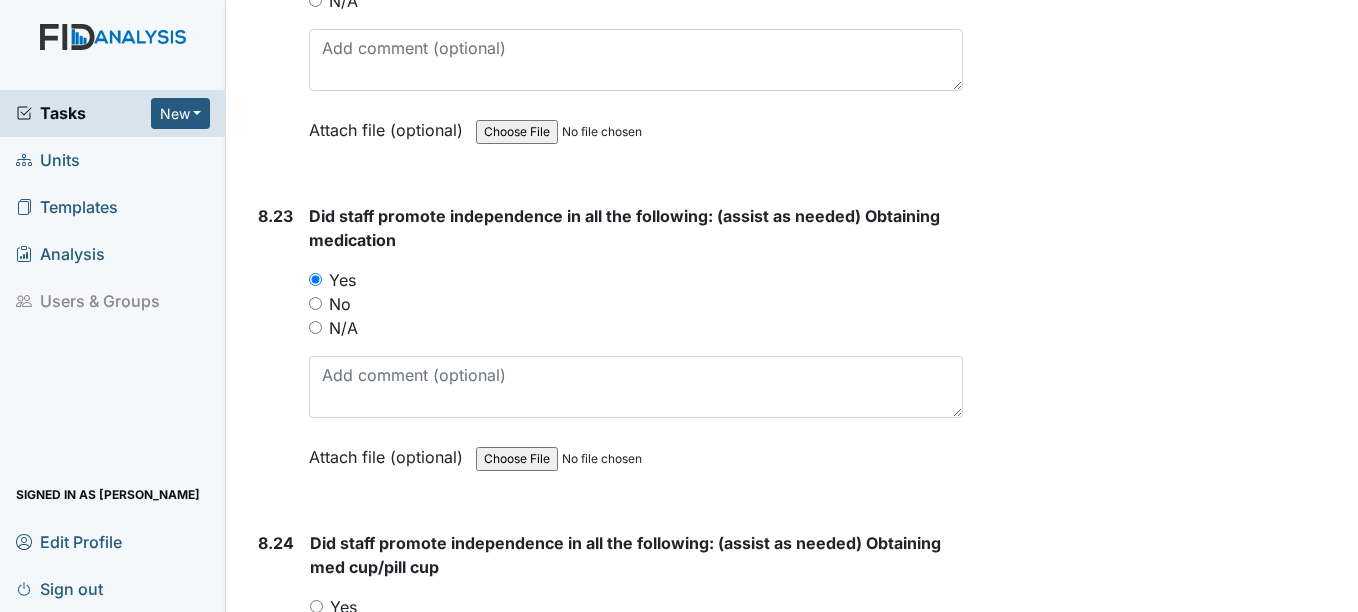 scroll, scrollTop: 23400, scrollLeft: 0, axis: vertical 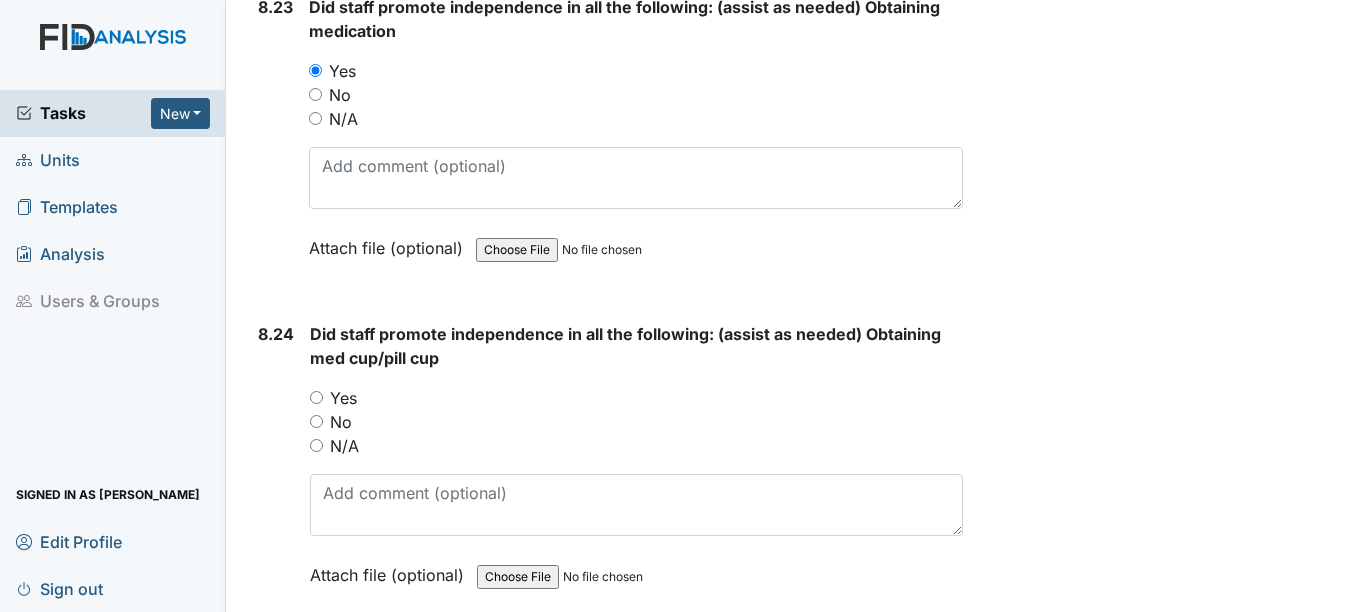 click on "Yes" at bounding box center (316, 397) 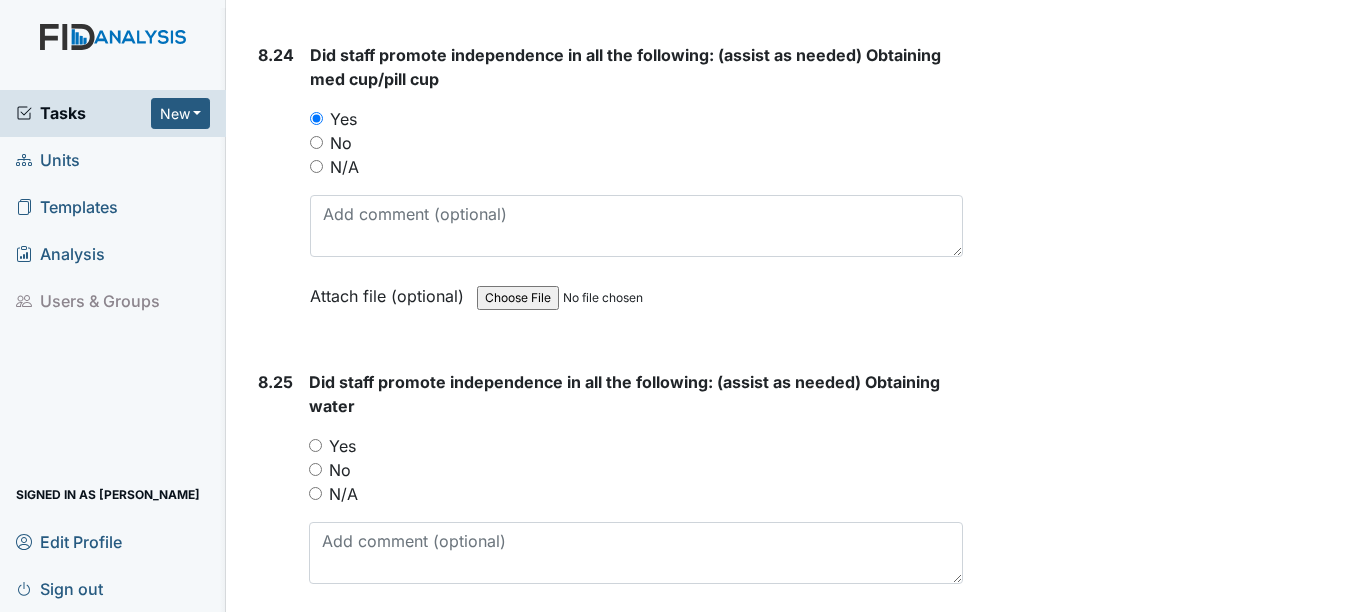 scroll, scrollTop: 23700, scrollLeft: 0, axis: vertical 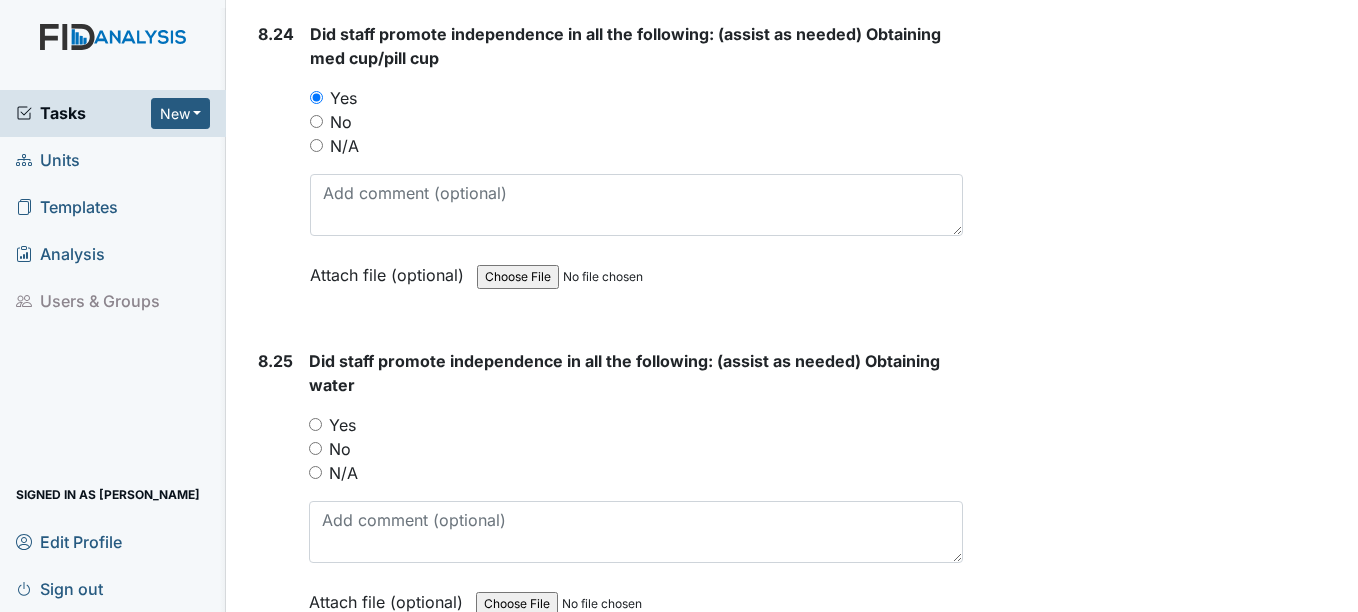 click on "Yes" at bounding box center [315, 424] 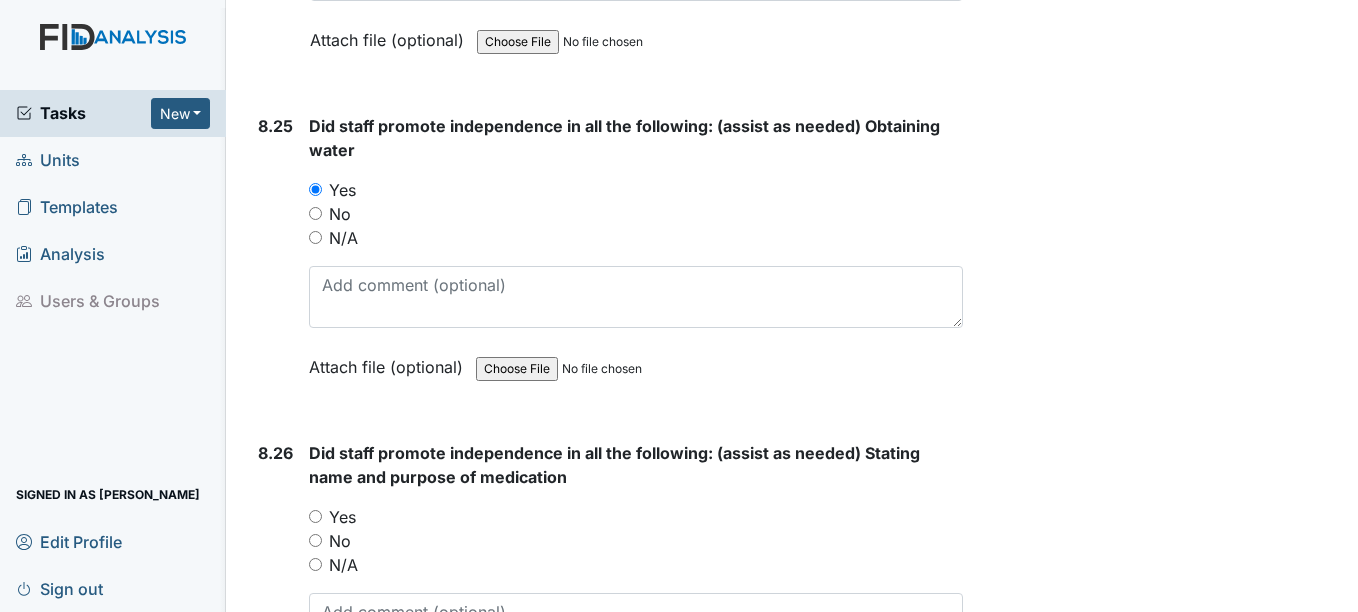 scroll, scrollTop: 24000, scrollLeft: 0, axis: vertical 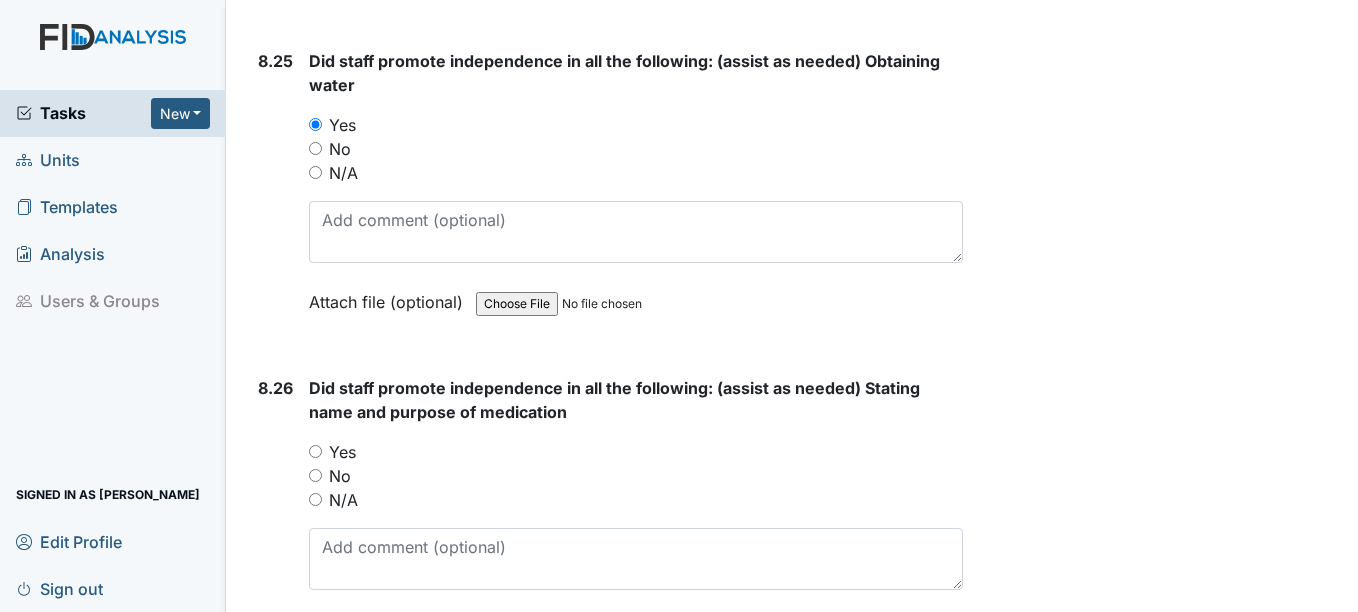 click on "Yes" at bounding box center (315, 451) 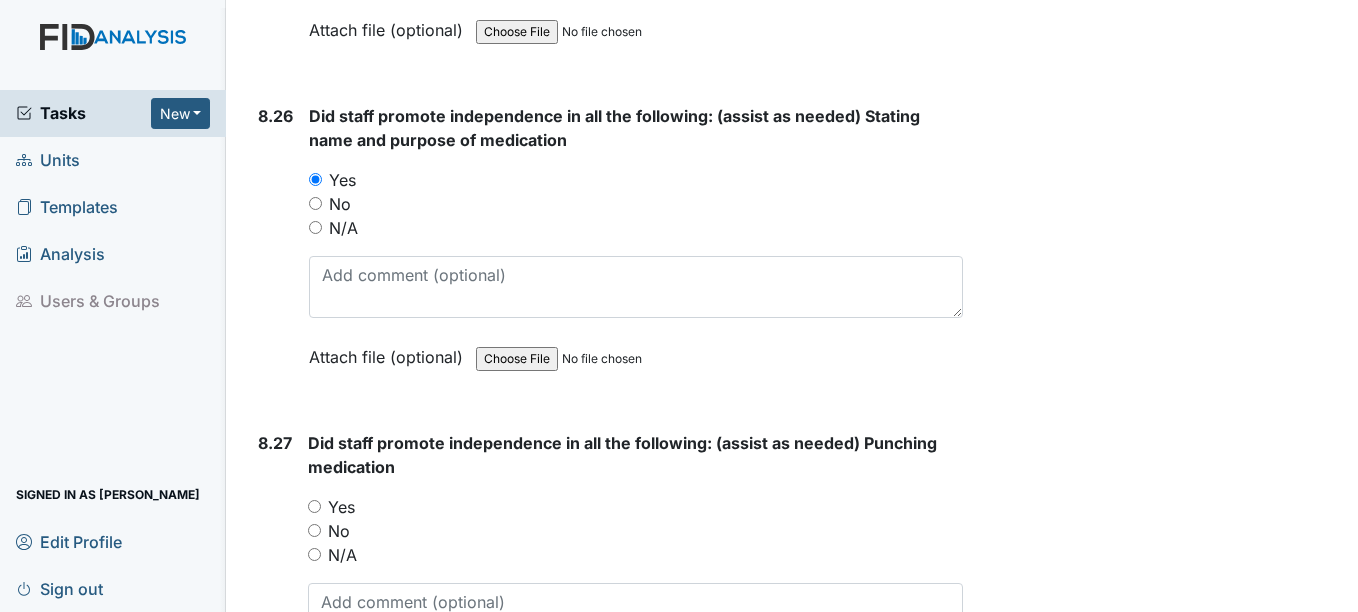 scroll, scrollTop: 24300, scrollLeft: 0, axis: vertical 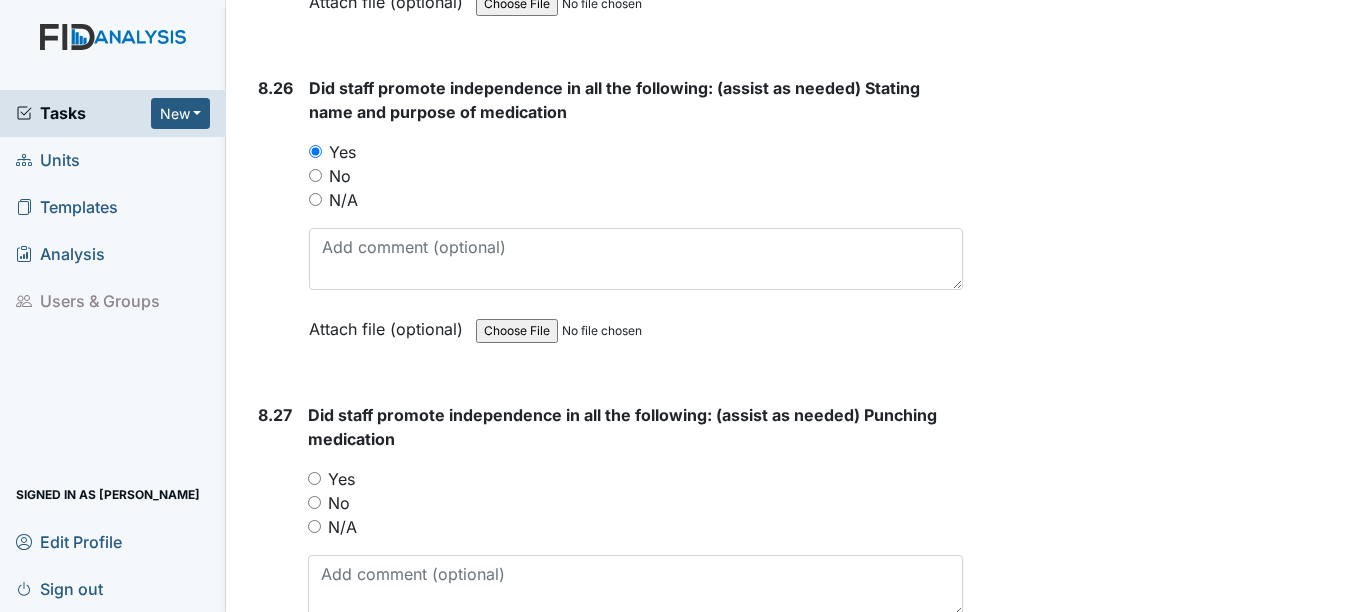 click on "Yes" at bounding box center [314, 478] 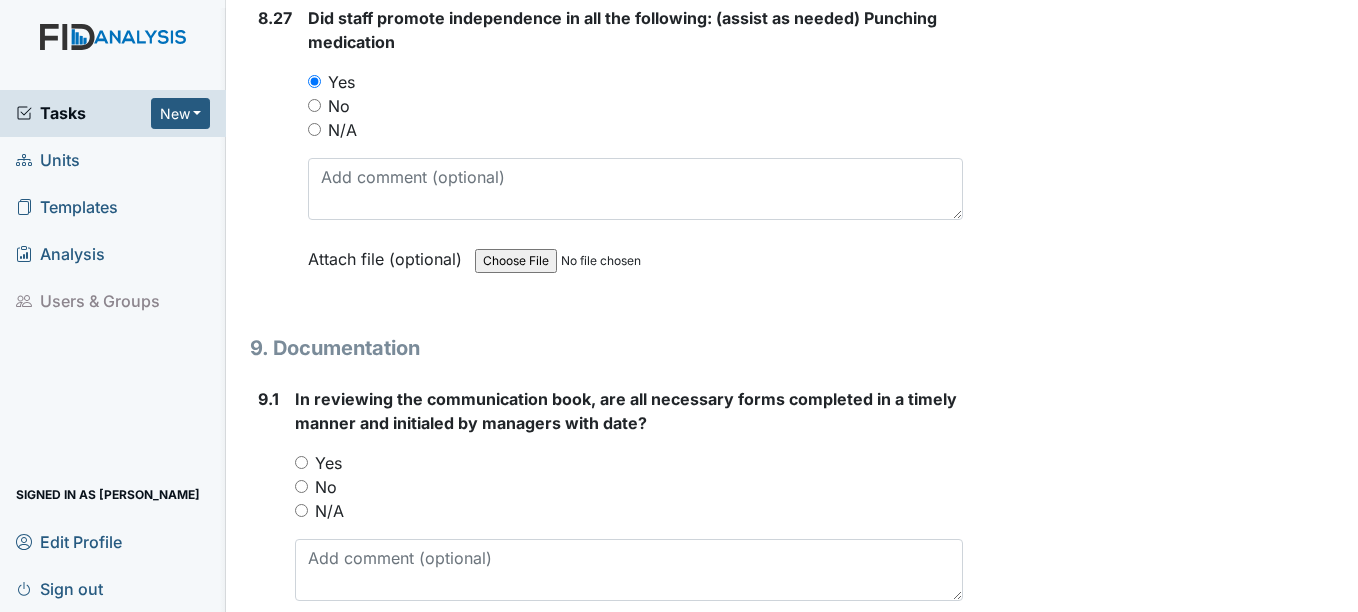 scroll, scrollTop: 24700, scrollLeft: 0, axis: vertical 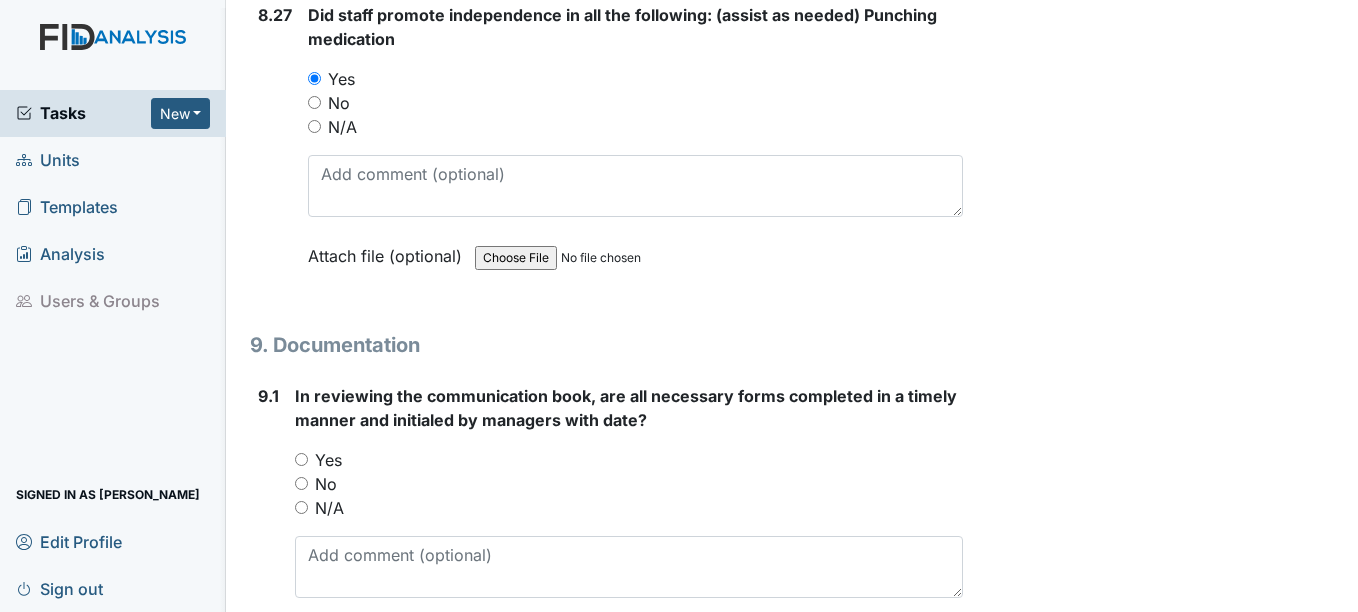 click on "Yes" at bounding box center (301, 459) 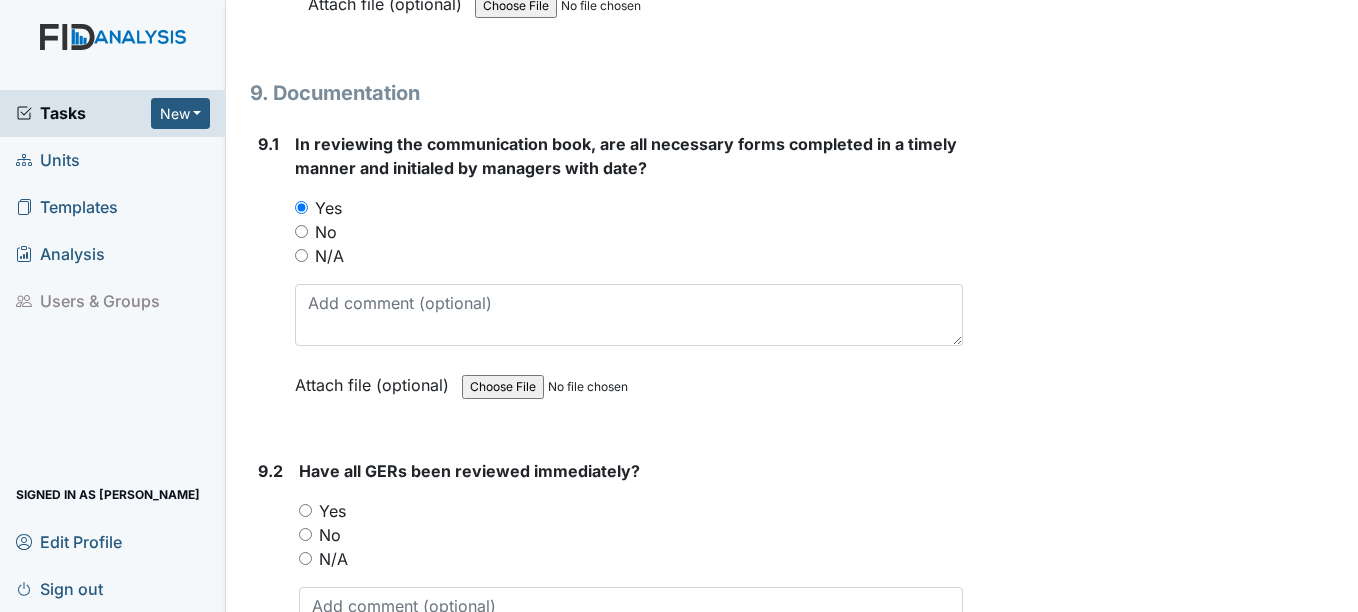 scroll, scrollTop: 25000, scrollLeft: 0, axis: vertical 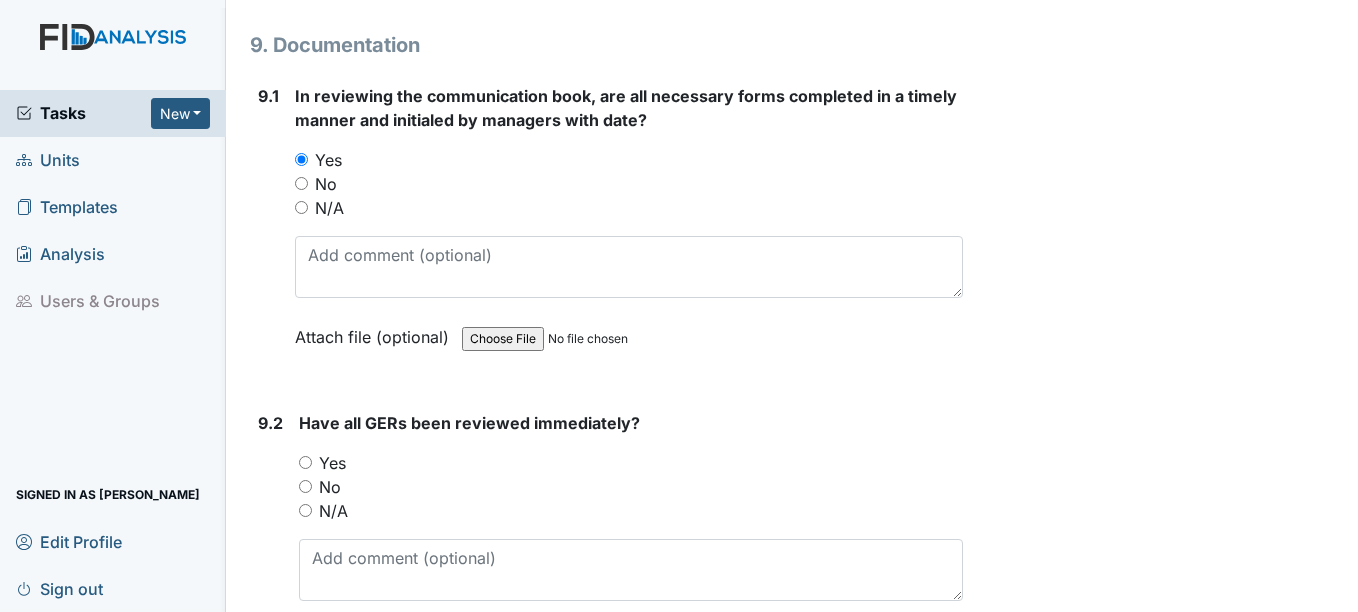 click on "Yes" at bounding box center [305, 462] 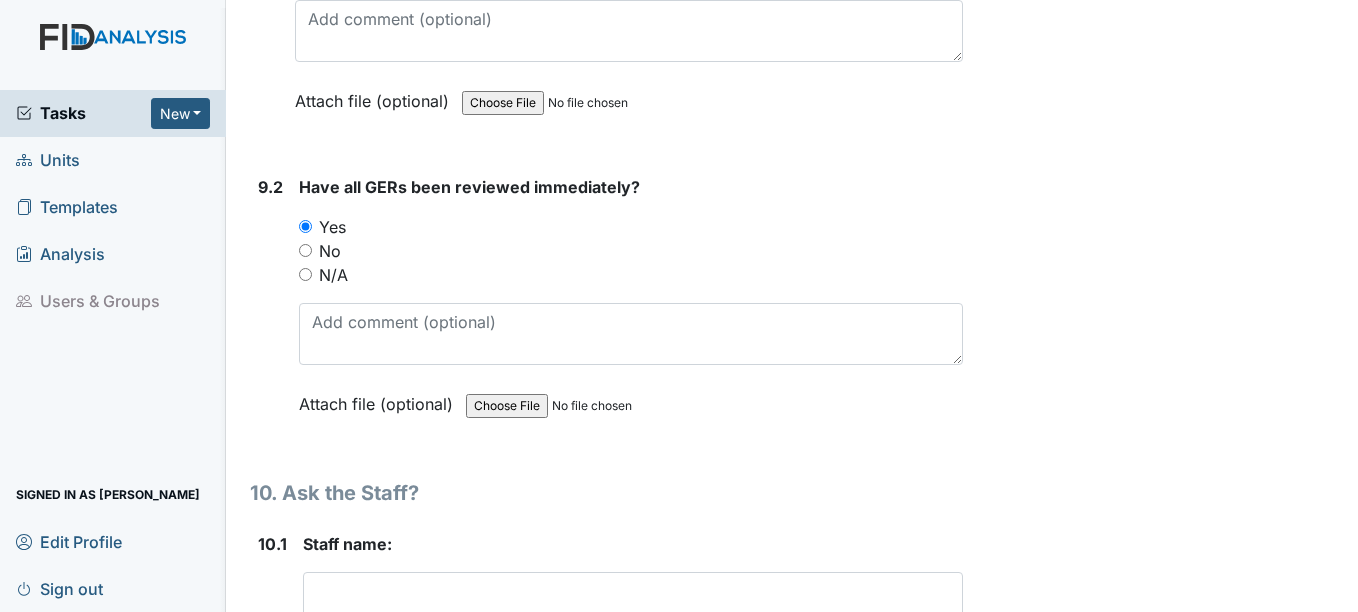 scroll, scrollTop: 25400, scrollLeft: 0, axis: vertical 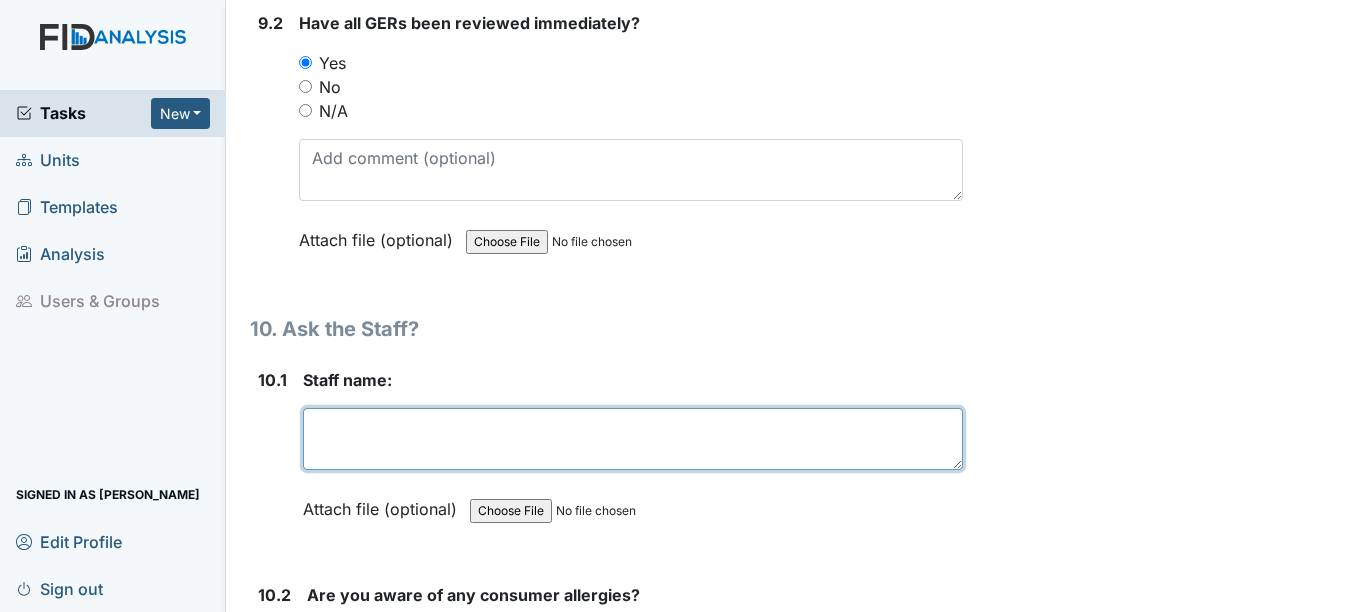 click at bounding box center (632, 439) 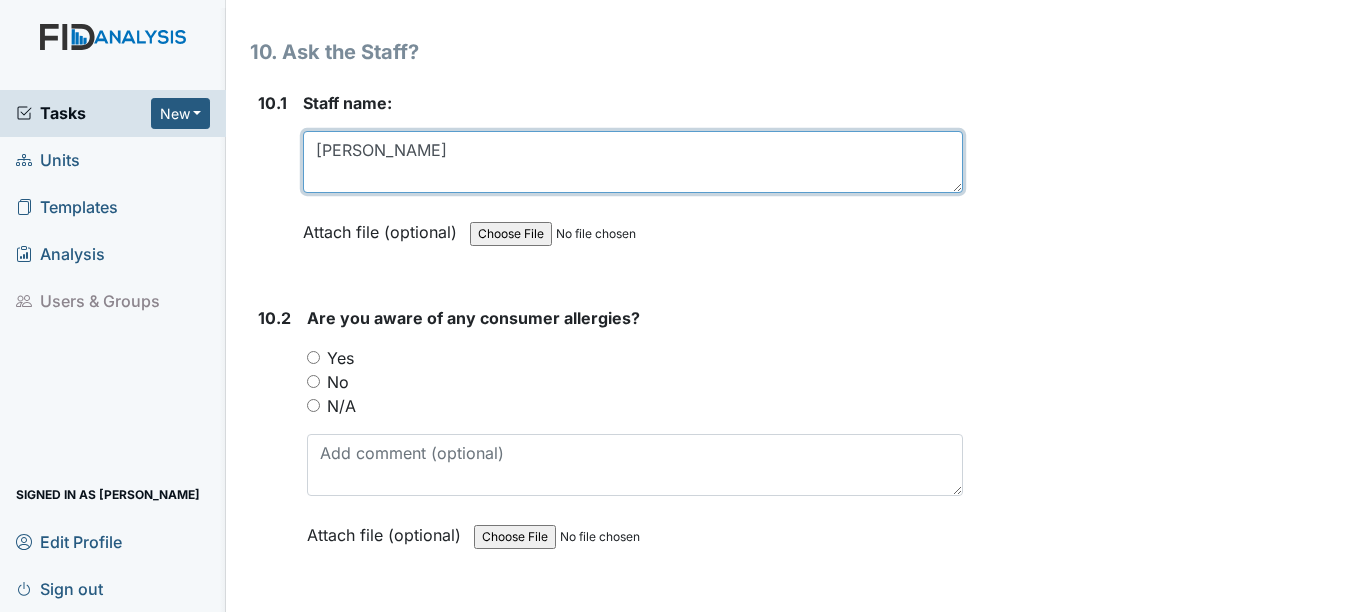 scroll, scrollTop: 25700, scrollLeft: 0, axis: vertical 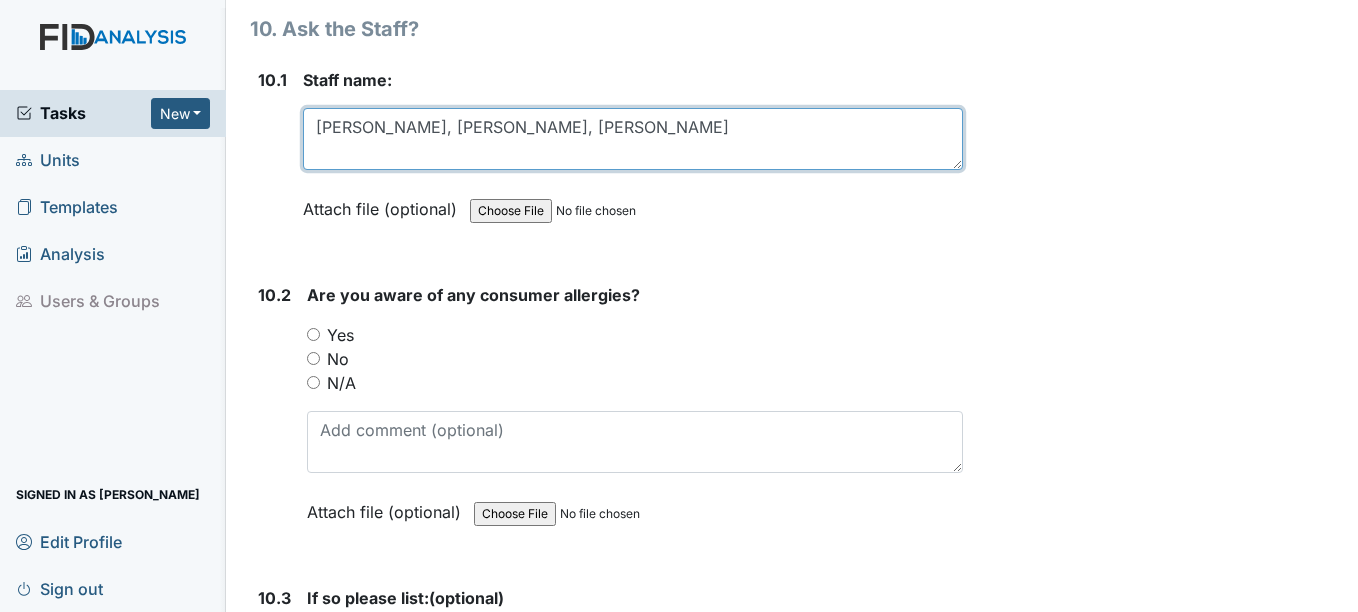 type on "Kamora Whitaker, Wendell Demery, Mary" 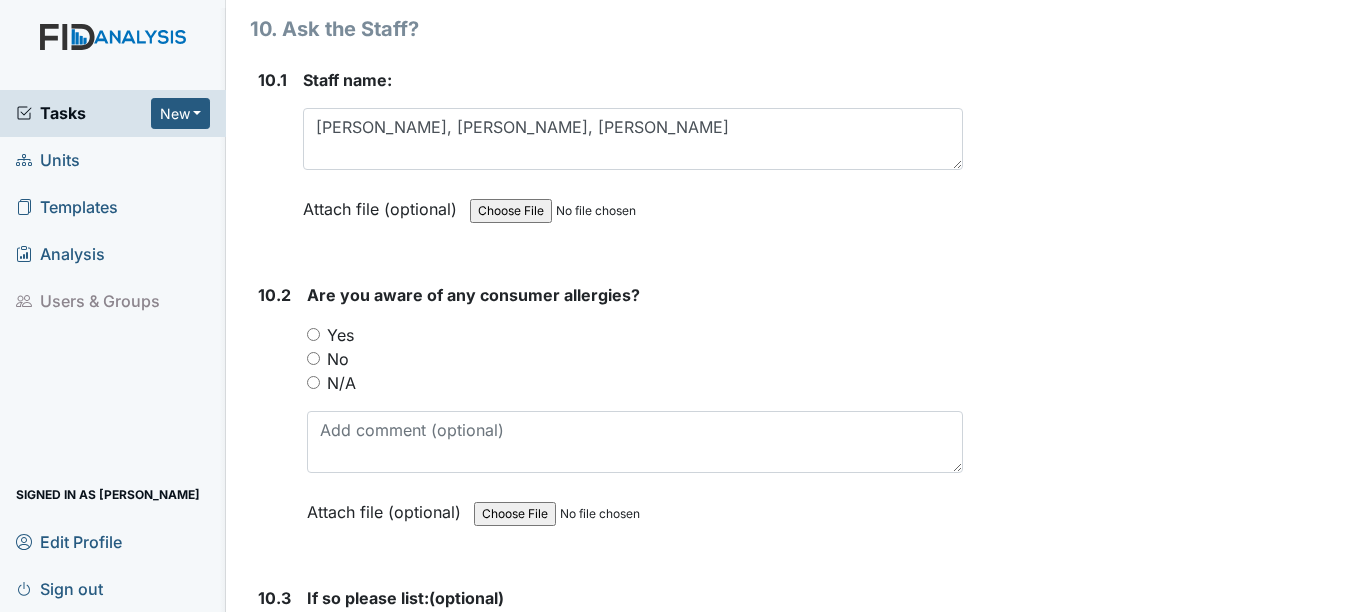 click on "Yes" at bounding box center (313, 334) 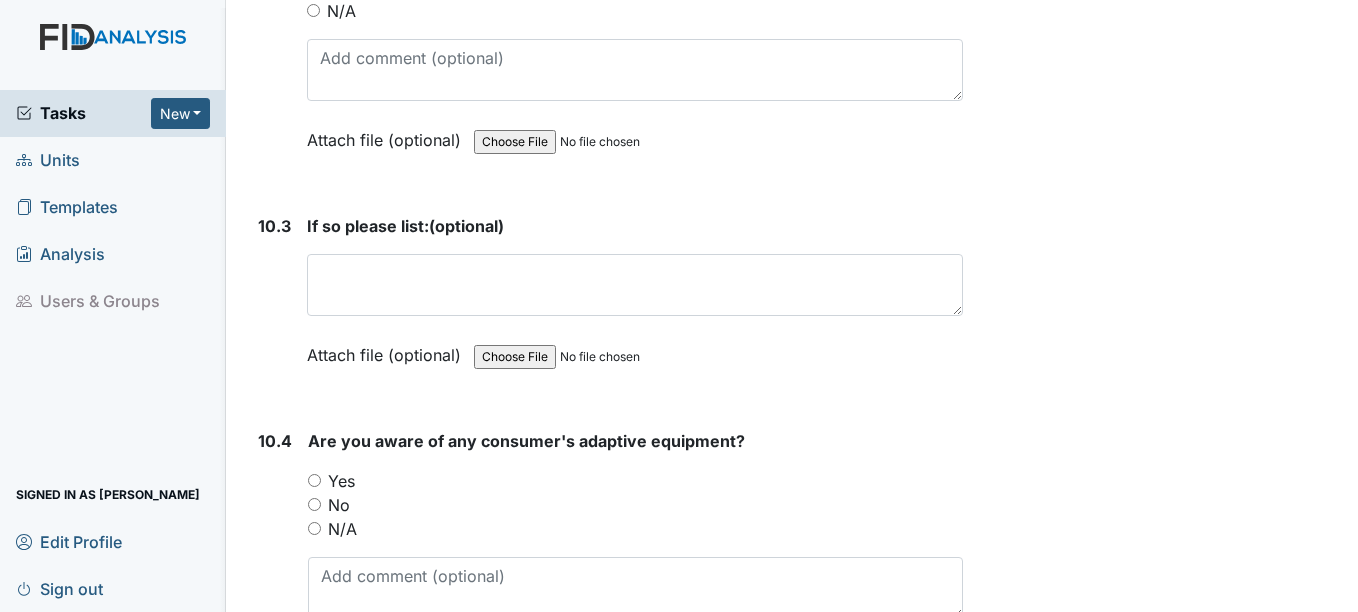 scroll, scrollTop: 26100, scrollLeft: 0, axis: vertical 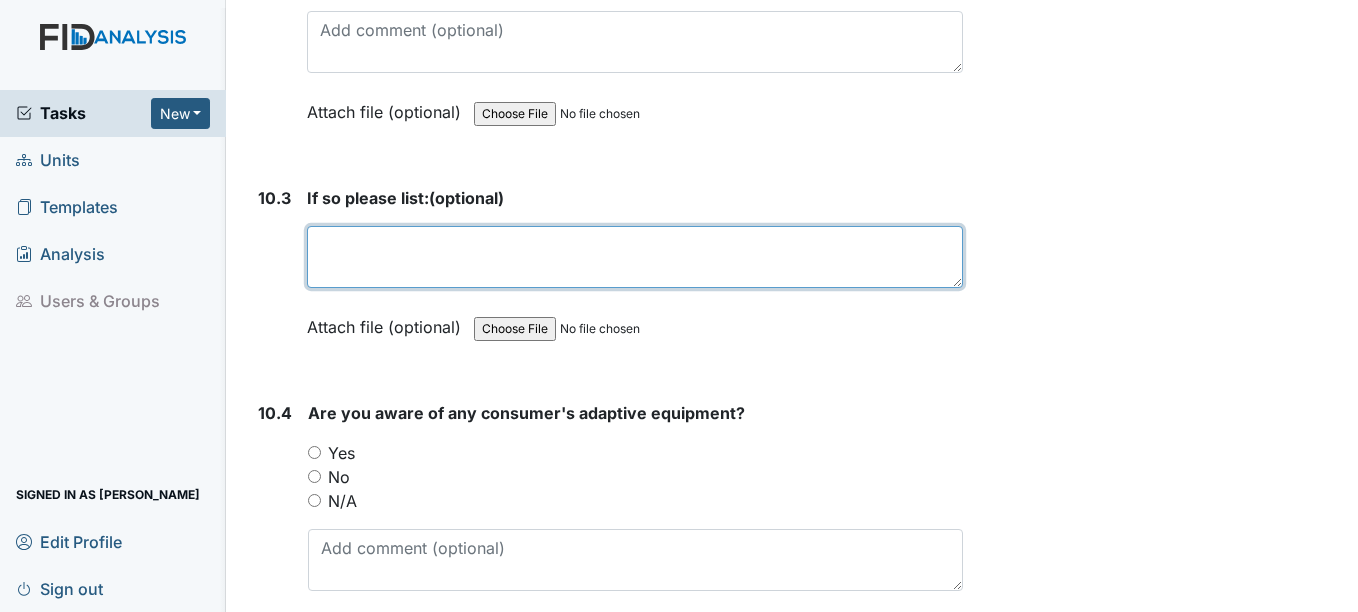 click at bounding box center [634, 257] 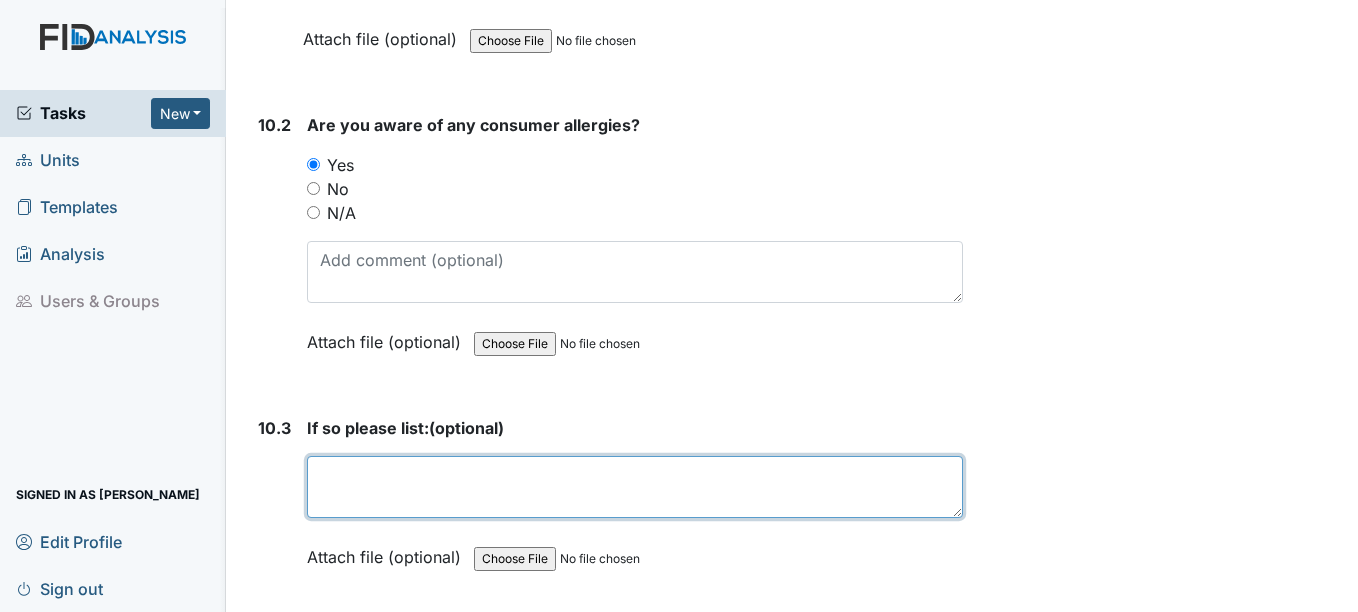 scroll, scrollTop: 25800, scrollLeft: 0, axis: vertical 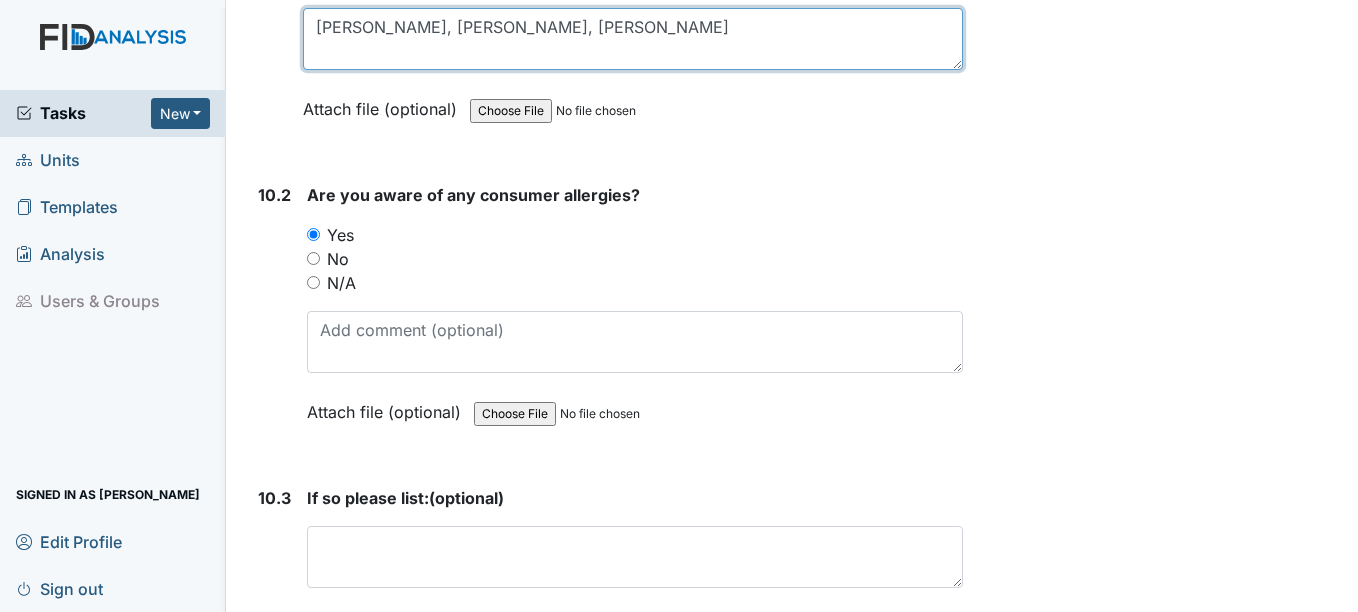 click on "Kamora Whitaker, Wendell Demery, Mary" at bounding box center (632, 39) 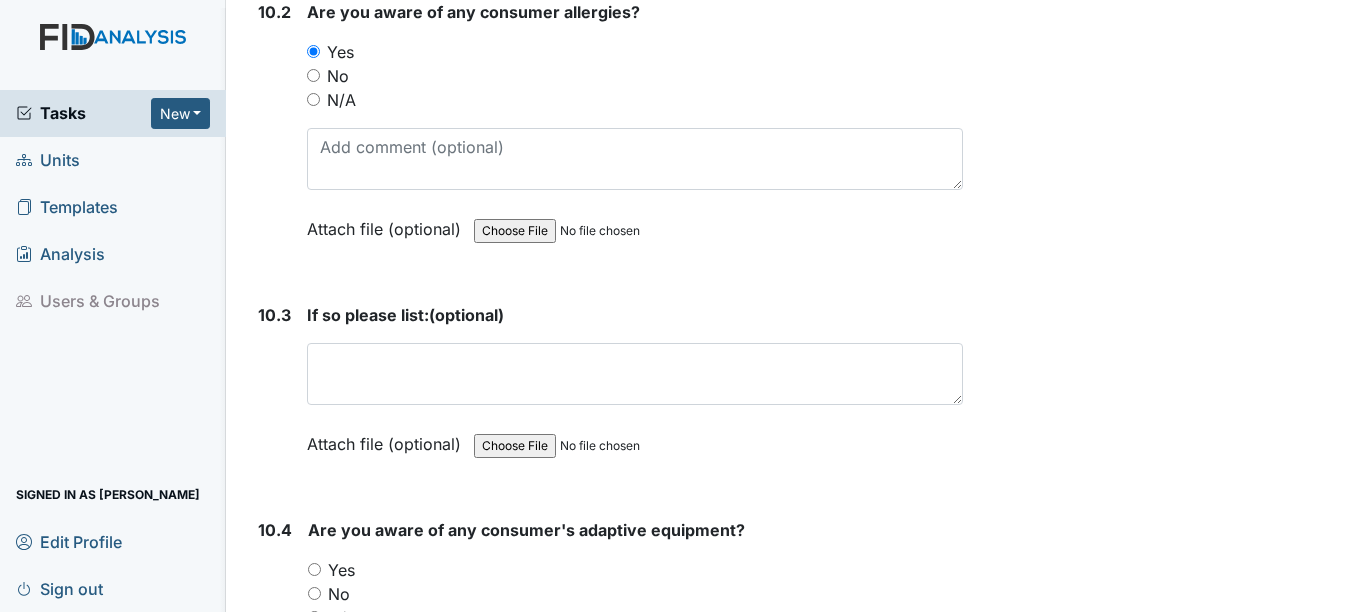 scroll, scrollTop: 26000, scrollLeft: 0, axis: vertical 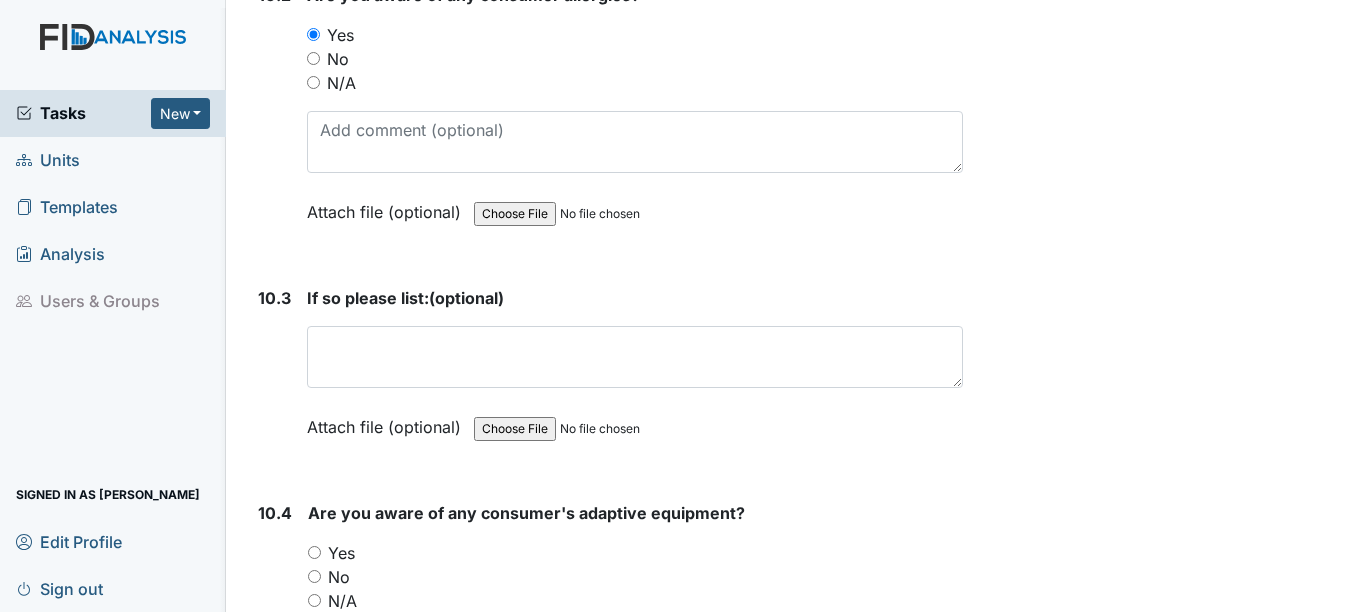 type on "Kamora Whitaker, Wendell Demery, Mary Burden" 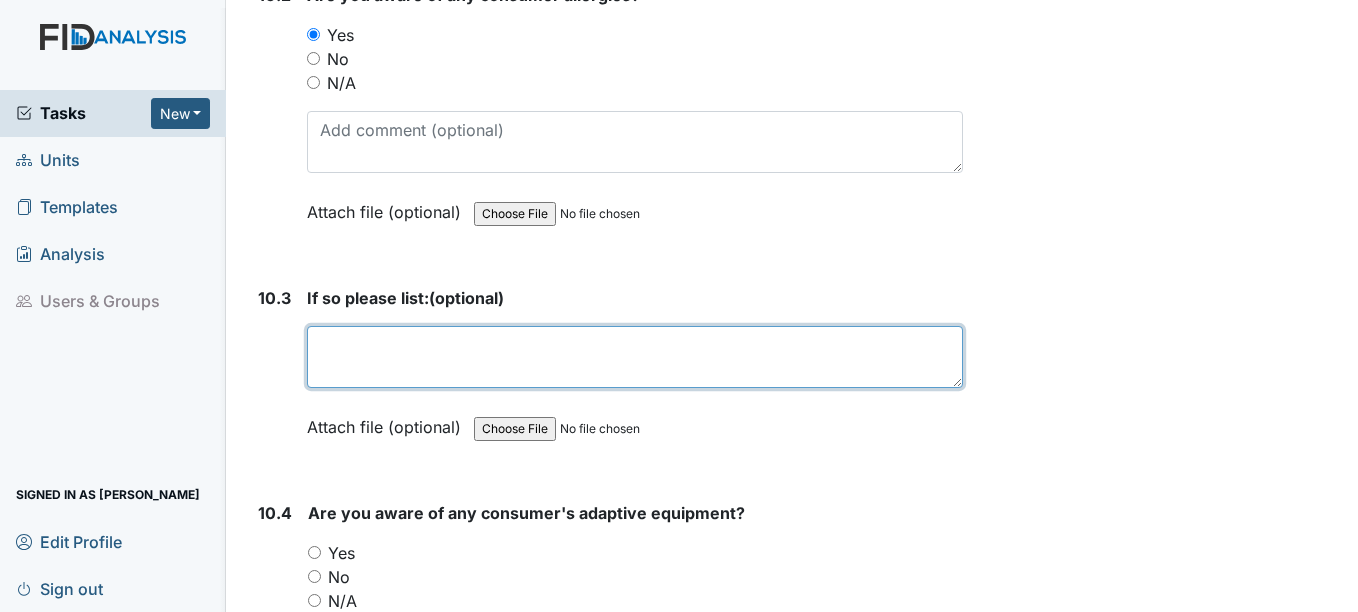click at bounding box center (634, 357) 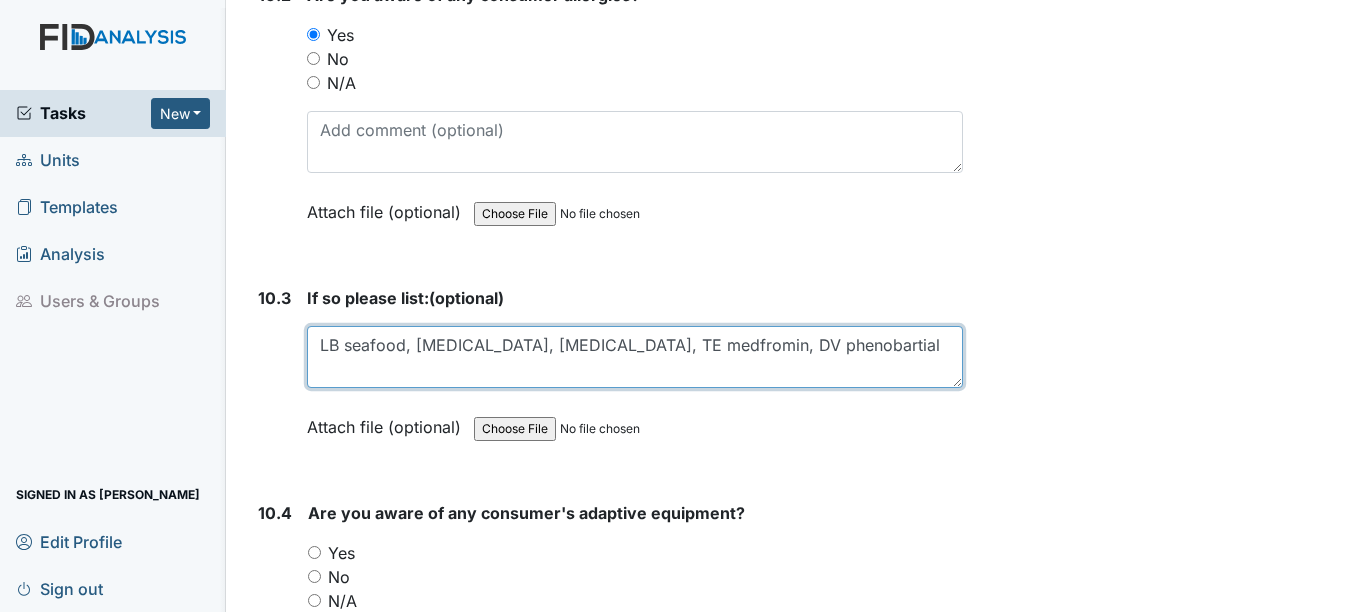 click on "LB seafood, codeine, luvox, TE medfromin, DV phenobartial" at bounding box center [634, 357] 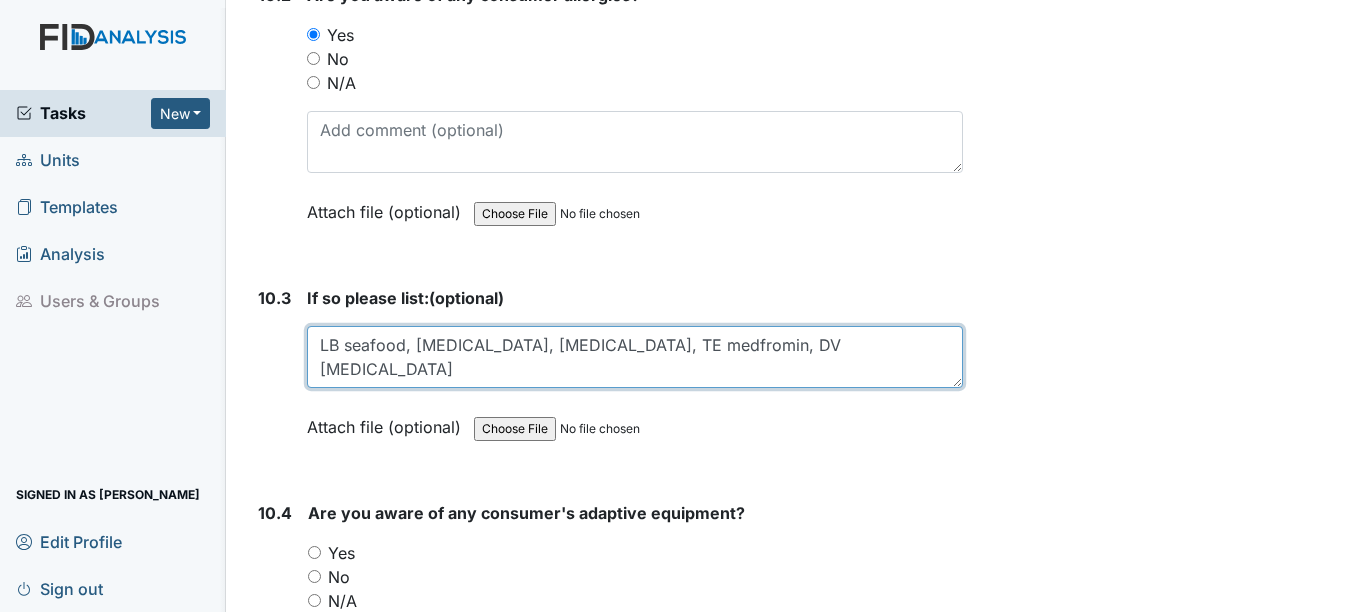 click on "LB seafood, codeine, luvox, TE medfromin, DV phenobarbital" at bounding box center [634, 357] 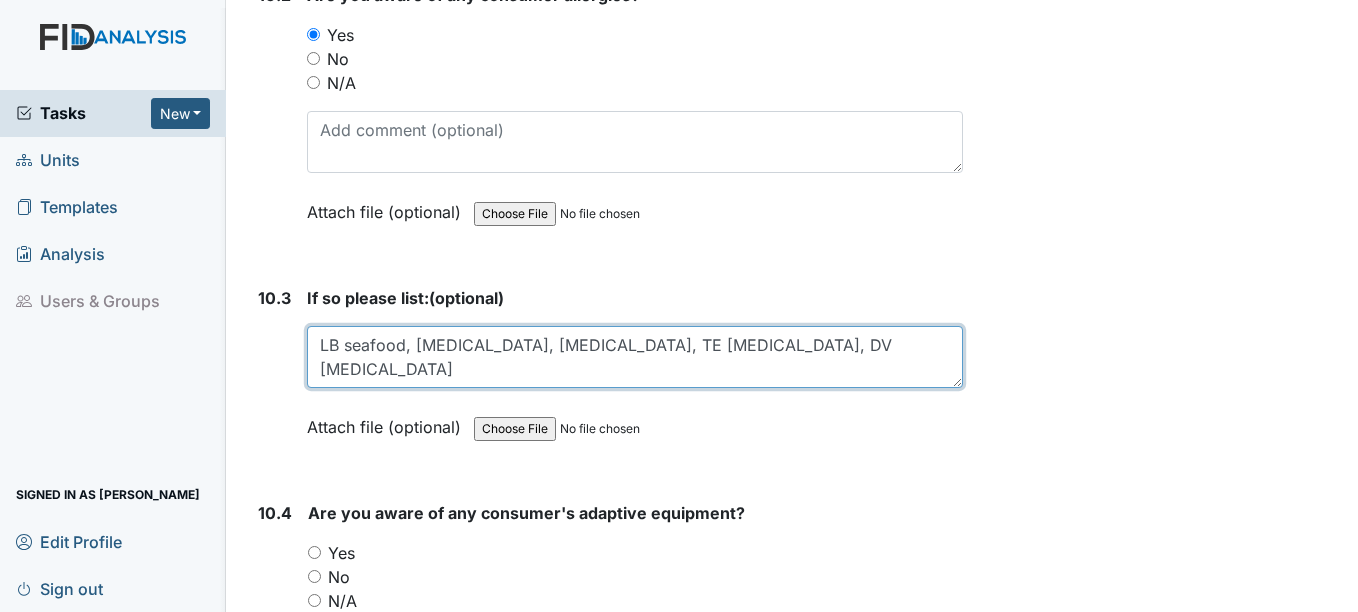 type on "LB seafood, codeine, Luvox, TE metformin, DV phenobarbital" 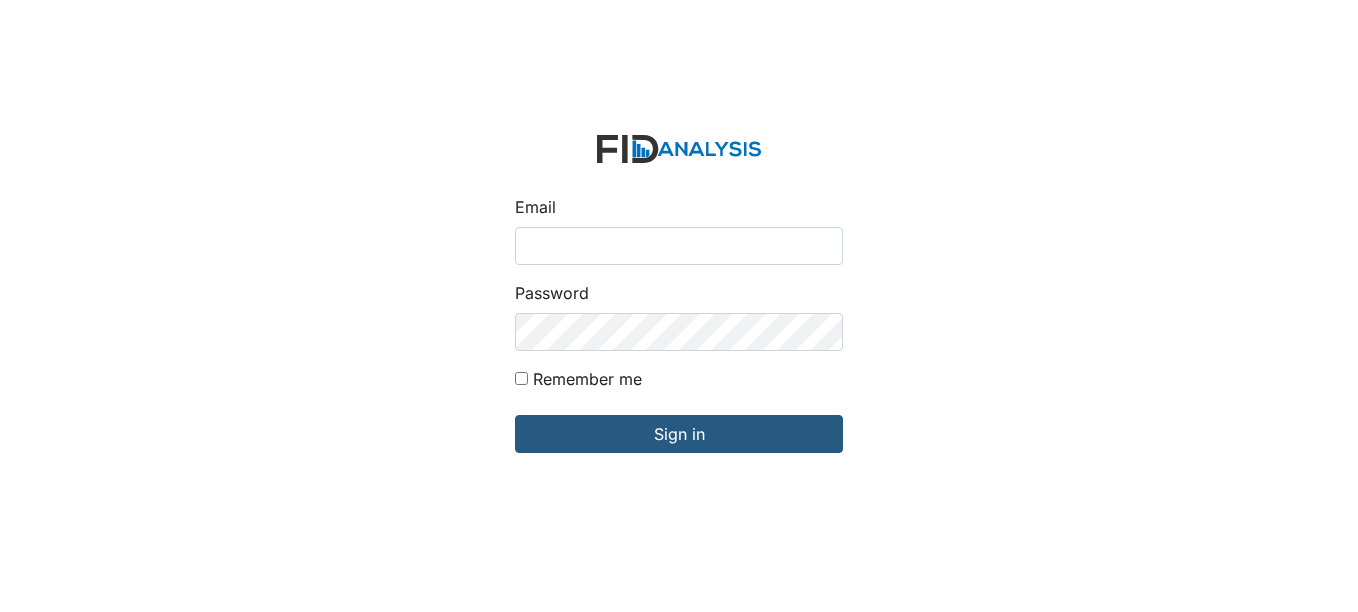 scroll, scrollTop: 0, scrollLeft: 0, axis: both 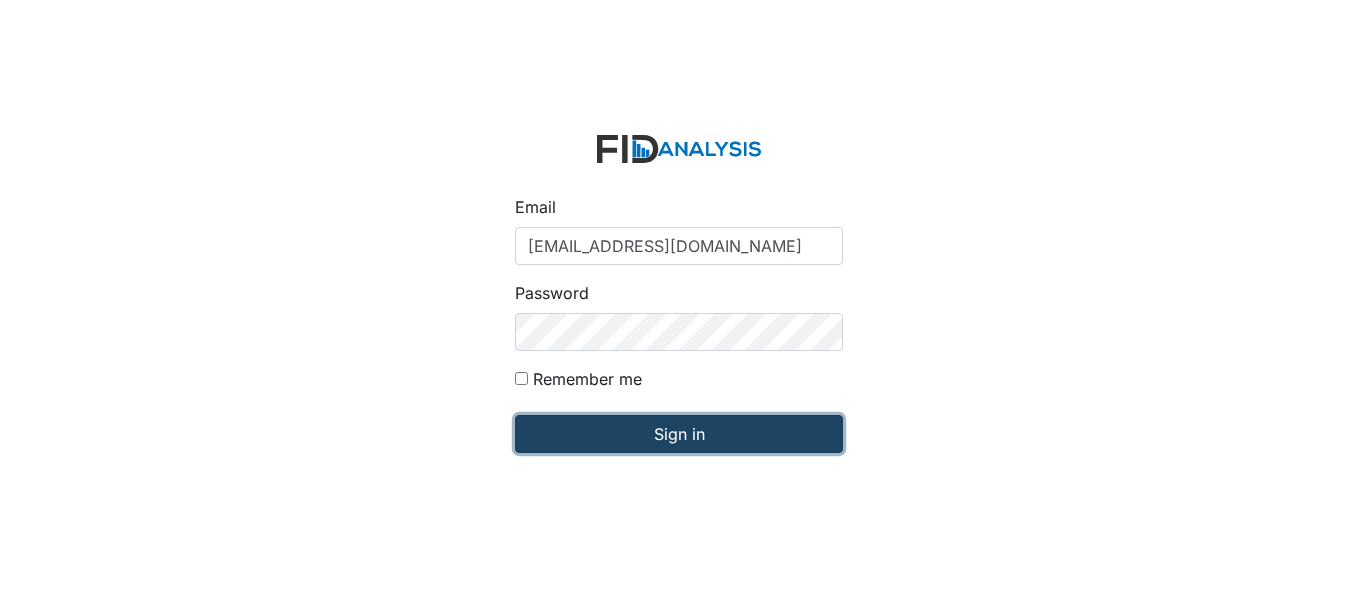 click on "Sign in" at bounding box center [679, 434] 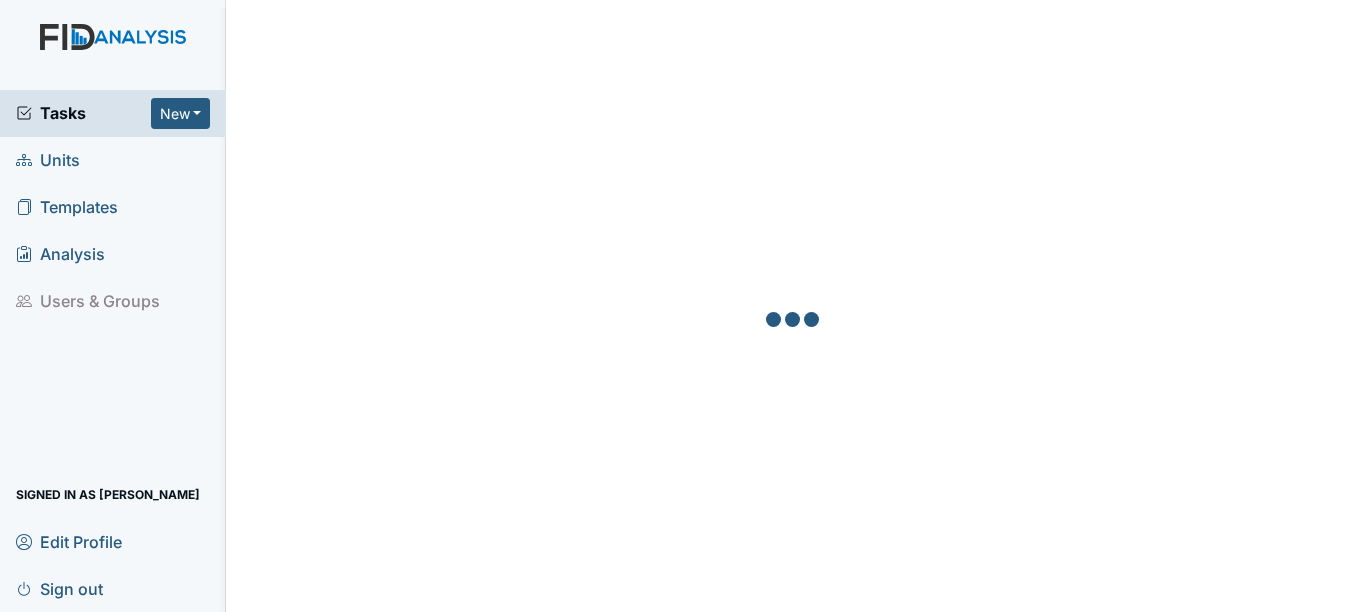 scroll, scrollTop: 0, scrollLeft: 0, axis: both 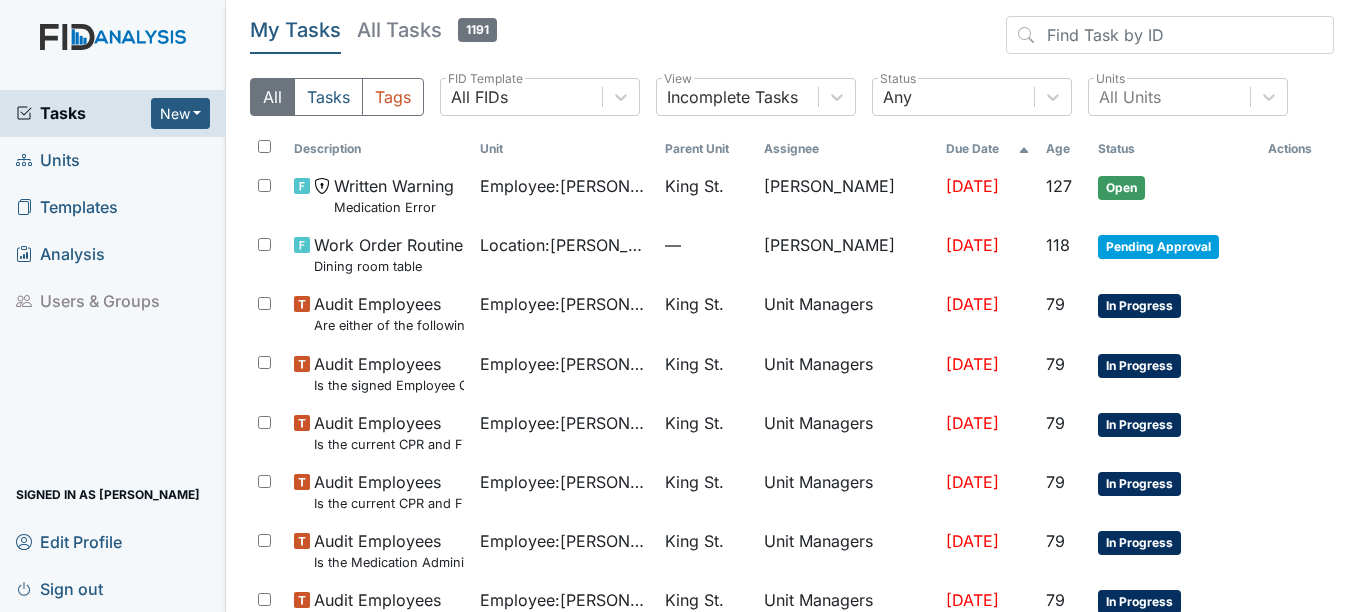 click on "Units" at bounding box center [48, 160] 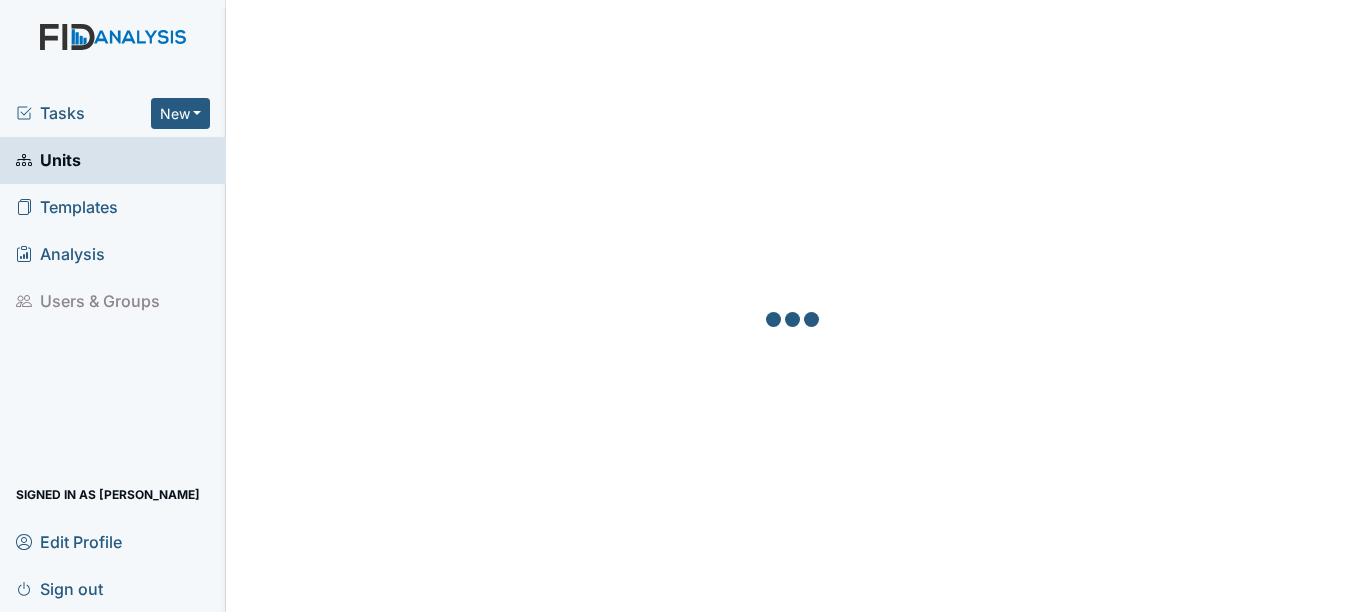 scroll, scrollTop: 0, scrollLeft: 0, axis: both 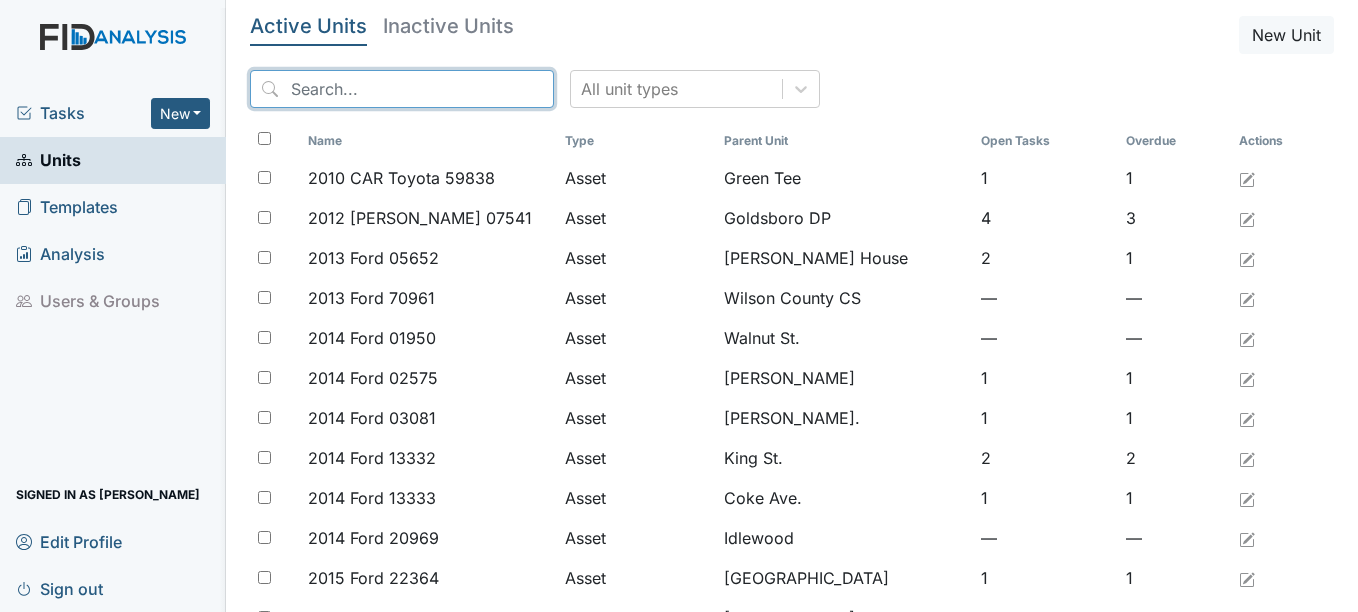 click at bounding box center [402, 89] 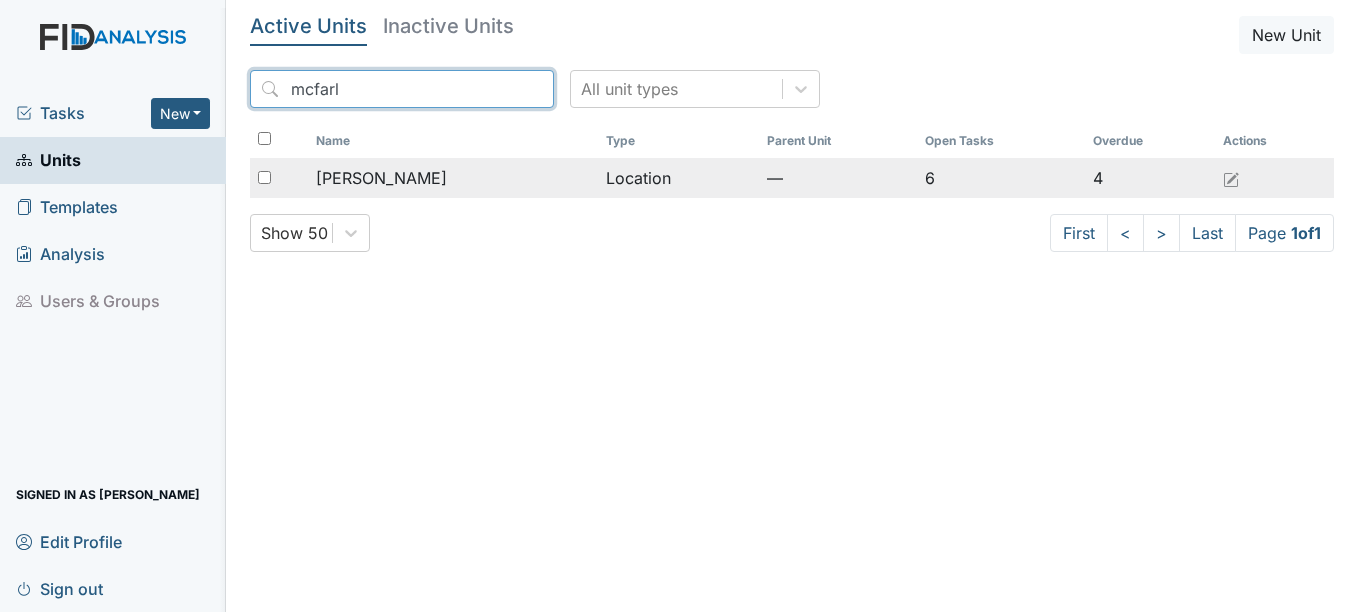 type on "mcfarl" 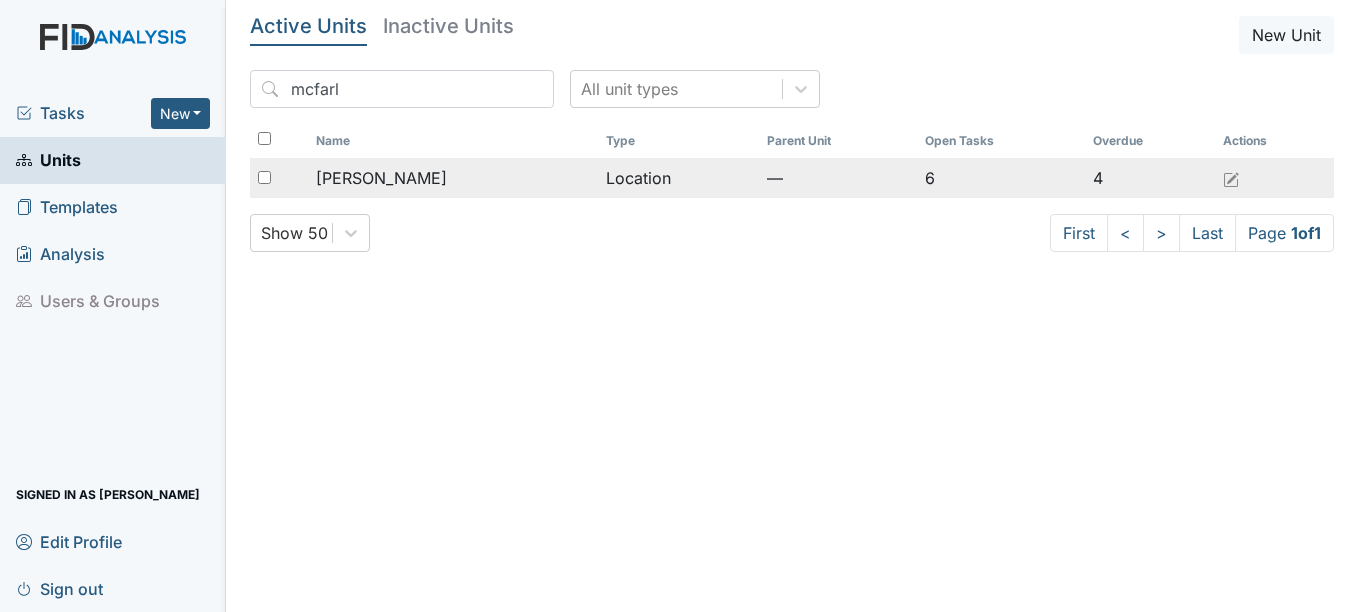click on "[PERSON_NAME]" at bounding box center [381, 178] 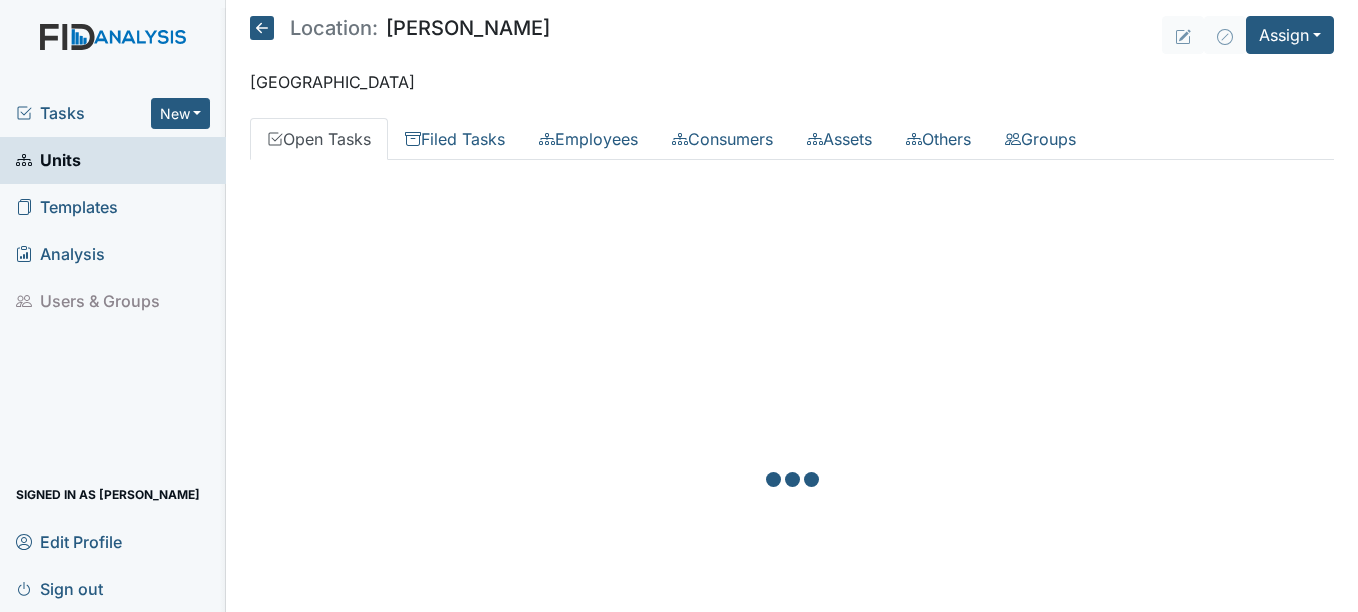 scroll, scrollTop: 0, scrollLeft: 0, axis: both 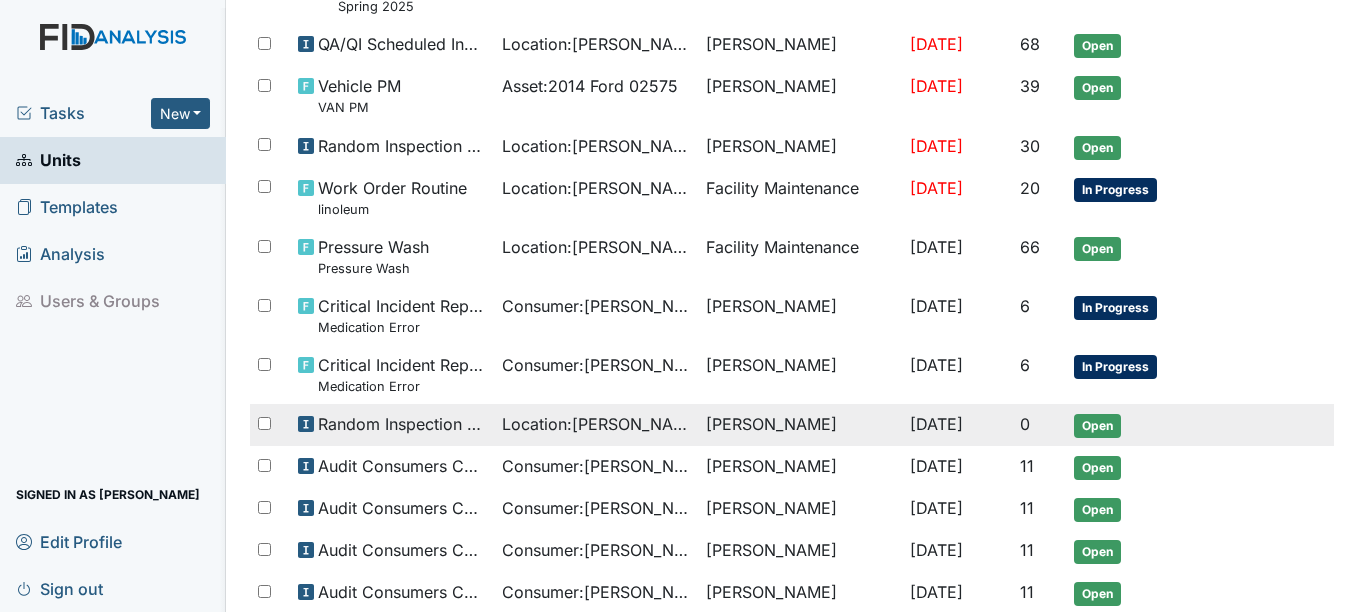 click on "Open" at bounding box center (1097, 426) 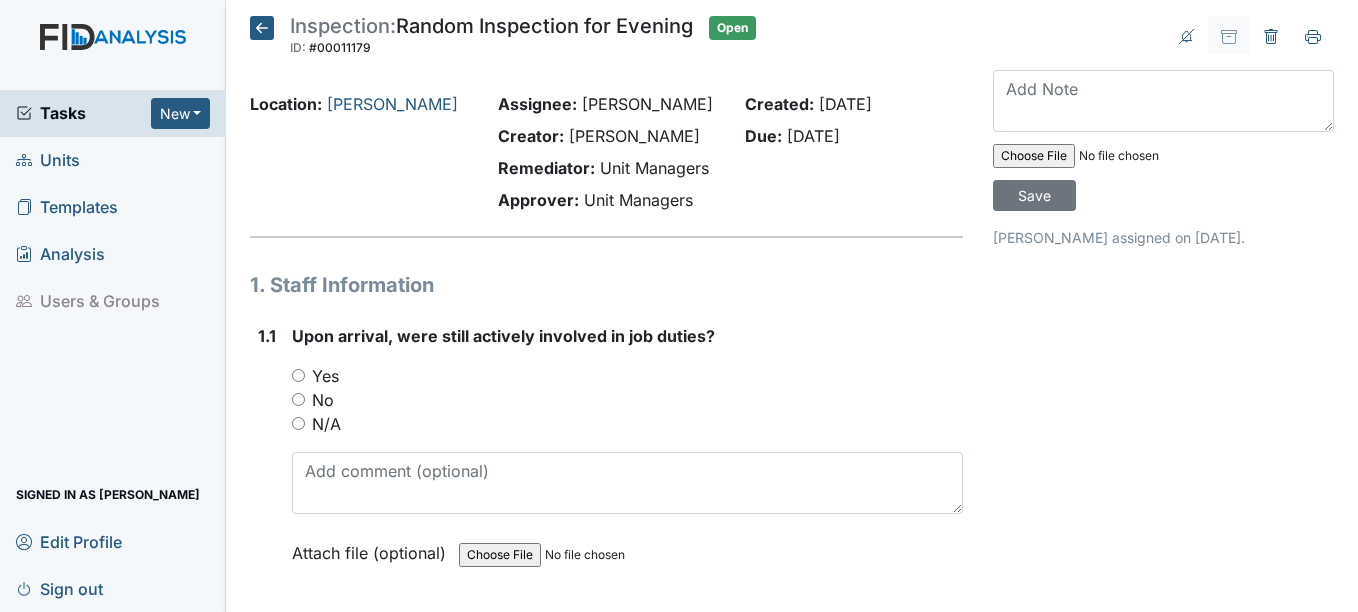 scroll, scrollTop: 0, scrollLeft: 0, axis: both 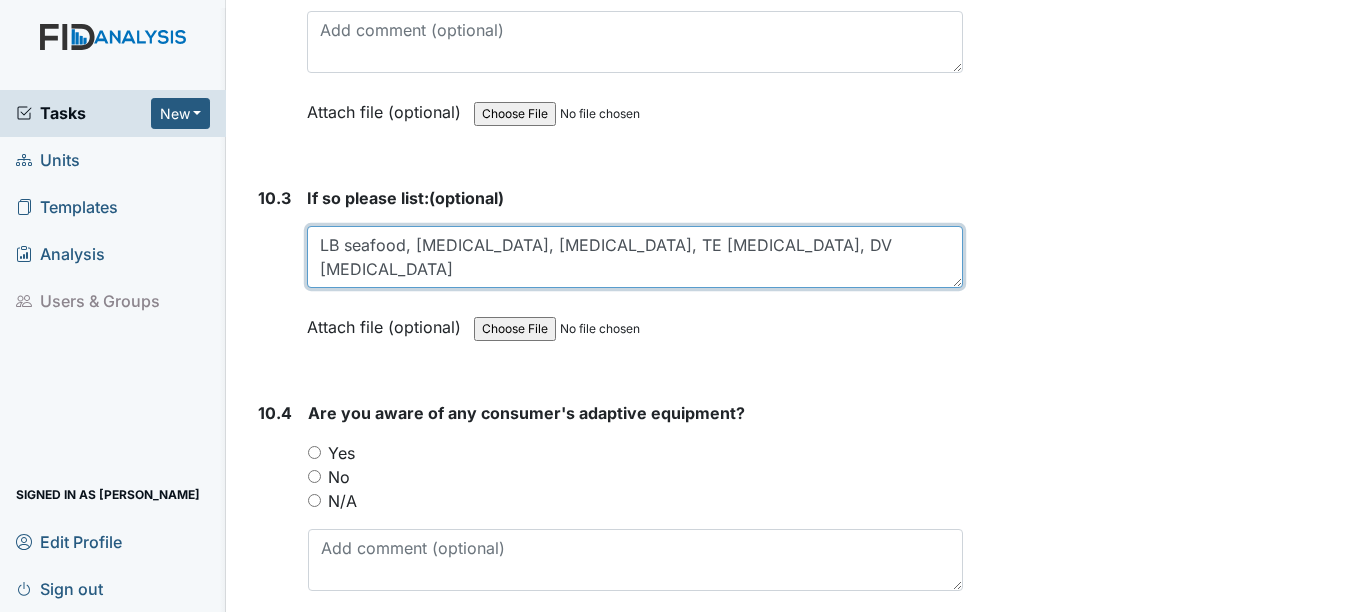click on "LB seafood, codeine, Luvox, TE metformin, DV phenobarbital" at bounding box center (634, 257) 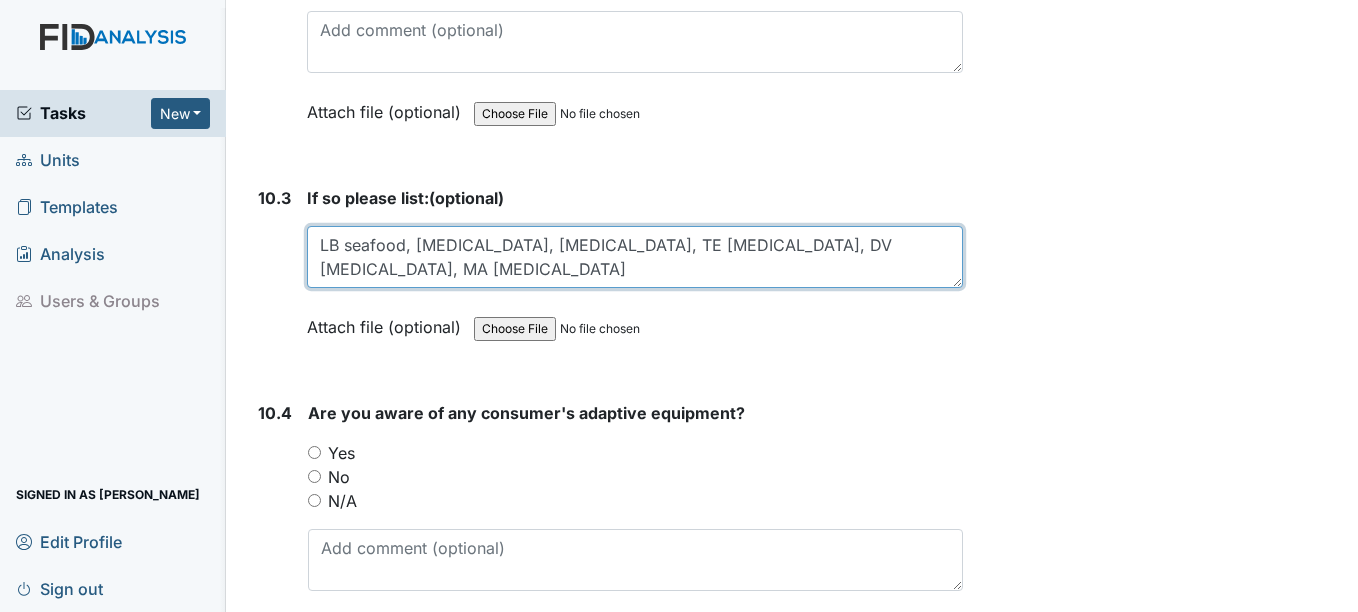 scroll, scrollTop: 26200, scrollLeft: 0, axis: vertical 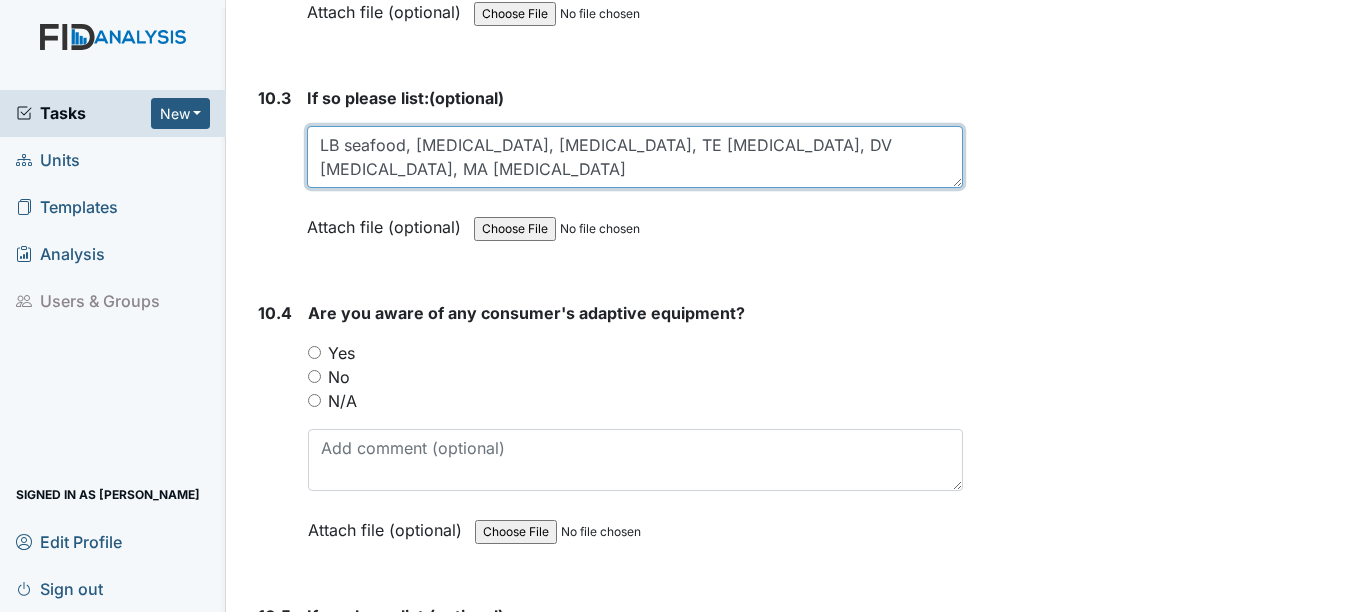 type on "LB seafood, codeine, Luvox, TE metformin, DV phenobarbital, MA seasonal allergies" 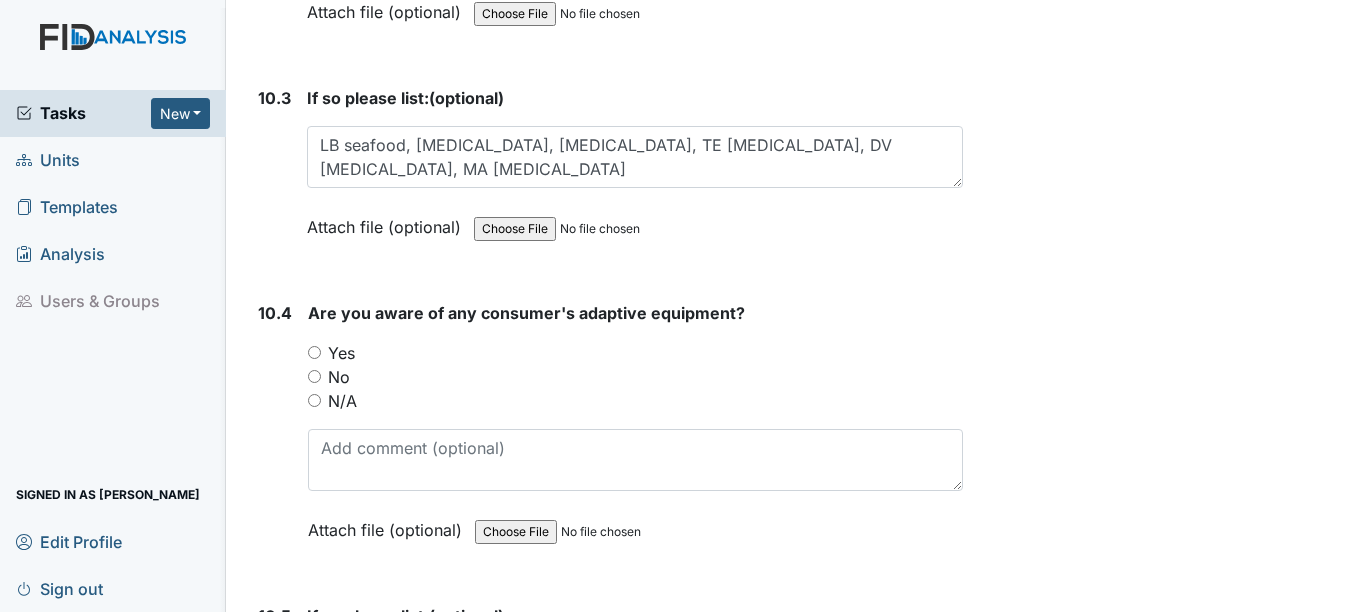 click on "Yes" at bounding box center [314, 352] 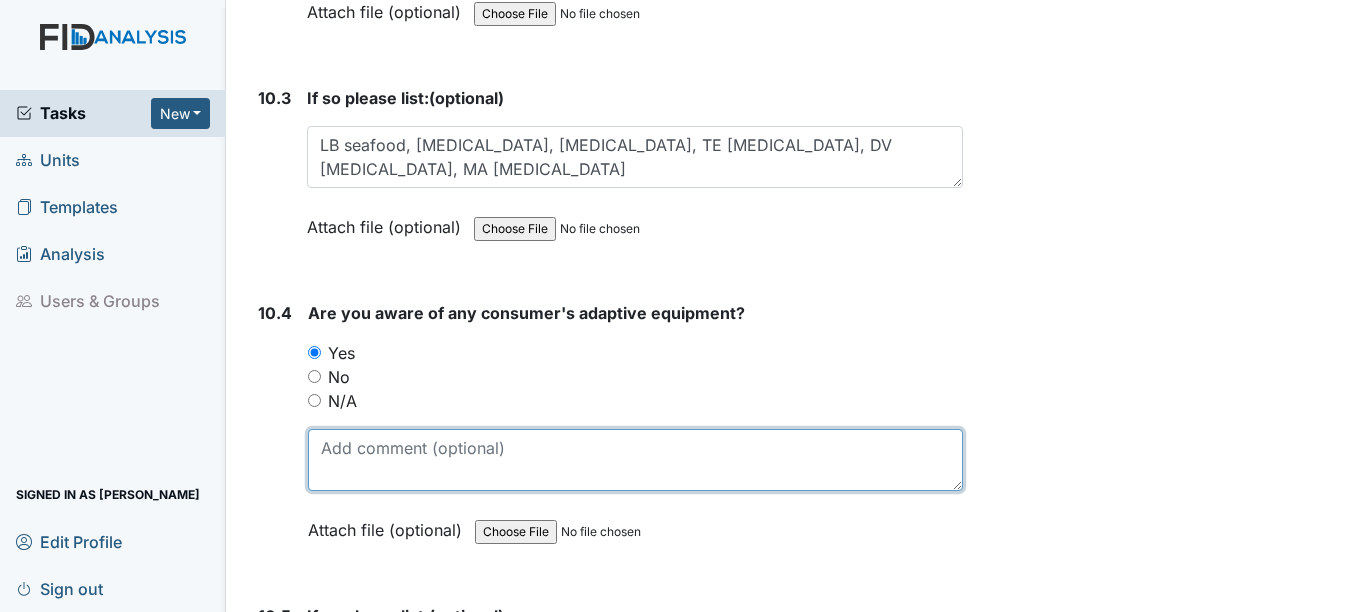 click at bounding box center (635, 460) 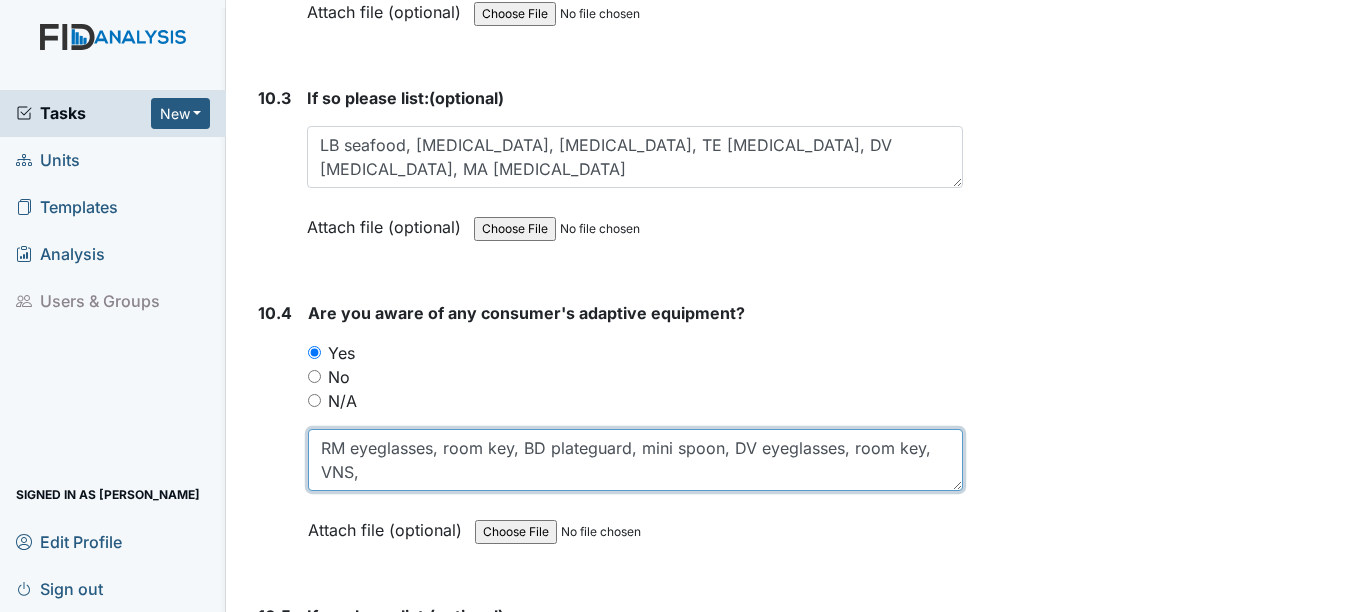 click on "RM eyeglasses, room key, BD plateguard, mini spoon, DV eyeglasses, room key, VNS," at bounding box center [635, 460] 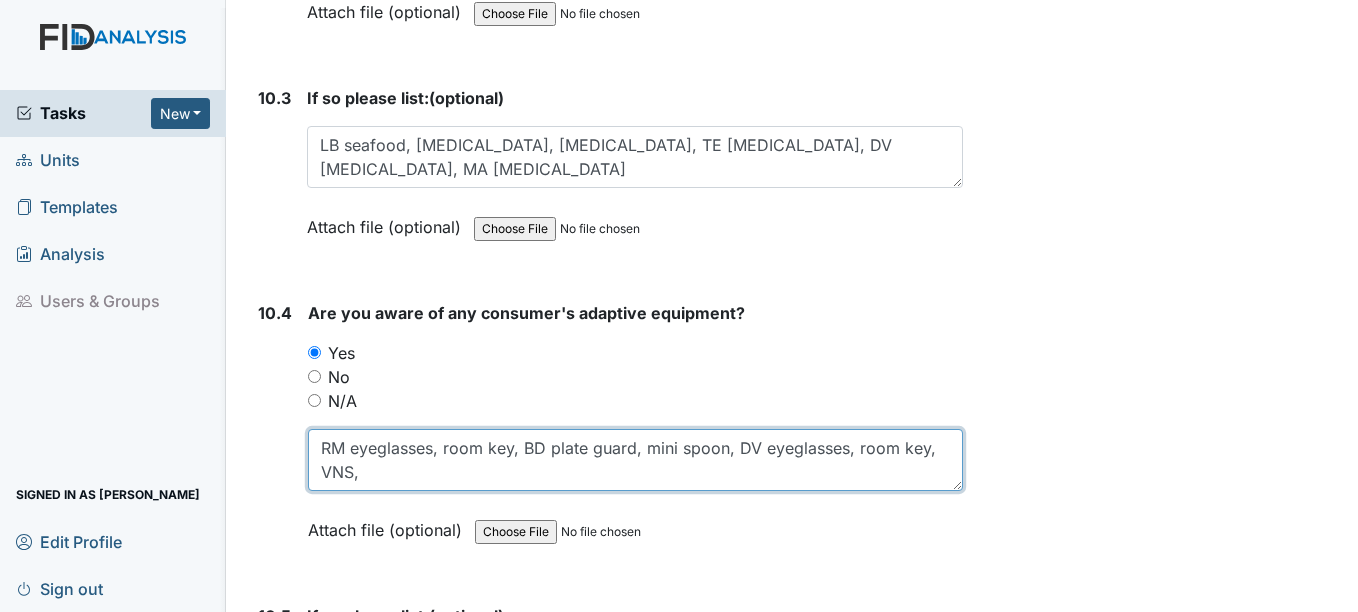 click on "RM eyeglasses, room key, BD plate guard, mini spoon, DV eyeglasses, room key, VNS," at bounding box center [635, 460] 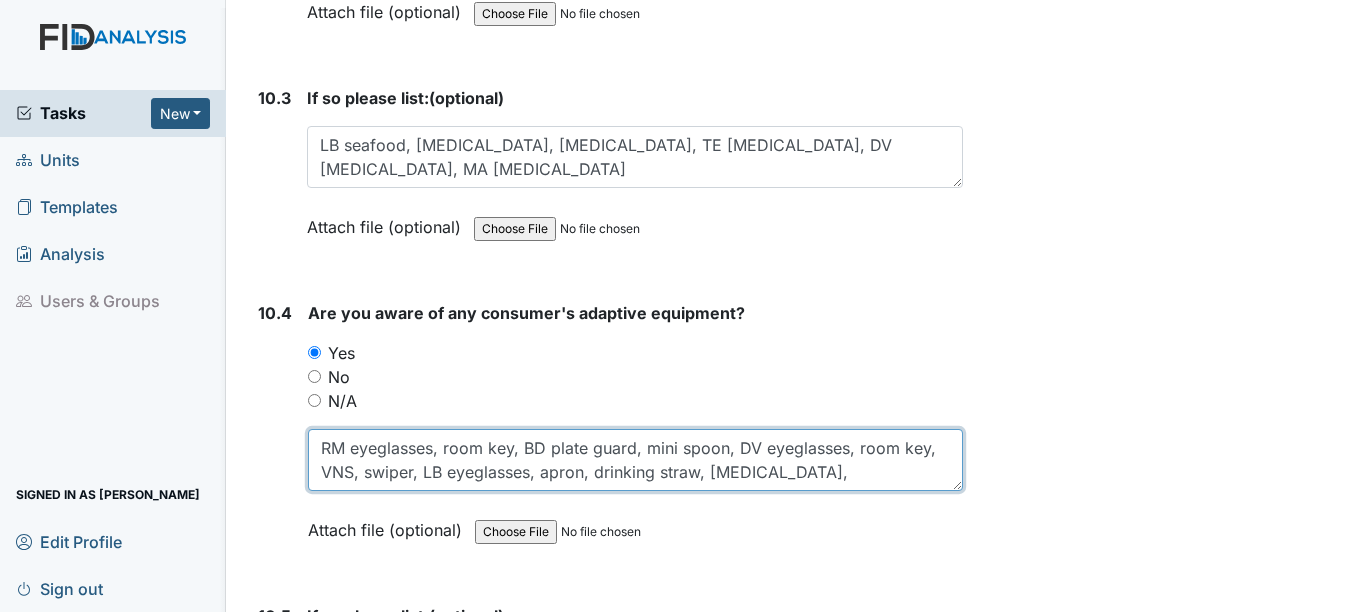 click on "RM eyeglasses, room key, BD plate guard, mini spoon, DV eyeglasses, room key, VNS, swiper, LB eyeglasses, apron, drinking straw, epipen," at bounding box center (635, 460) 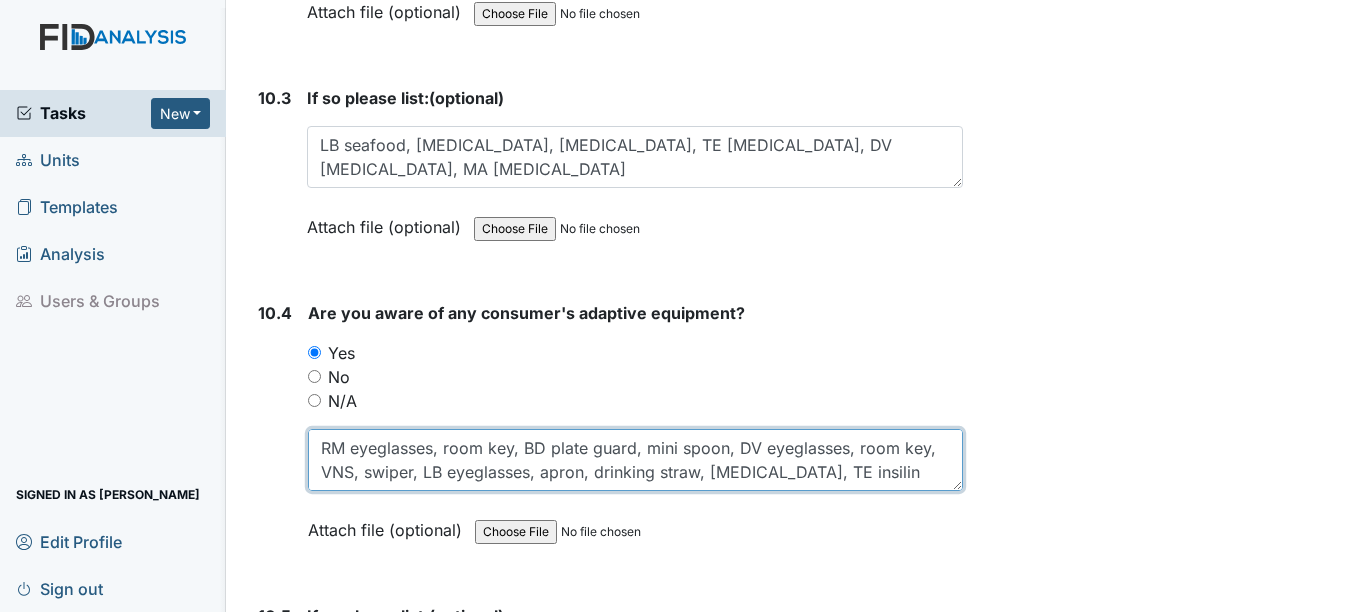 scroll, scrollTop: 16, scrollLeft: 0, axis: vertical 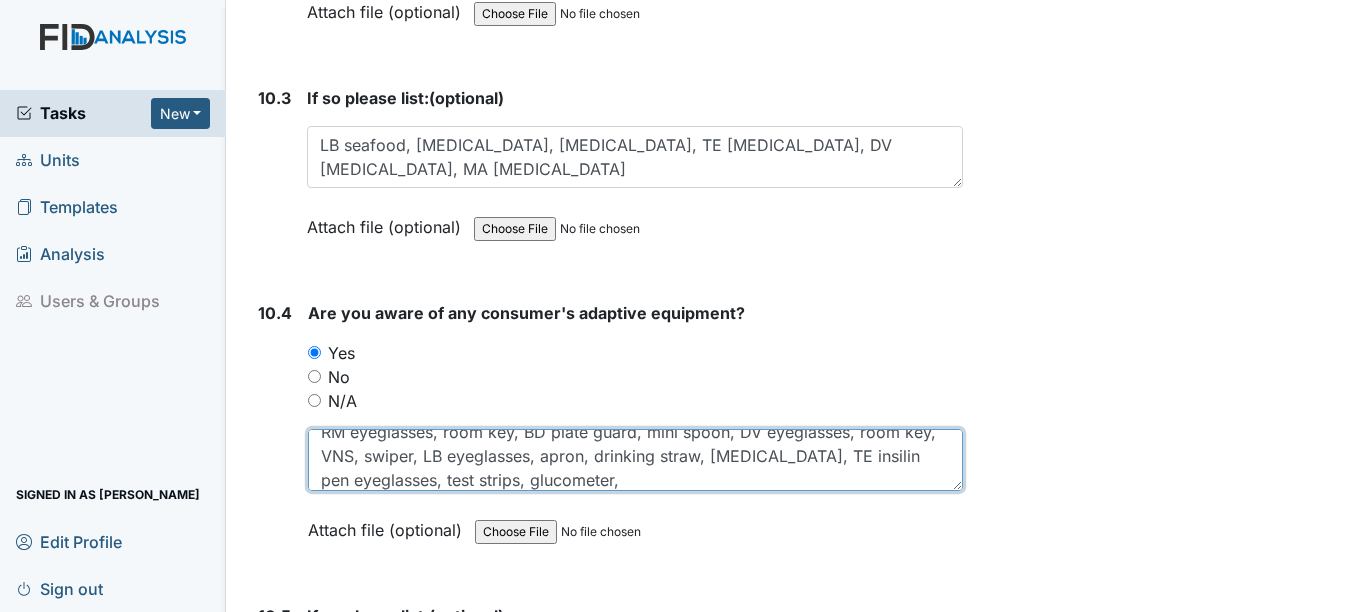 click on "RM eyeglasses, room key, BD plate guard, mini spoon, DV eyeglasses, room key, VNS, swiper, LB eyeglasses, apron, drinking straw, EpiPen, TE insilin pen eyeglasses, test strips, glucometer," at bounding box center (635, 460) 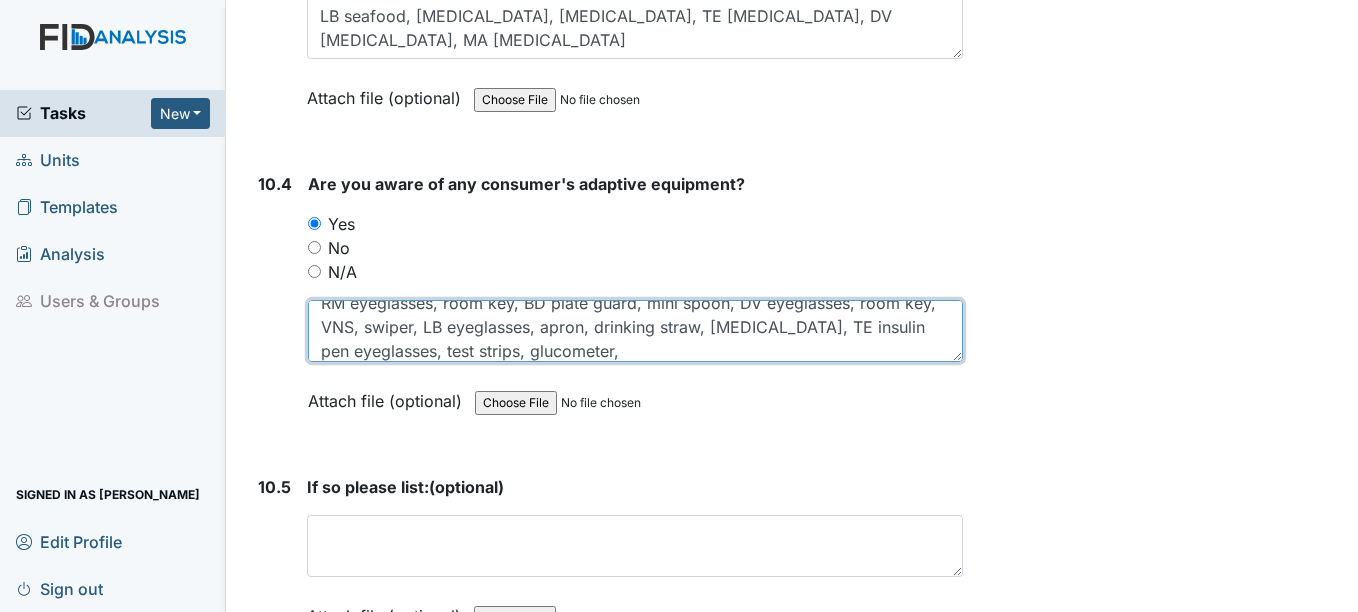 scroll, scrollTop: 26300, scrollLeft: 0, axis: vertical 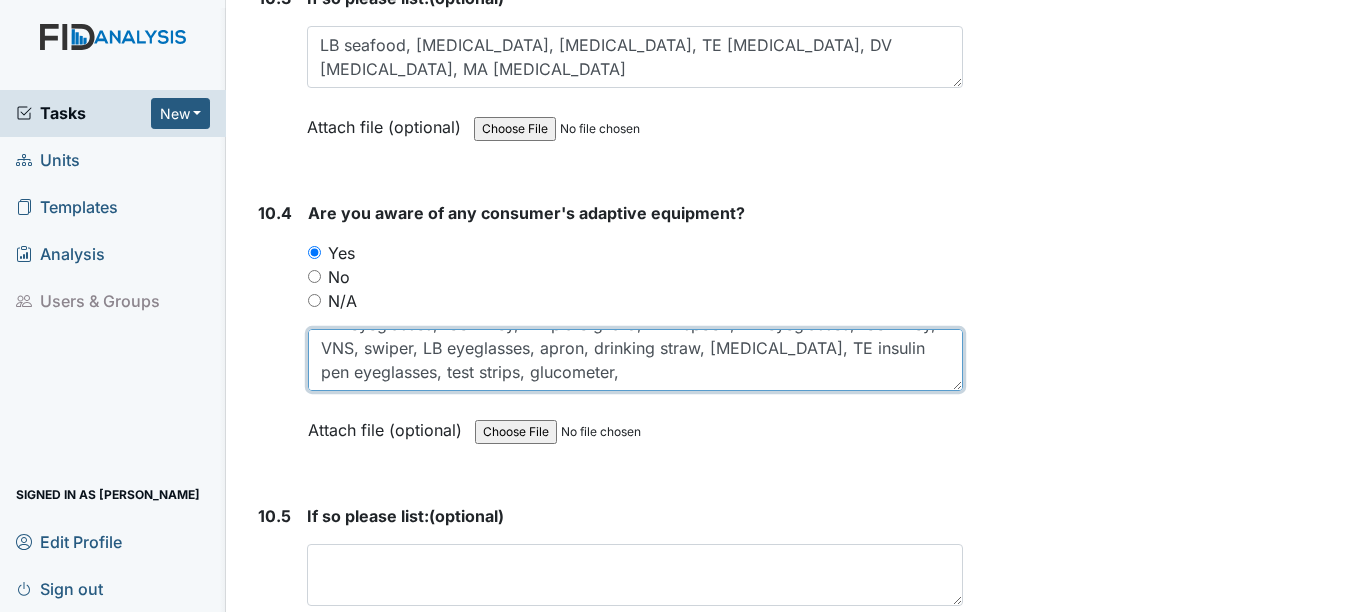 drag, startPoint x: 316, startPoint y: 338, endPoint x: 632, endPoint y: 376, distance: 318.2766 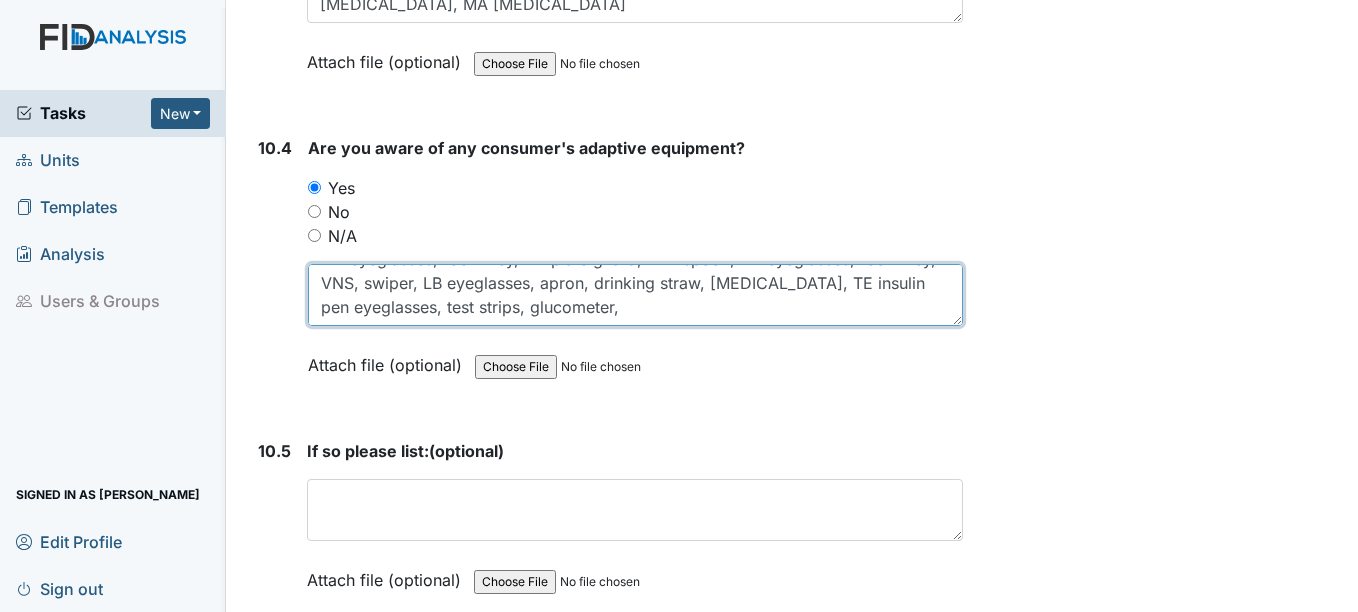 scroll, scrollTop: 26400, scrollLeft: 0, axis: vertical 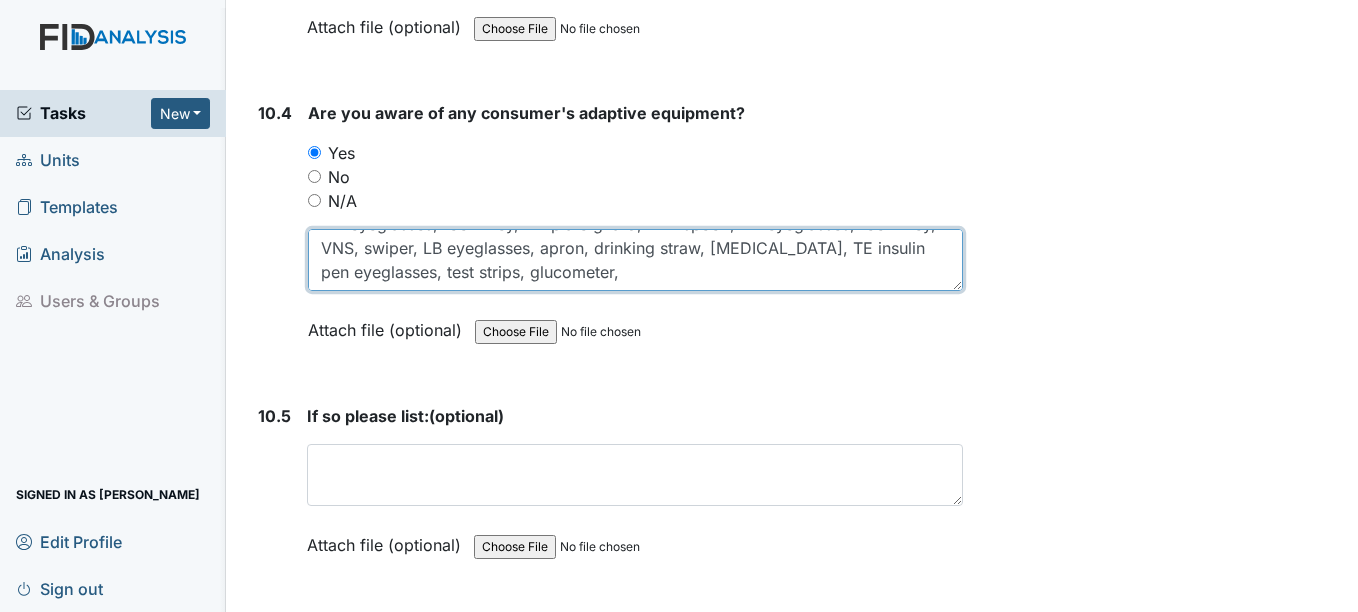 type on "RM eyeglasses, room key, BD plate guard, mini spoon, DV eyeglasses, room key, VNS, swiper, LB eyeglasses, apron, drinking straw, EpiPen, TE insulin pen eyeglasses, test strips, glucometer," 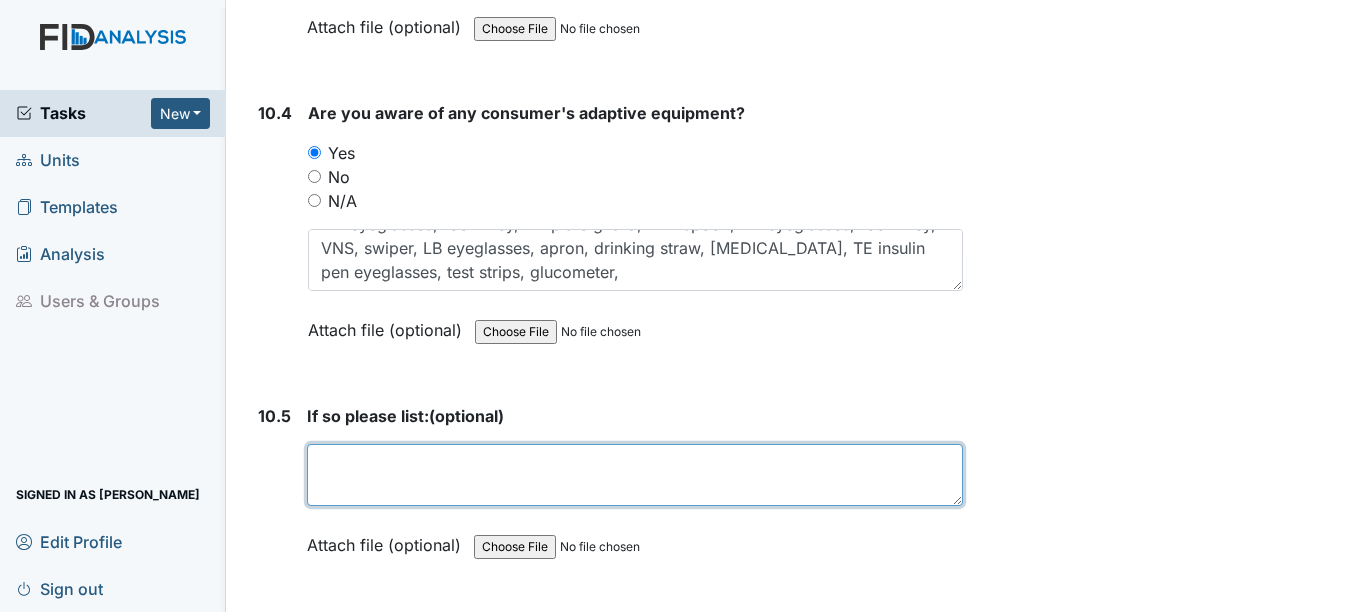 click at bounding box center (634, 475) 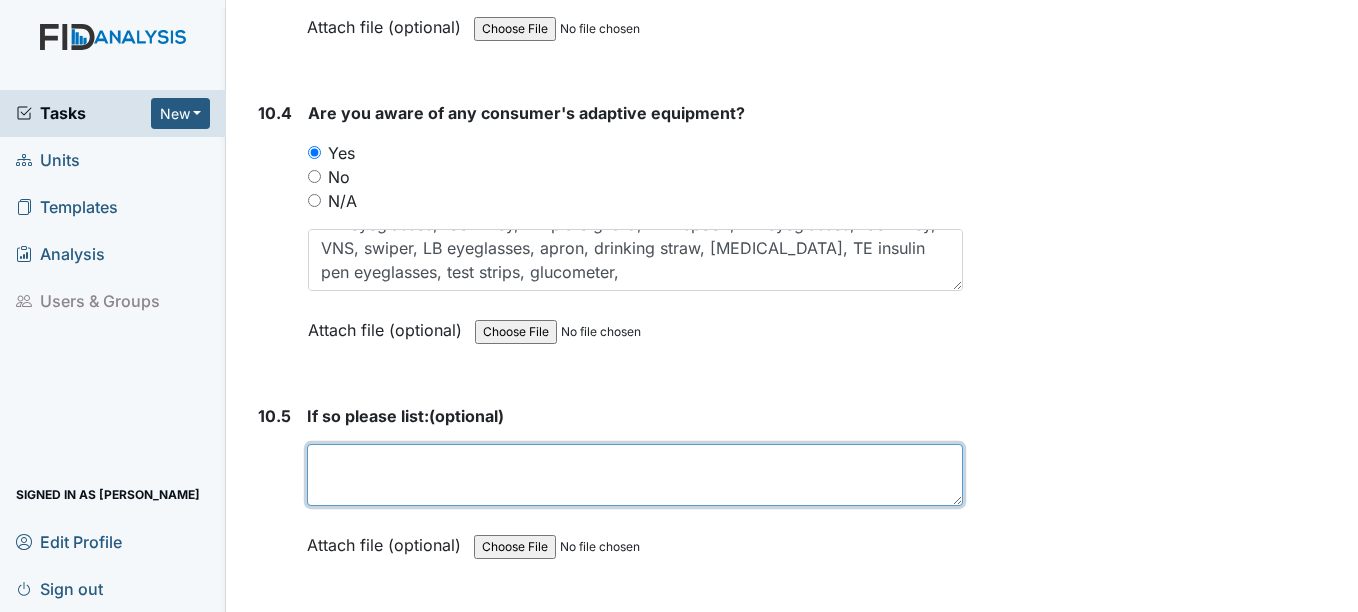 paste on "RM eyeglasses, room key, BD plate guard, mini spoon, DV eyeglasses, room key, VNS, swiper, LB eyeglasses, apron, drinking straw, EpiPen, TE insulin pen eyeglasses, test strips, glucometer," 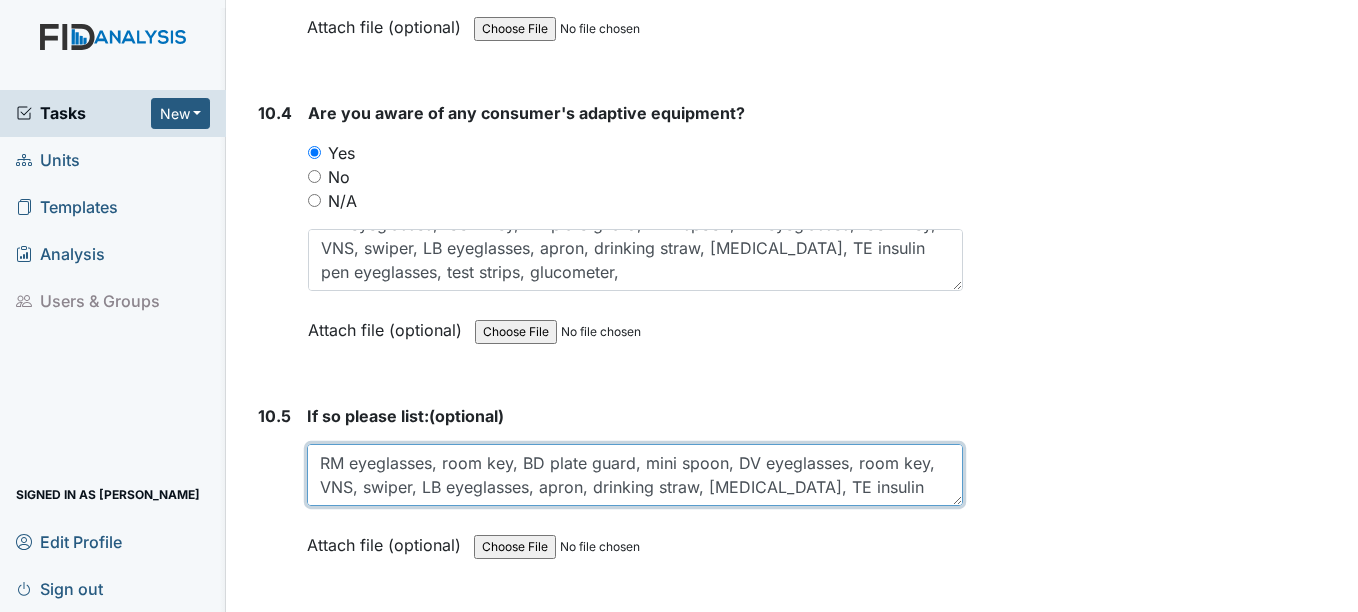scroll, scrollTop: 16, scrollLeft: 0, axis: vertical 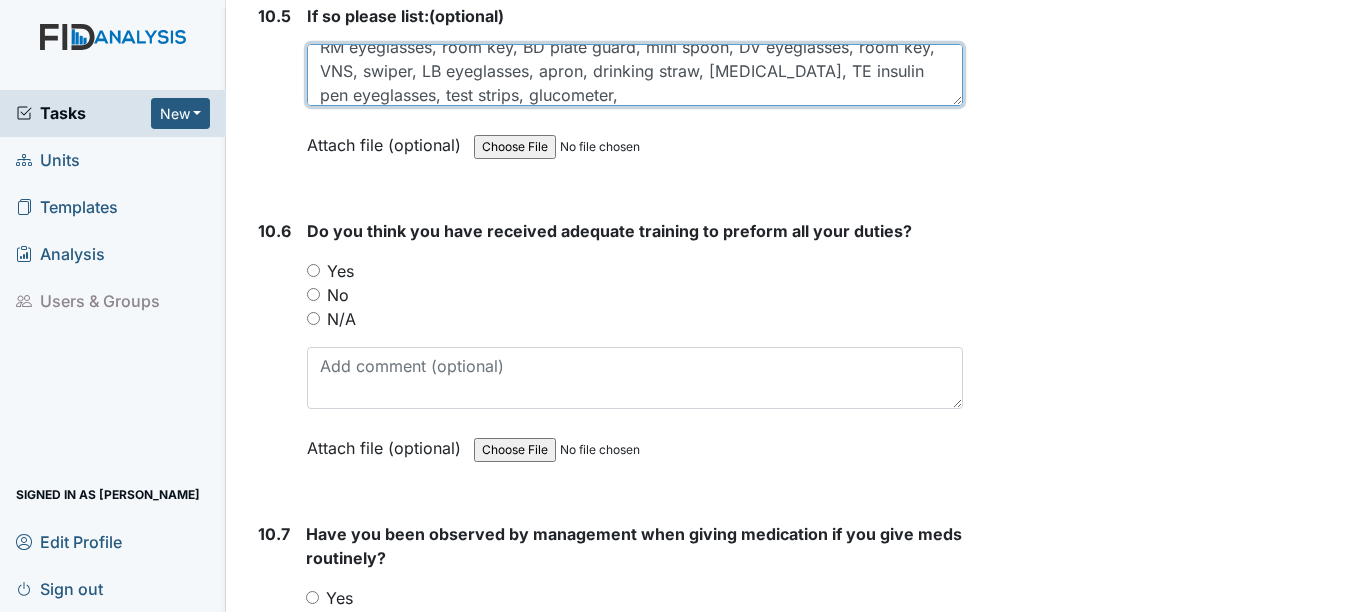 type on "RM eyeglasses, room key, BD plate guard, mini spoon, DV eyeglasses, room key, VNS, swiper, LB eyeglasses, apron, drinking straw, EpiPen, TE insulin pen eyeglasses, test strips, glucometer," 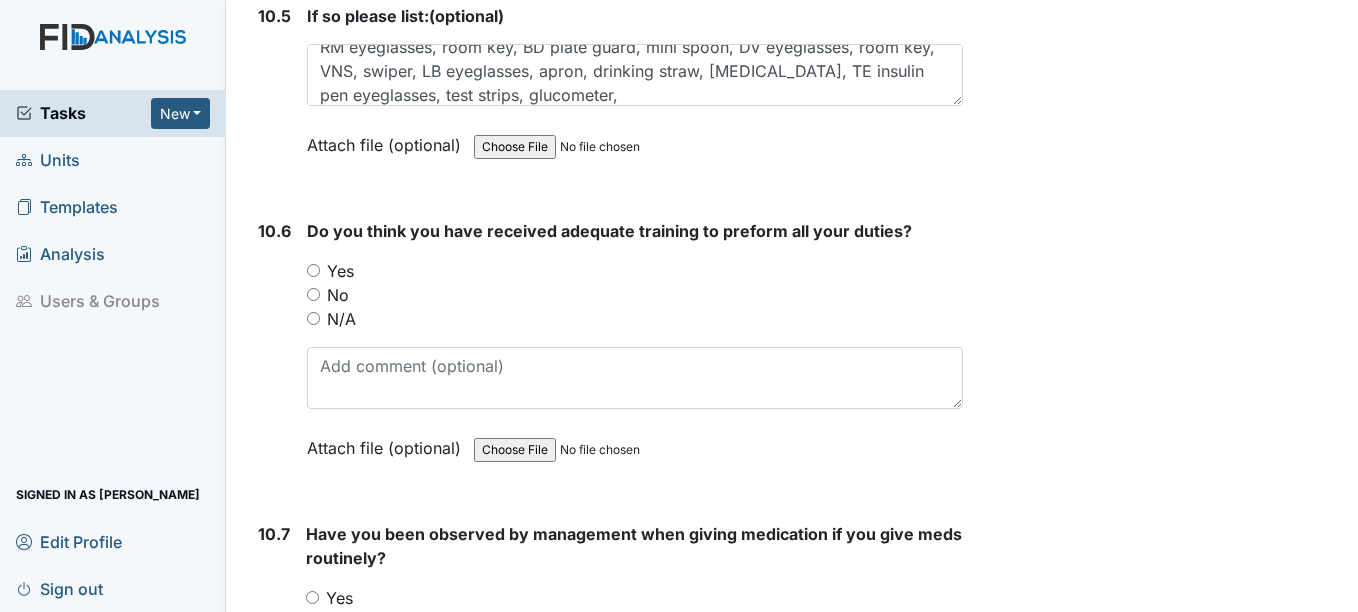 click on "Yes" at bounding box center [313, 270] 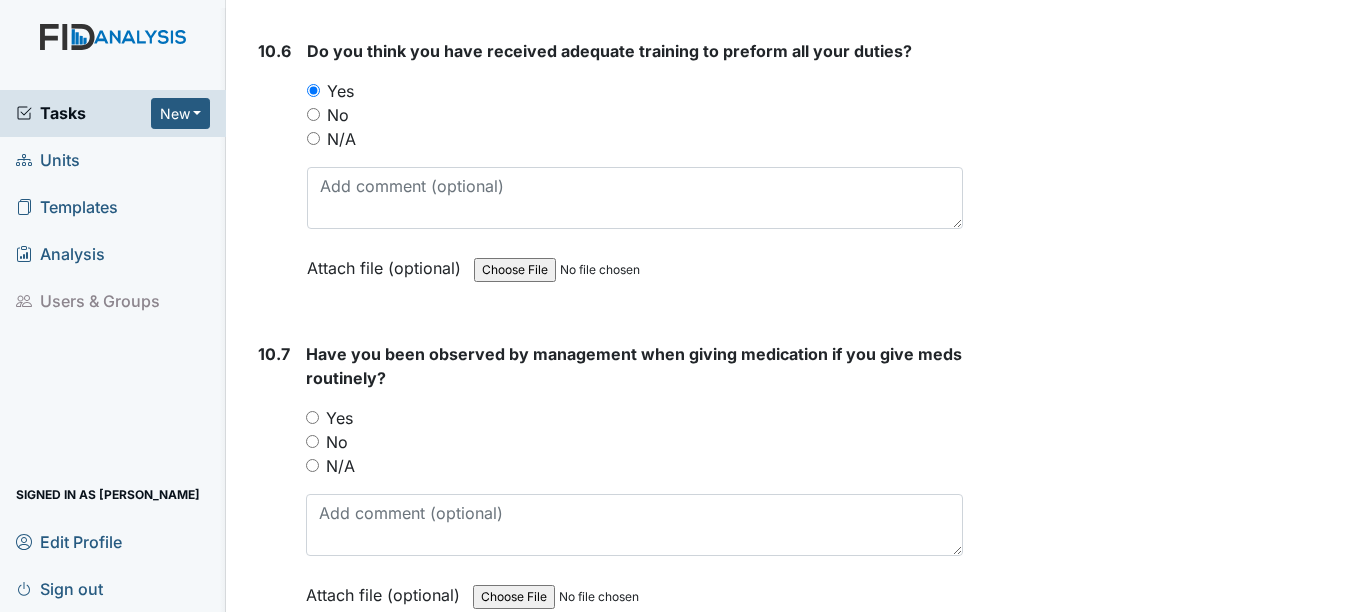 scroll, scrollTop: 27000, scrollLeft: 0, axis: vertical 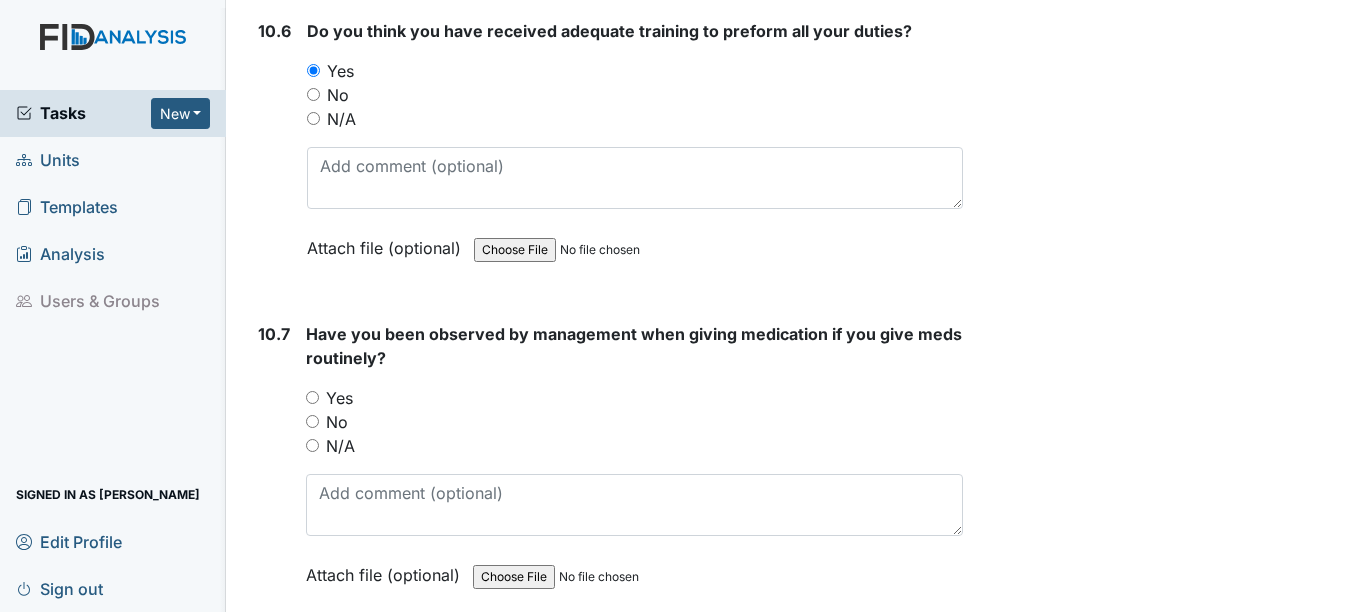 click on "Yes" at bounding box center (312, 397) 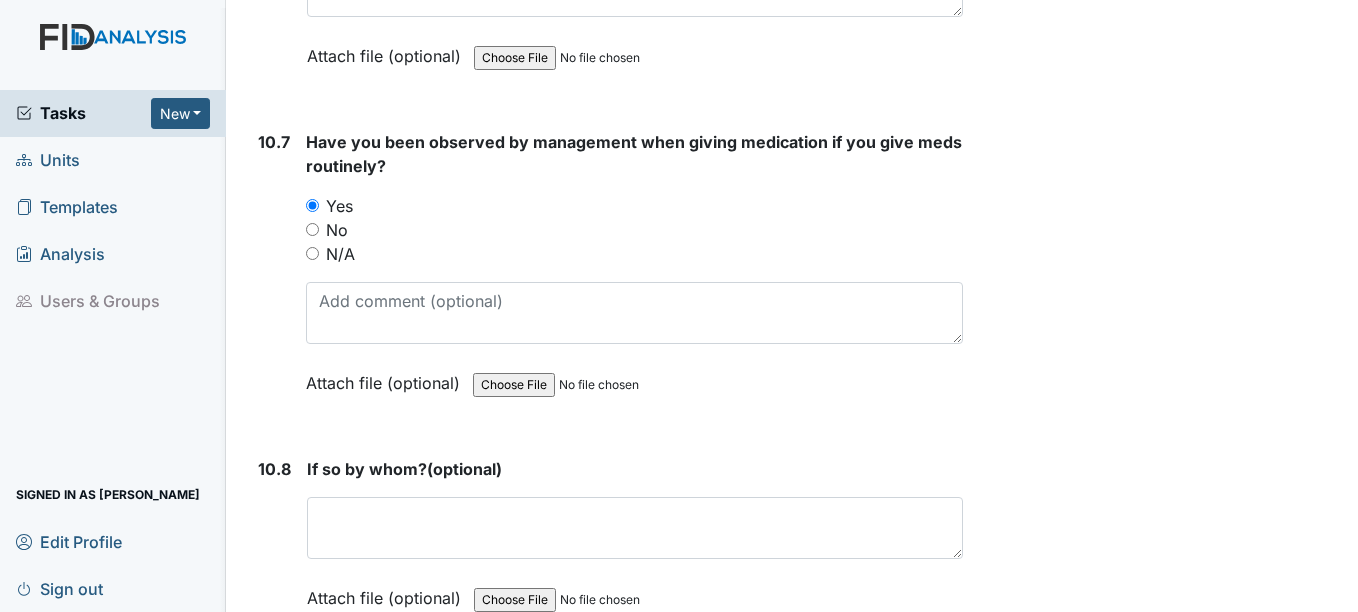 scroll, scrollTop: 27200, scrollLeft: 0, axis: vertical 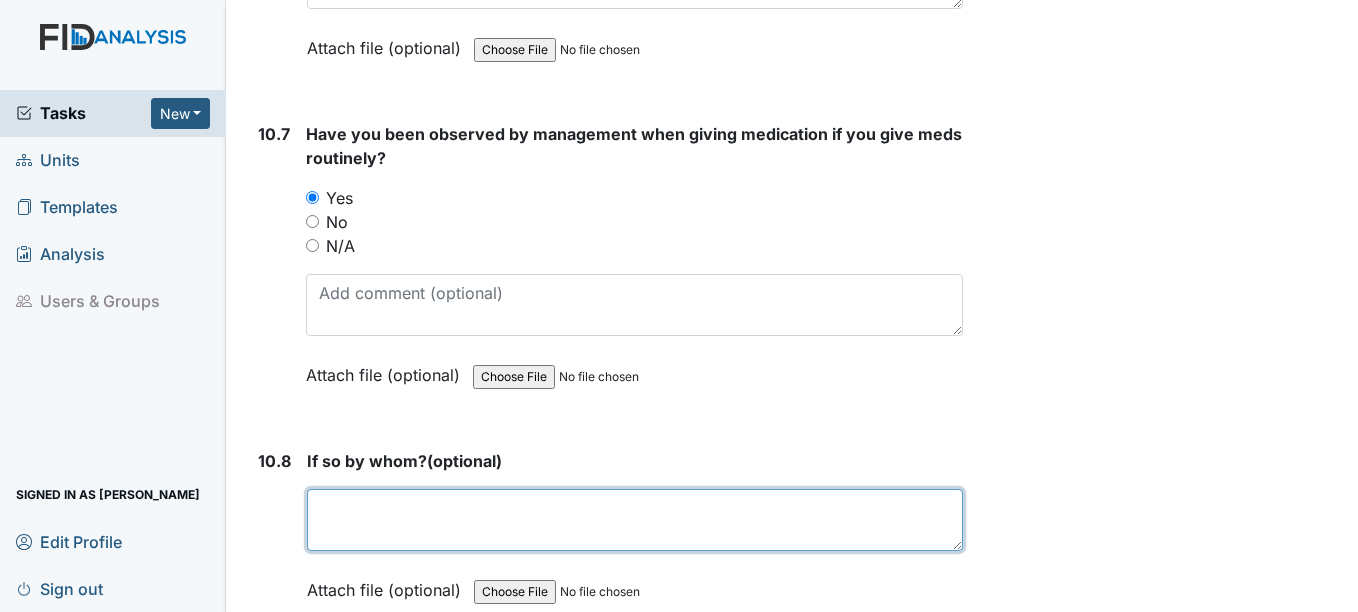 click at bounding box center [634, 520] 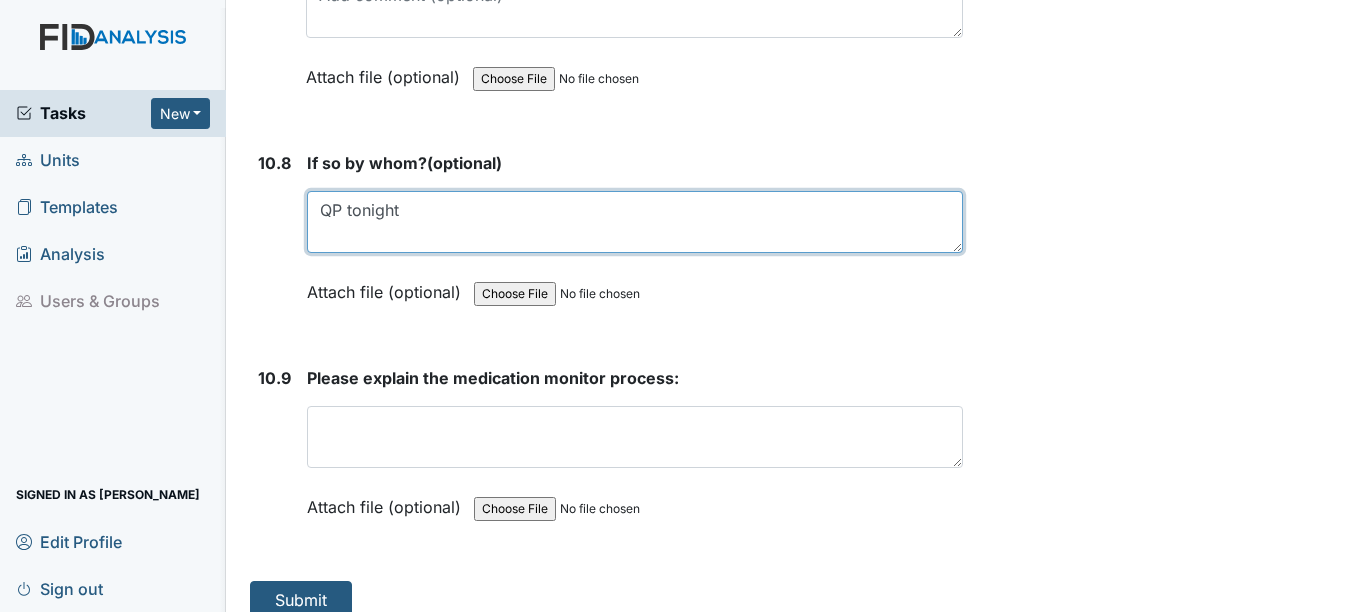 scroll, scrollTop: 27521, scrollLeft: 0, axis: vertical 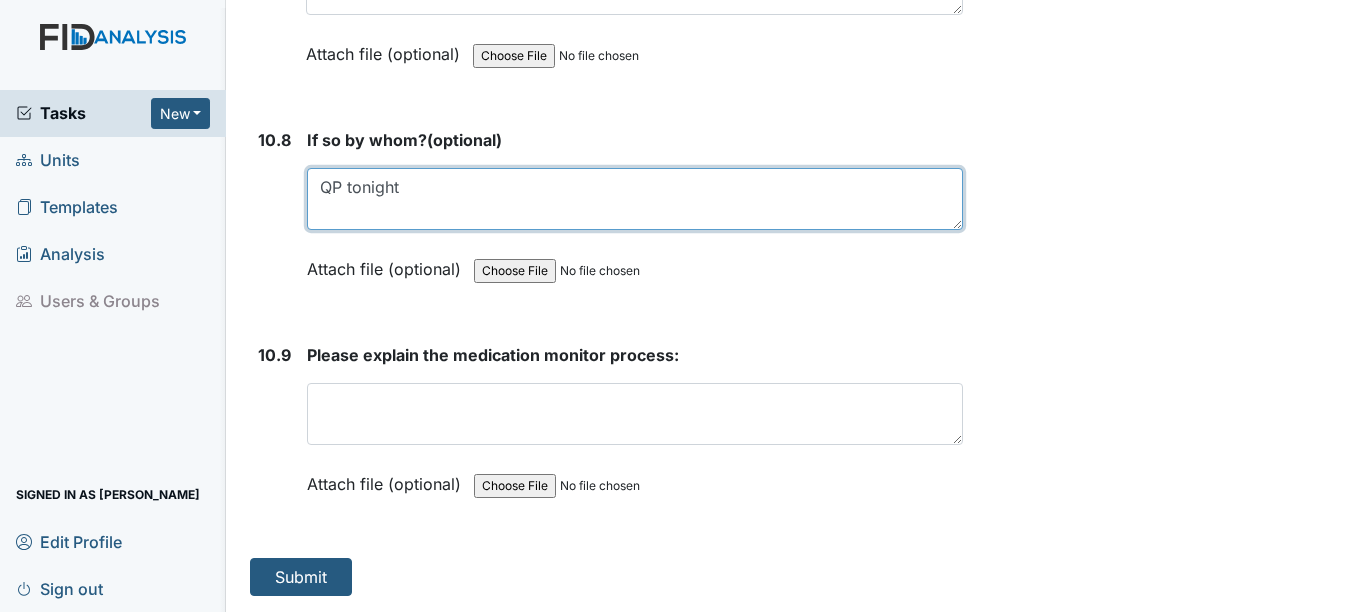 type on "QP tonight" 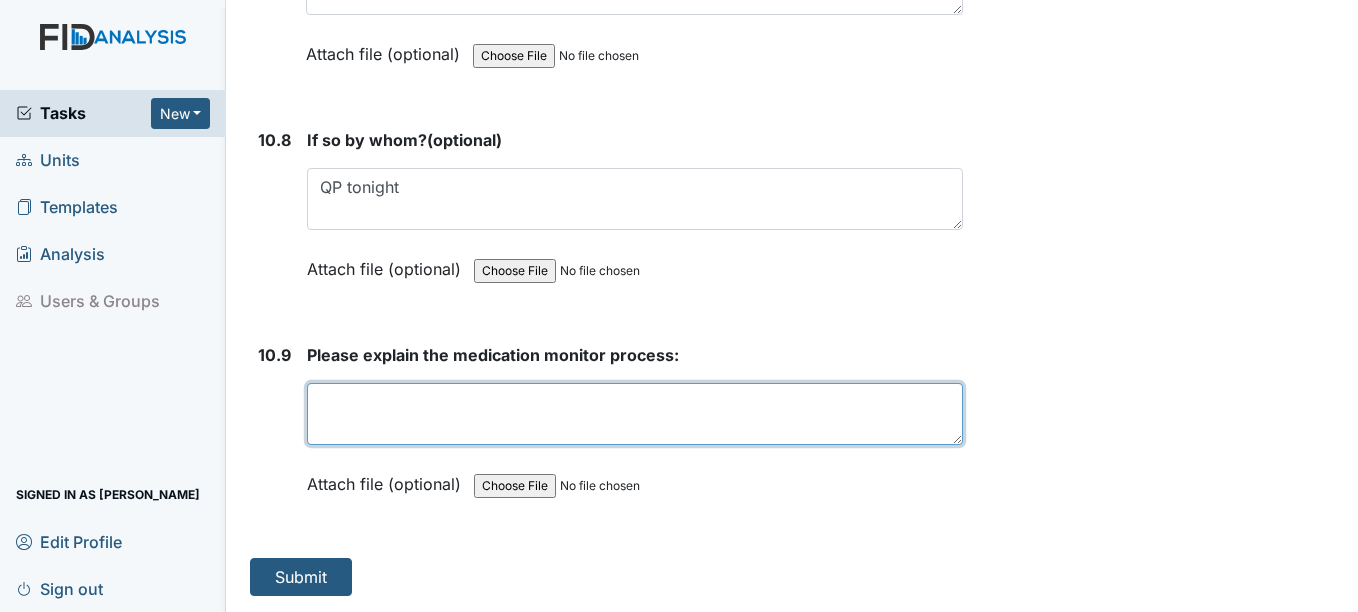click at bounding box center [634, 414] 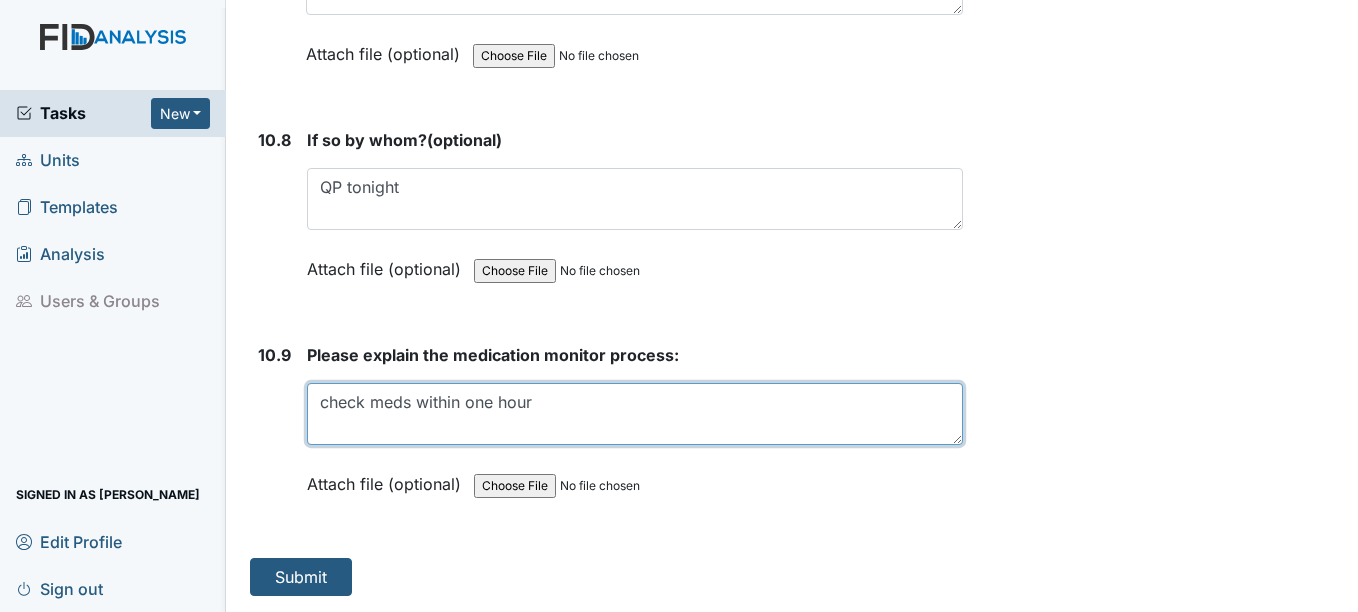 click on "check meds within one hour" at bounding box center [634, 414] 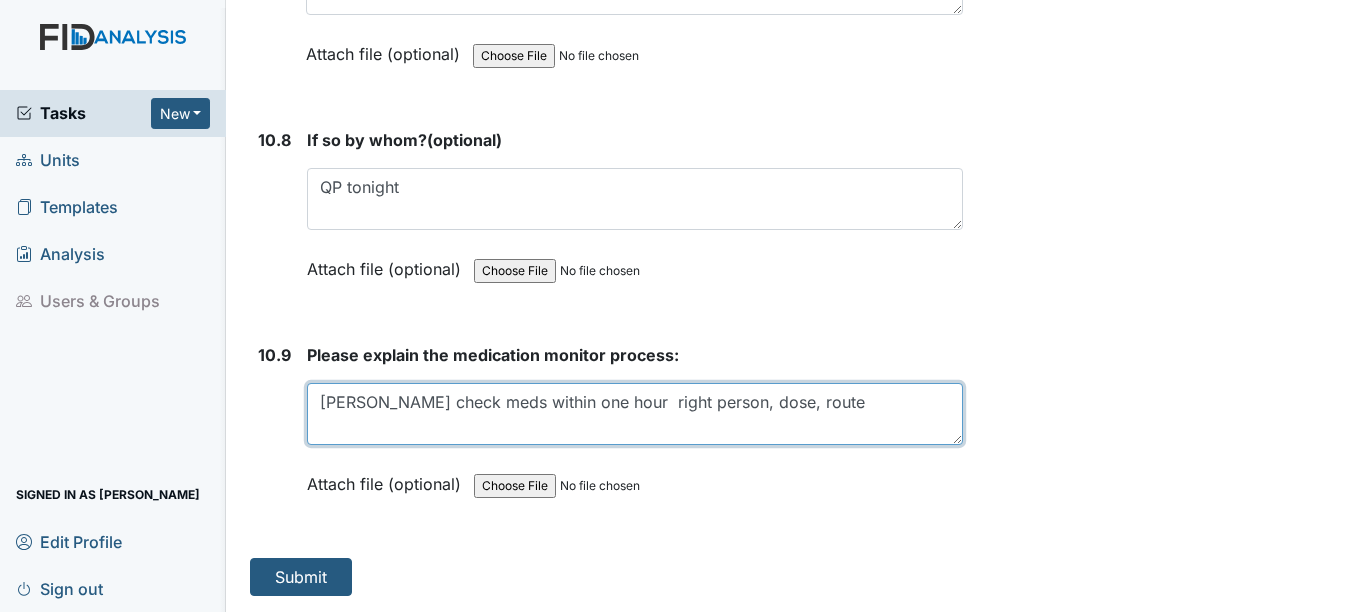 click on "Wendell check meds within one hour  right person, dose, route" at bounding box center [634, 414] 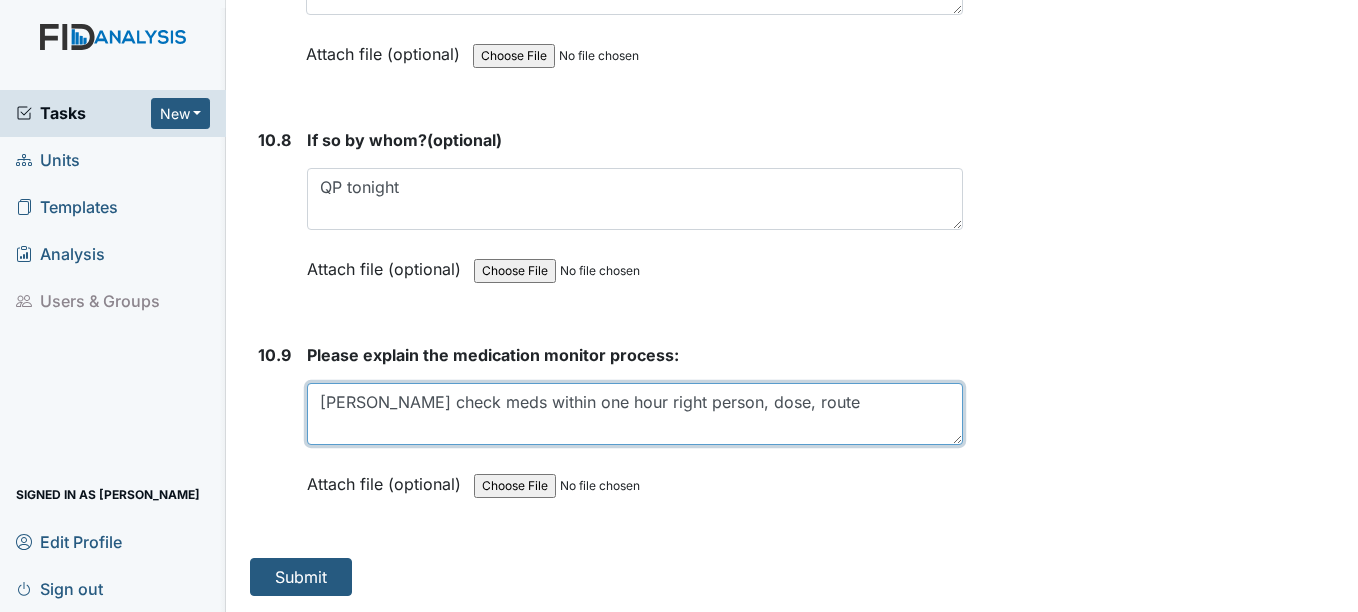 click on "Wendell check meds within one hour right person, dose, route" at bounding box center (634, 414) 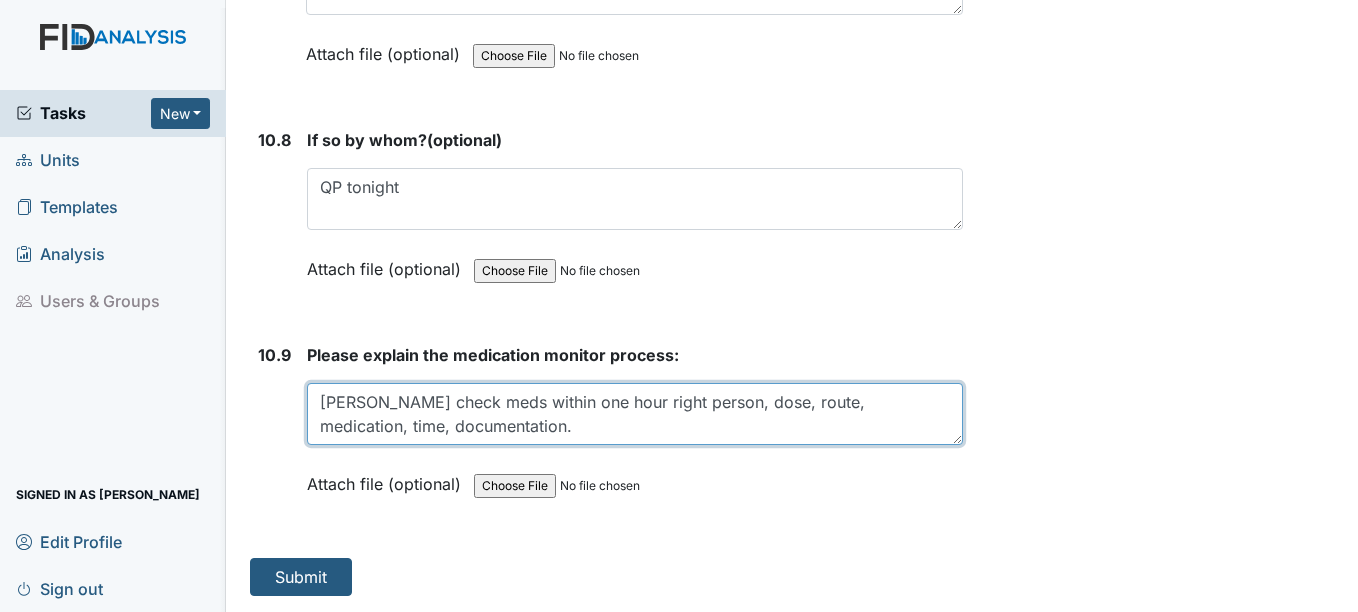 click on "Wendell check meds within one hour right person, dose, route, medication, time, documentation." at bounding box center [634, 414] 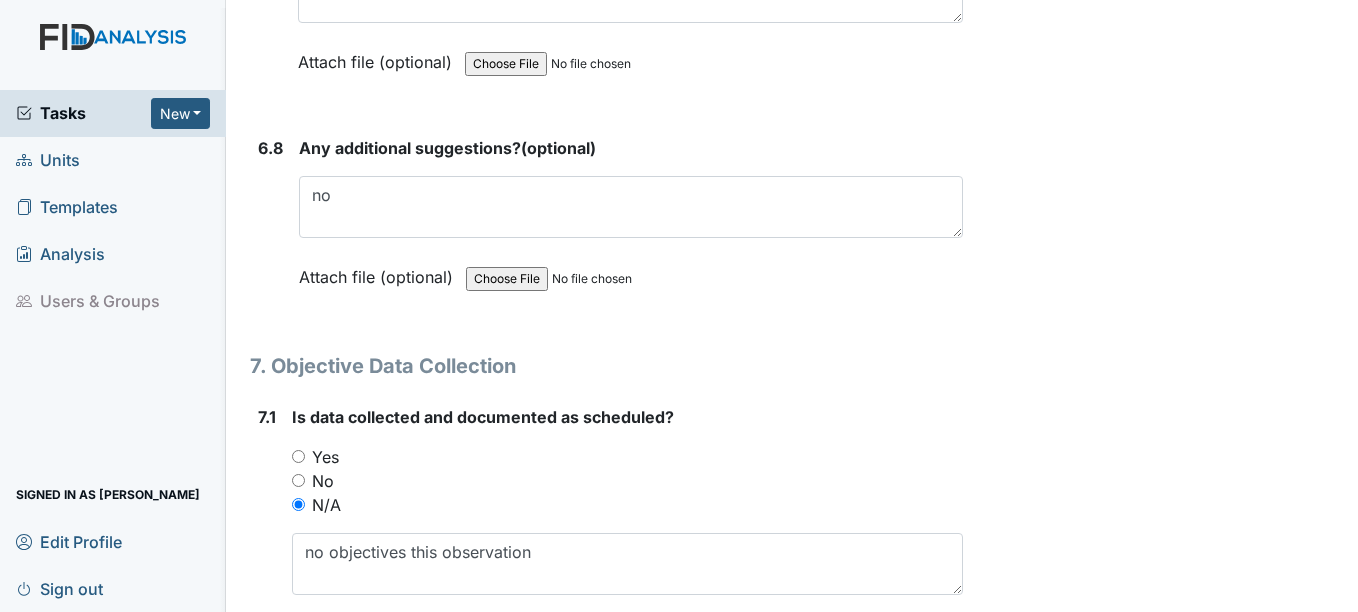 scroll, scrollTop: 14321, scrollLeft: 0, axis: vertical 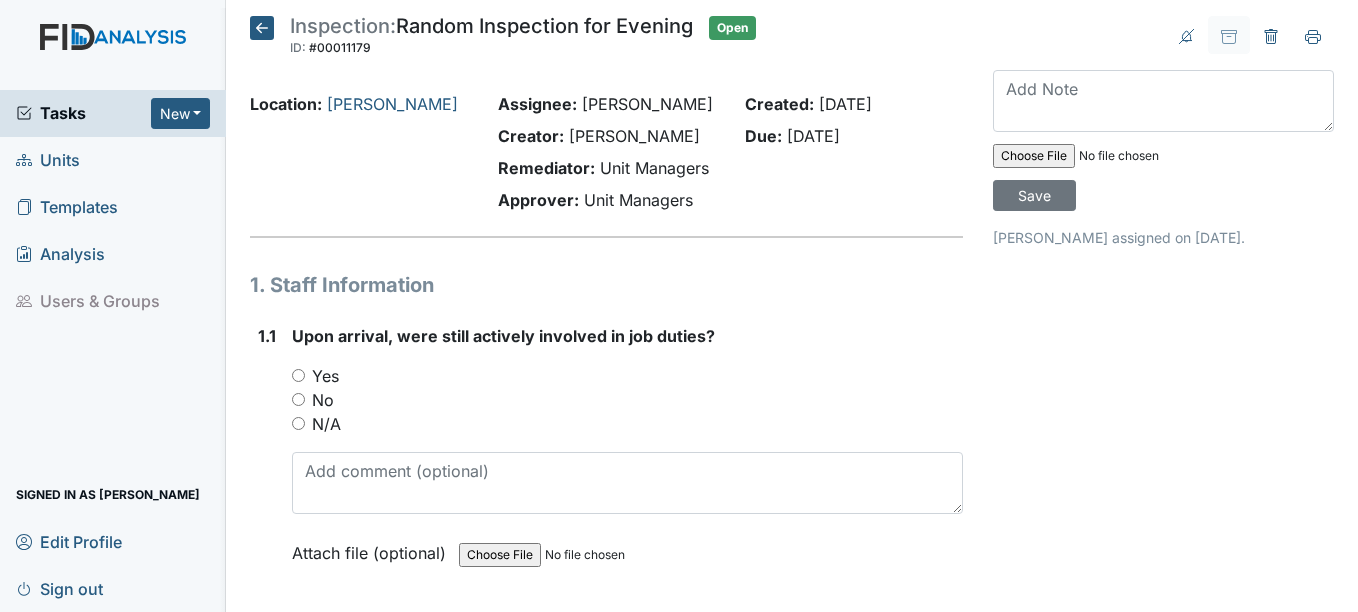 type on "Wendell check meds within one-hour right person, dose, route, medication, time, documentation." 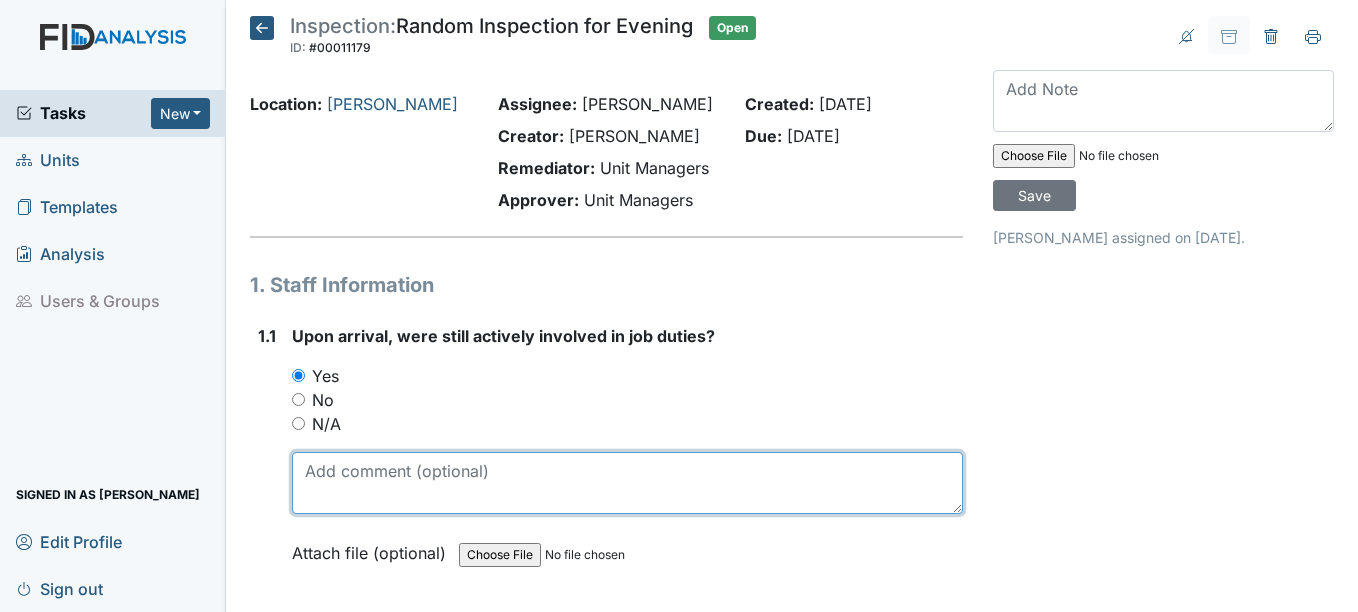 click at bounding box center [627, 483] 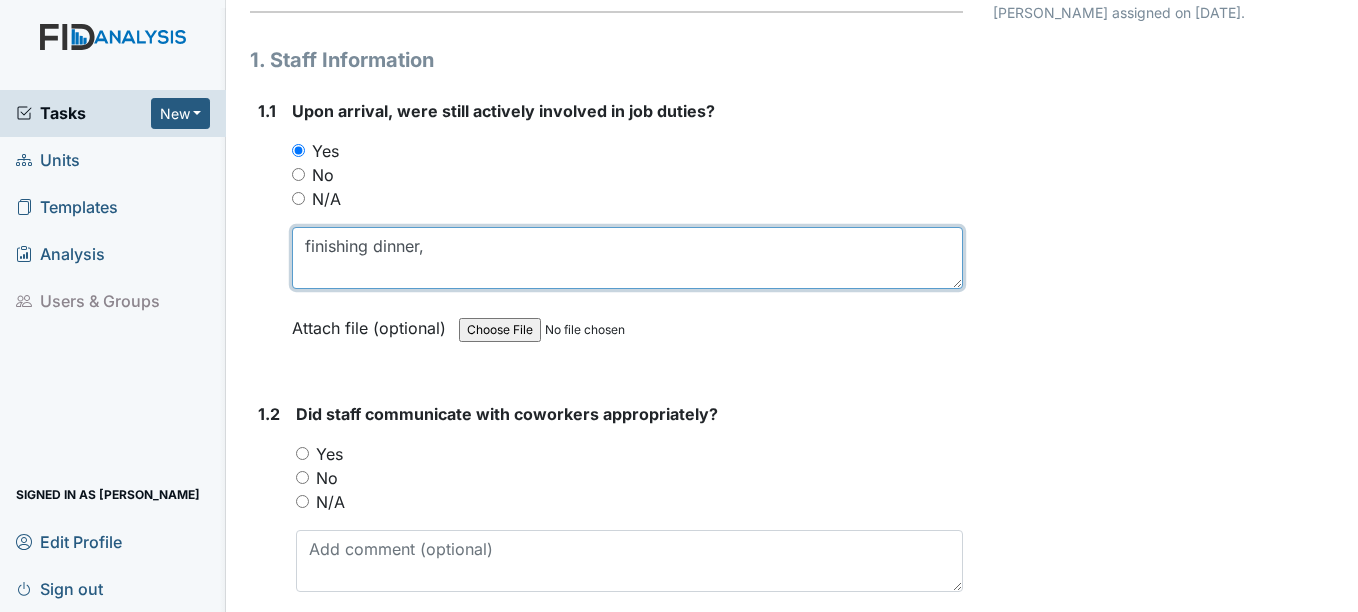 scroll, scrollTop: 300, scrollLeft: 0, axis: vertical 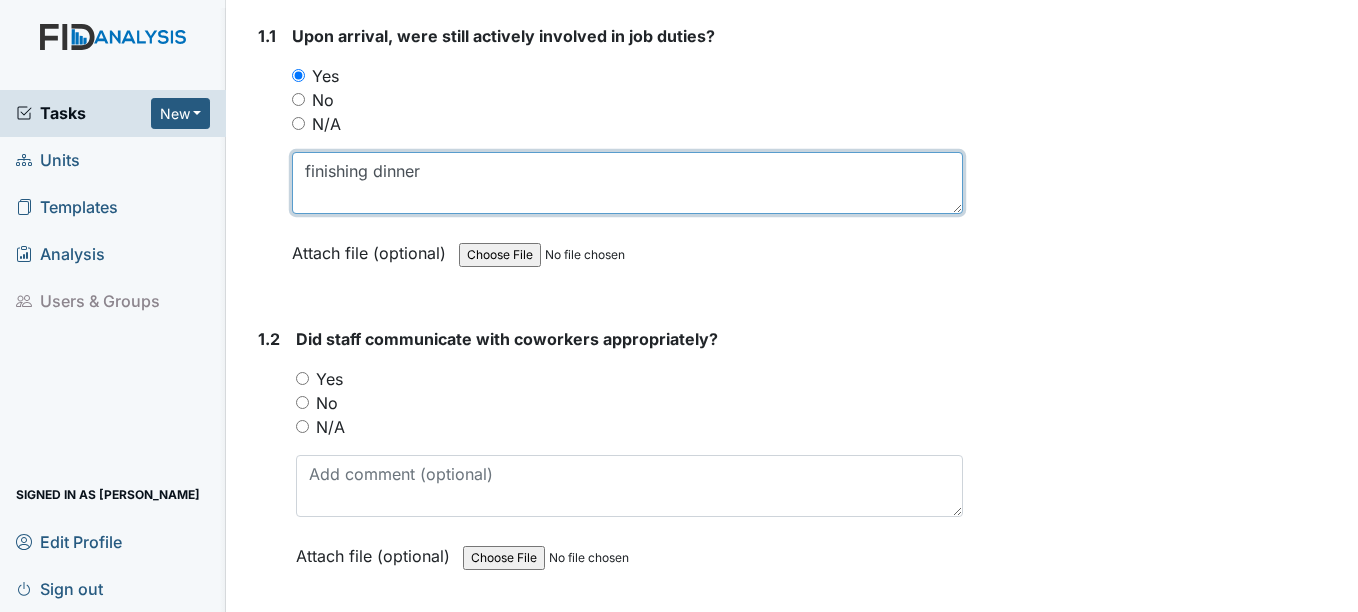 type on "finishing dinner" 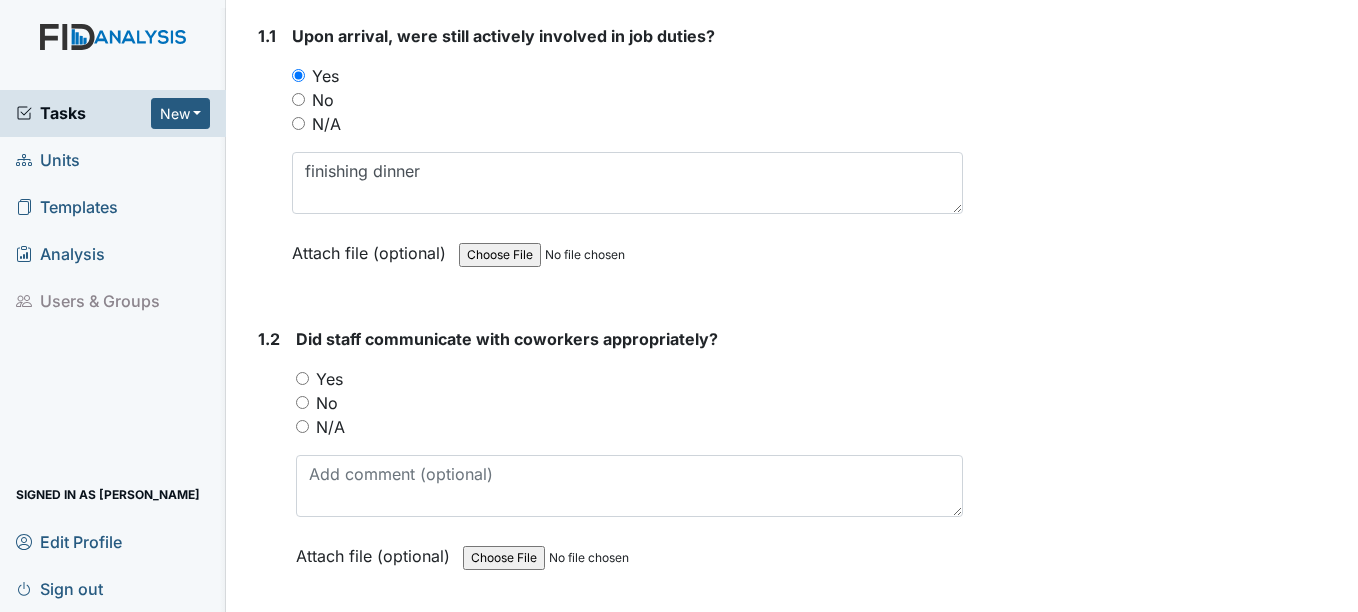 click on "Yes" at bounding box center (302, 378) 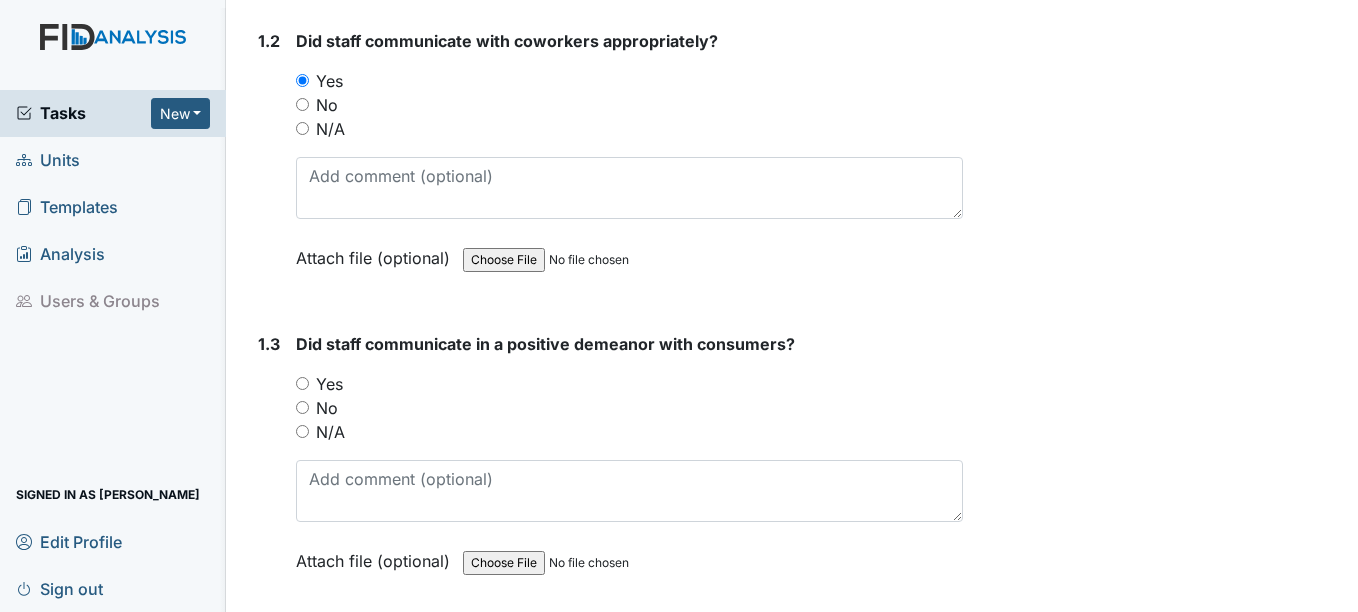 scroll, scrollTop: 600, scrollLeft: 0, axis: vertical 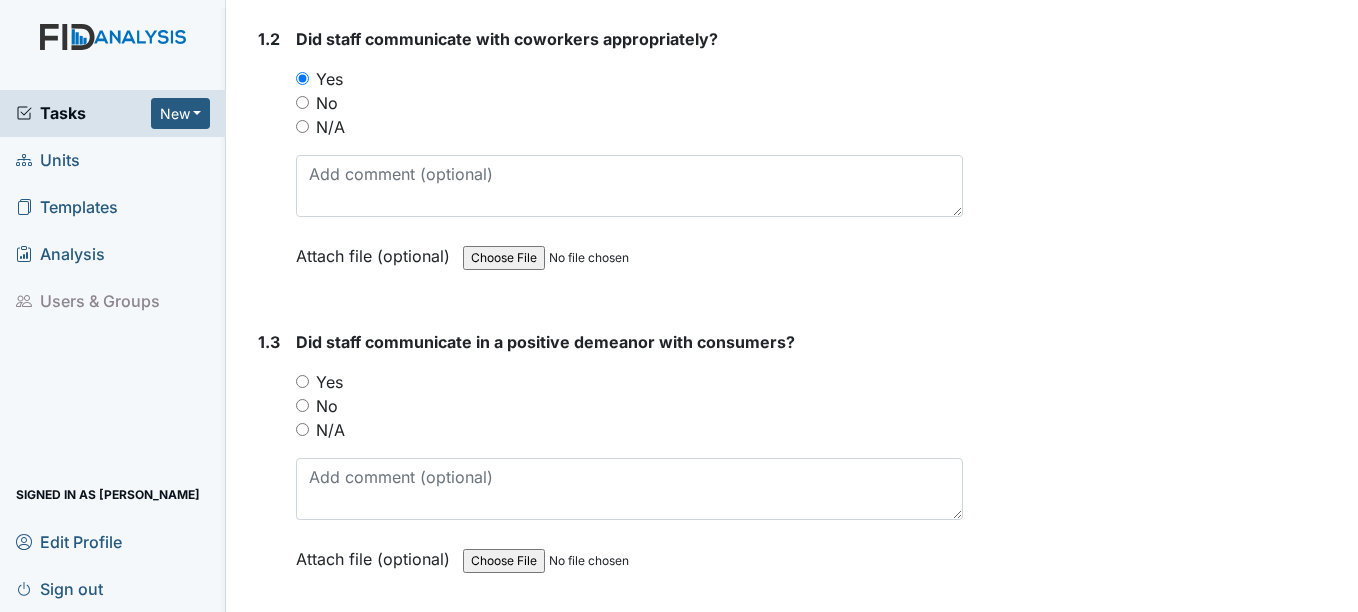 click on "Yes" at bounding box center [302, 381] 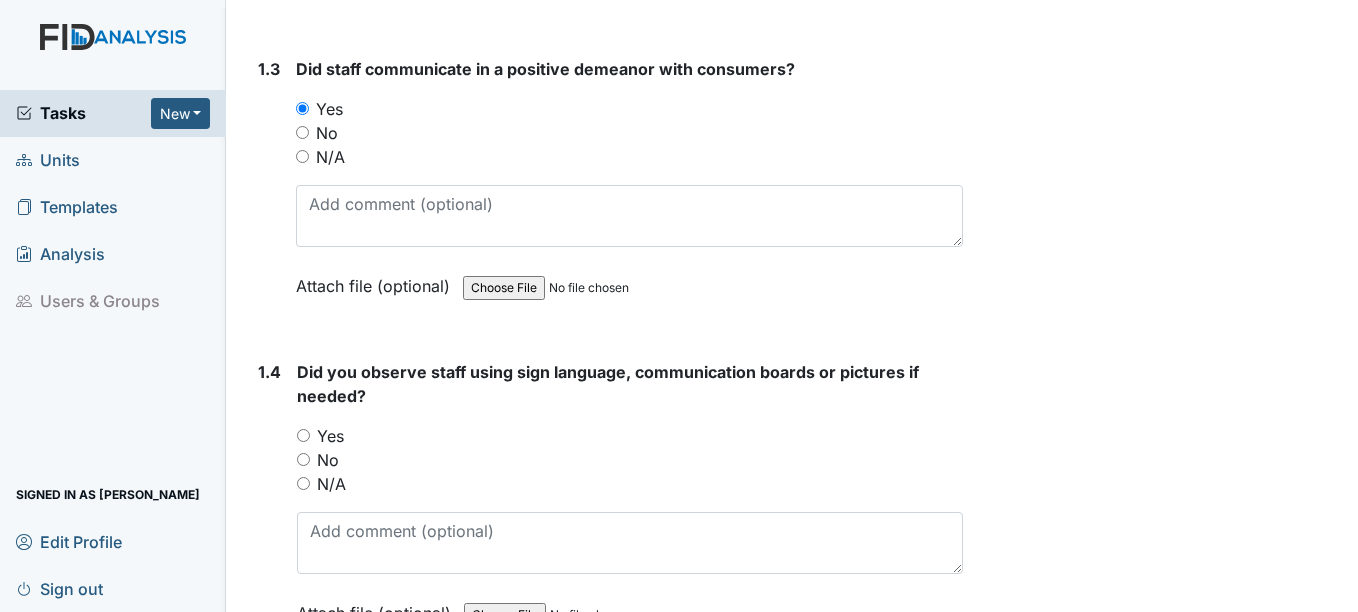 scroll, scrollTop: 1000, scrollLeft: 0, axis: vertical 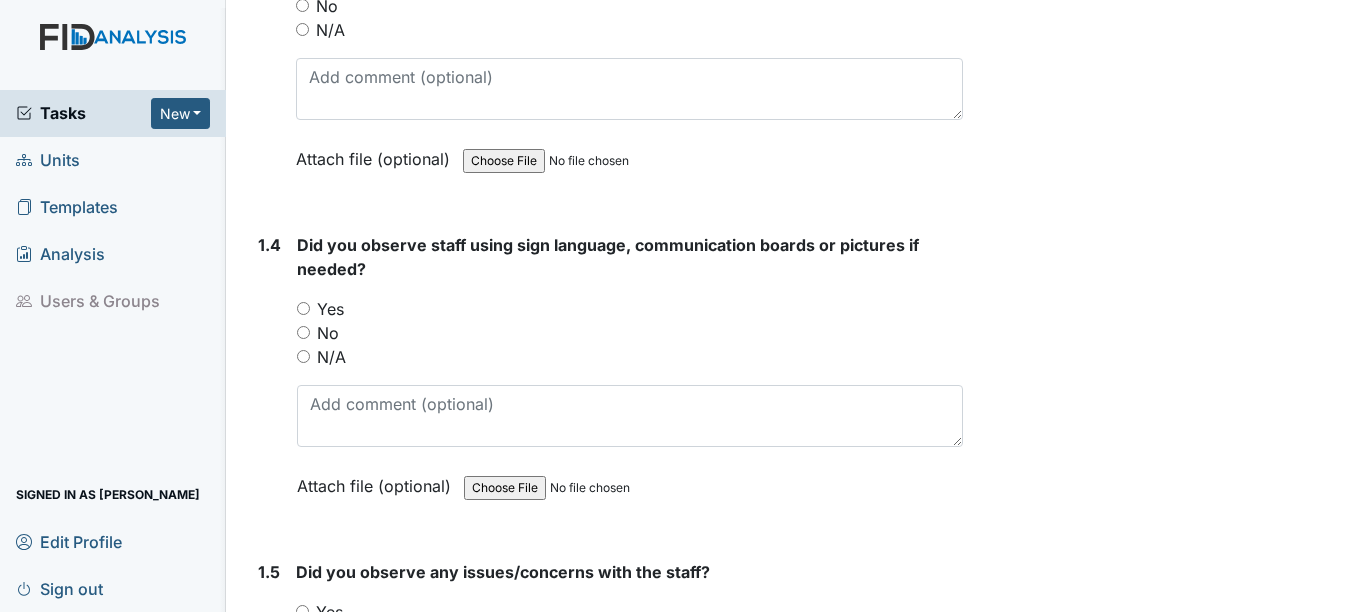 click on "No" at bounding box center [303, 332] 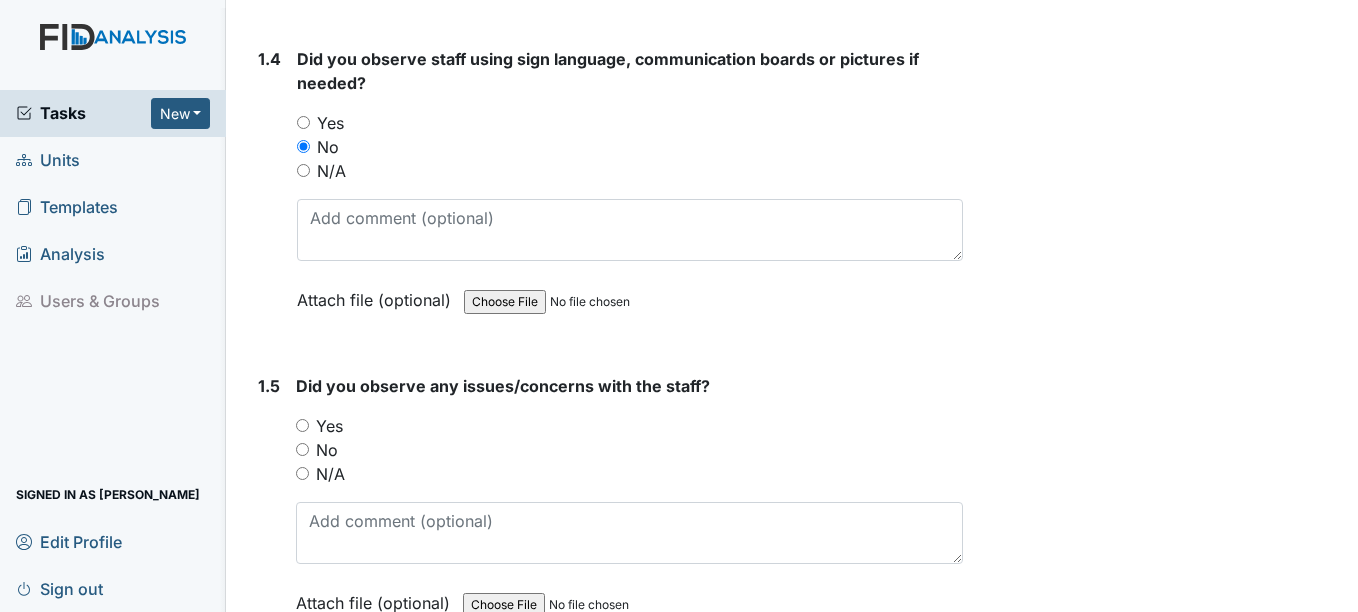 scroll, scrollTop: 1200, scrollLeft: 0, axis: vertical 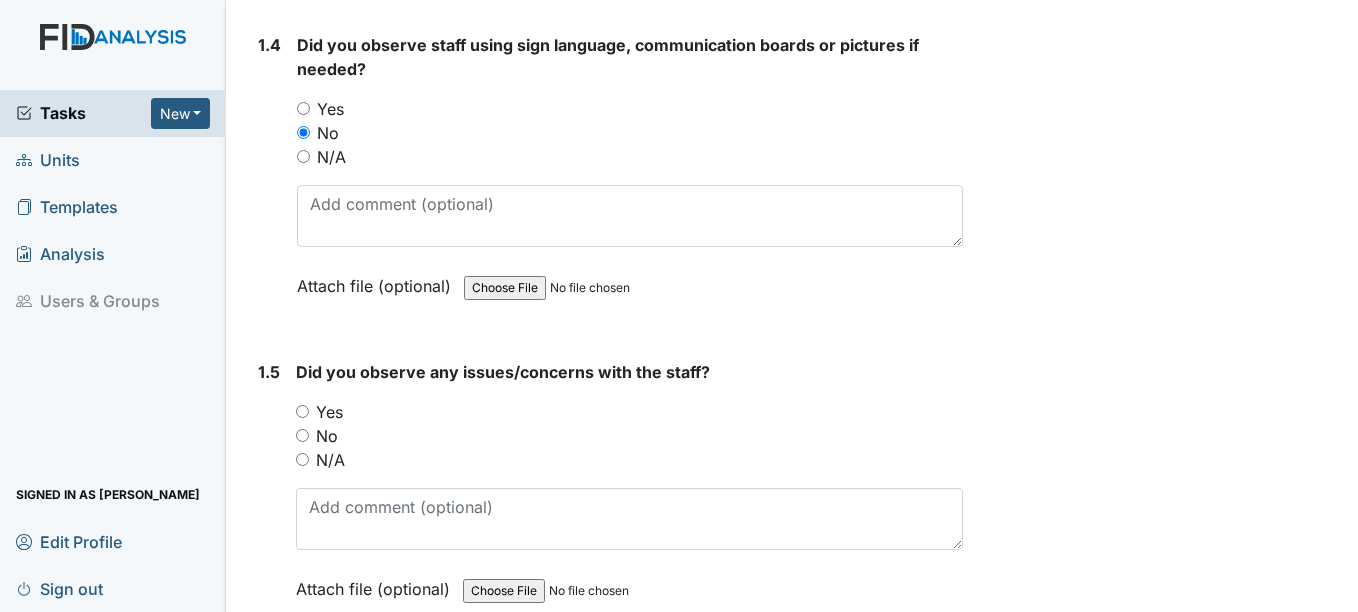 click on "No" at bounding box center (302, 435) 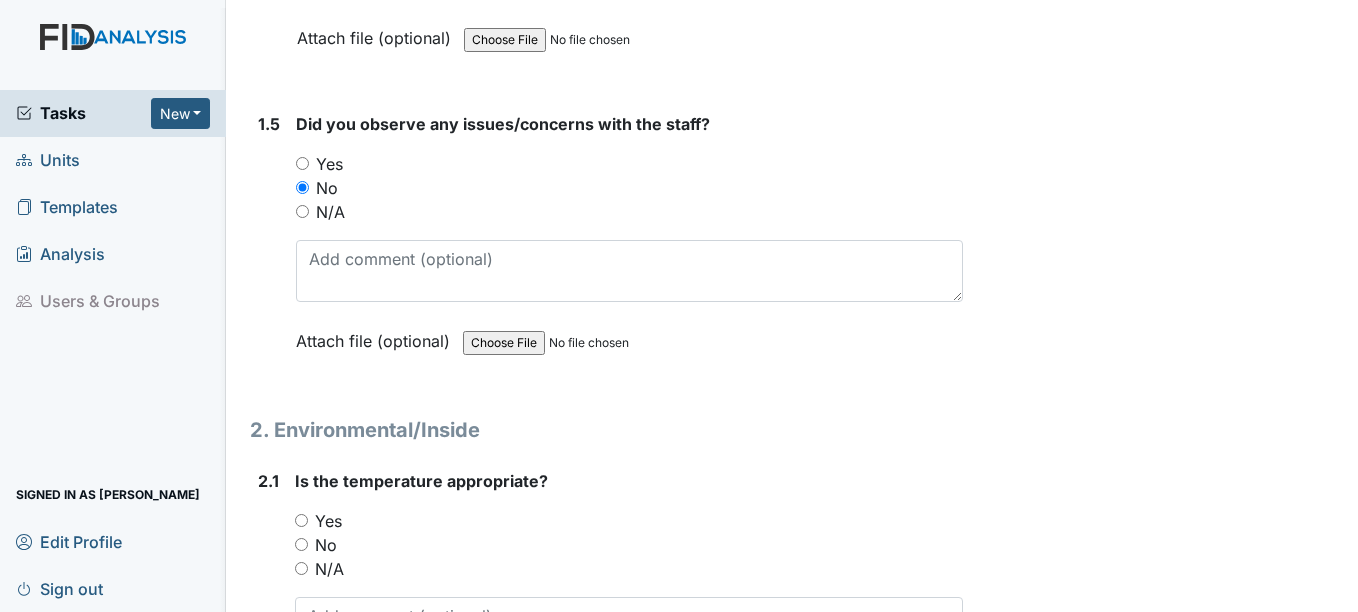scroll, scrollTop: 1600, scrollLeft: 0, axis: vertical 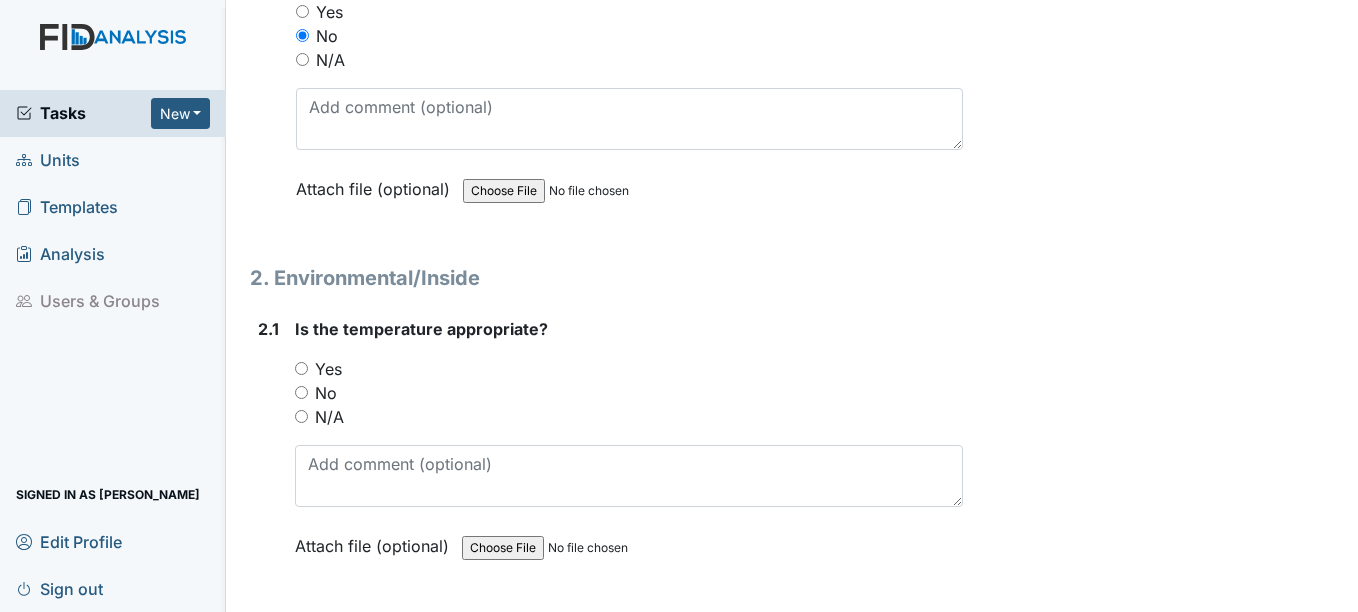 click on "Yes" at bounding box center [301, 368] 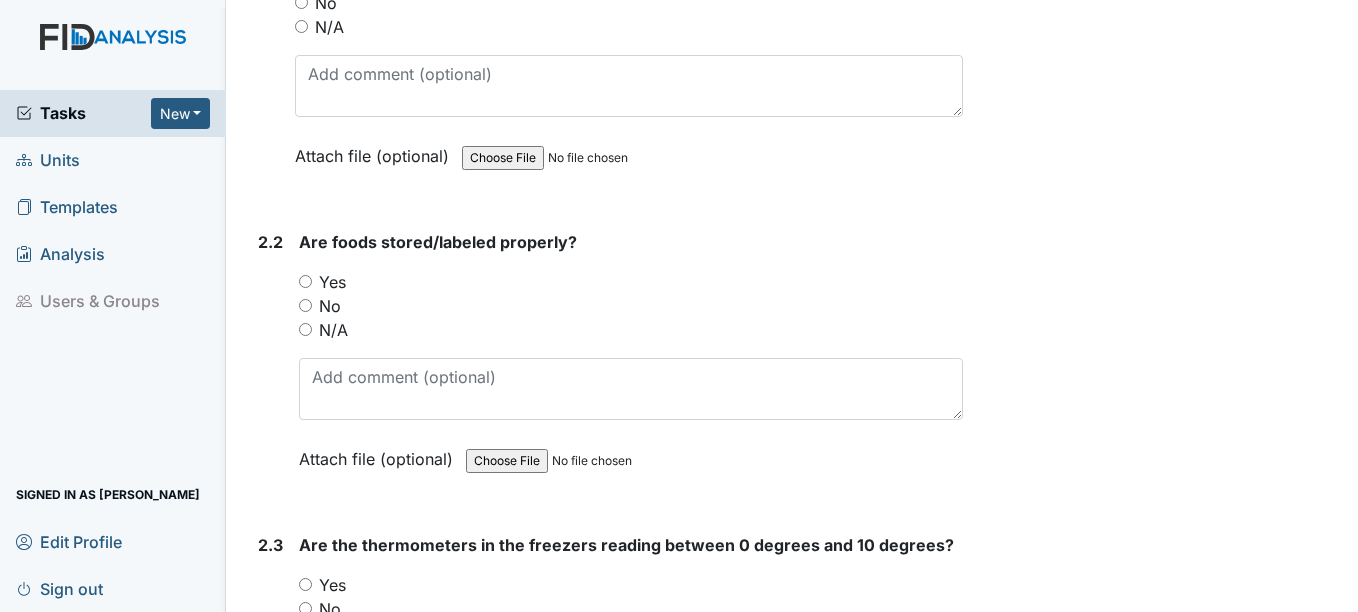 scroll, scrollTop: 2000, scrollLeft: 0, axis: vertical 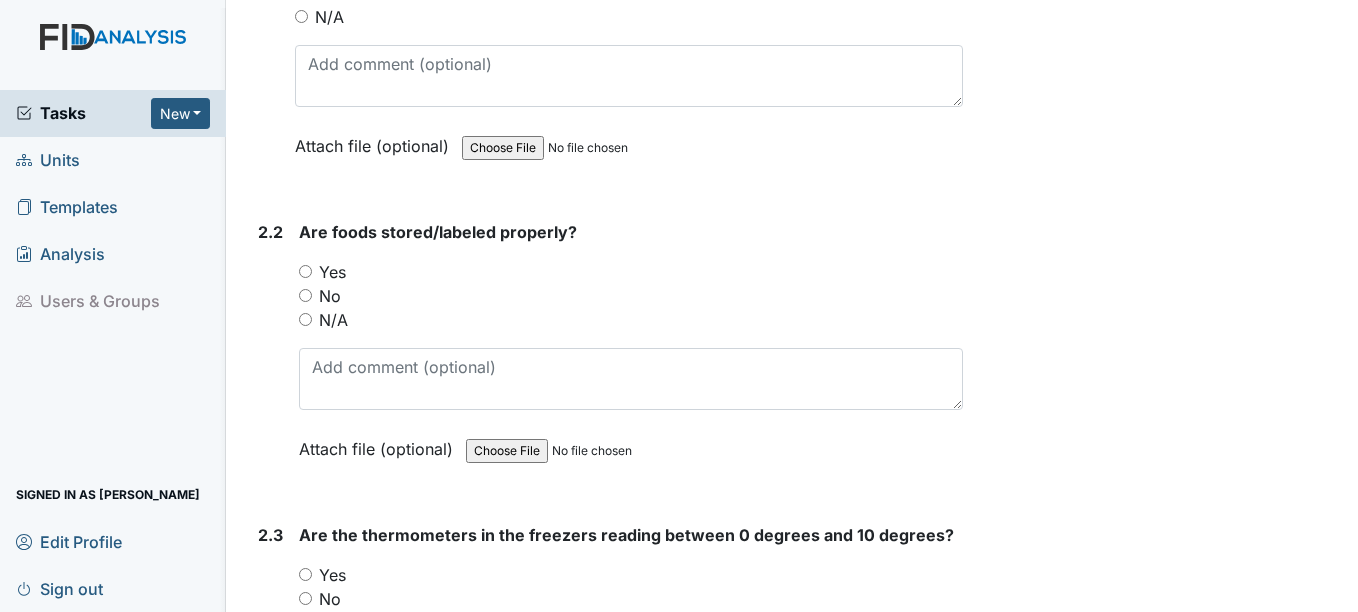 click on "Yes" at bounding box center (305, 271) 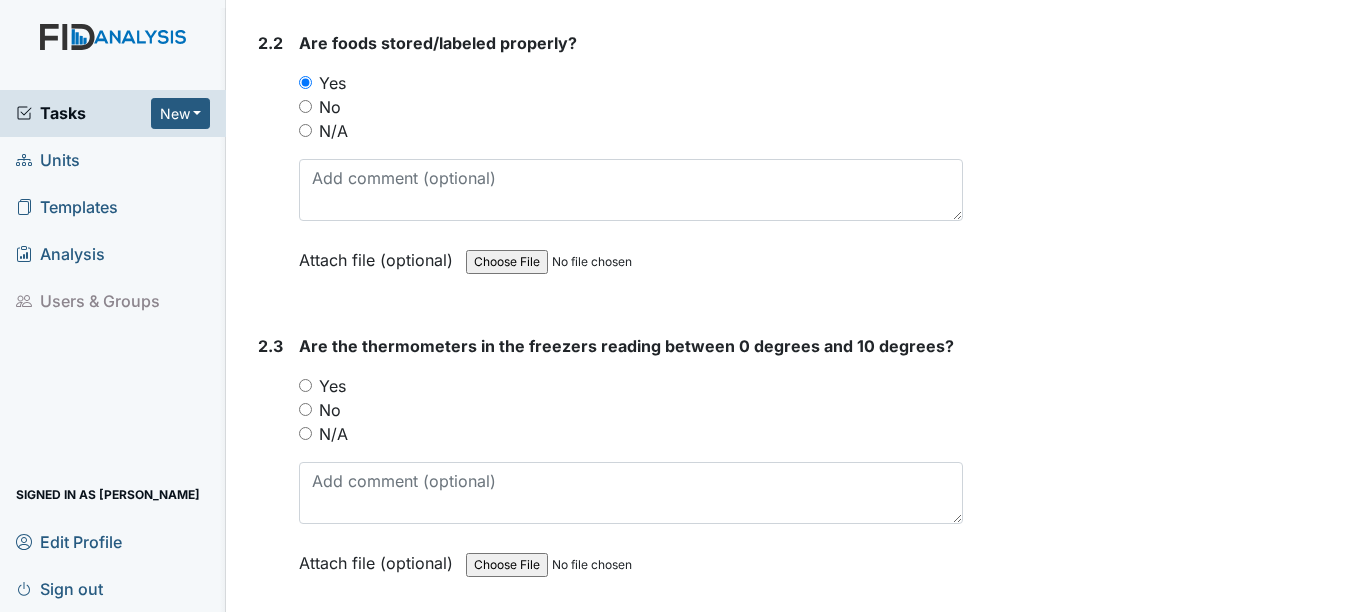 scroll, scrollTop: 2200, scrollLeft: 0, axis: vertical 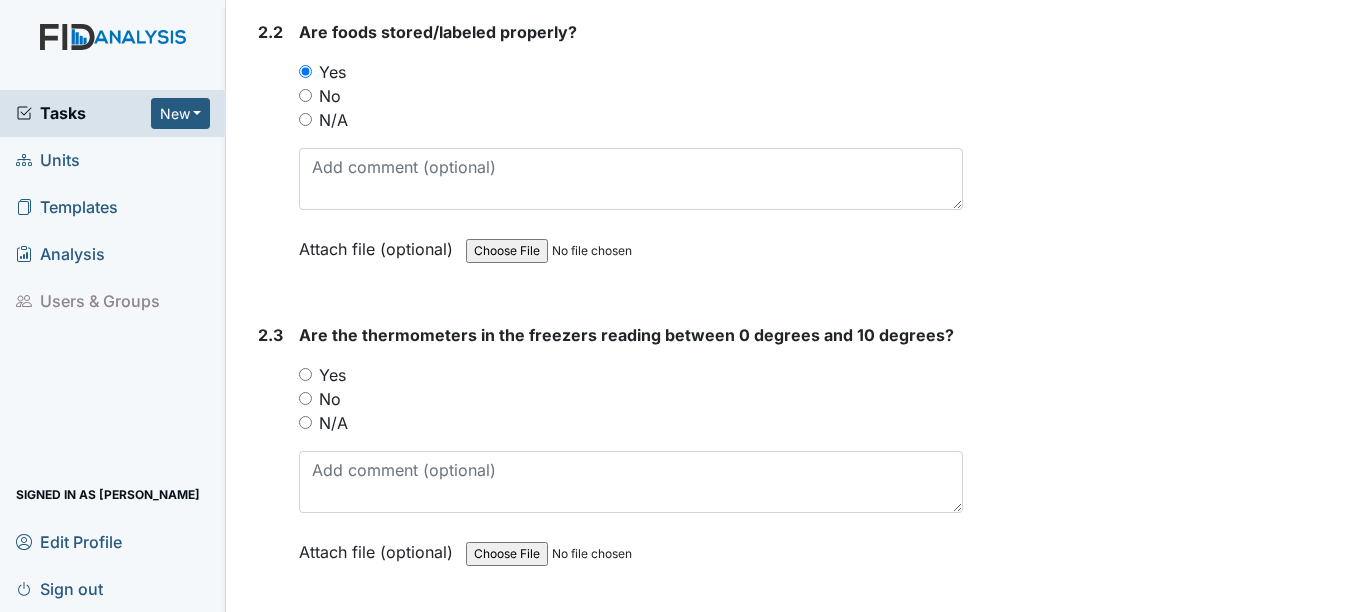 click on "Yes" at bounding box center (305, 374) 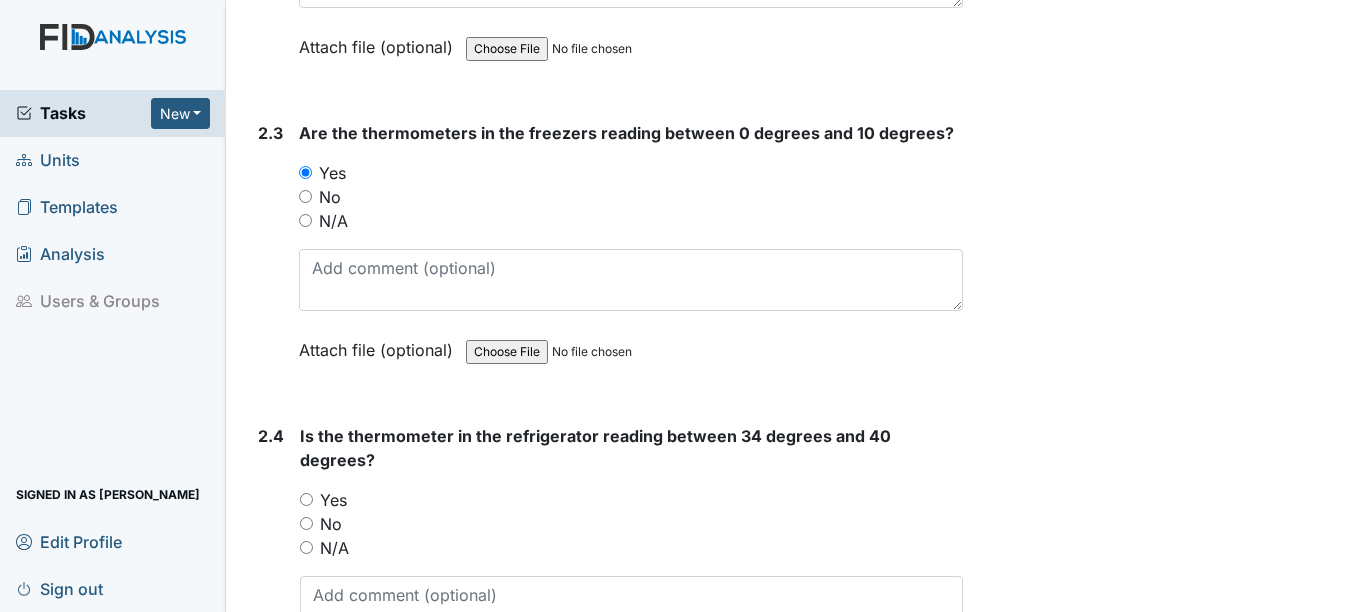 scroll, scrollTop: 2500, scrollLeft: 0, axis: vertical 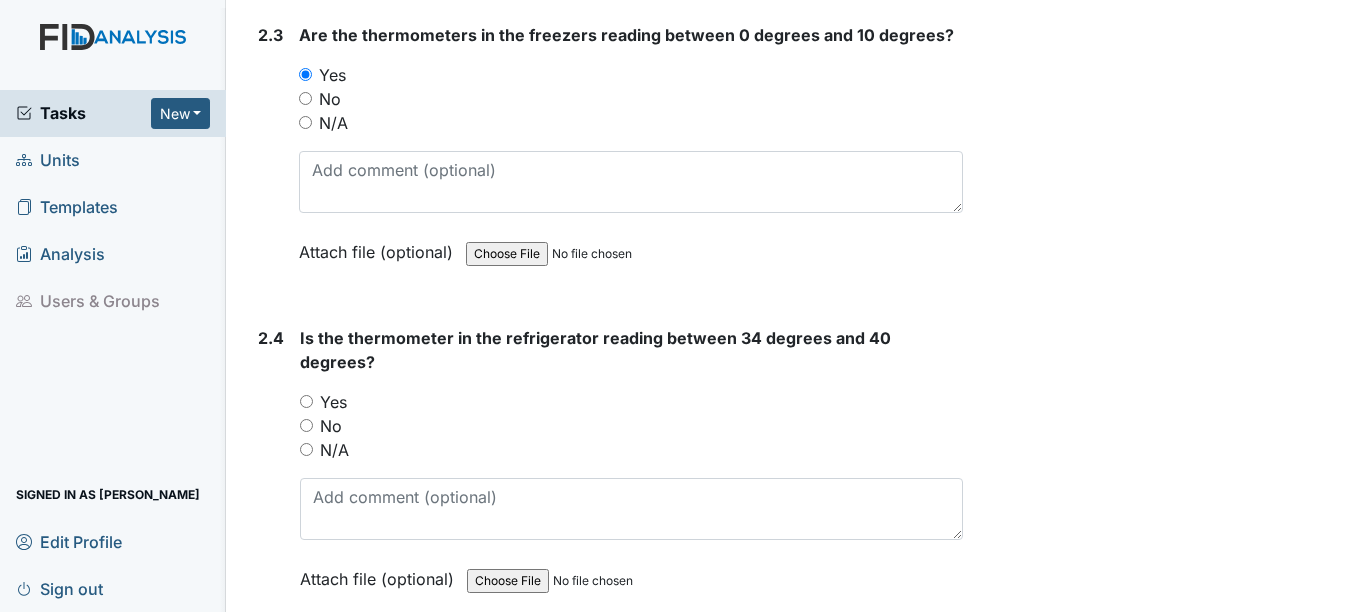 click on "Yes" at bounding box center [306, 401] 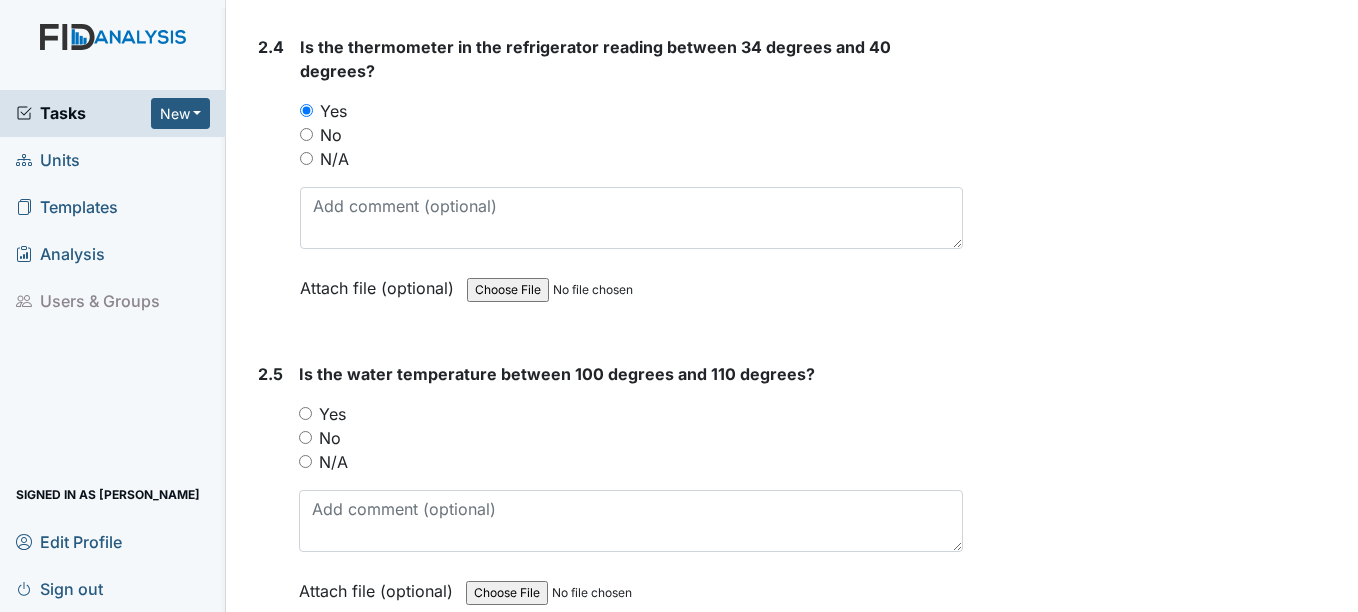 scroll, scrollTop: 2800, scrollLeft: 0, axis: vertical 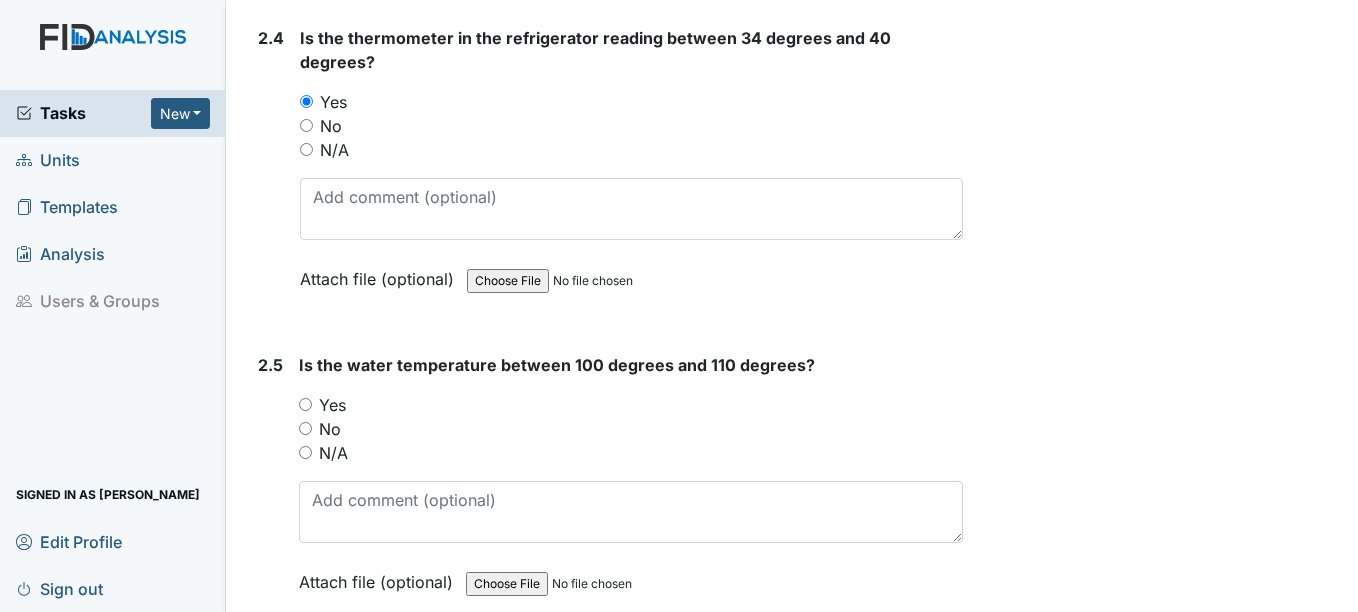 click on "No" at bounding box center (305, 428) 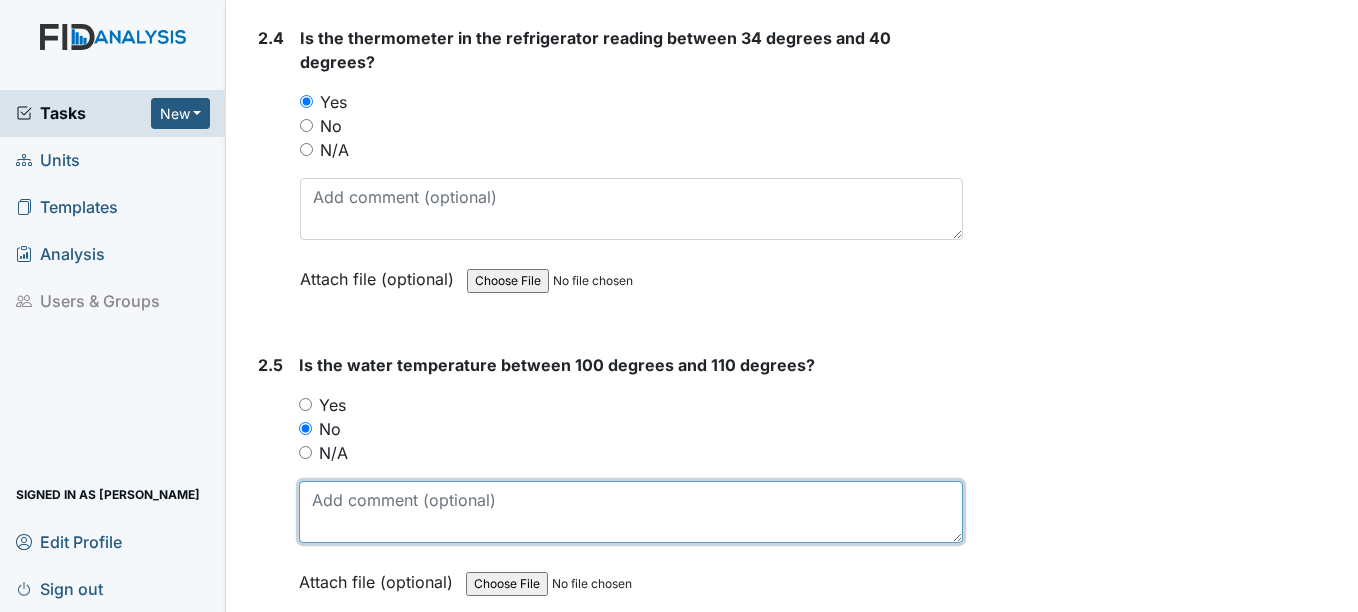click at bounding box center (630, 512) 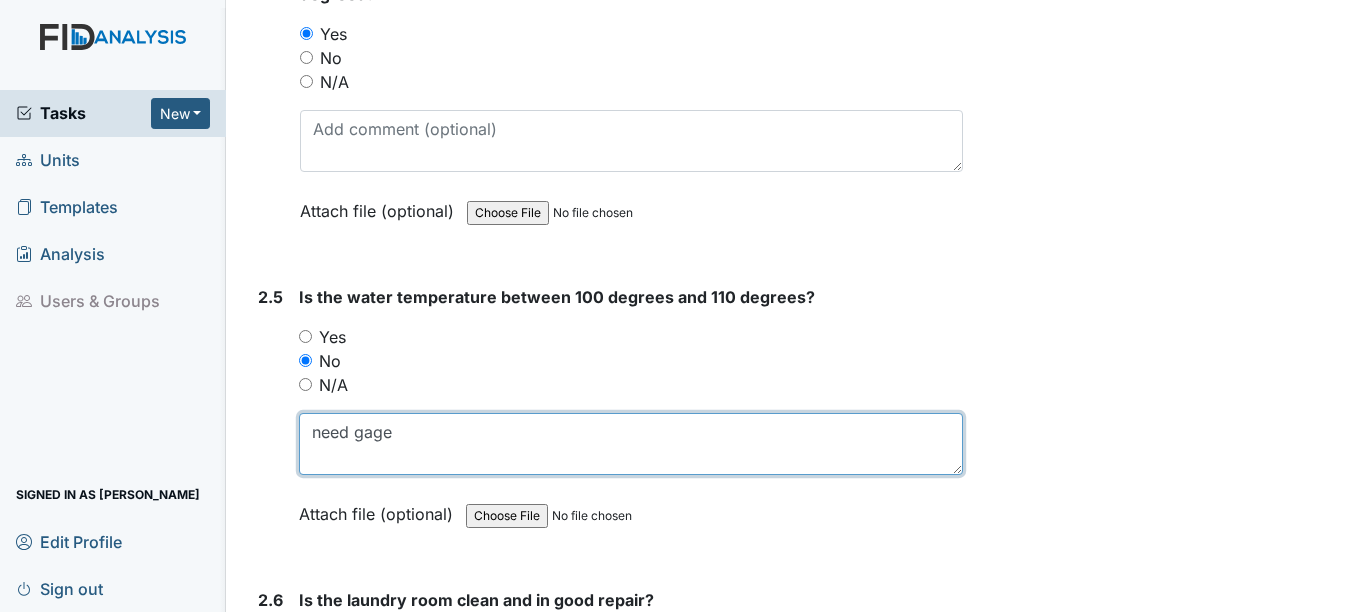 scroll, scrollTop: 3000, scrollLeft: 0, axis: vertical 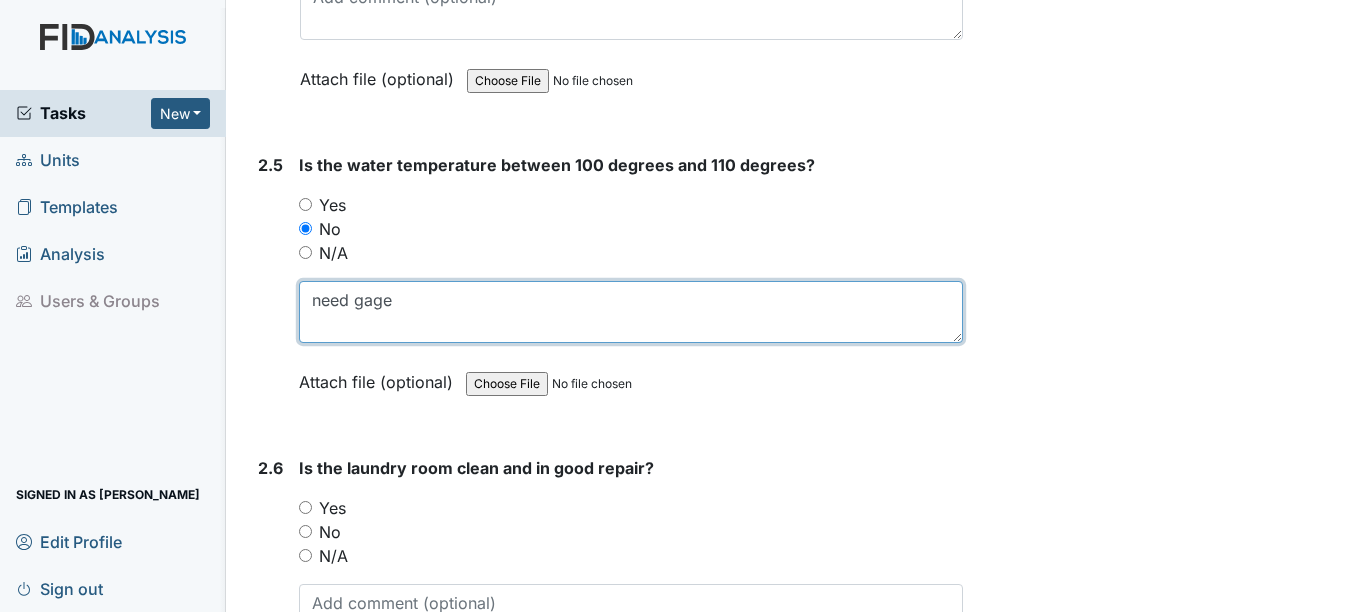 type on "need gage" 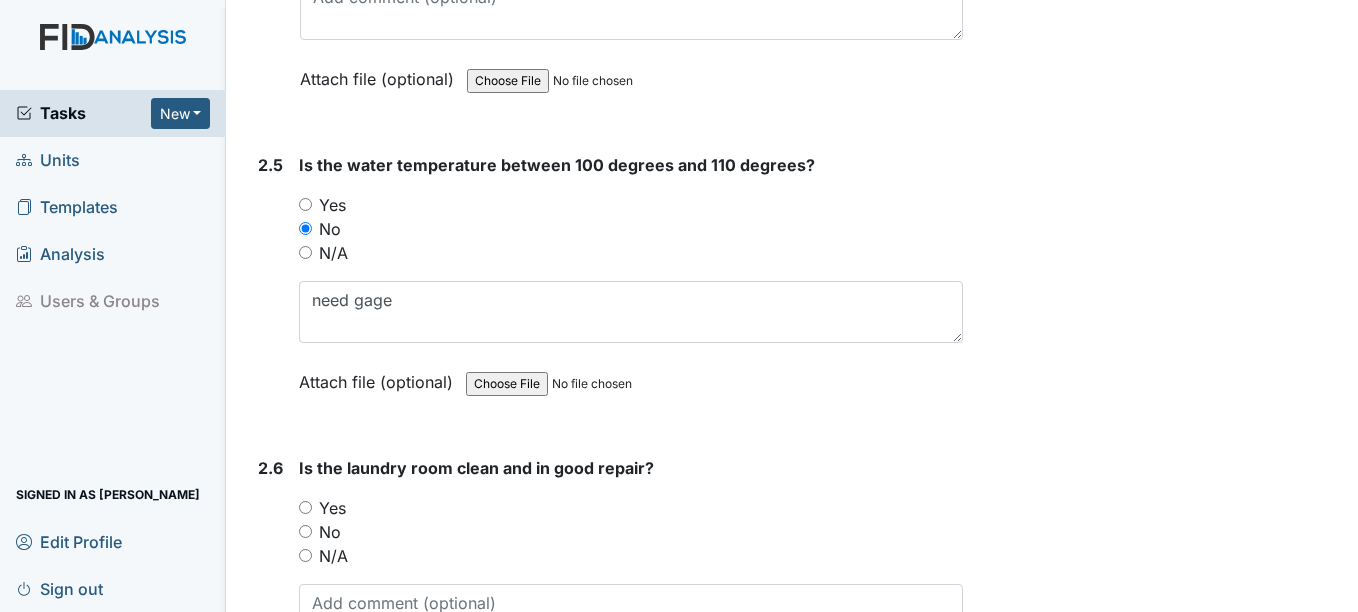 click on "Yes" at bounding box center [305, 507] 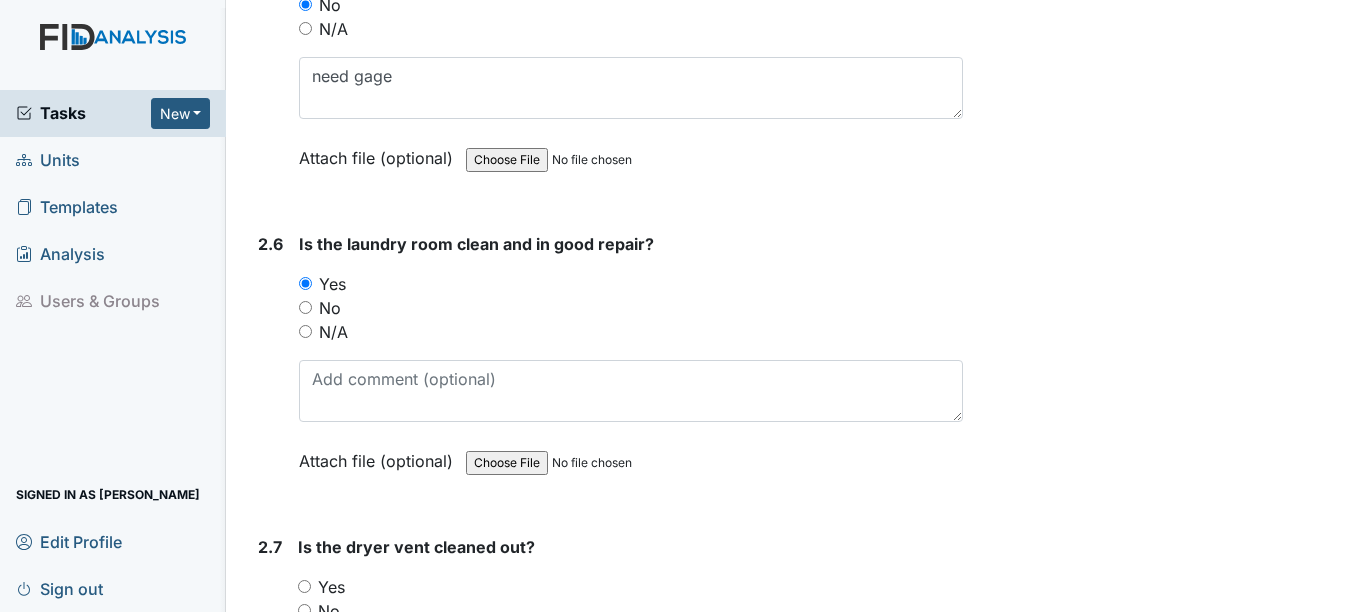scroll, scrollTop: 3300, scrollLeft: 0, axis: vertical 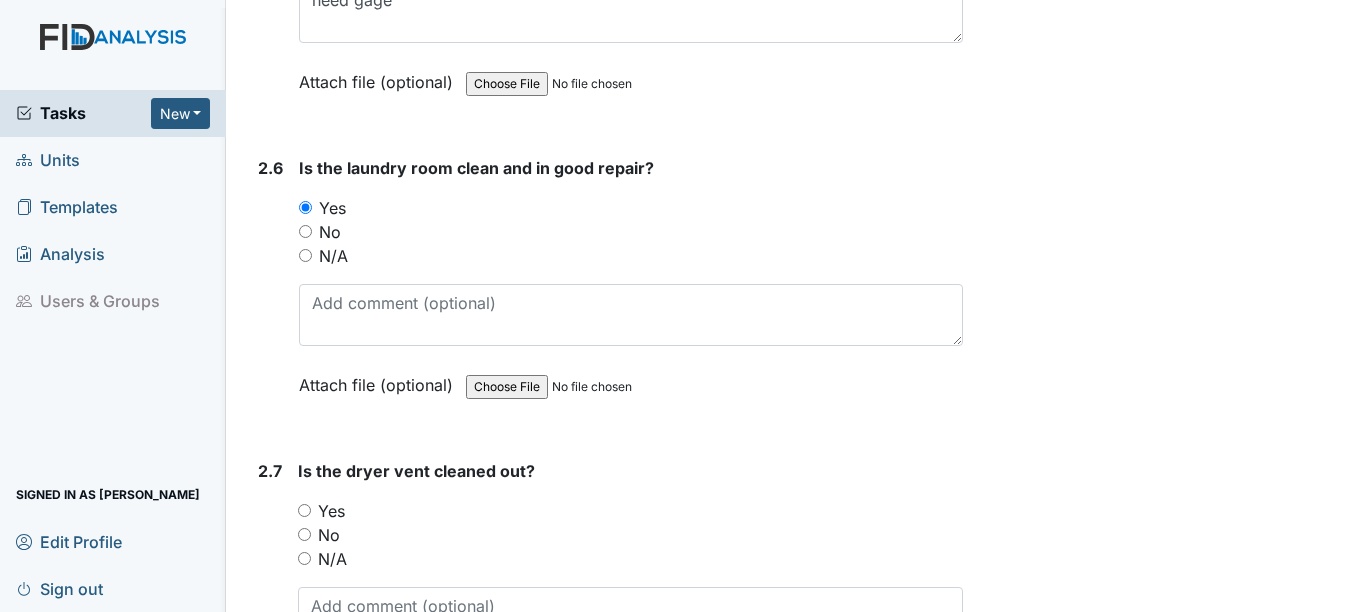 click on "Yes" at bounding box center (304, 510) 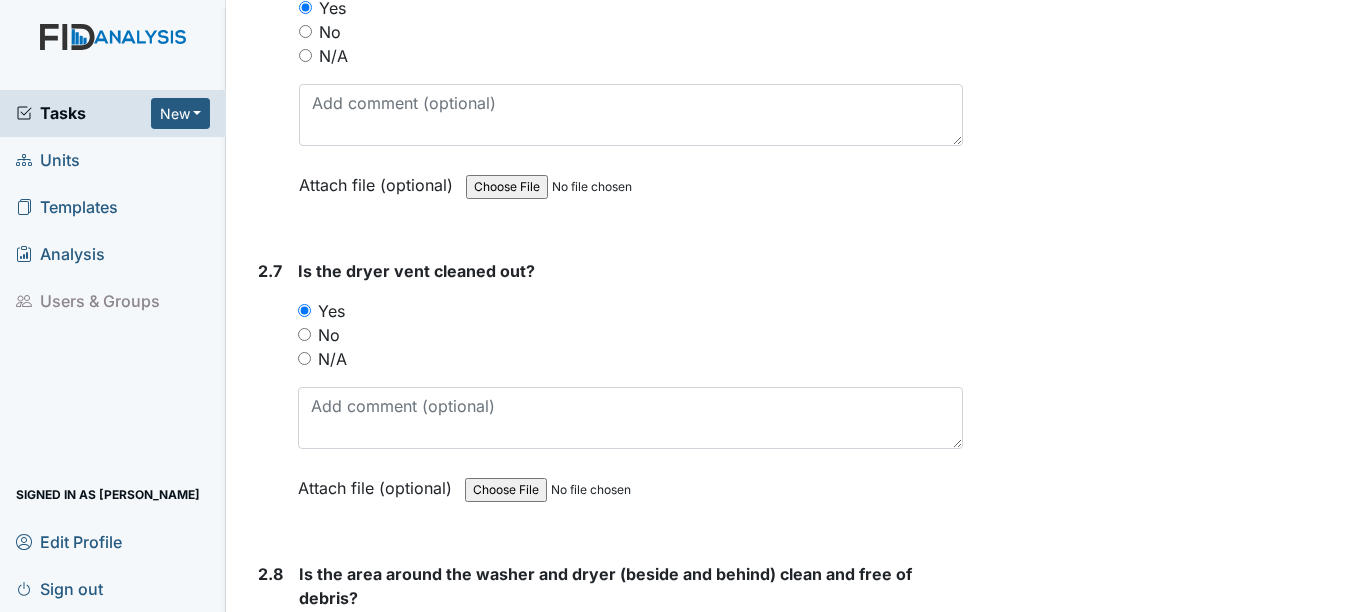 scroll, scrollTop: 3700, scrollLeft: 0, axis: vertical 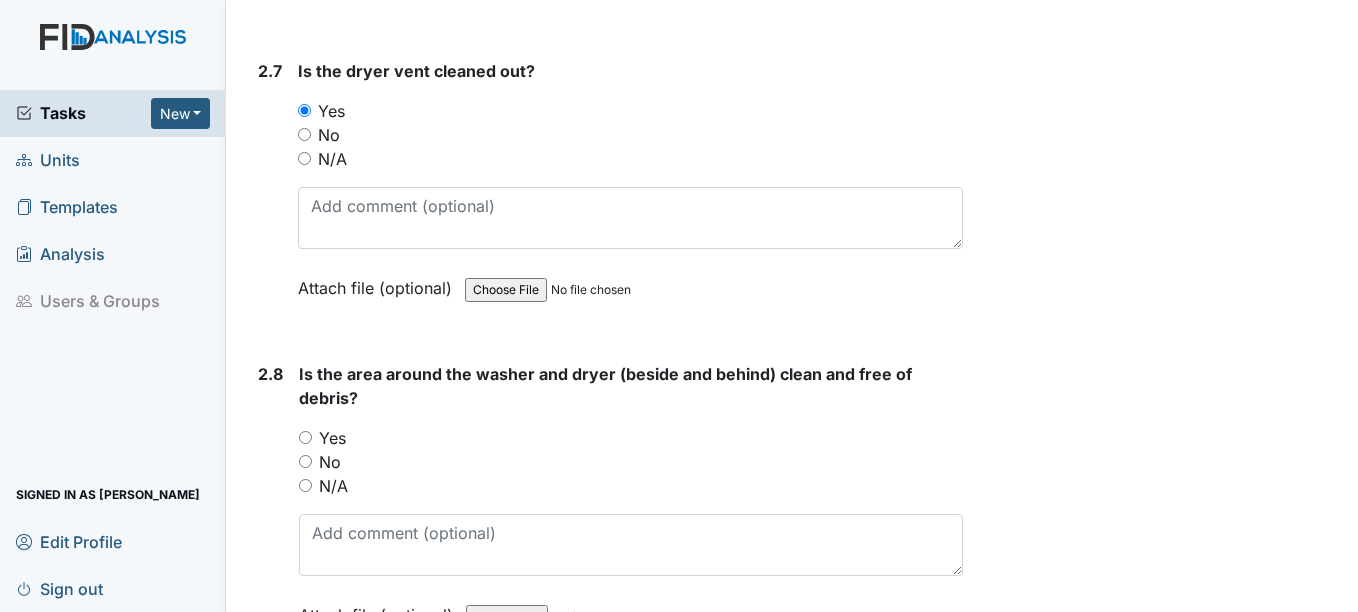 click on "Yes" at bounding box center [305, 437] 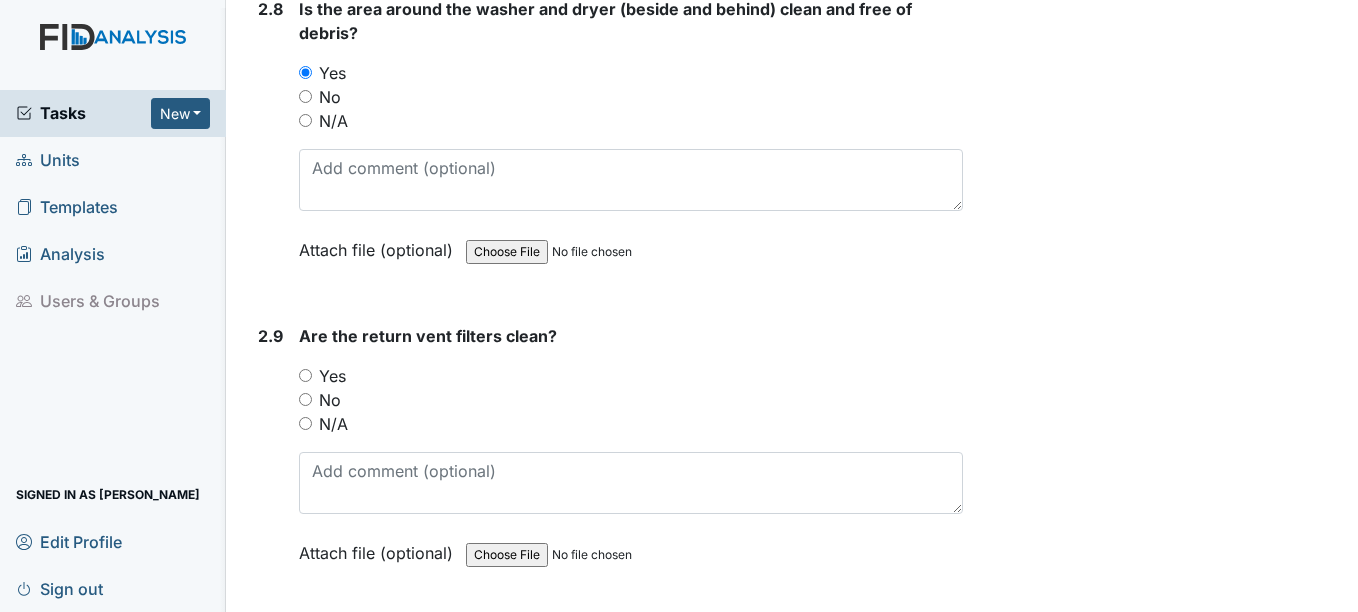scroll, scrollTop: 4100, scrollLeft: 0, axis: vertical 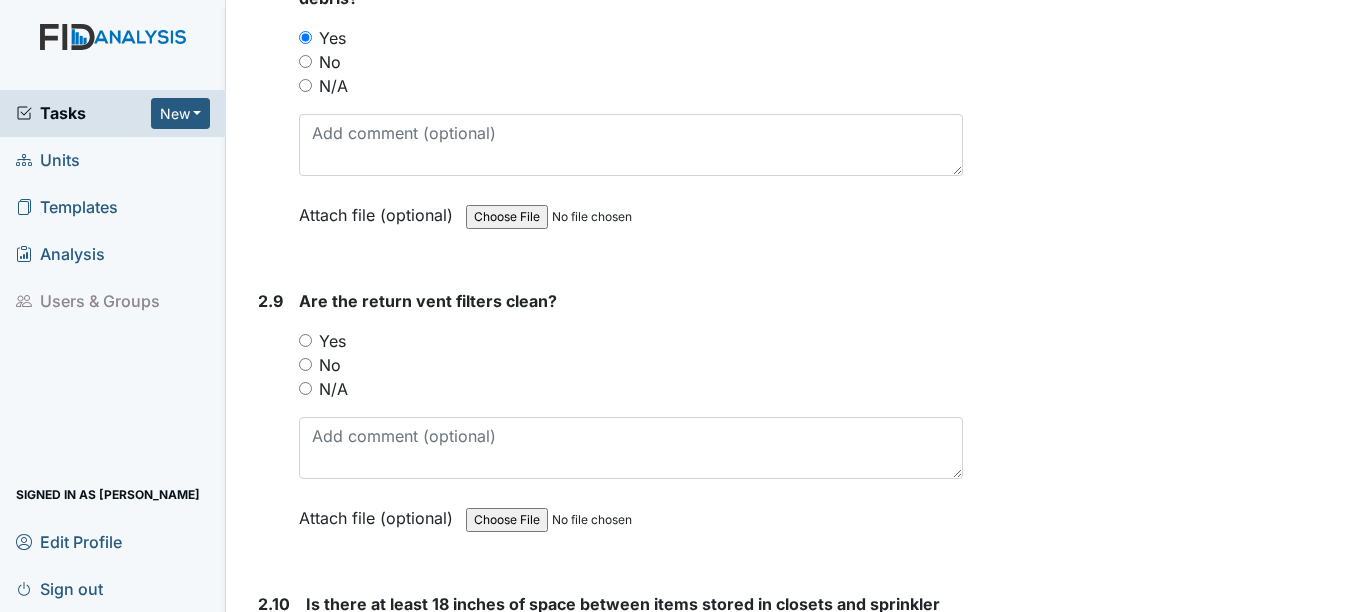 click on "Yes" at bounding box center [305, 340] 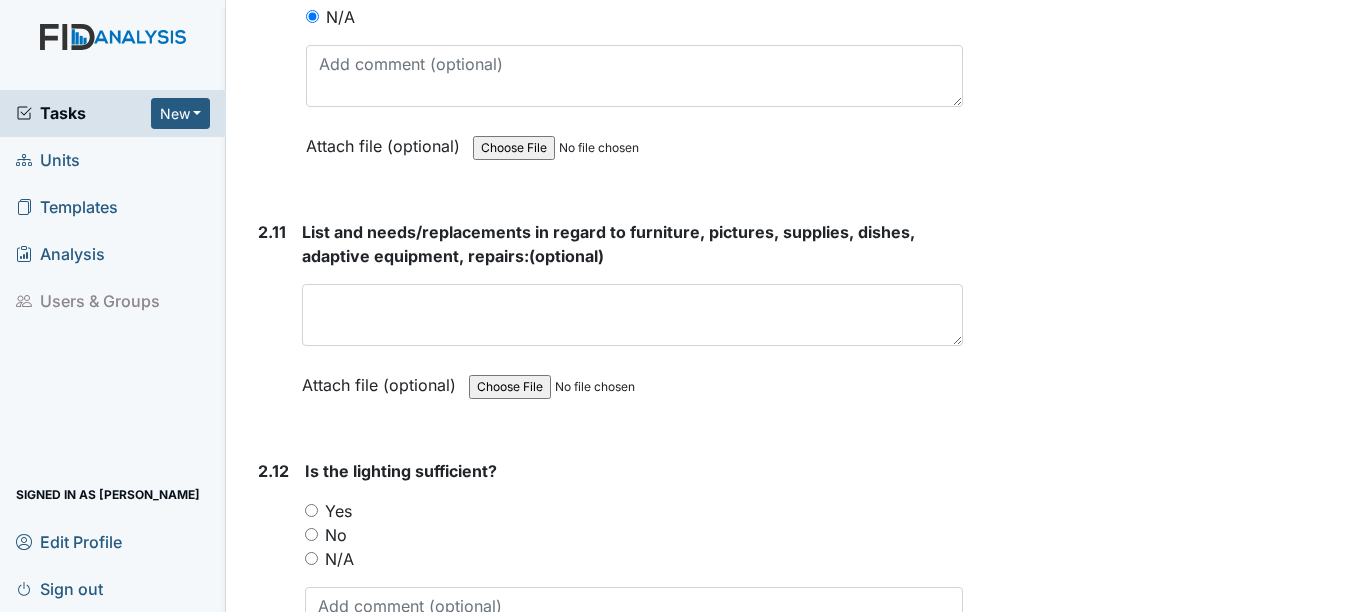 scroll, scrollTop: 4800, scrollLeft: 0, axis: vertical 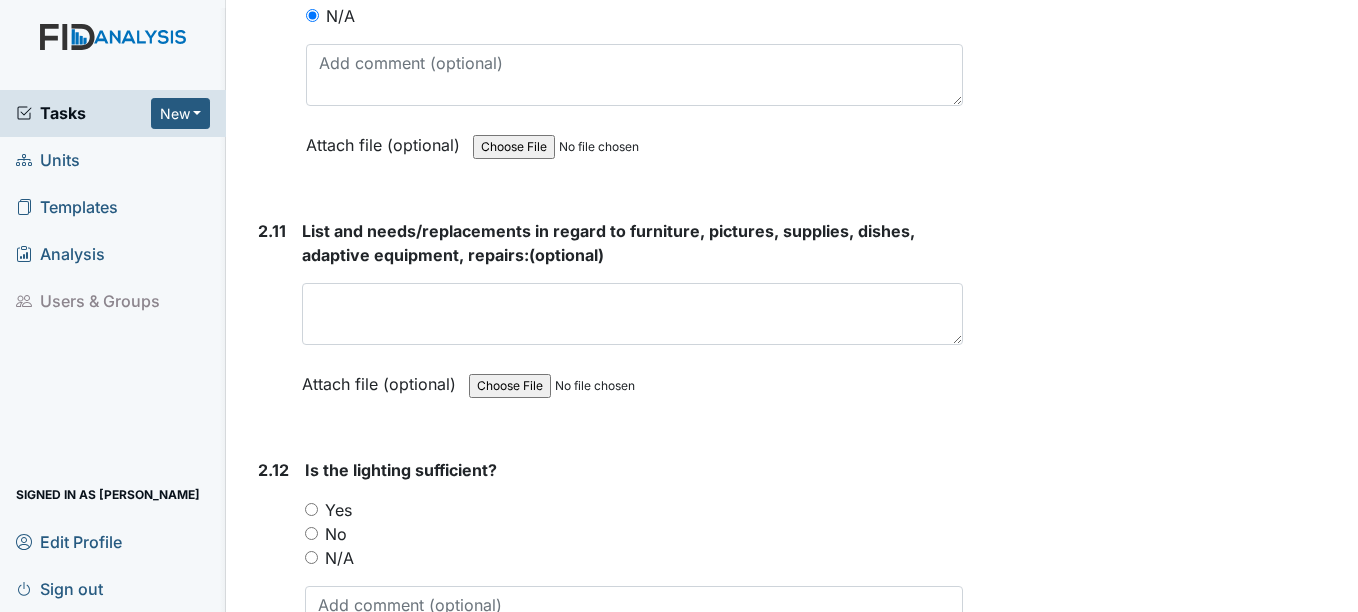 click on "Yes" at bounding box center [311, 509] 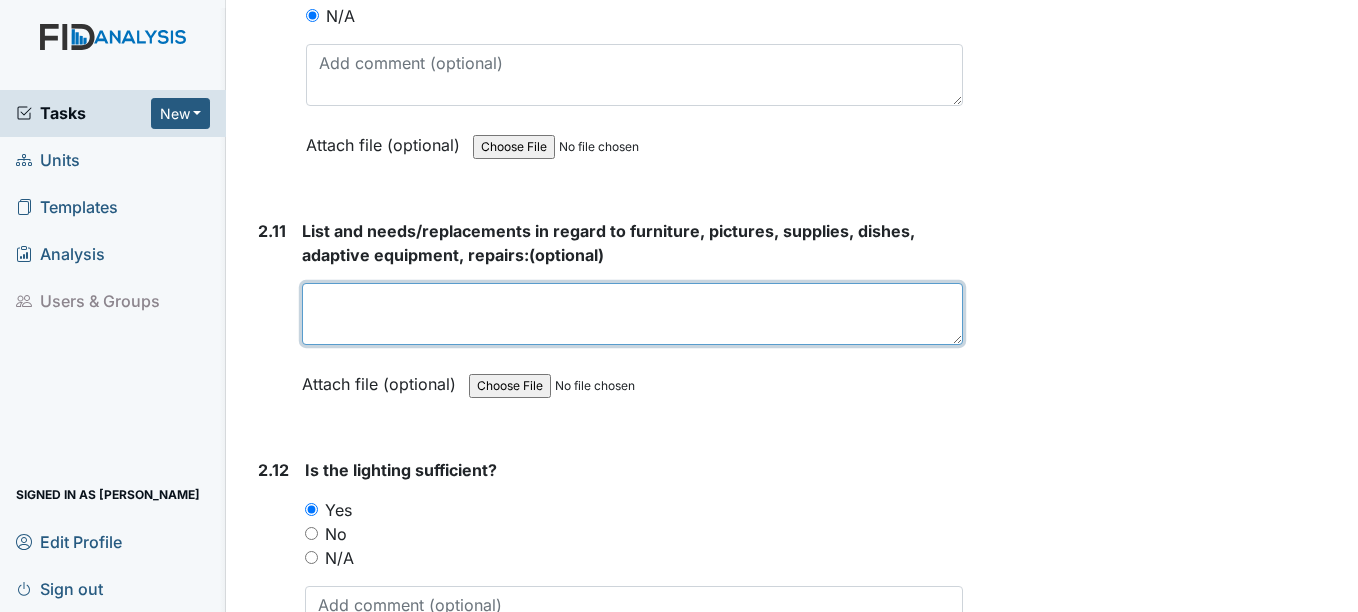 click at bounding box center (632, 314) 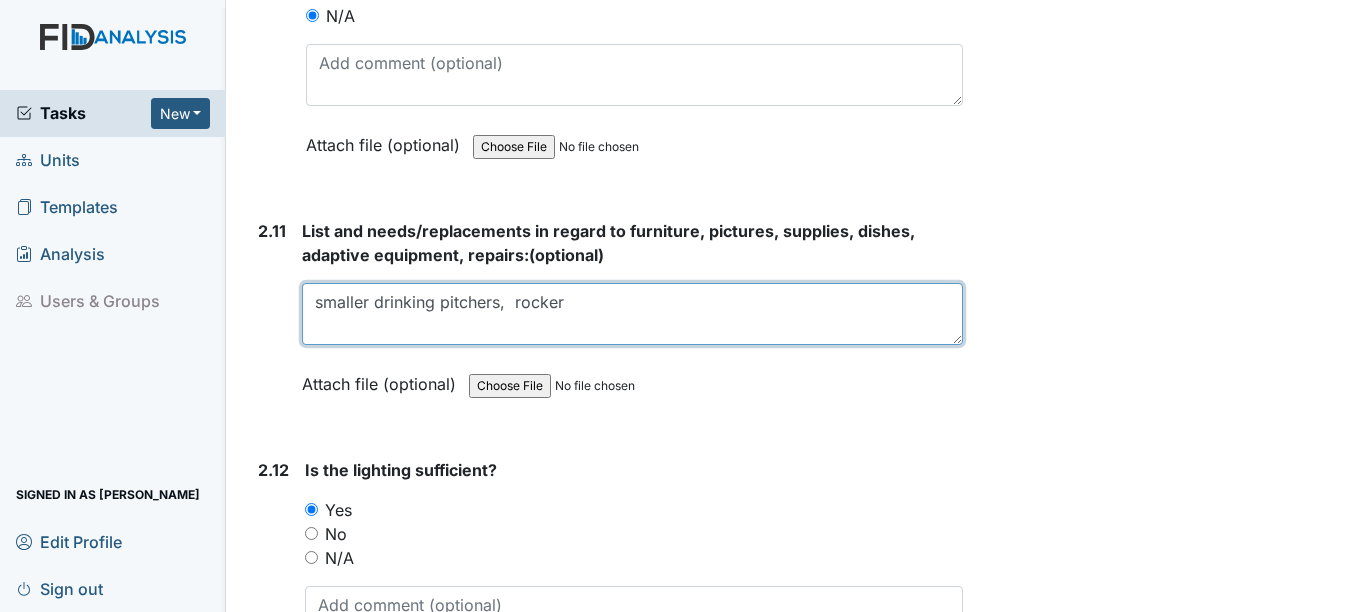 click on "smaller drinking pitchers,  rocker" at bounding box center (632, 314) 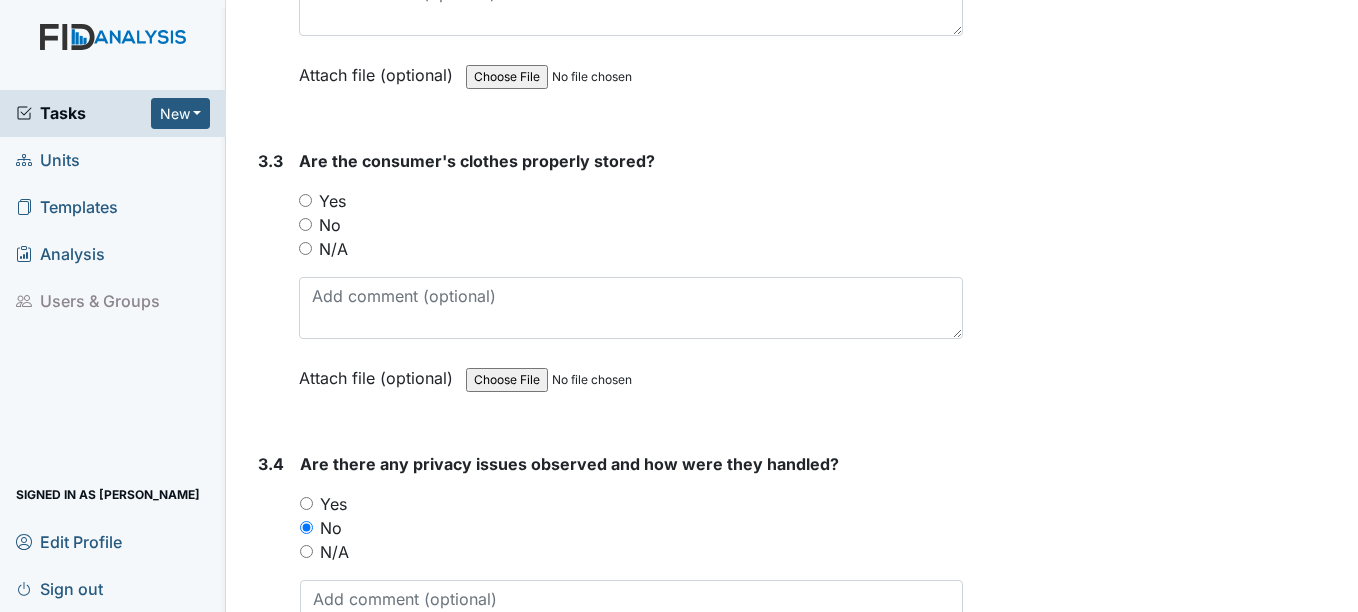 scroll, scrollTop: 8200, scrollLeft: 0, axis: vertical 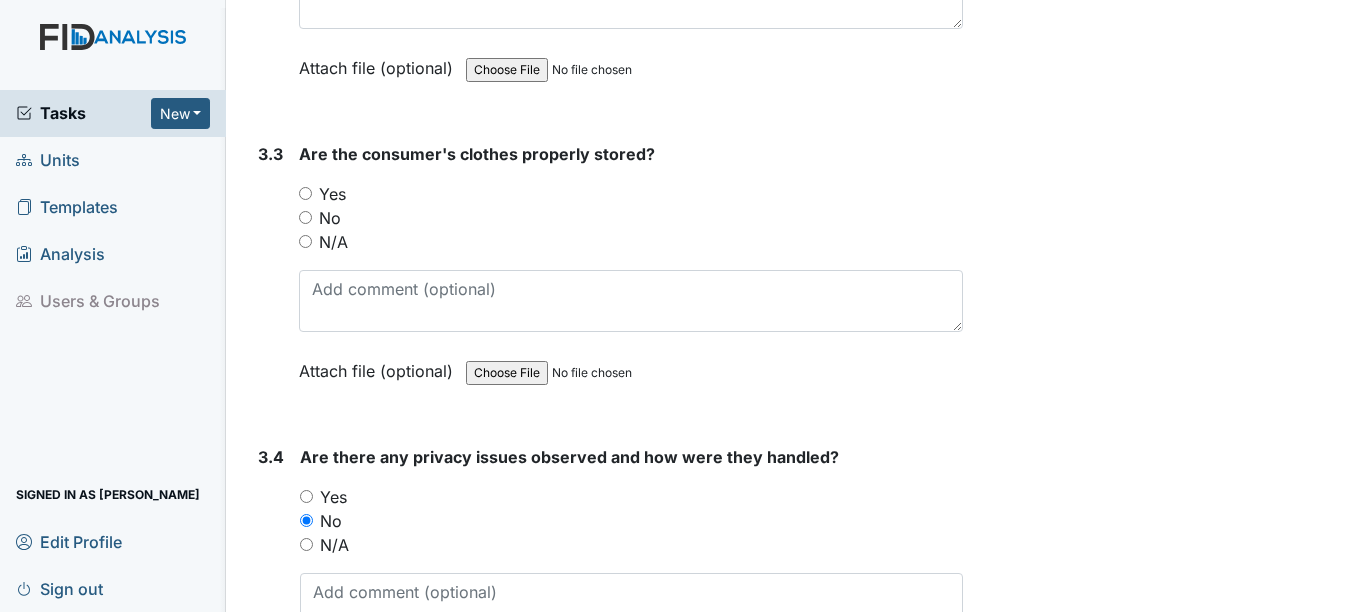 type on "smaller drinking pitchers, rocker" 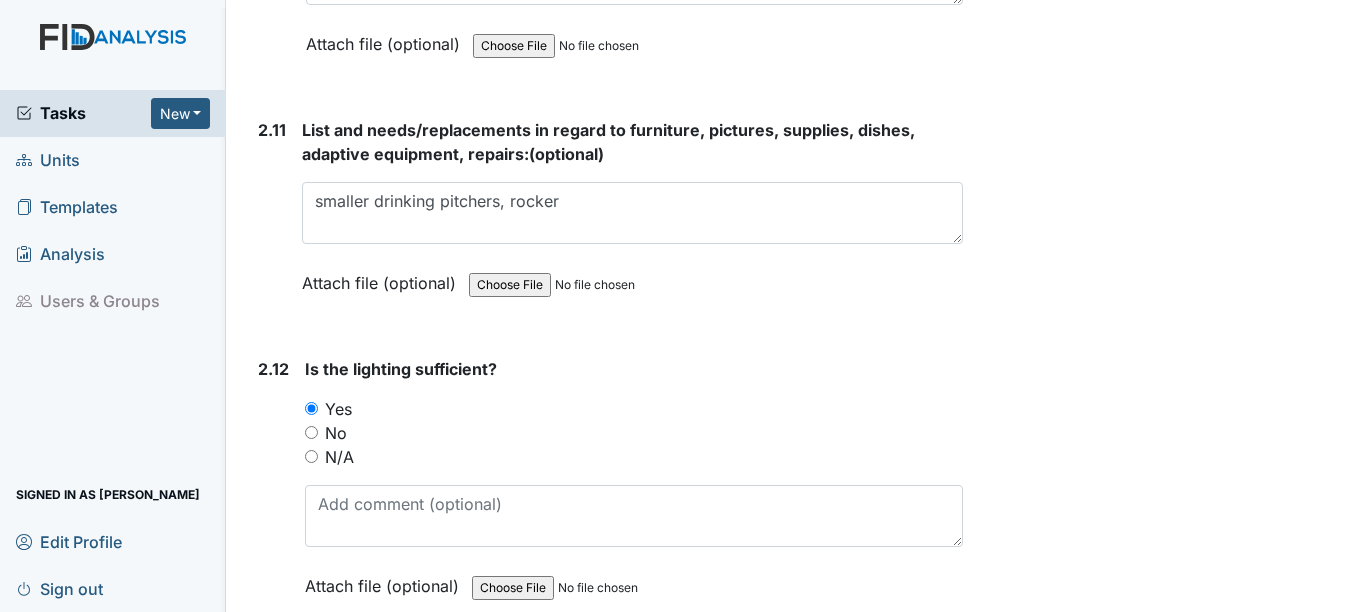 scroll, scrollTop: 4900, scrollLeft: 0, axis: vertical 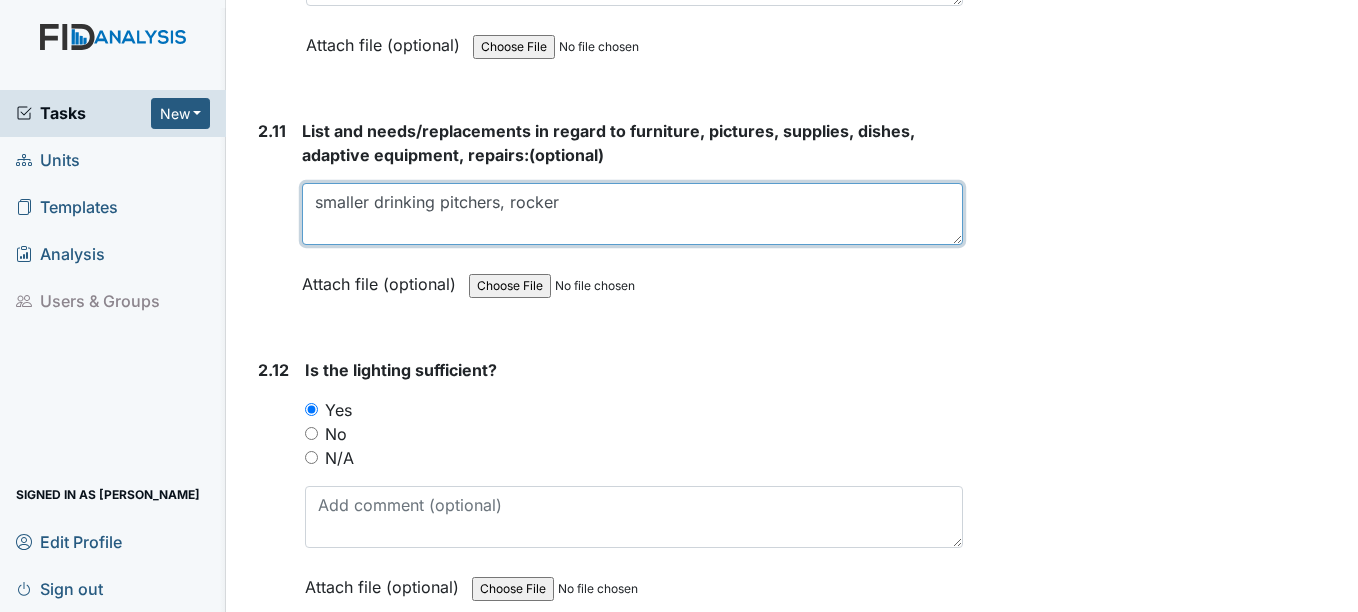 click on "smaller drinking pitchers, rocker" at bounding box center (632, 214) 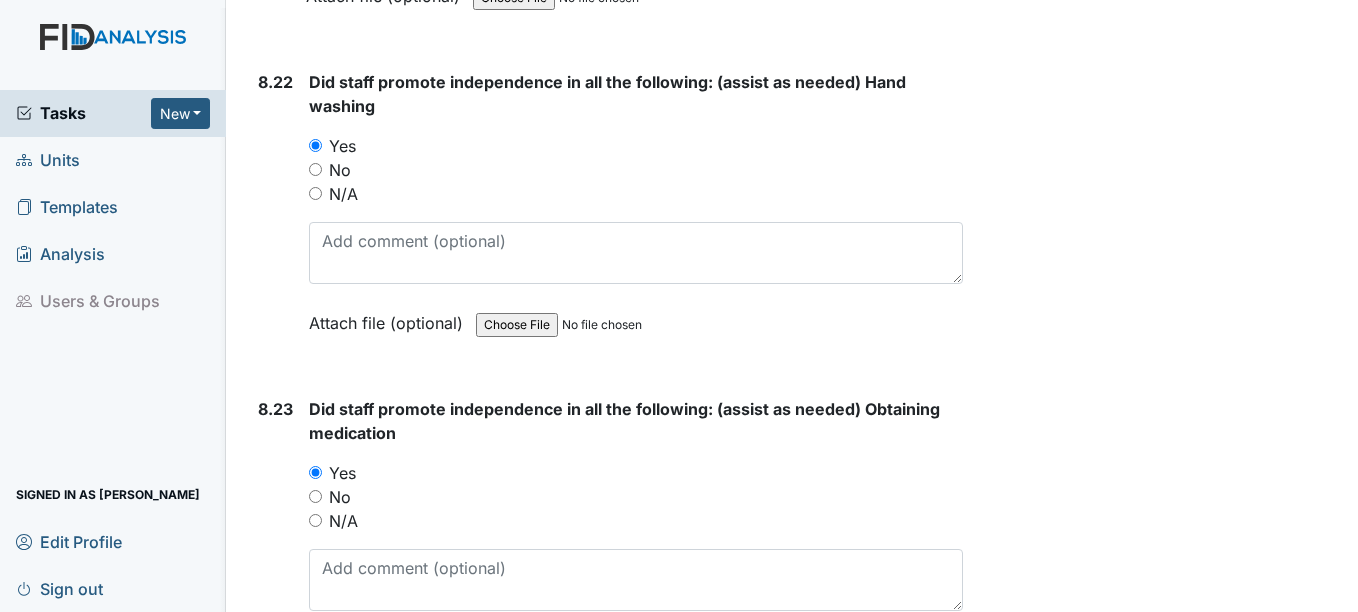 scroll, scrollTop: 23000, scrollLeft: 0, axis: vertical 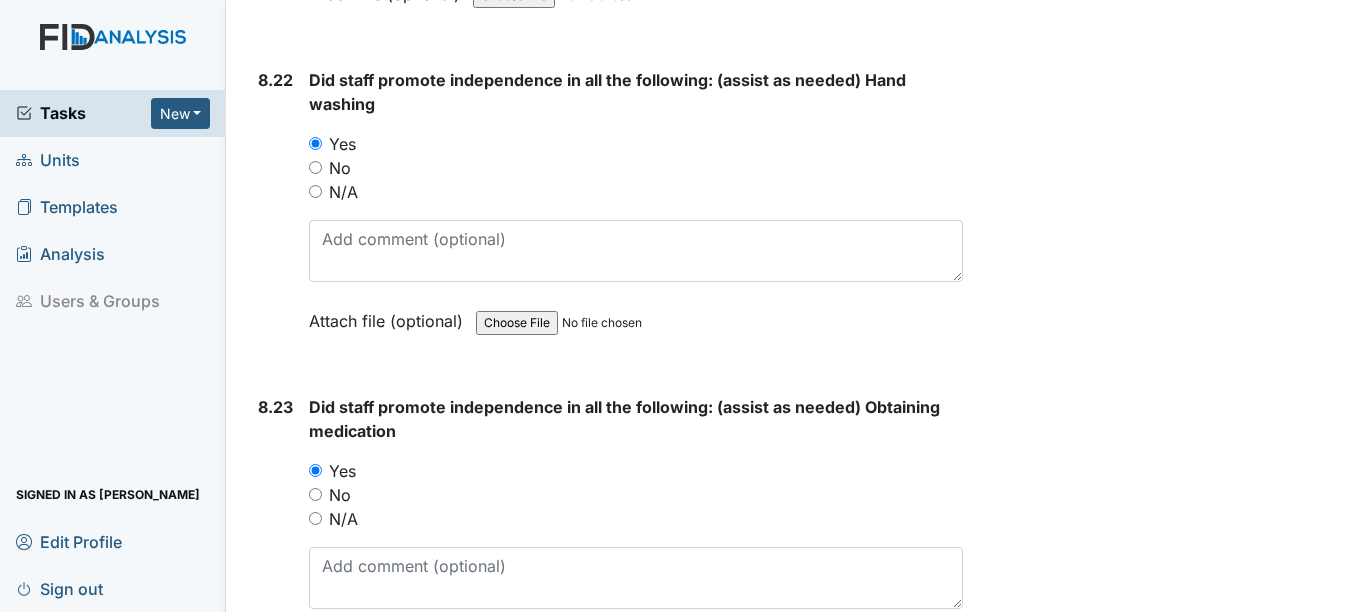 type on "smaller drinking pitchers, rocker knife, pictures for wall" 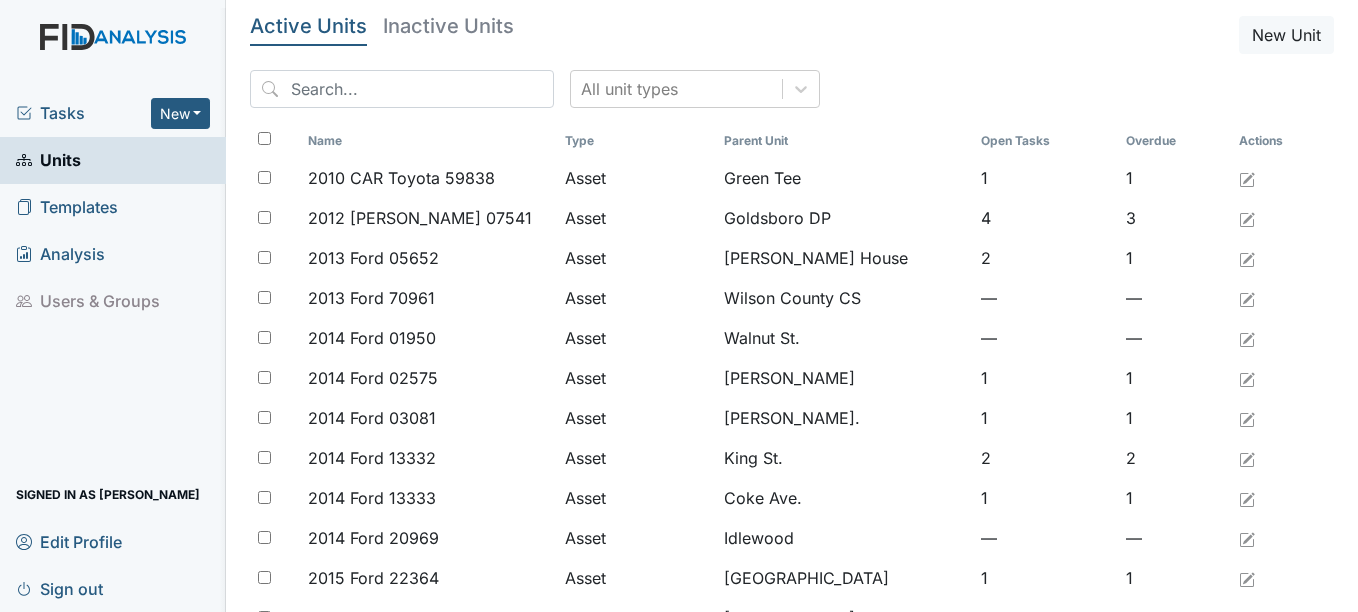 scroll, scrollTop: 0, scrollLeft: 0, axis: both 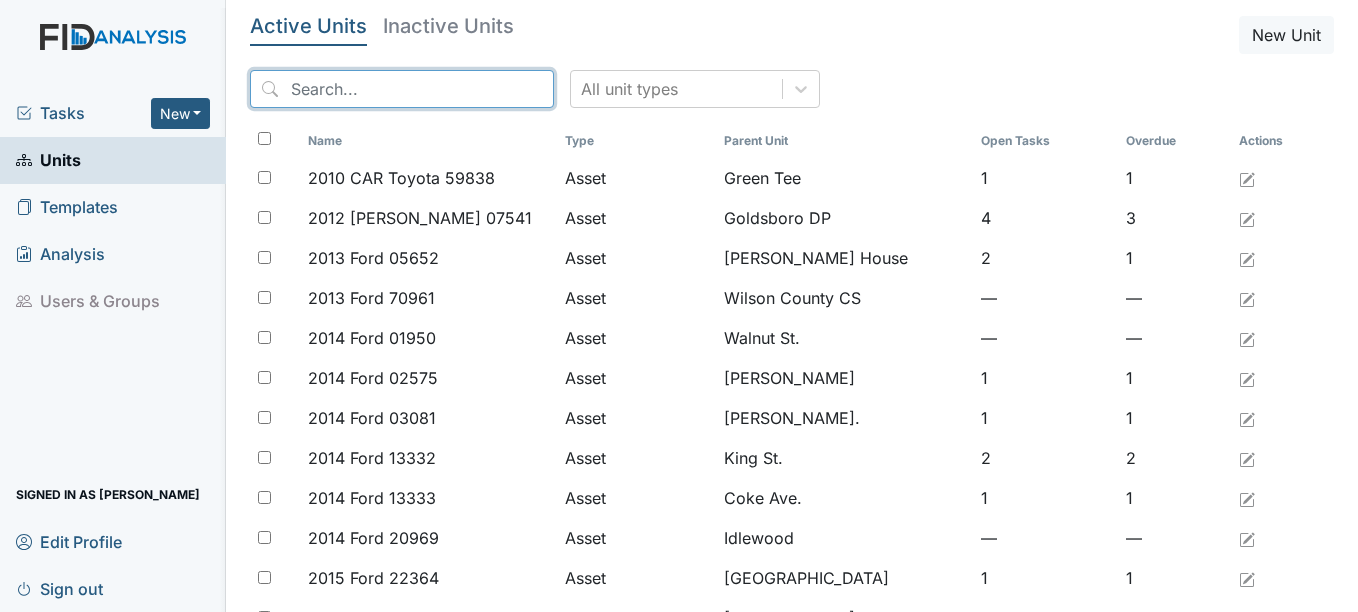 click at bounding box center [402, 89] 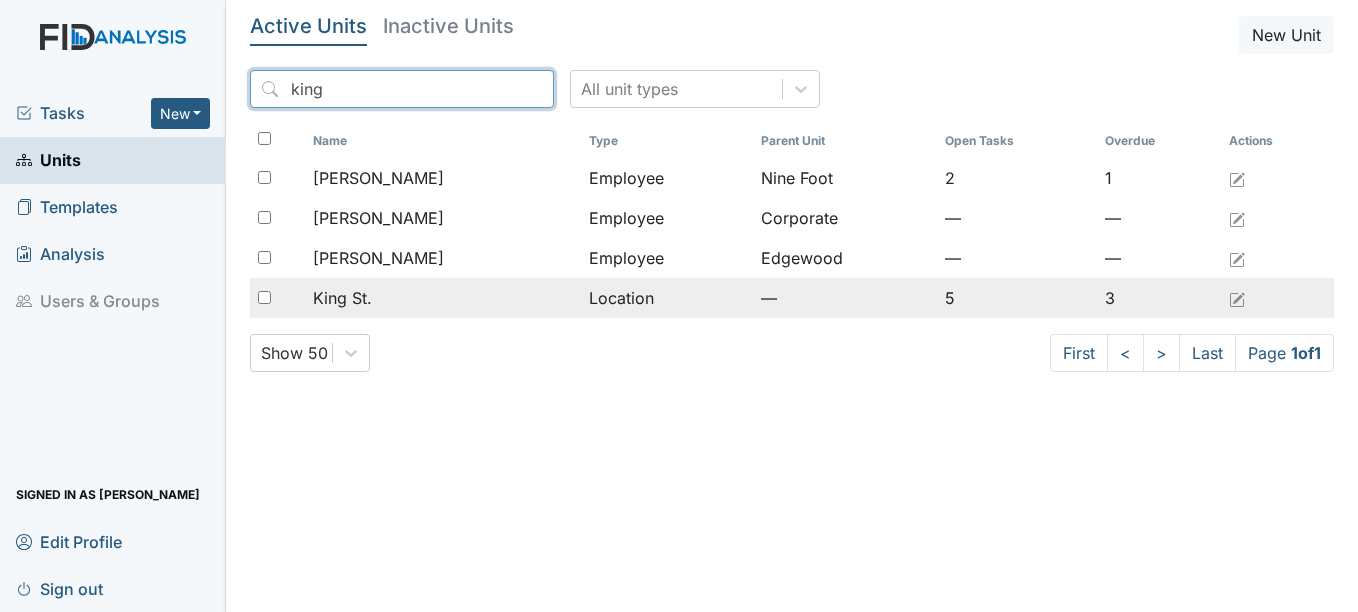 type on "king" 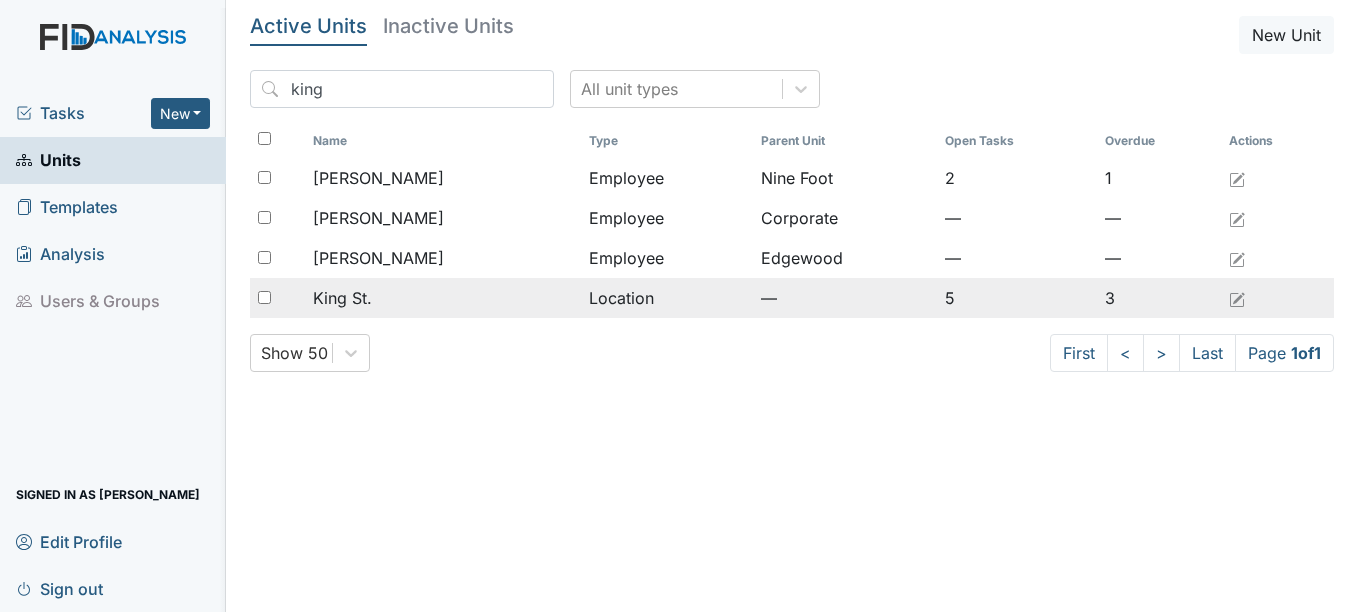 click on "King St." at bounding box center [443, 298] 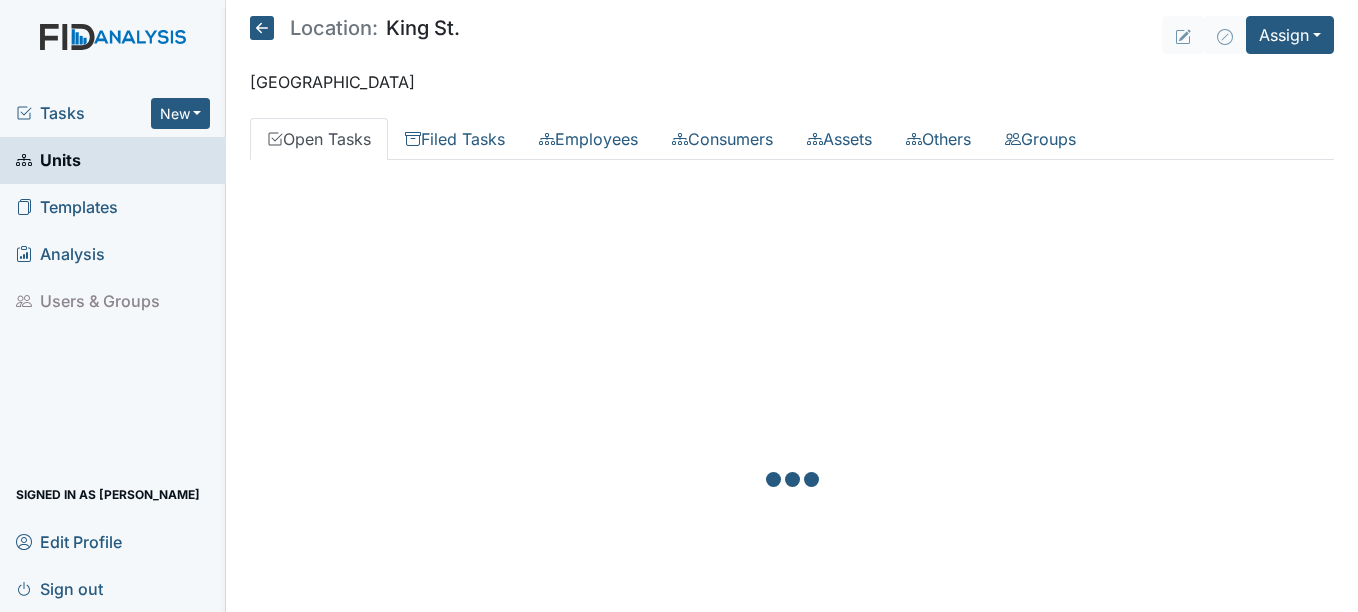 scroll, scrollTop: 0, scrollLeft: 0, axis: both 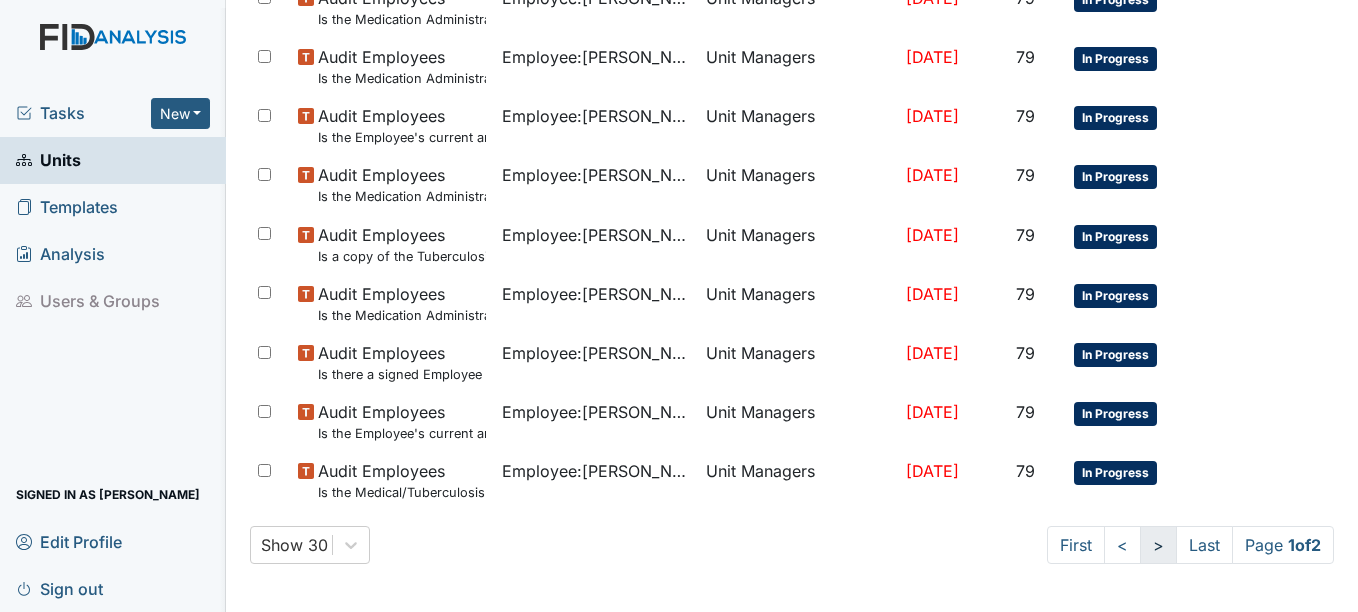 click on ">" at bounding box center (1158, 545) 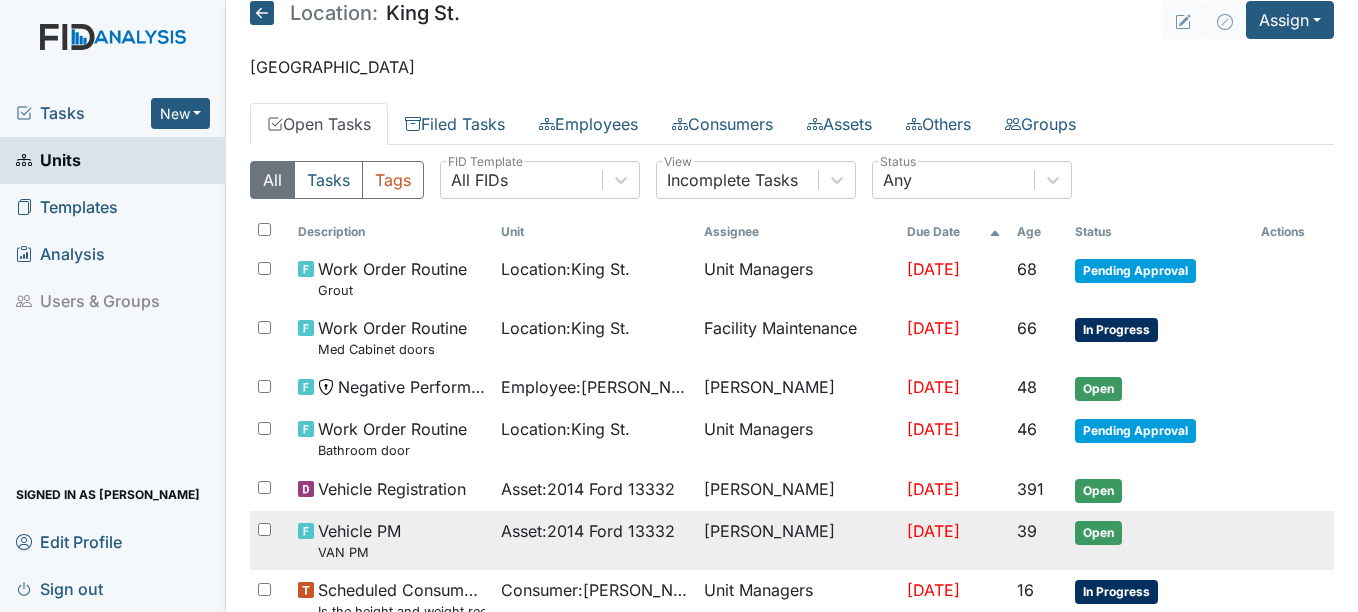 scroll, scrollTop: 0, scrollLeft: 0, axis: both 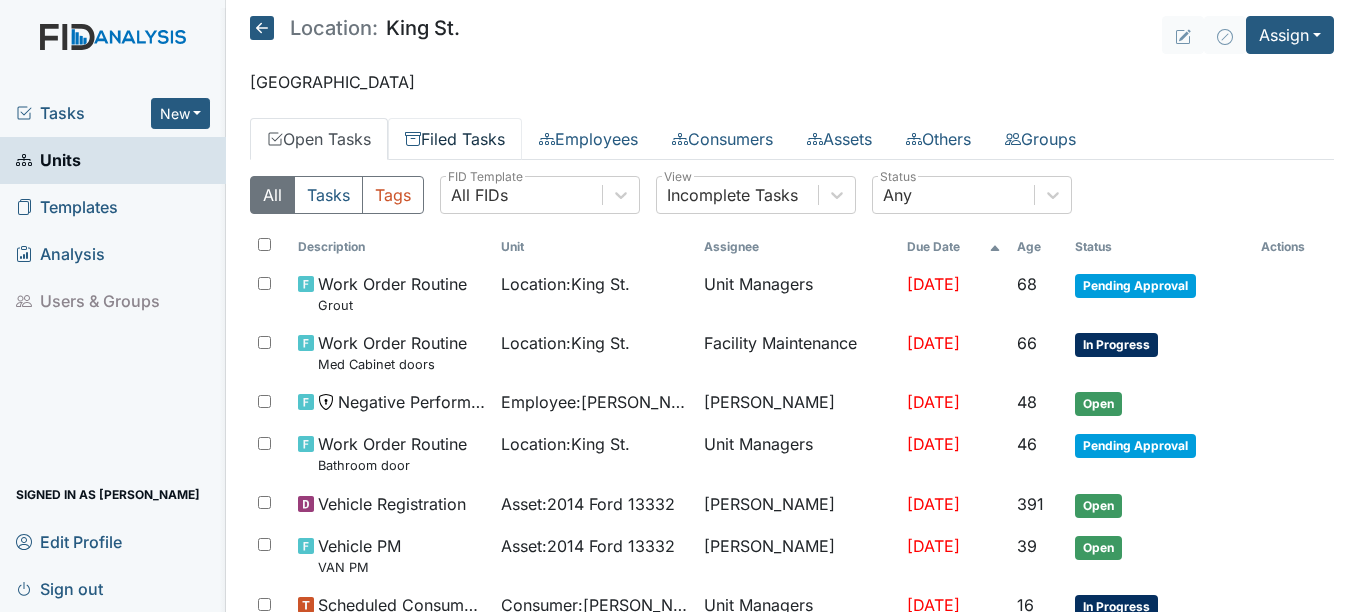 click on "Filed Tasks" at bounding box center [455, 139] 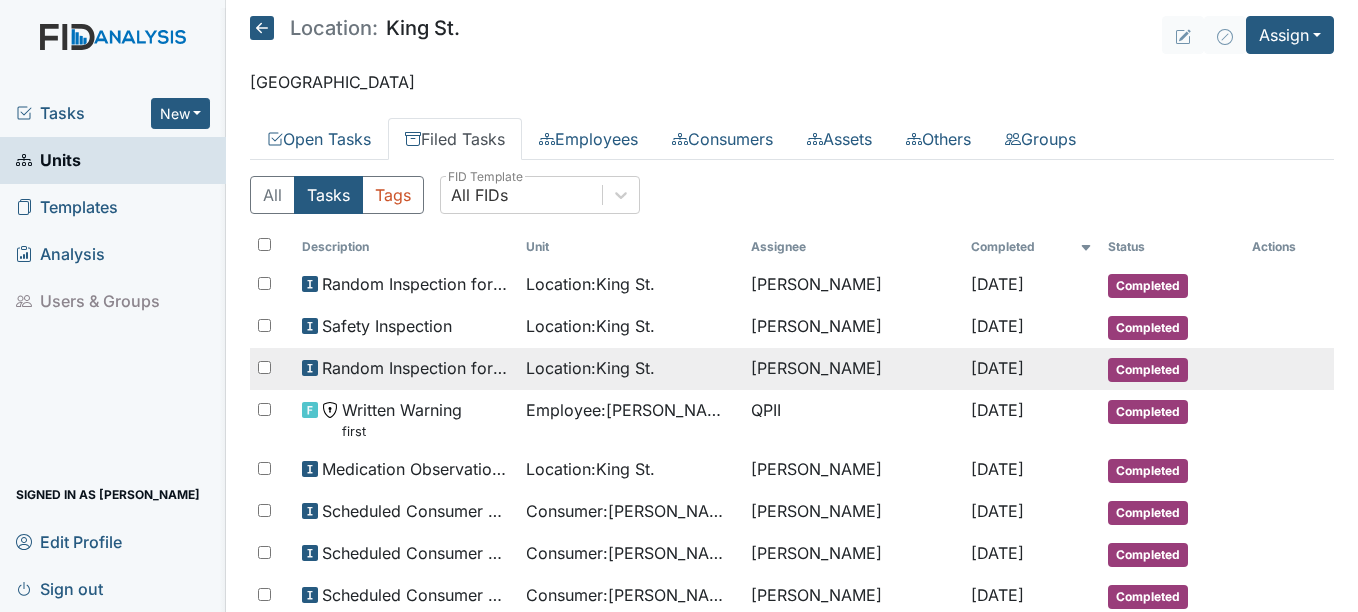 click on "[DATE]" at bounding box center (997, 368) 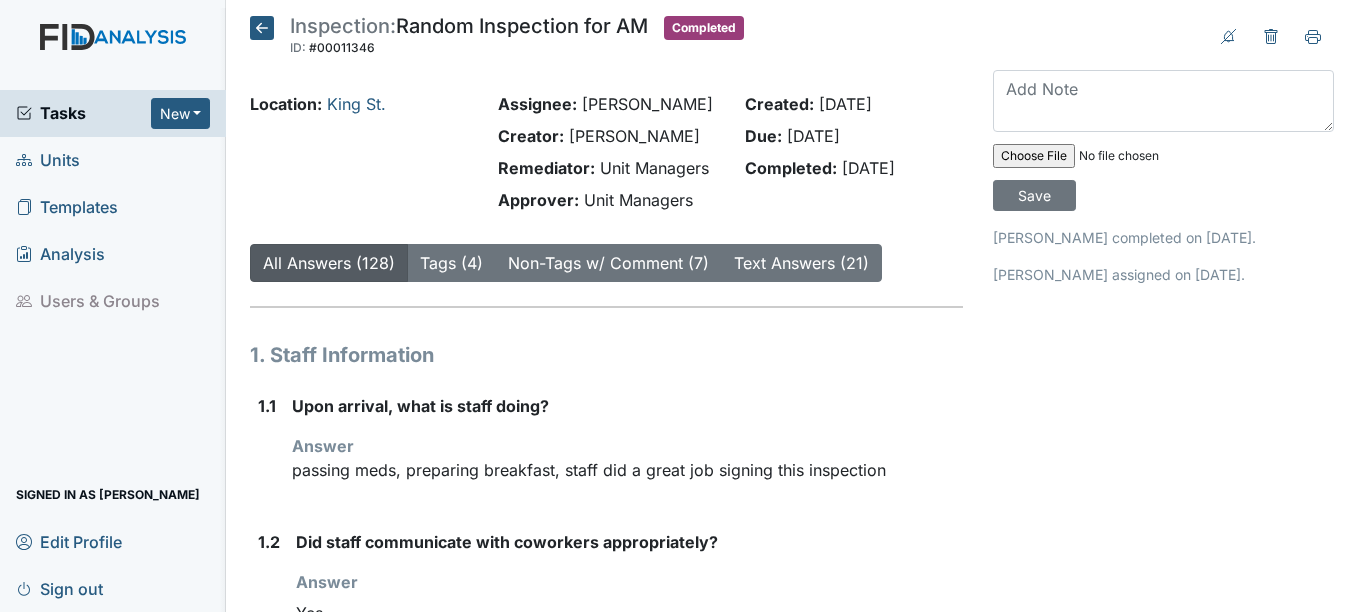 scroll, scrollTop: 0, scrollLeft: 0, axis: both 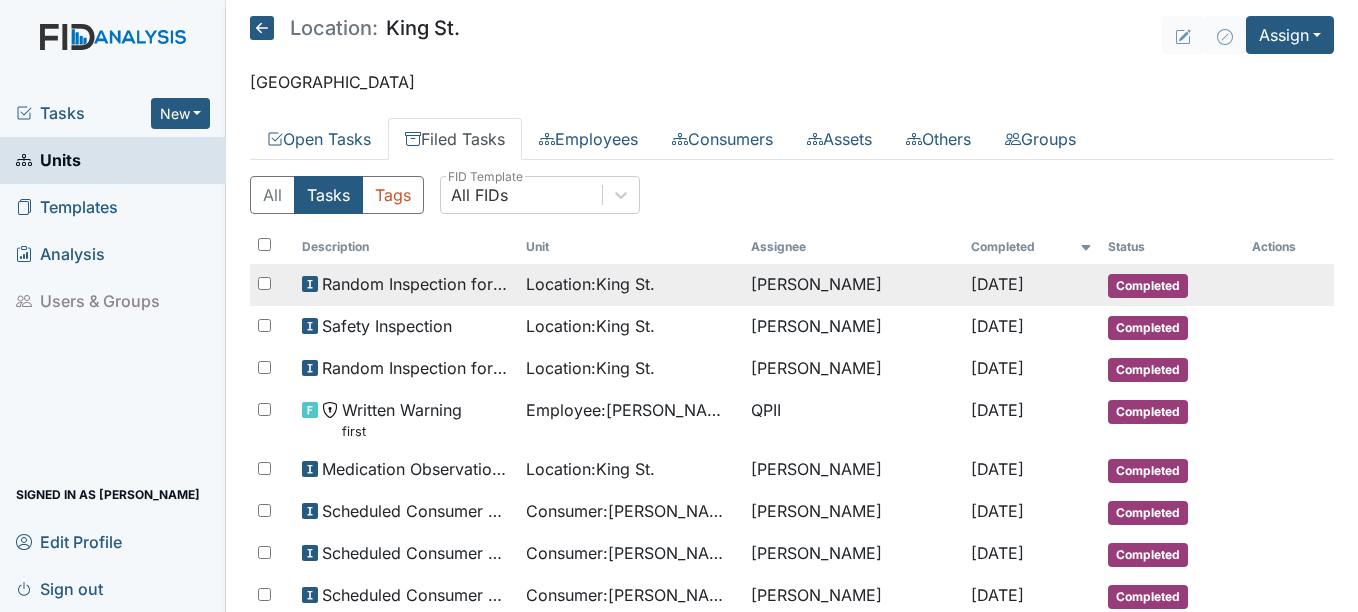 click on "Completed" at bounding box center [1148, 286] 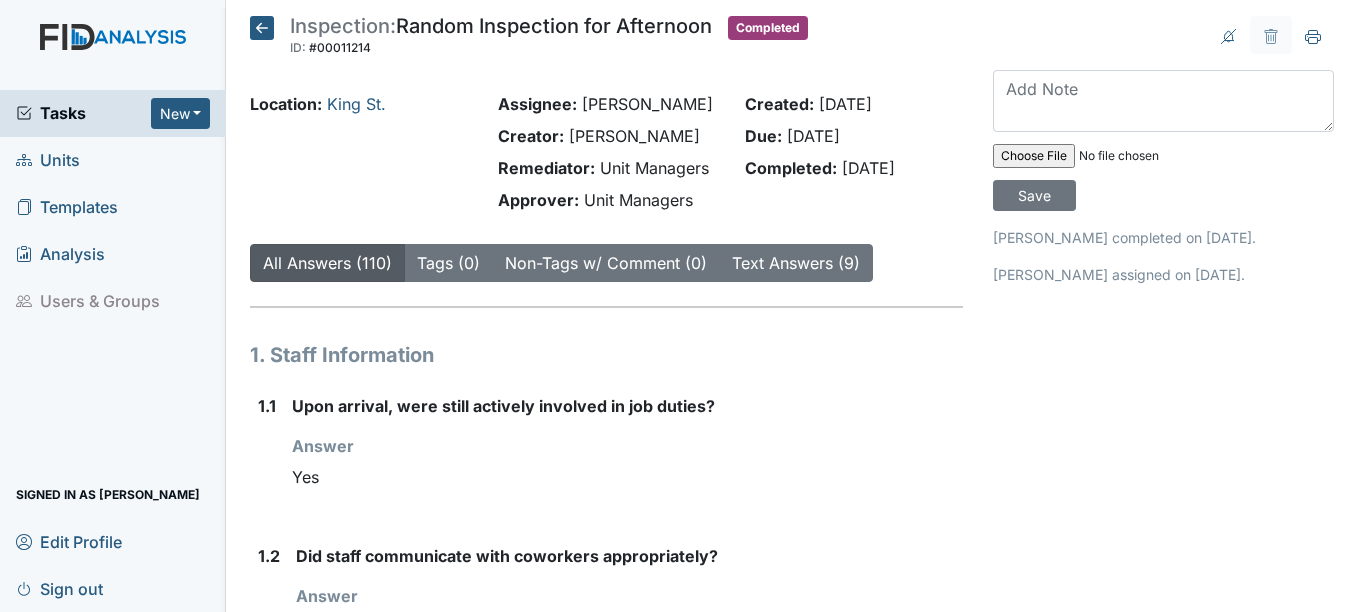 scroll, scrollTop: 0, scrollLeft: 0, axis: both 